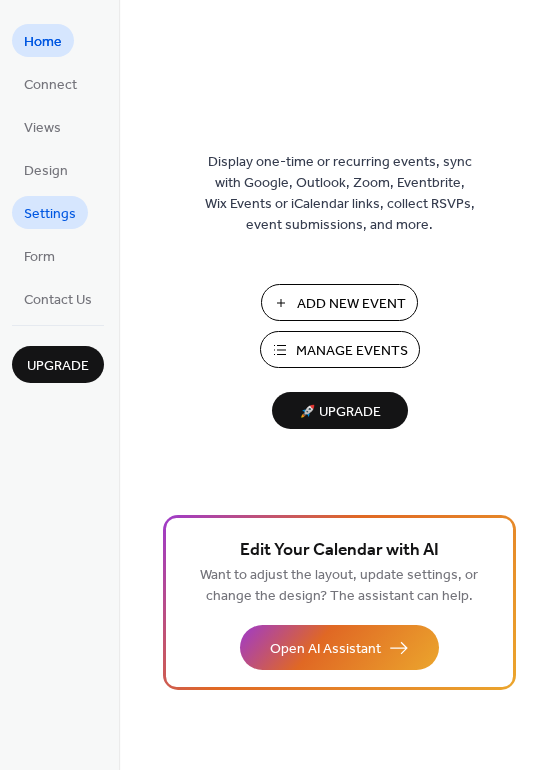 scroll, scrollTop: 0, scrollLeft: 0, axis: both 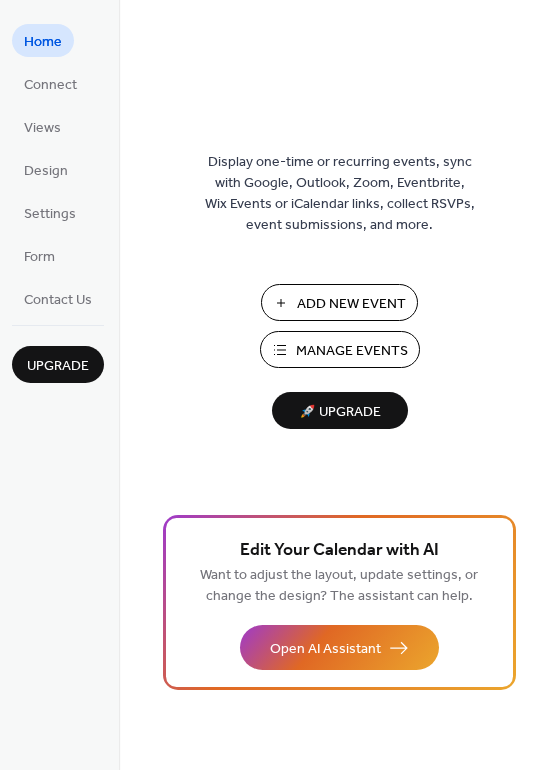 click on "Add New Event" at bounding box center (351, 304) 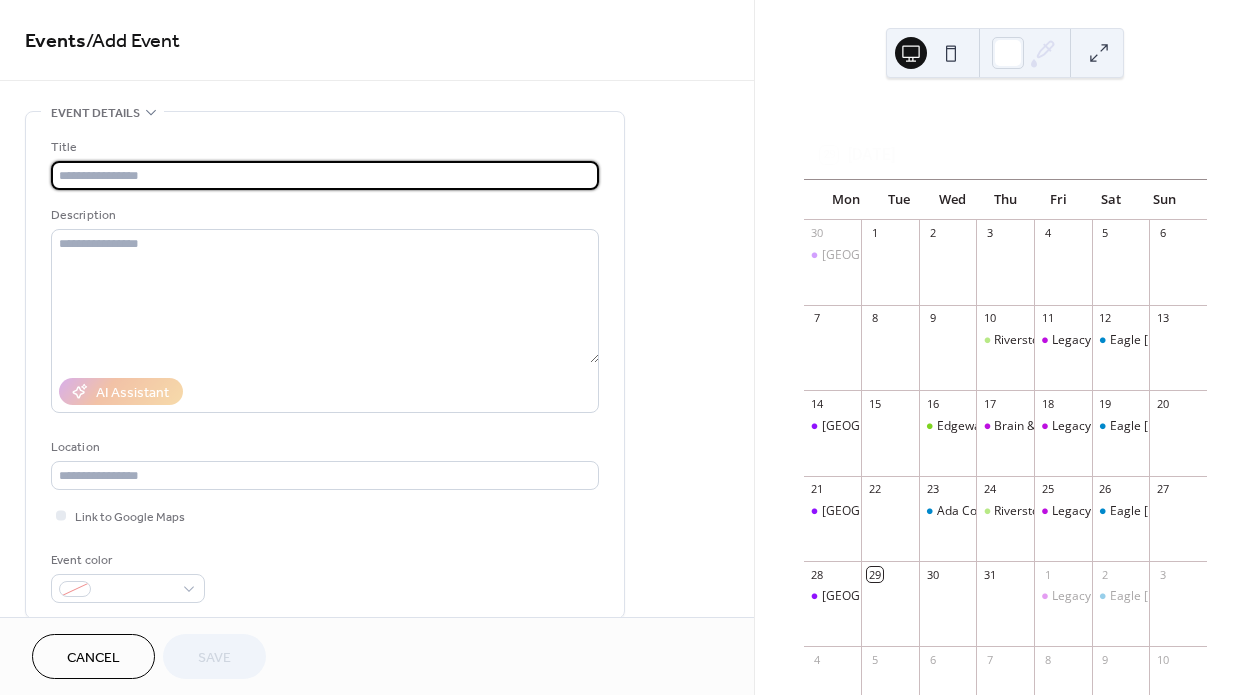 scroll, scrollTop: 0, scrollLeft: 0, axis: both 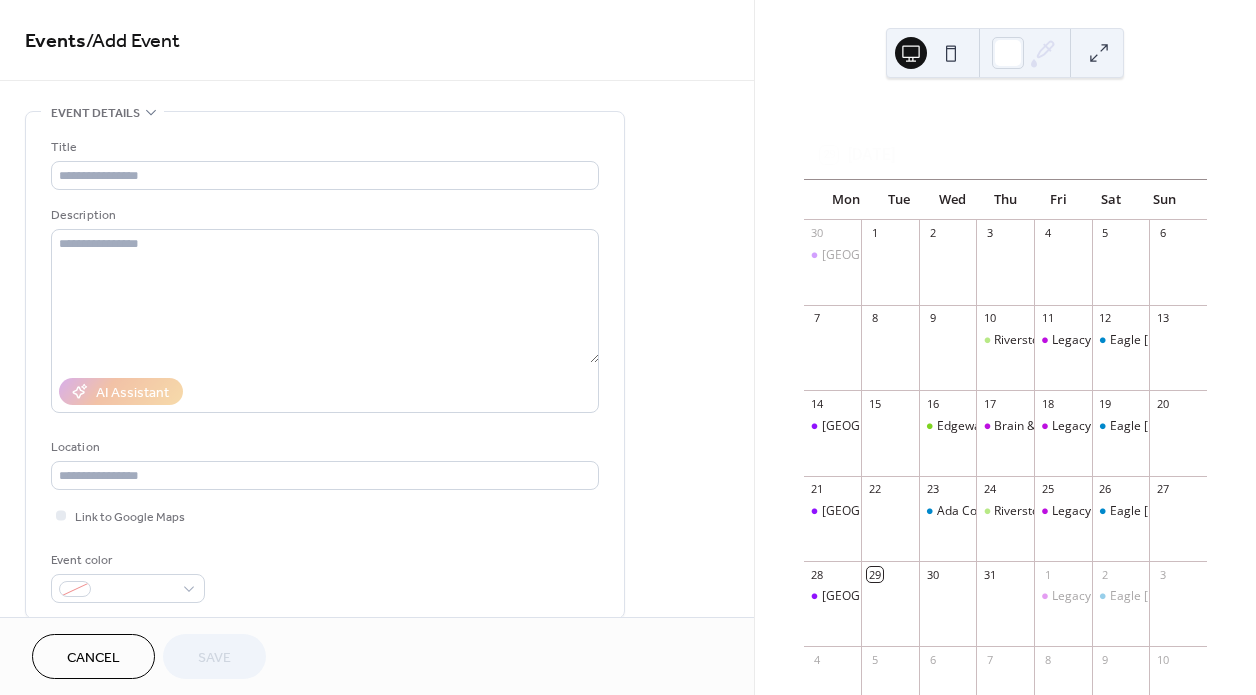 click on "Cancel" at bounding box center (93, 658) 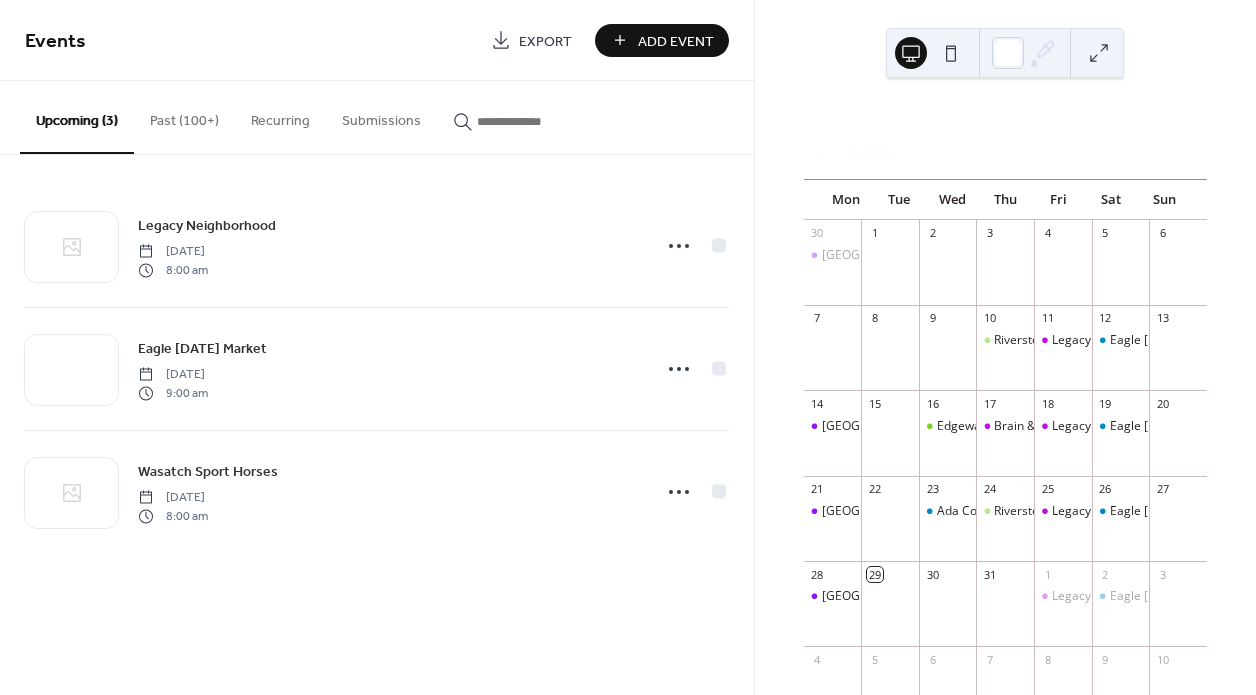 click on "Past (100+)" at bounding box center [184, 116] 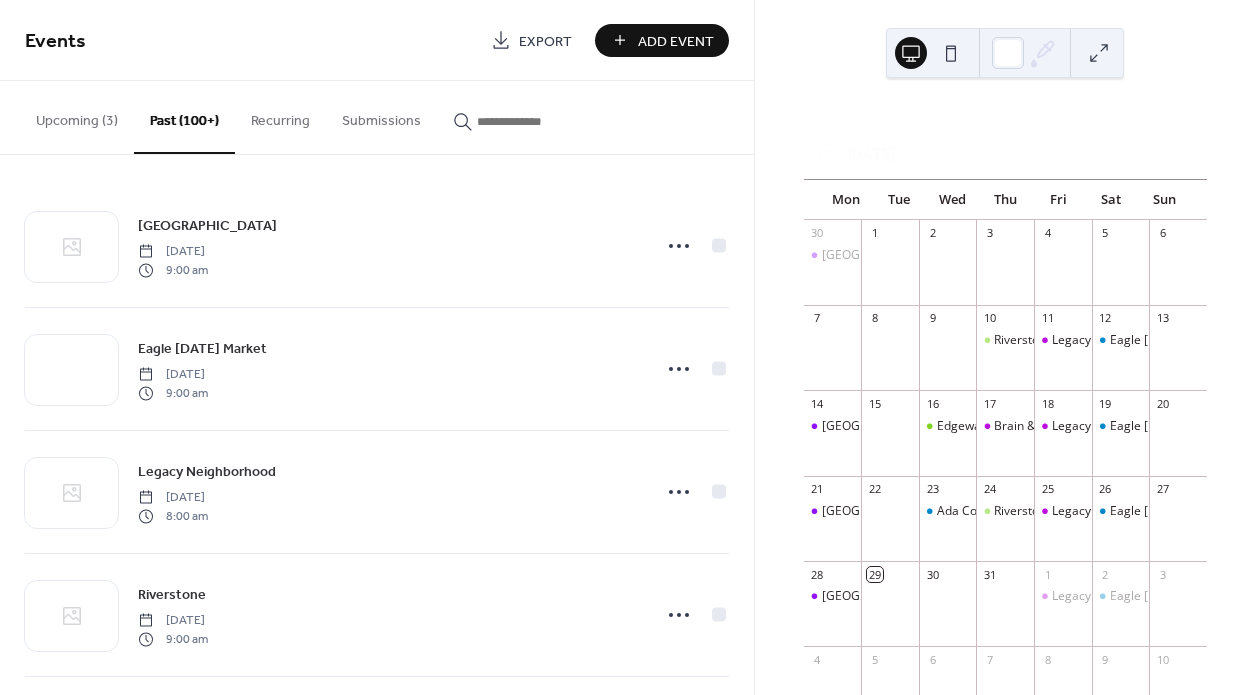 click at bounding box center [537, 121] 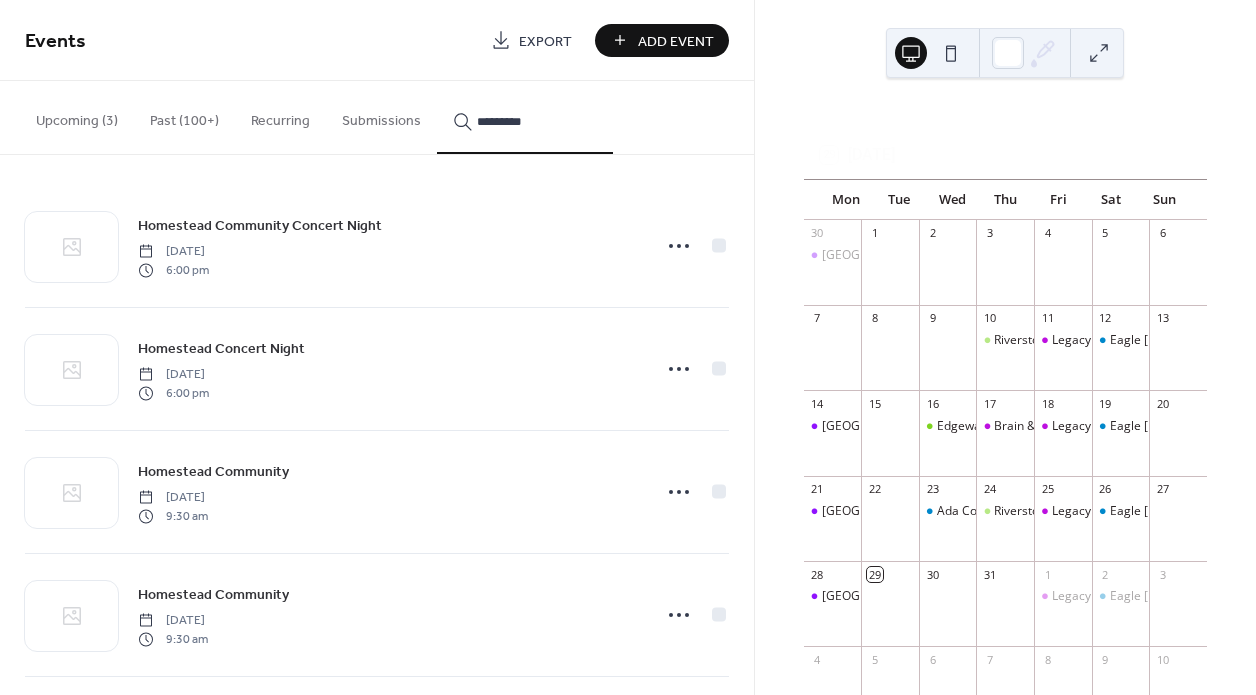 type on "*********" 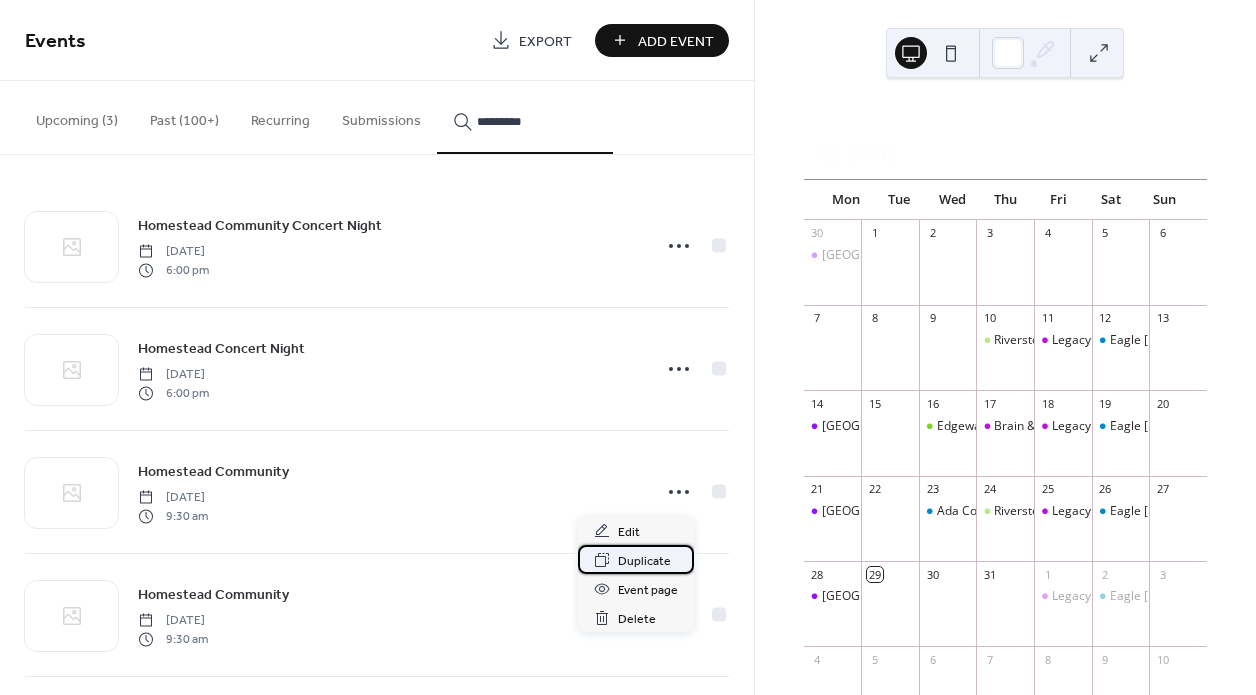 click on "Duplicate" at bounding box center (644, 561) 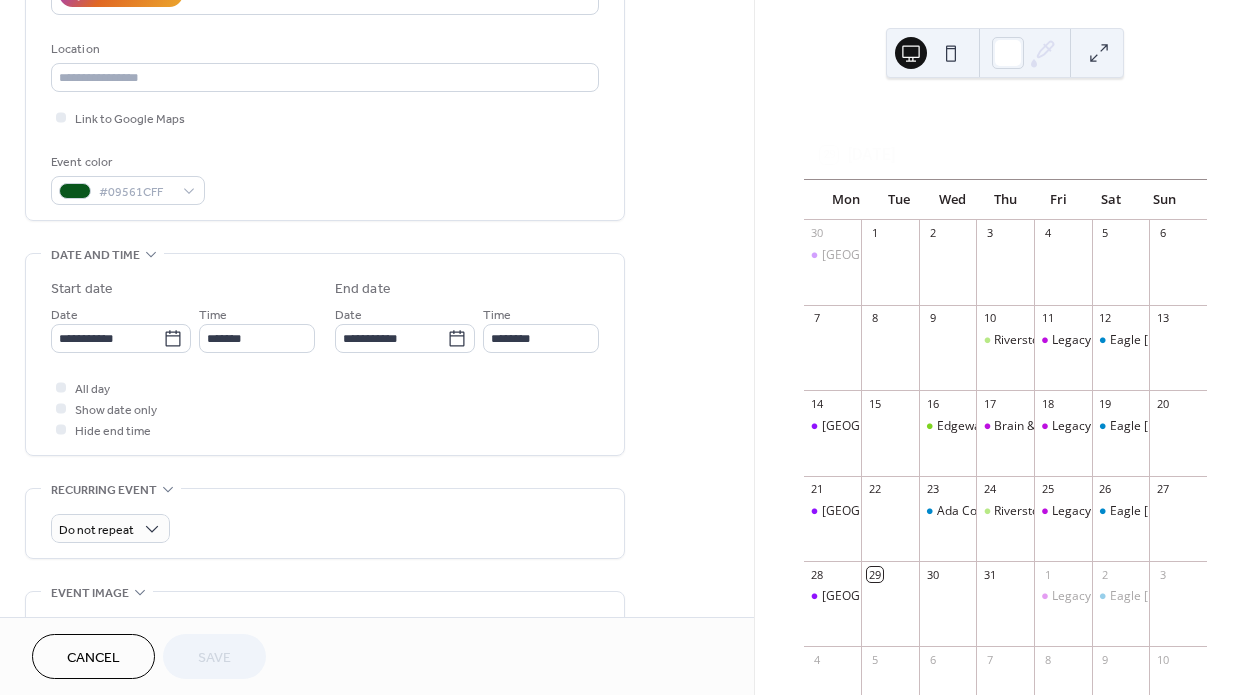 scroll, scrollTop: 410, scrollLeft: 0, axis: vertical 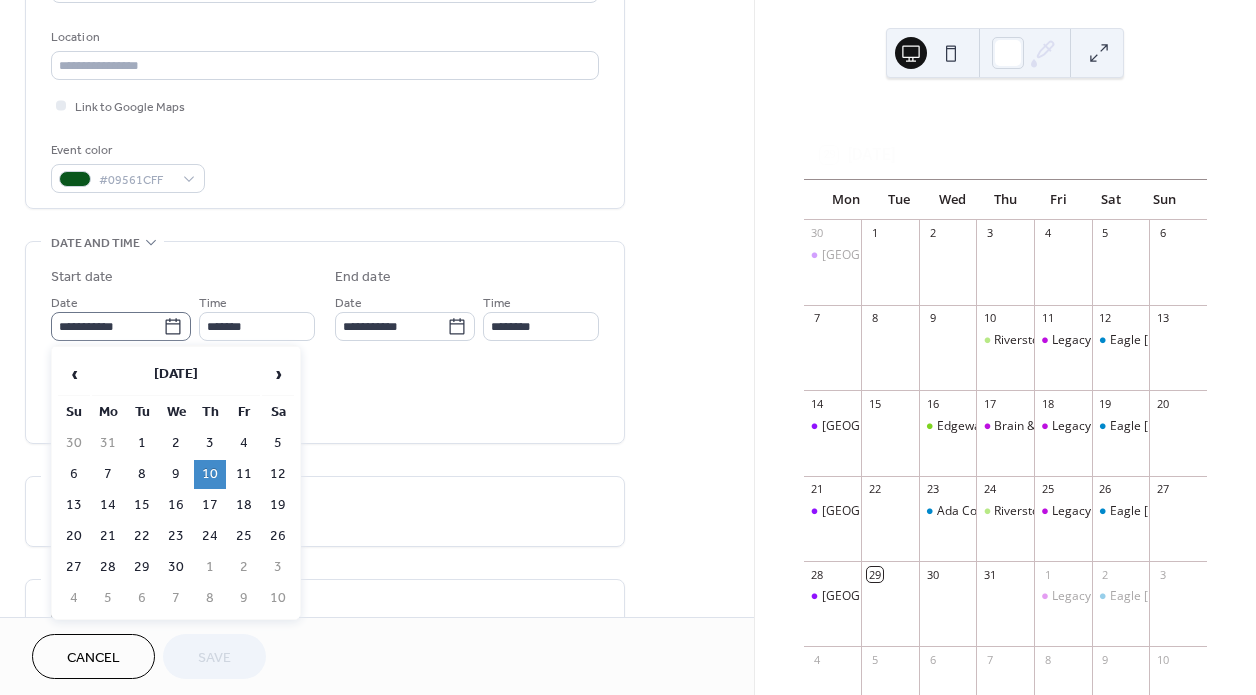 click 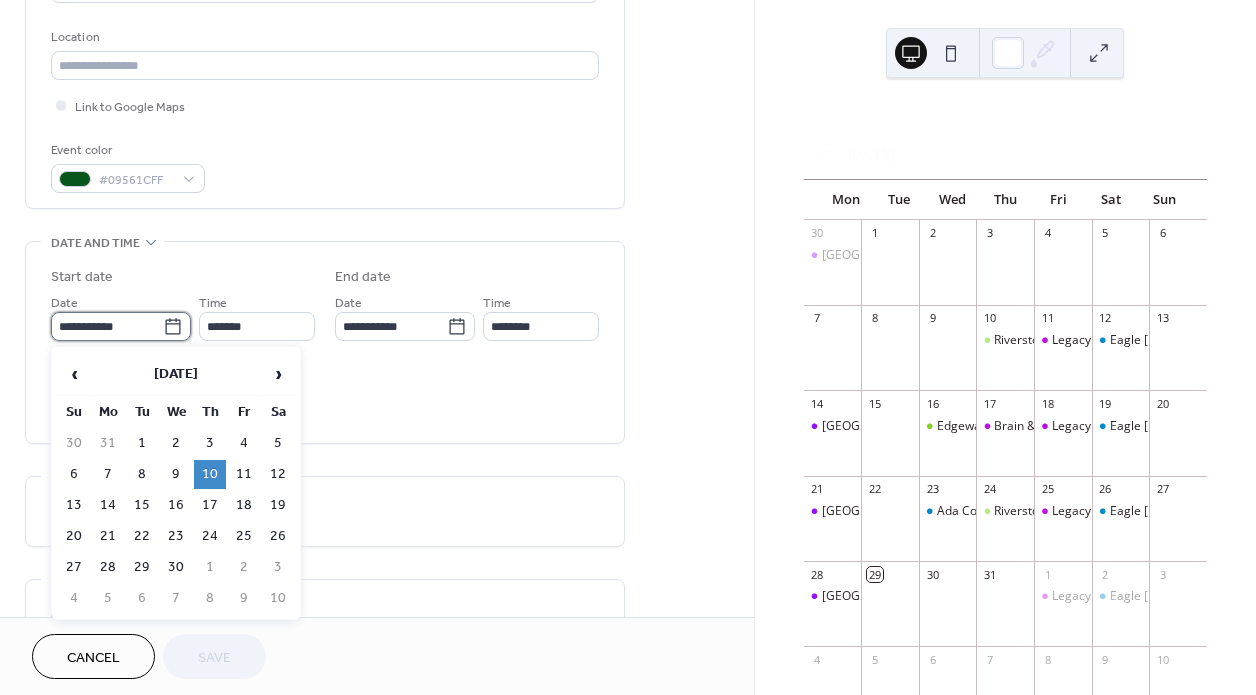 click on "**********" at bounding box center (107, 326) 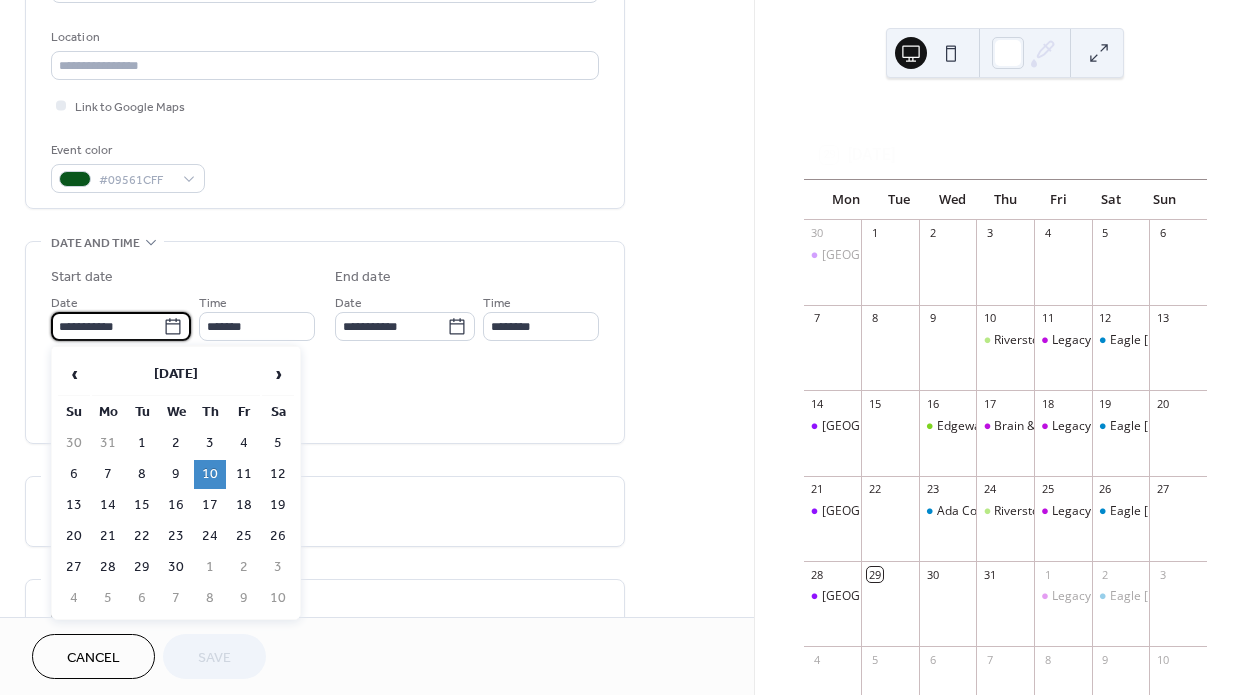 click on "›" at bounding box center [278, 374] 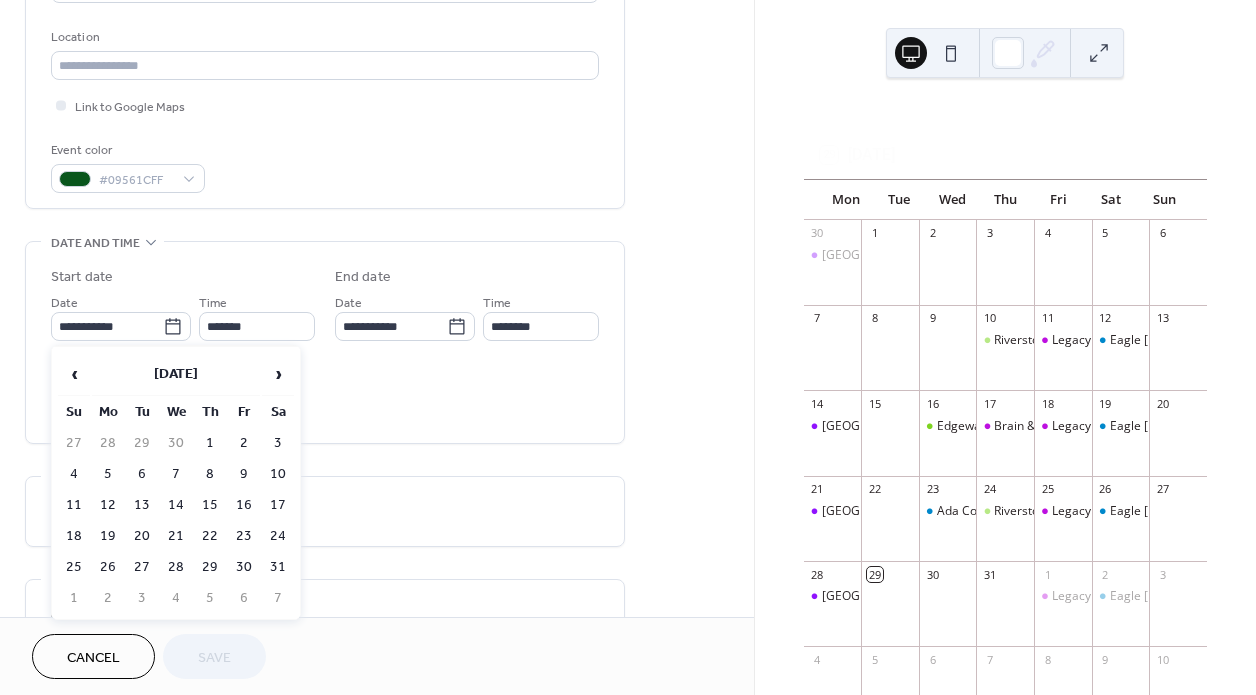 click on "›" at bounding box center (278, 374) 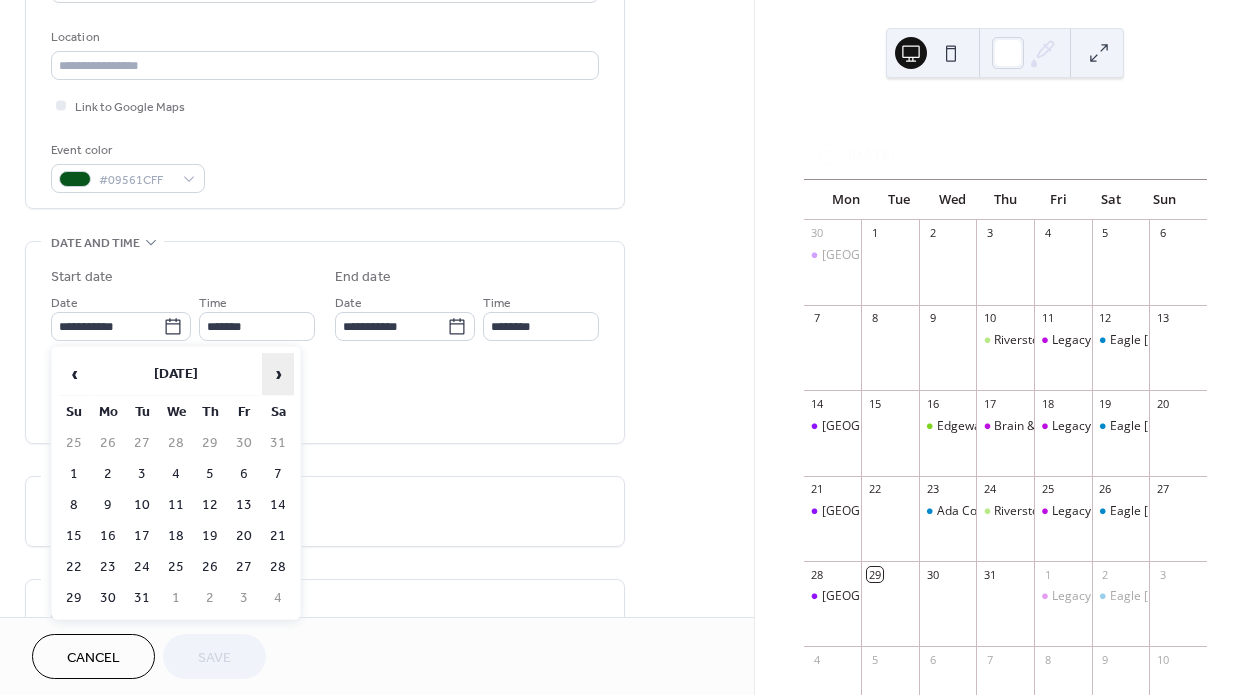 click on "›" at bounding box center (278, 374) 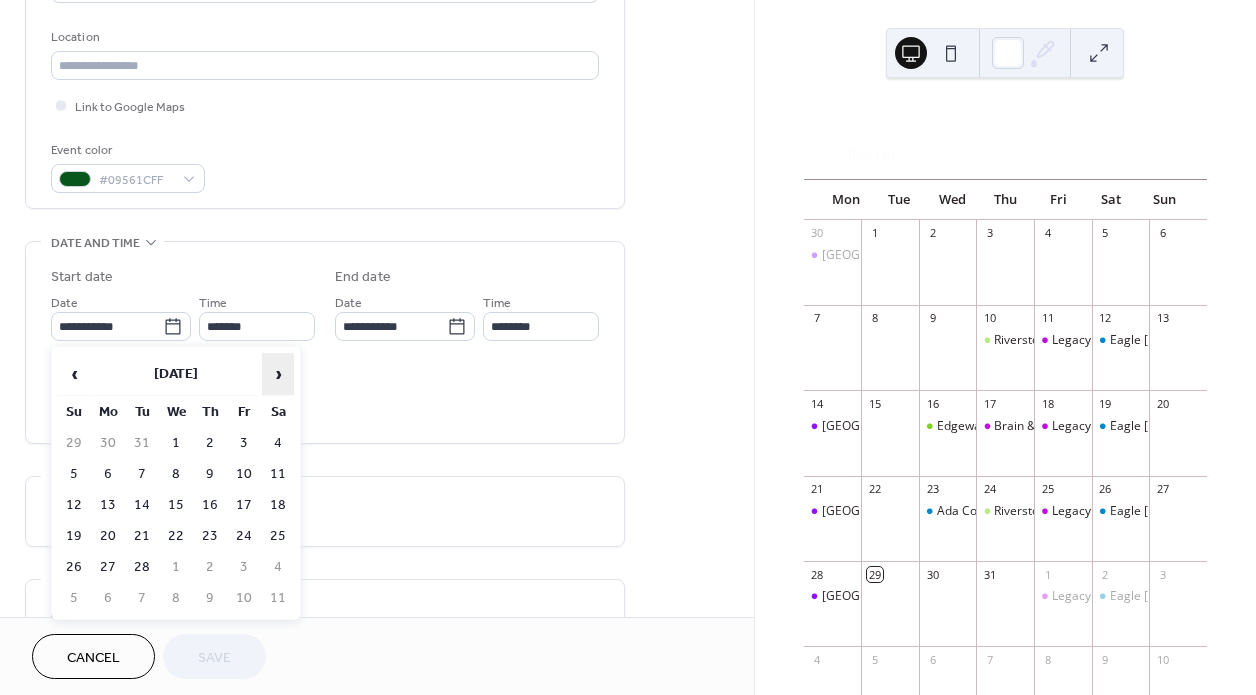 click on "›" at bounding box center (278, 374) 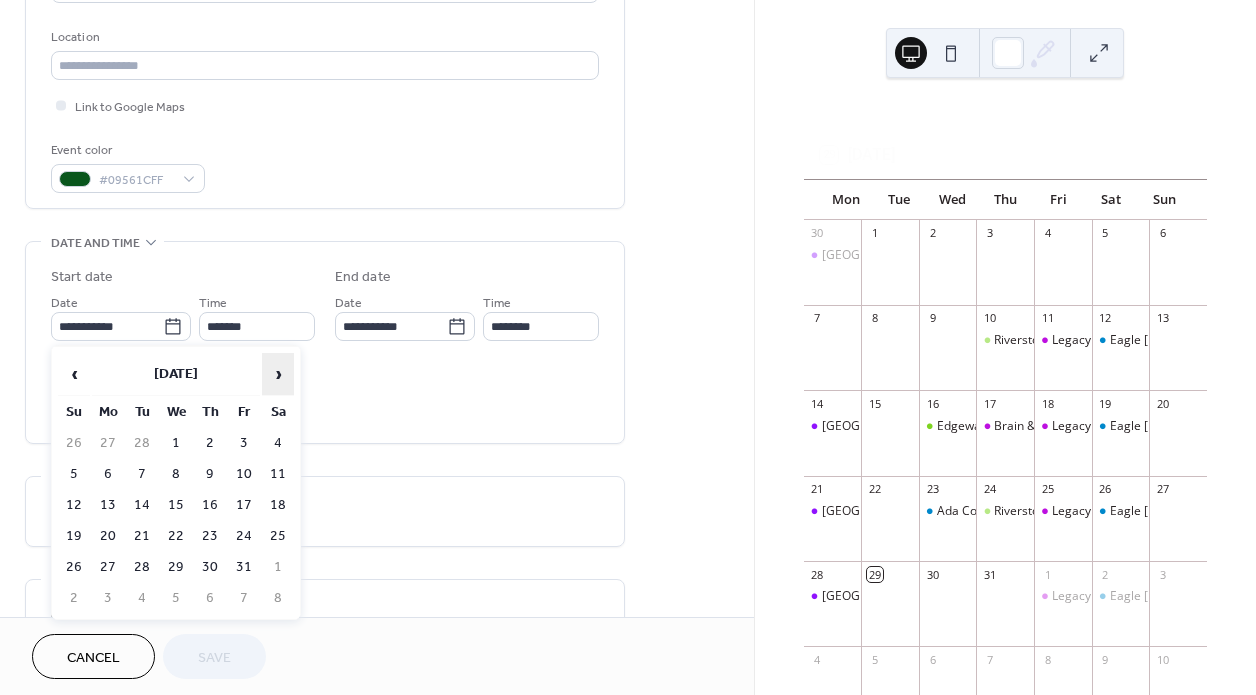 click on "›" at bounding box center (278, 374) 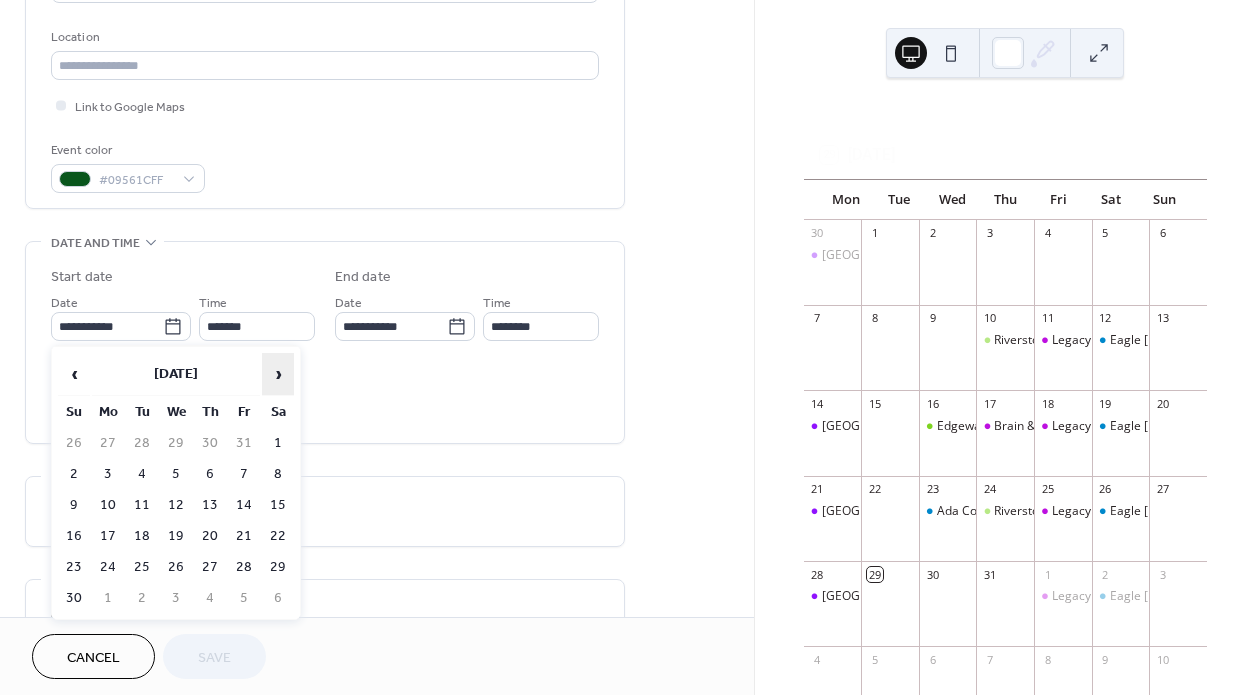 click on "›" at bounding box center [278, 374] 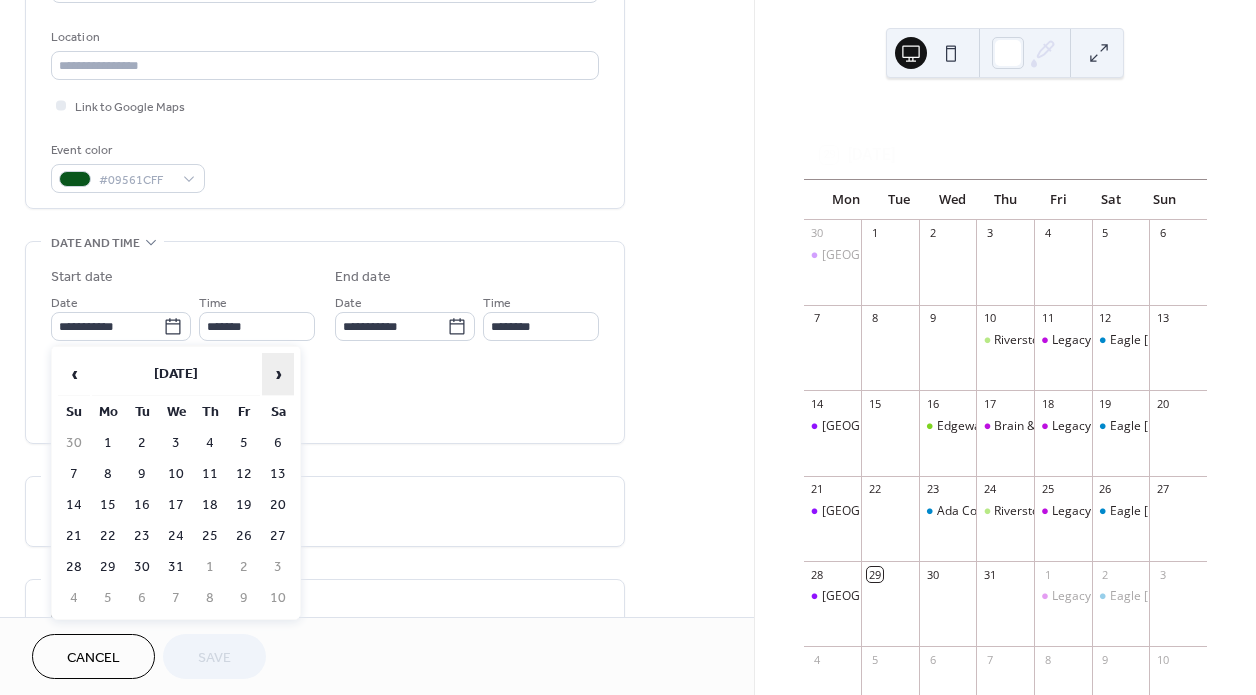 click on "›" at bounding box center (278, 374) 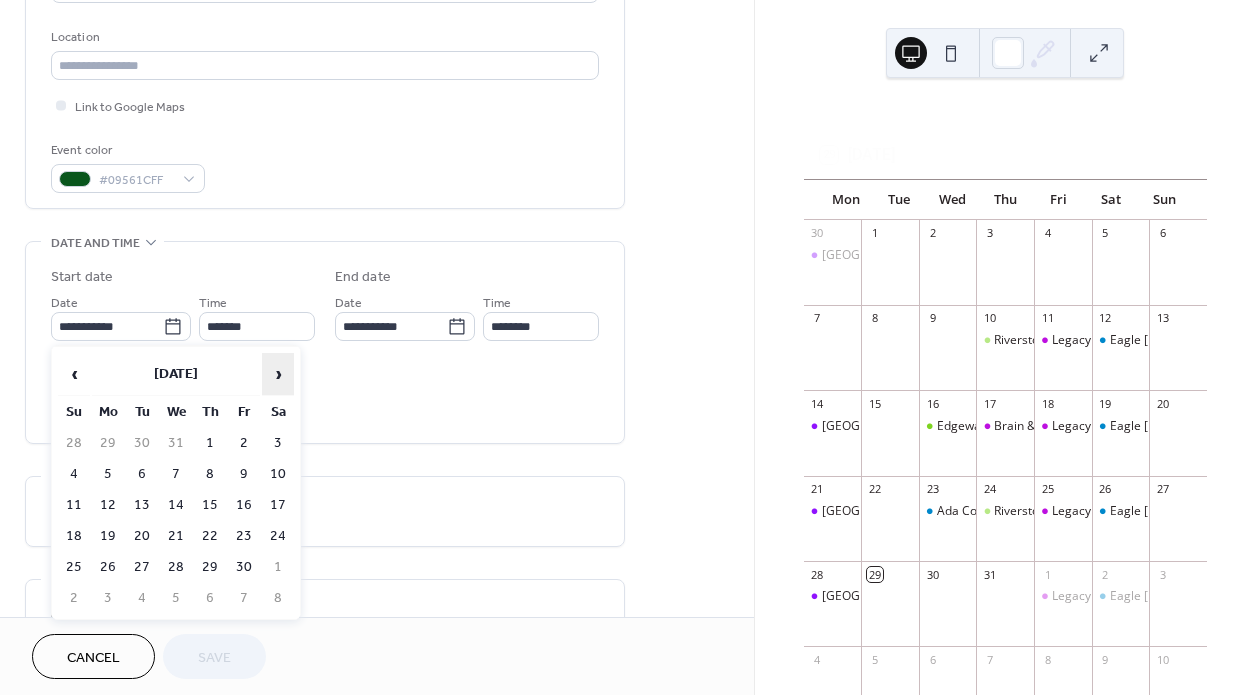click on "›" at bounding box center (278, 374) 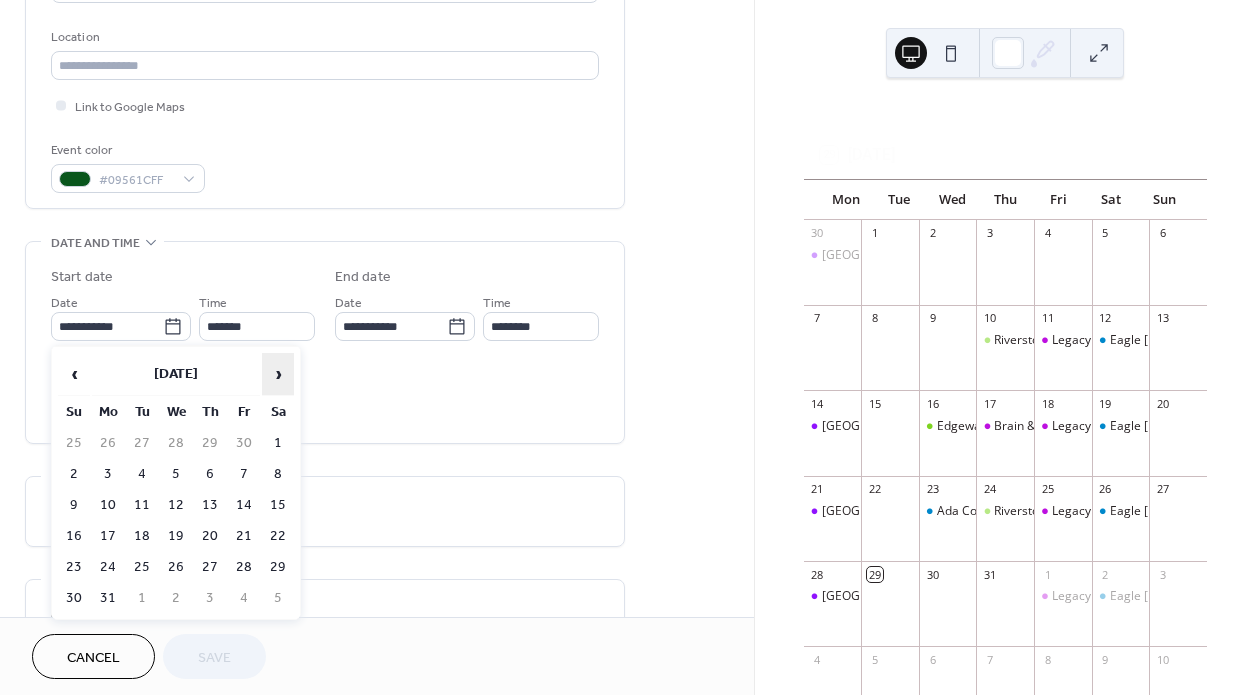 click on "›" at bounding box center [278, 374] 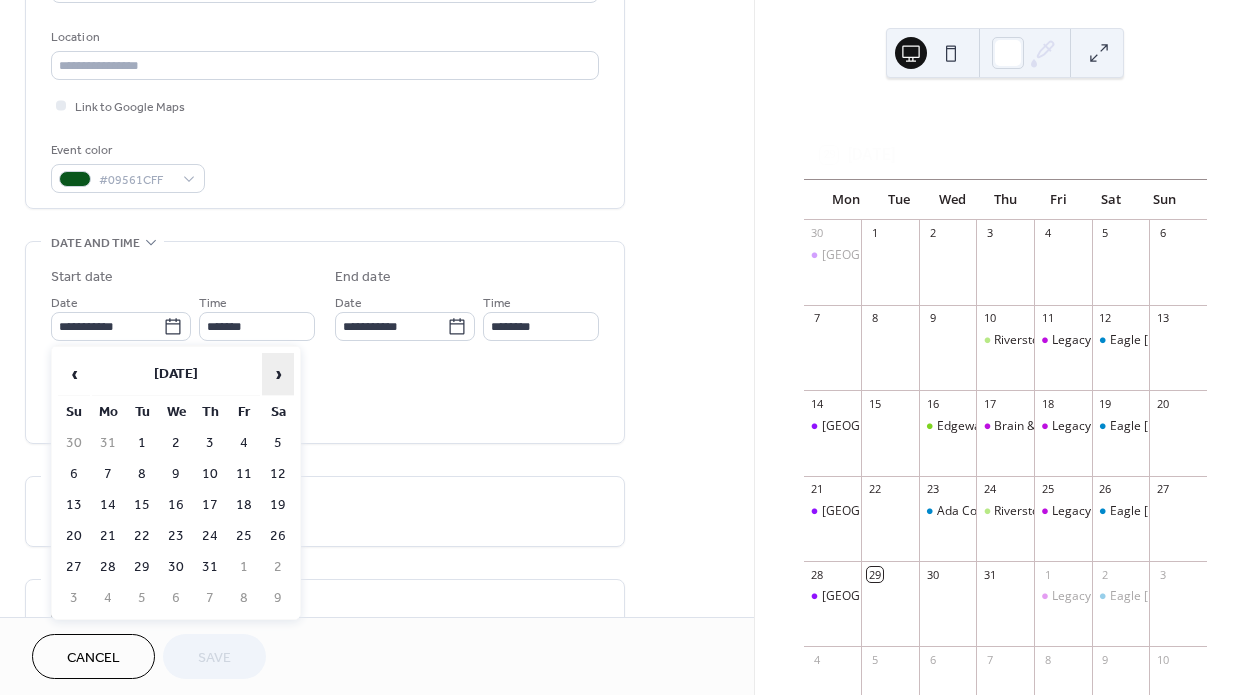 click on "›" at bounding box center (278, 374) 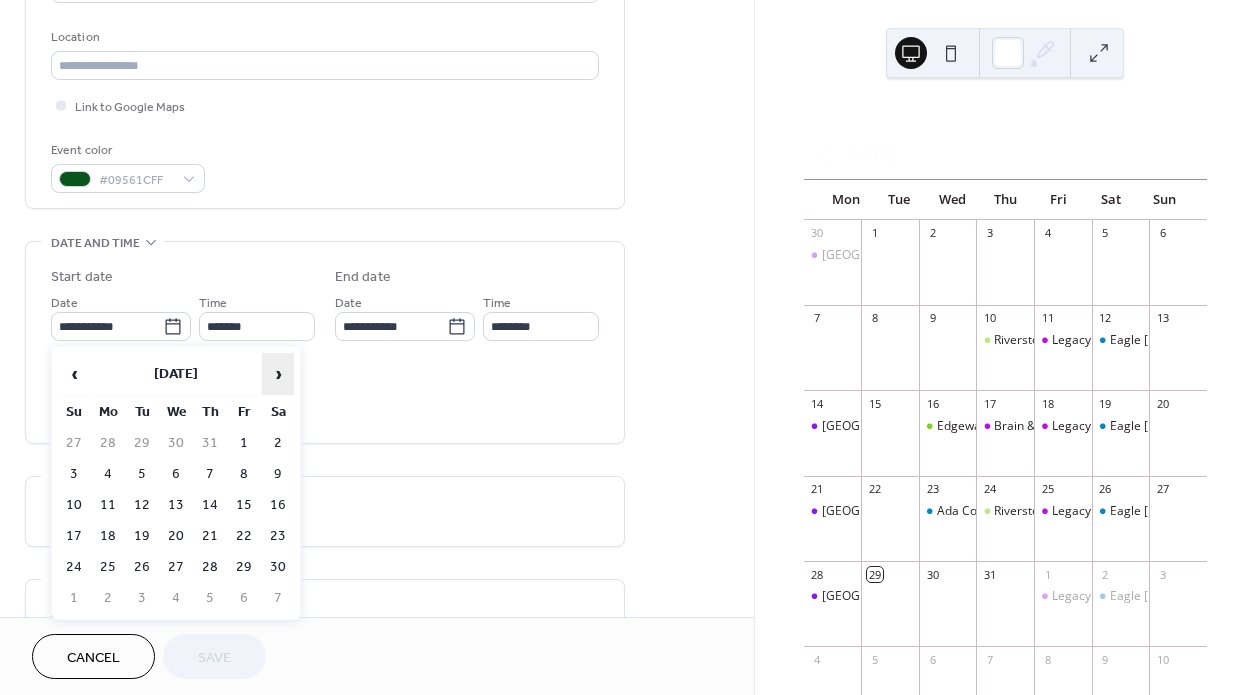 click on "›" at bounding box center (278, 374) 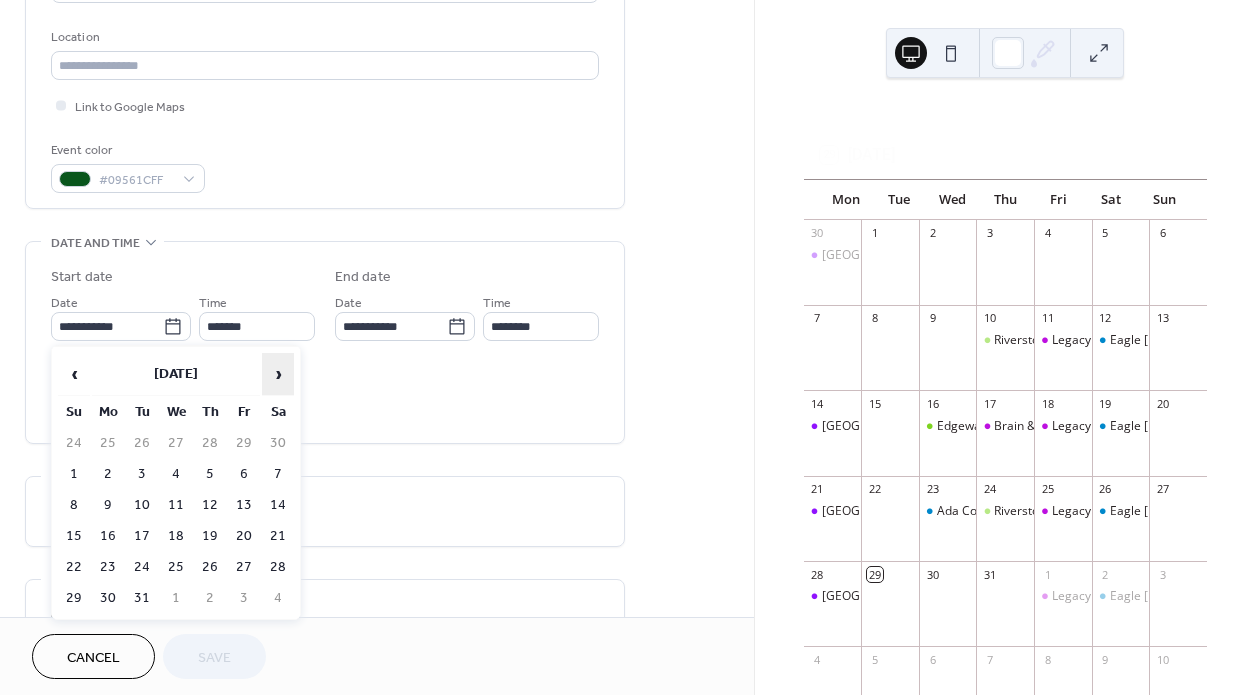click on "›" at bounding box center (278, 374) 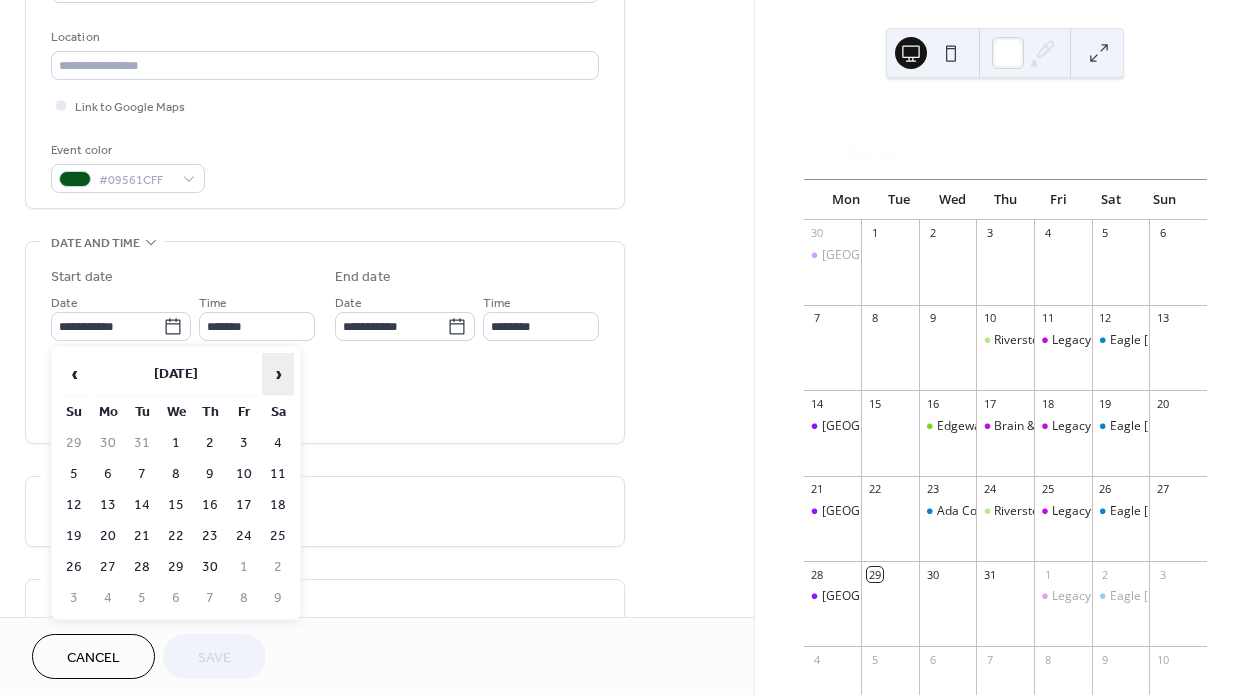 click on "›" at bounding box center [278, 374] 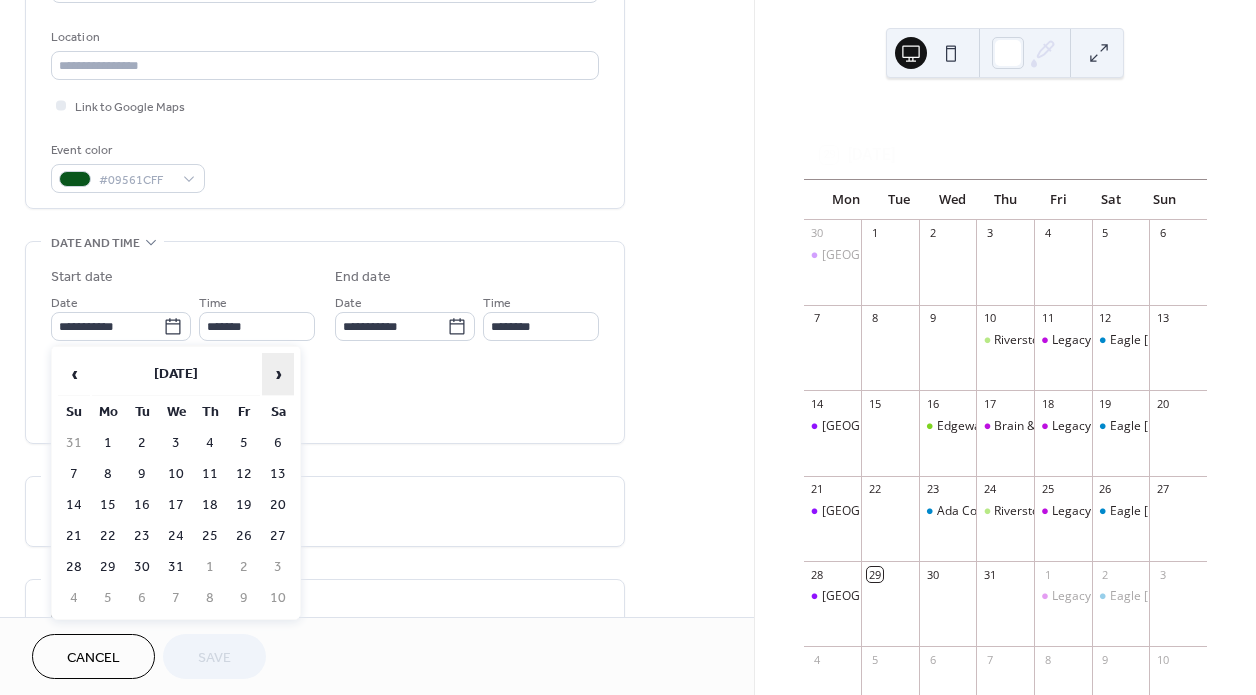 click on "›" at bounding box center (278, 374) 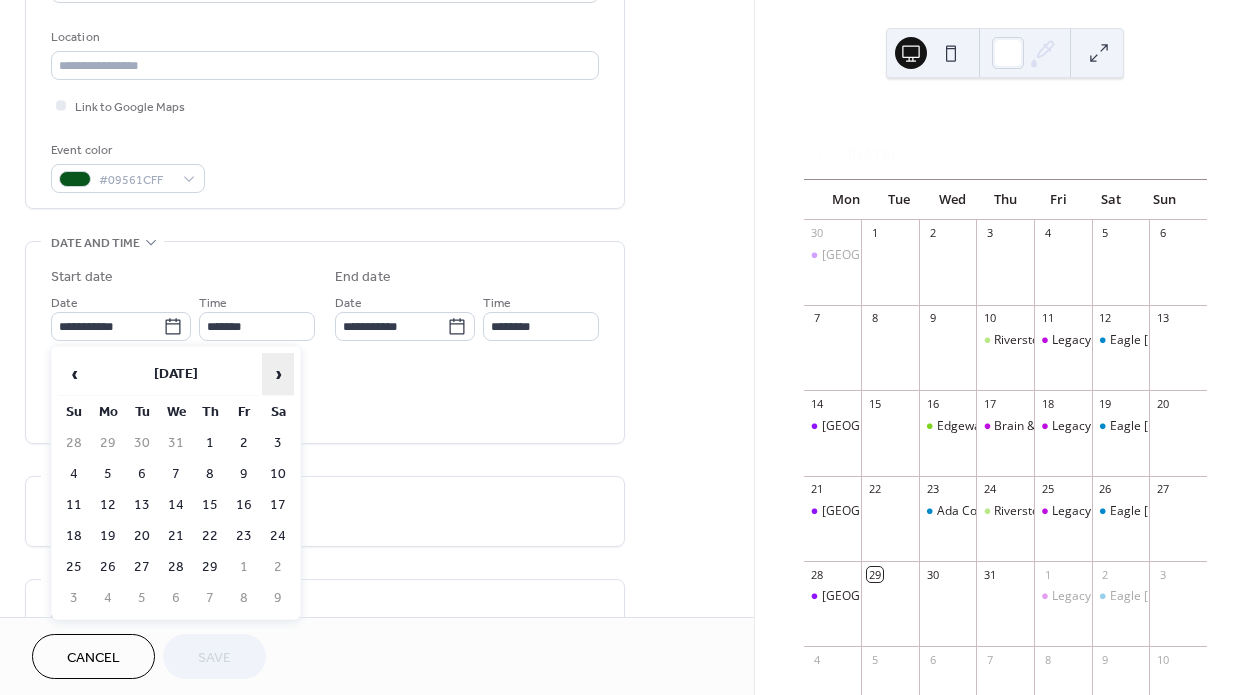 click on "›" at bounding box center (278, 374) 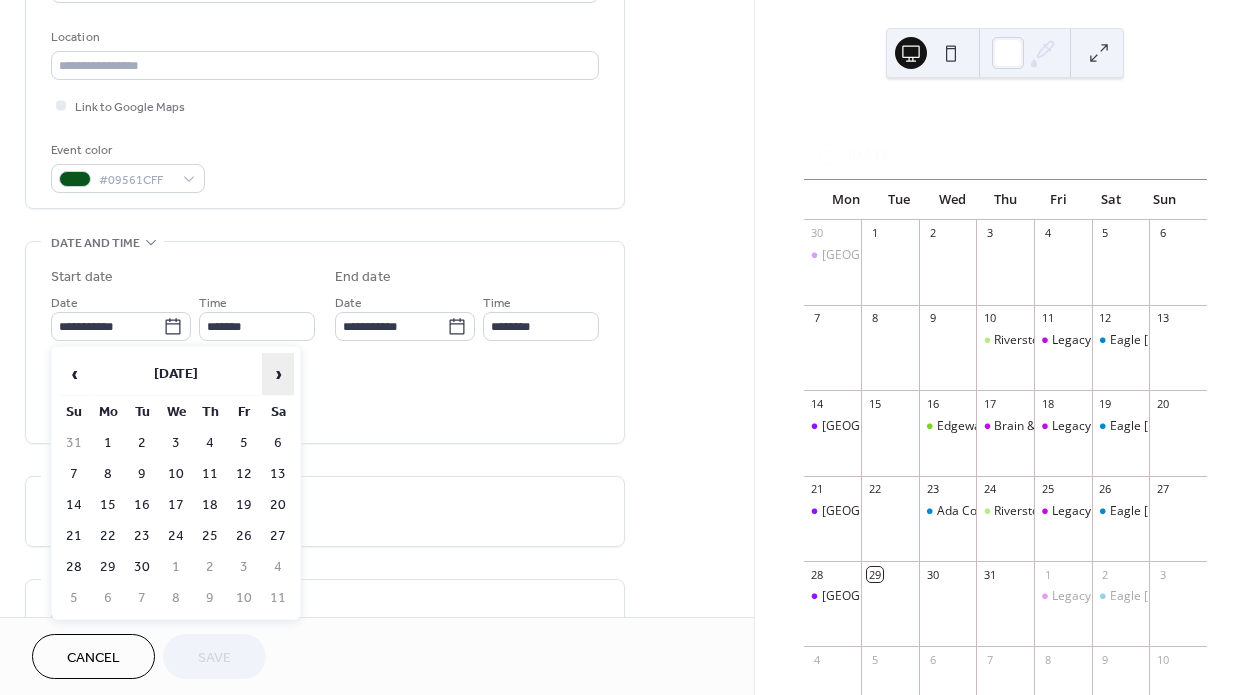 click on "›" at bounding box center [278, 374] 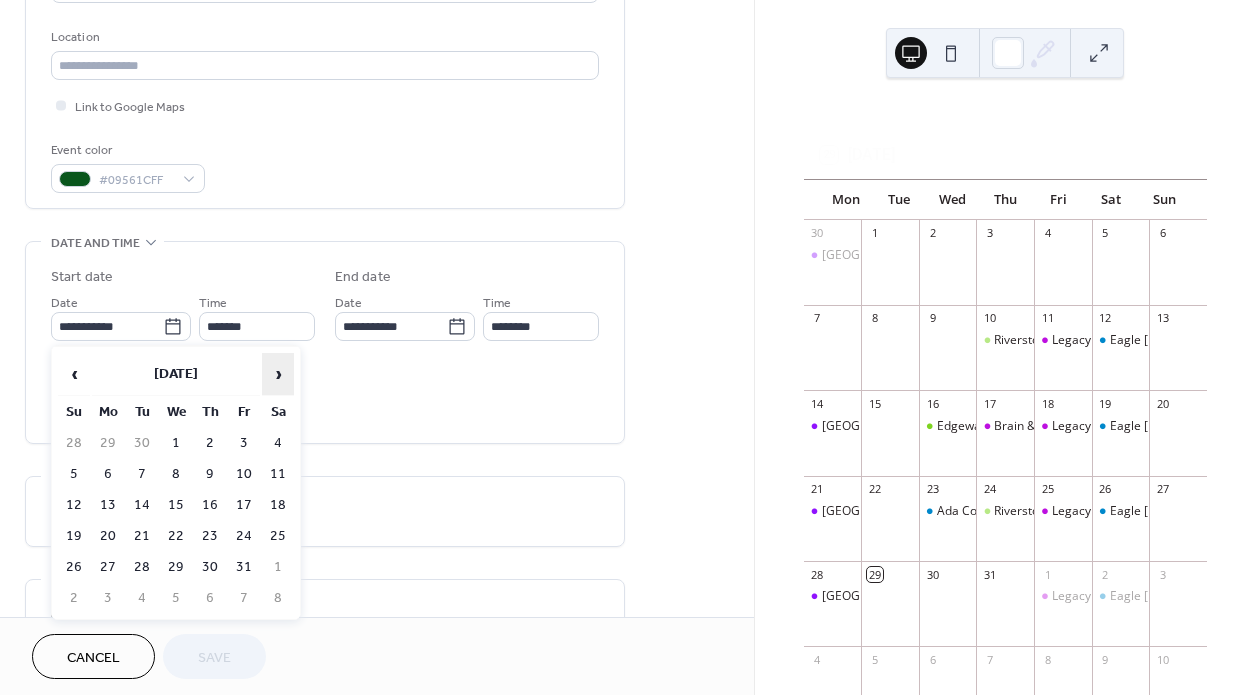 click on "›" at bounding box center [278, 374] 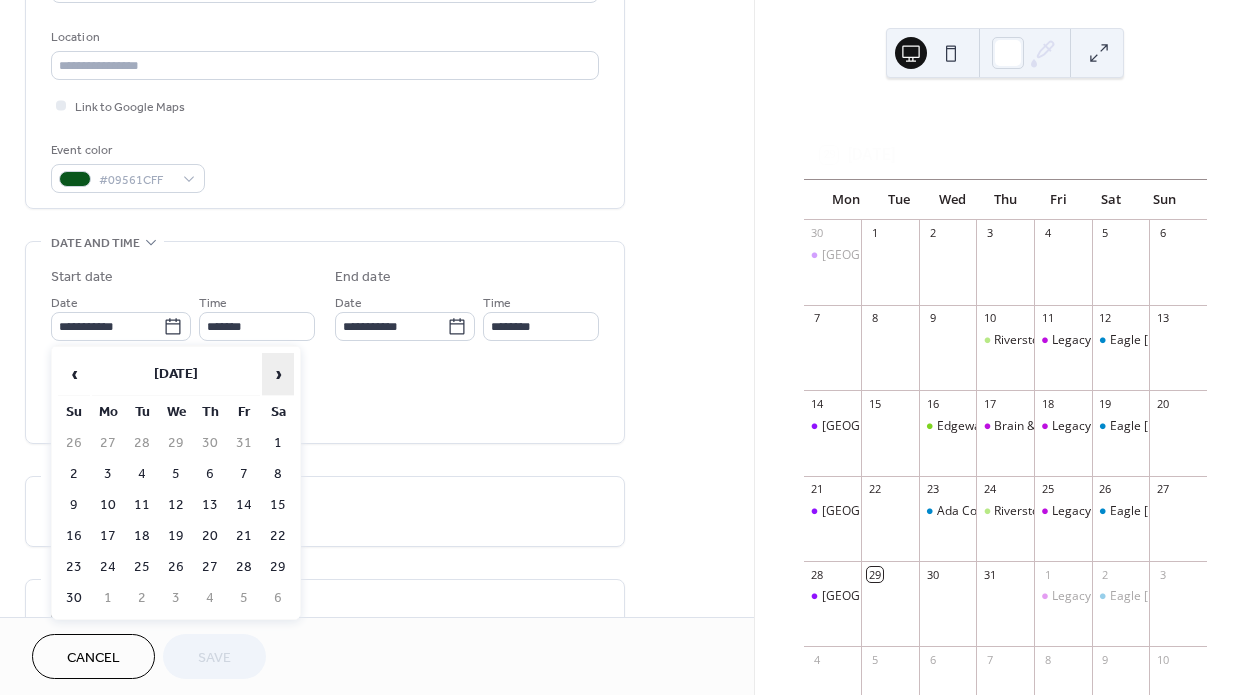 click on "›" at bounding box center [278, 374] 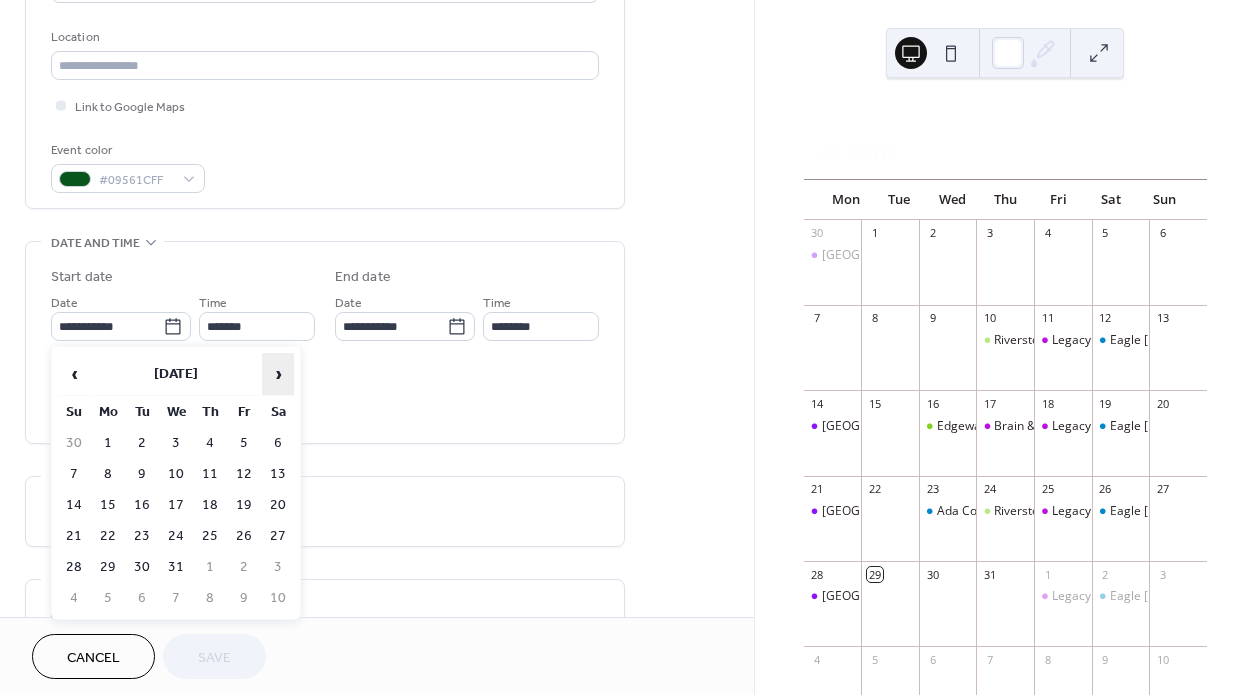 click on "›" at bounding box center [278, 374] 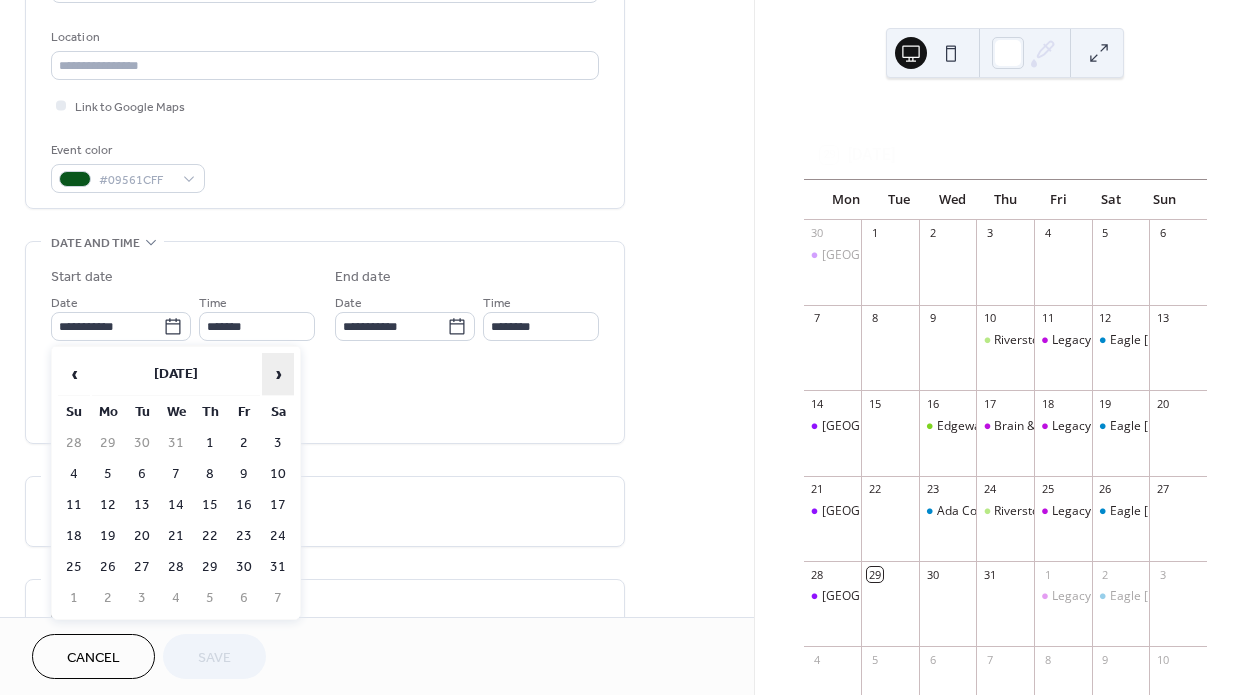 click on "›" at bounding box center [278, 374] 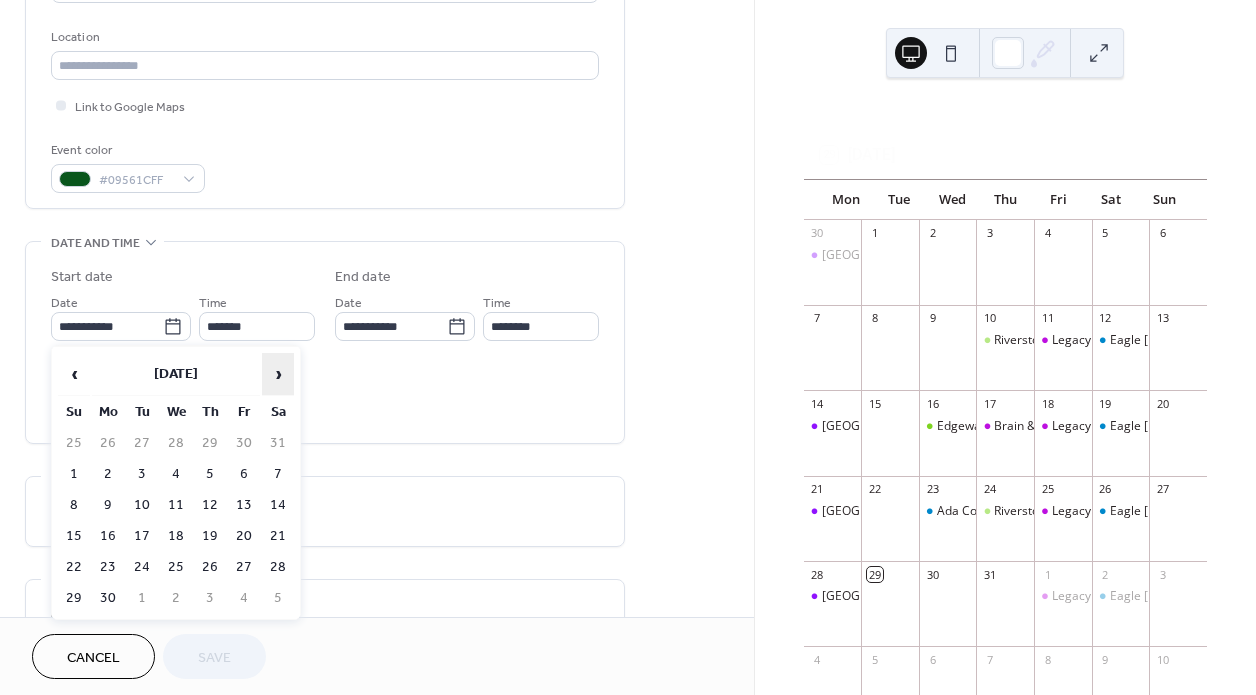 click on "›" at bounding box center [278, 374] 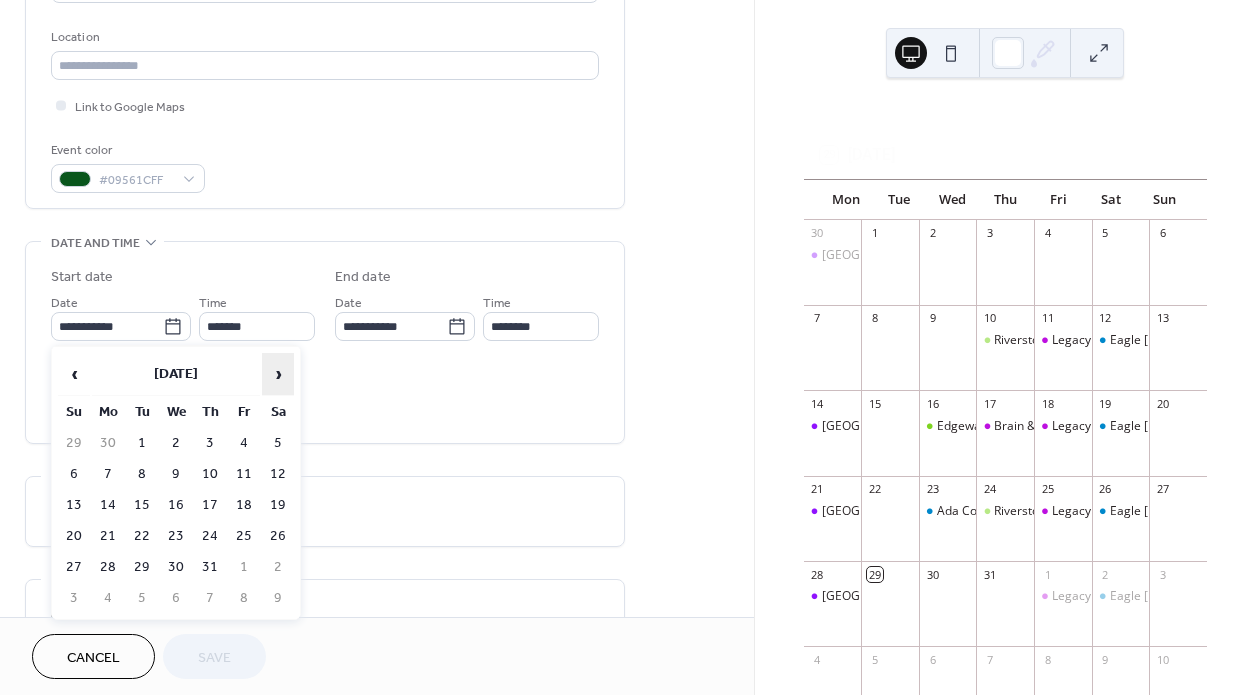 click on "›" at bounding box center [278, 374] 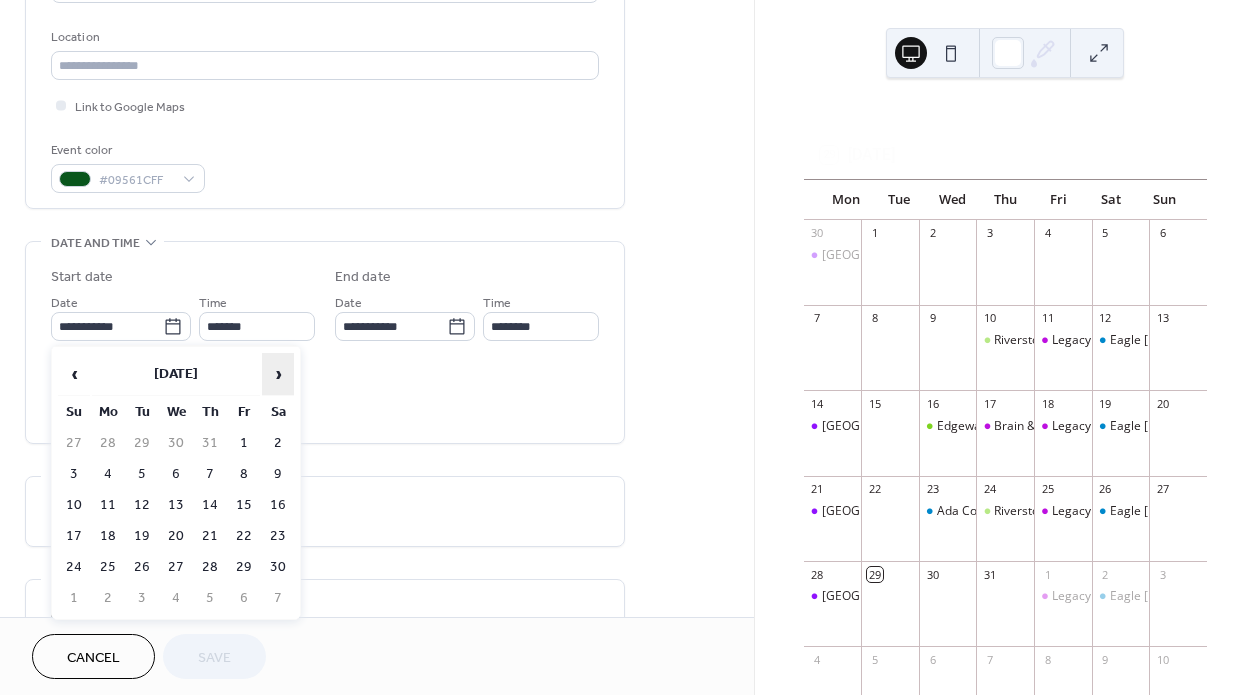 click on "›" at bounding box center [278, 374] 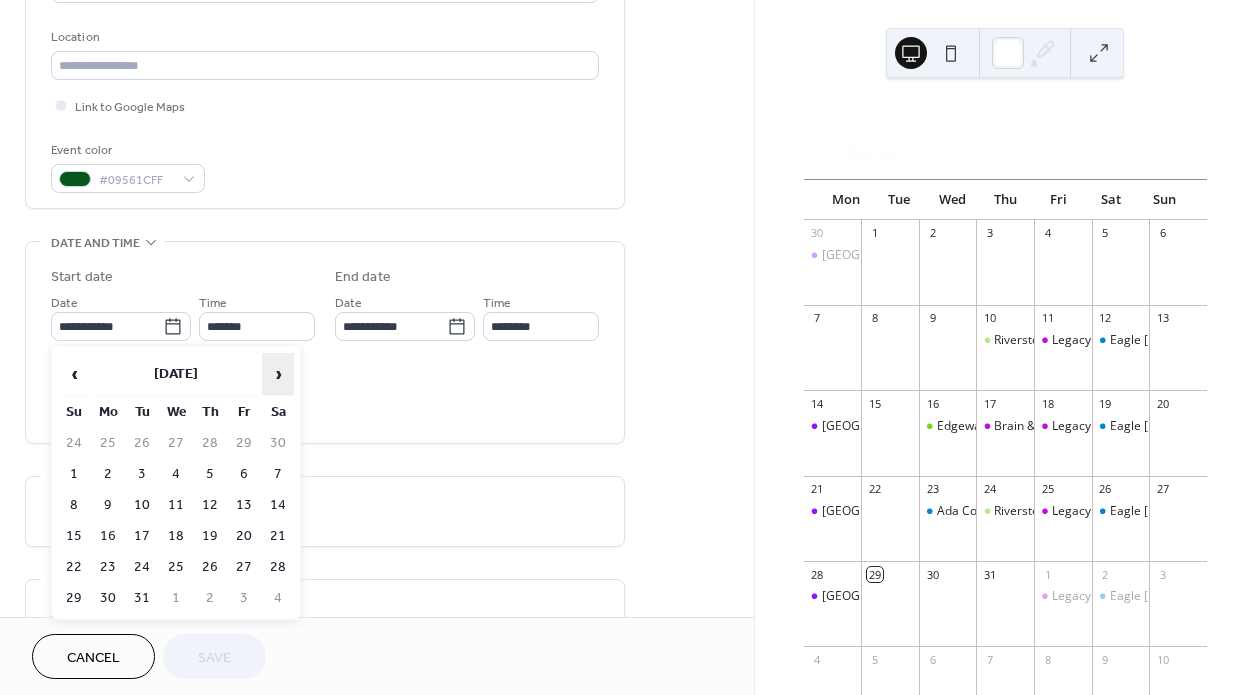 click on "›" at bounding box center [278, 374] 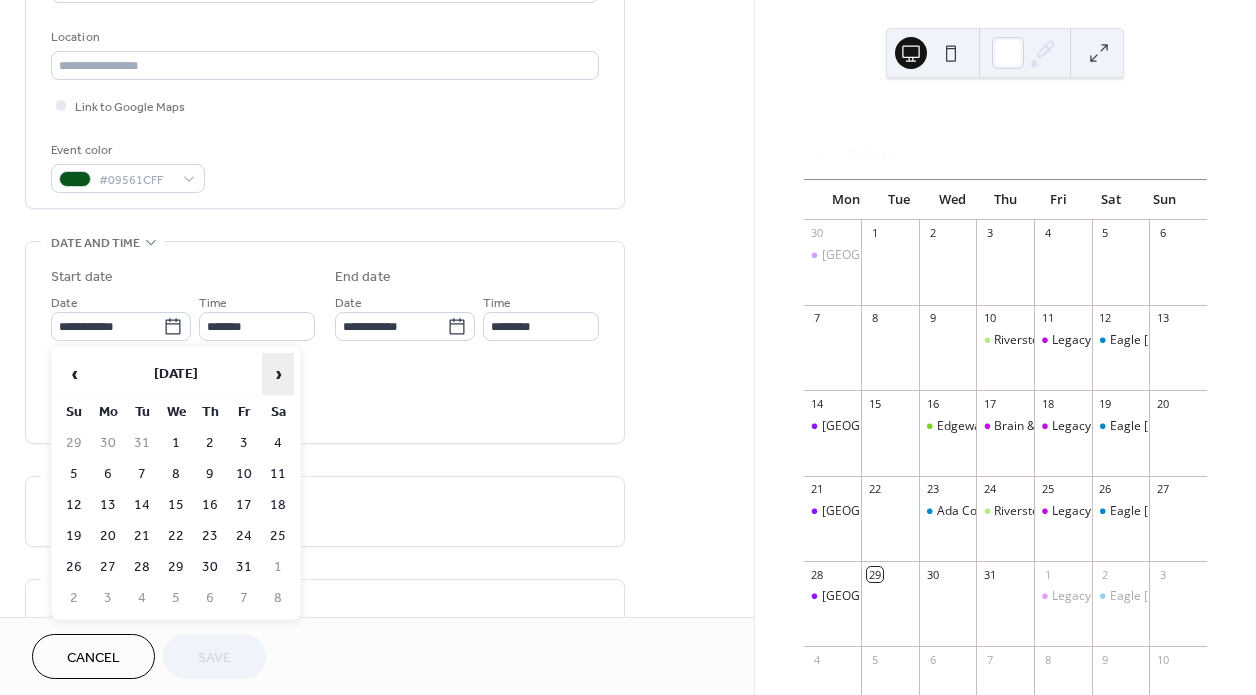 click on "›" at bounding box center [278, 374] 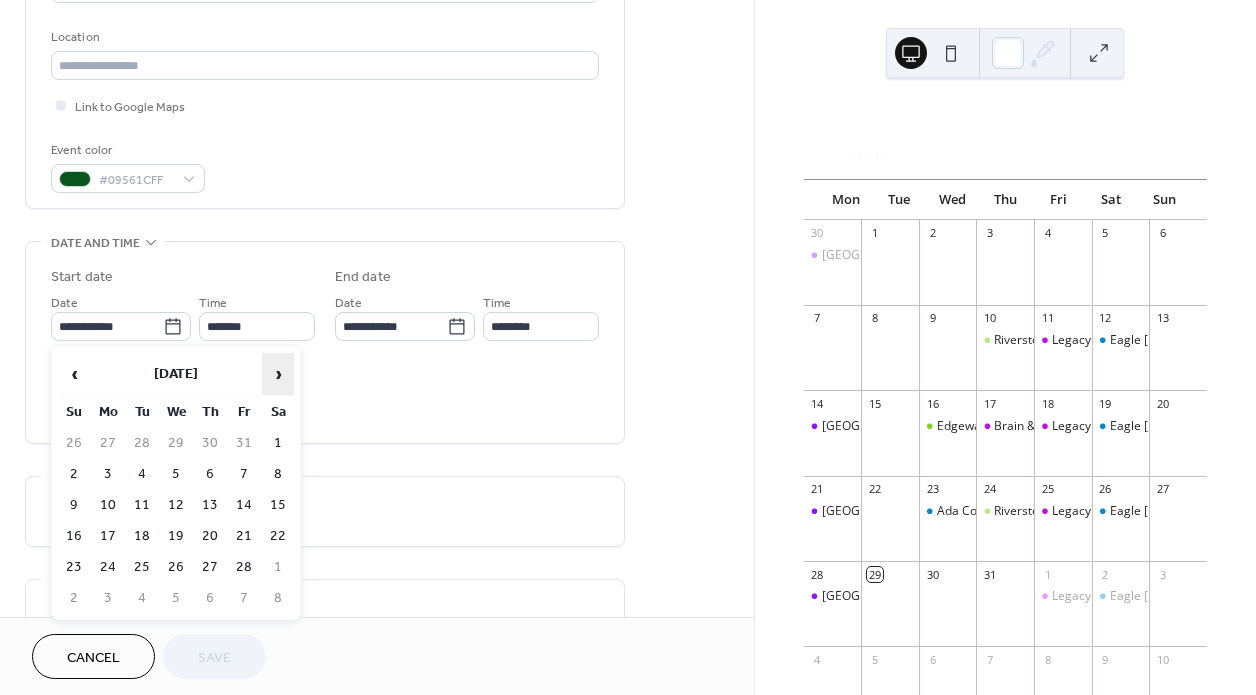 click on "›" at bounding box center [278, 374] 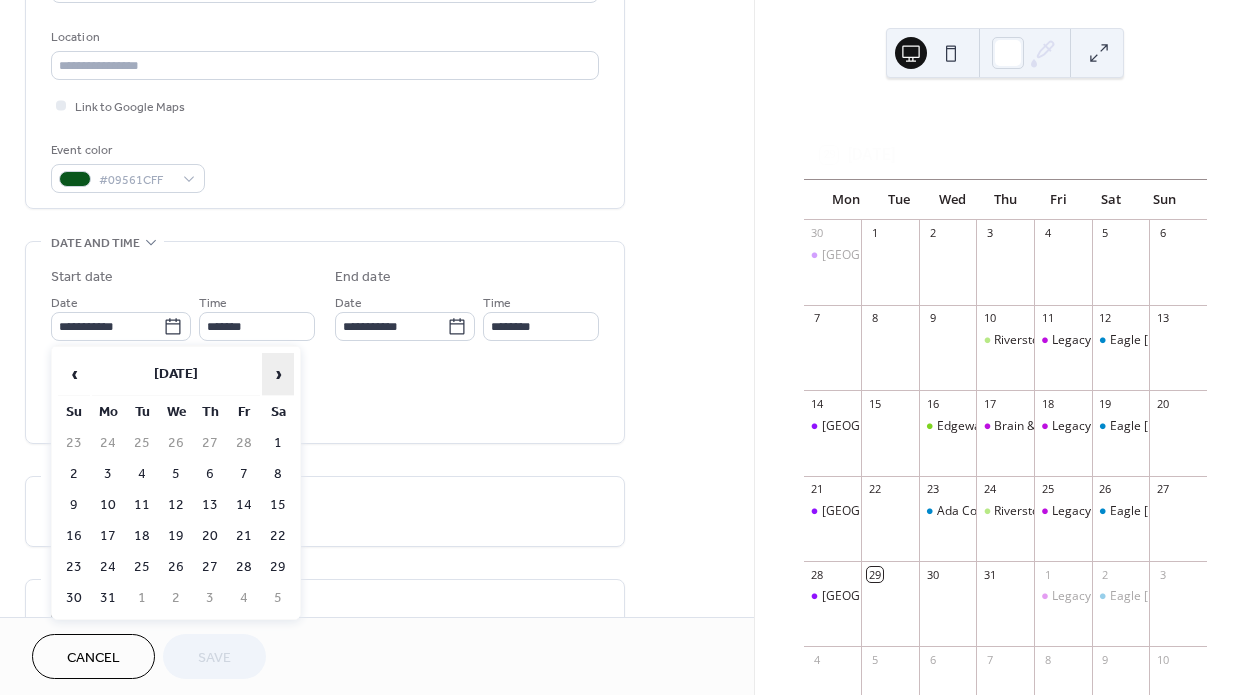 click on "›" at bounding box center (278, 374) 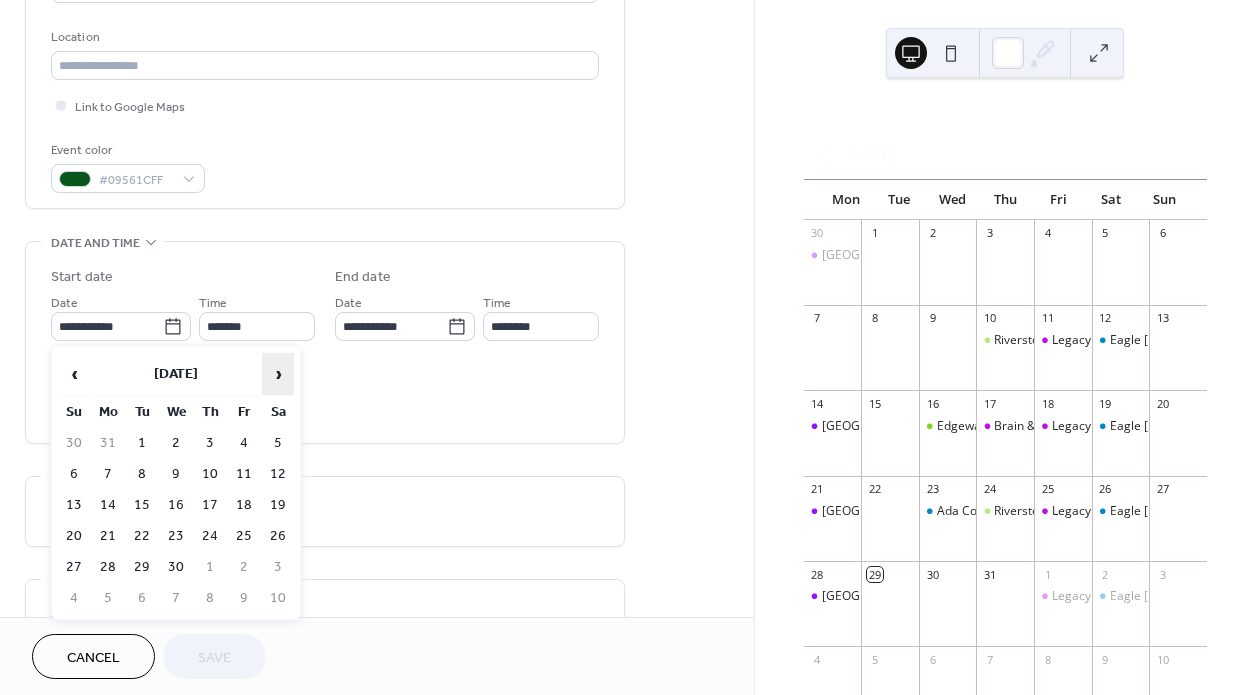 click on "›" at bounding box center [278, 374] 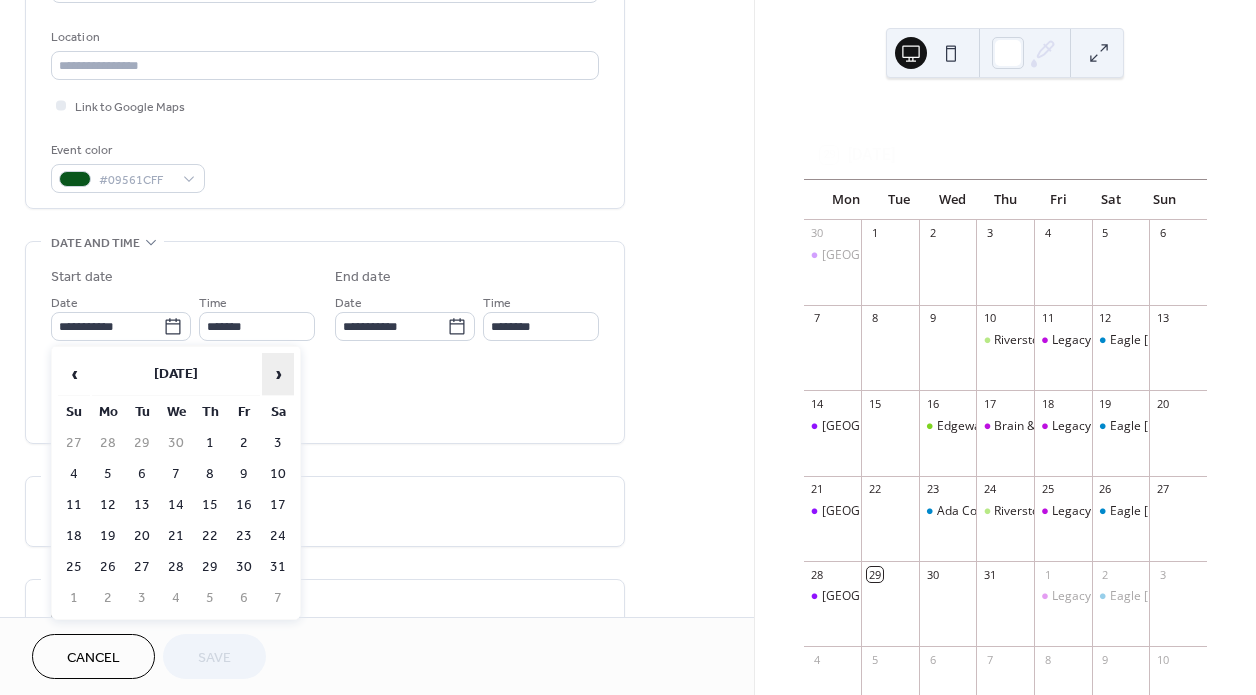 click on "›" at bounding box center [278, 374] 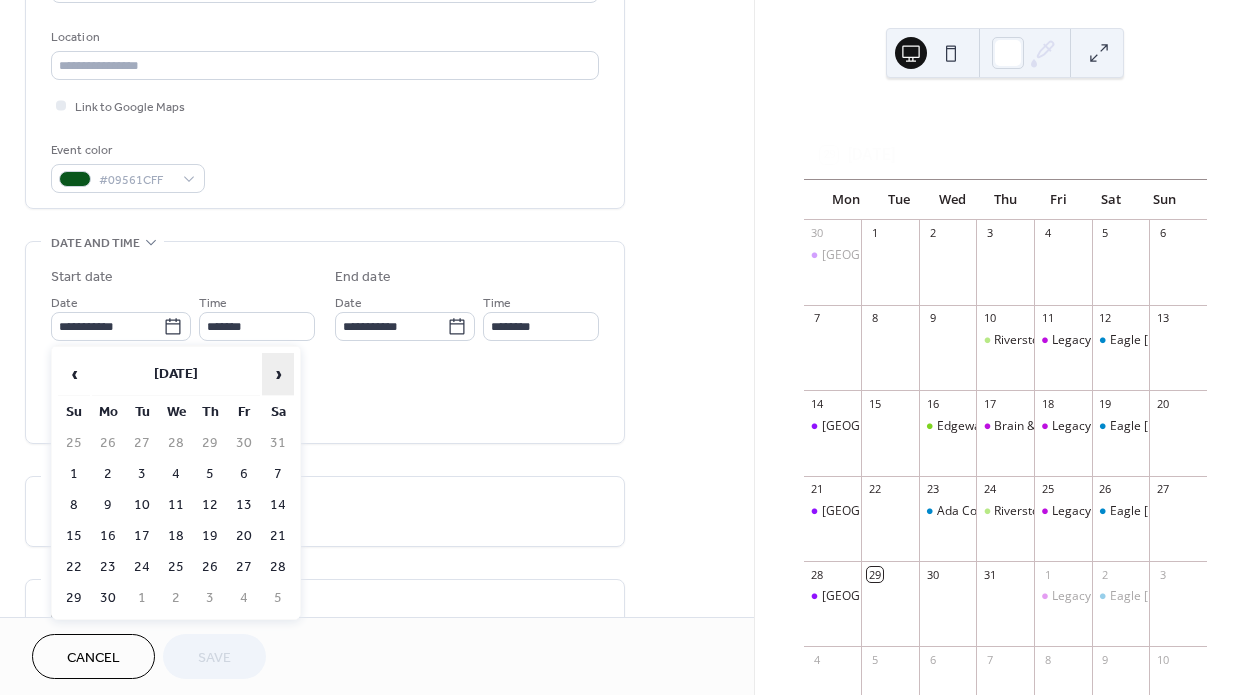 click on "›" at bounding box center [278, 374] 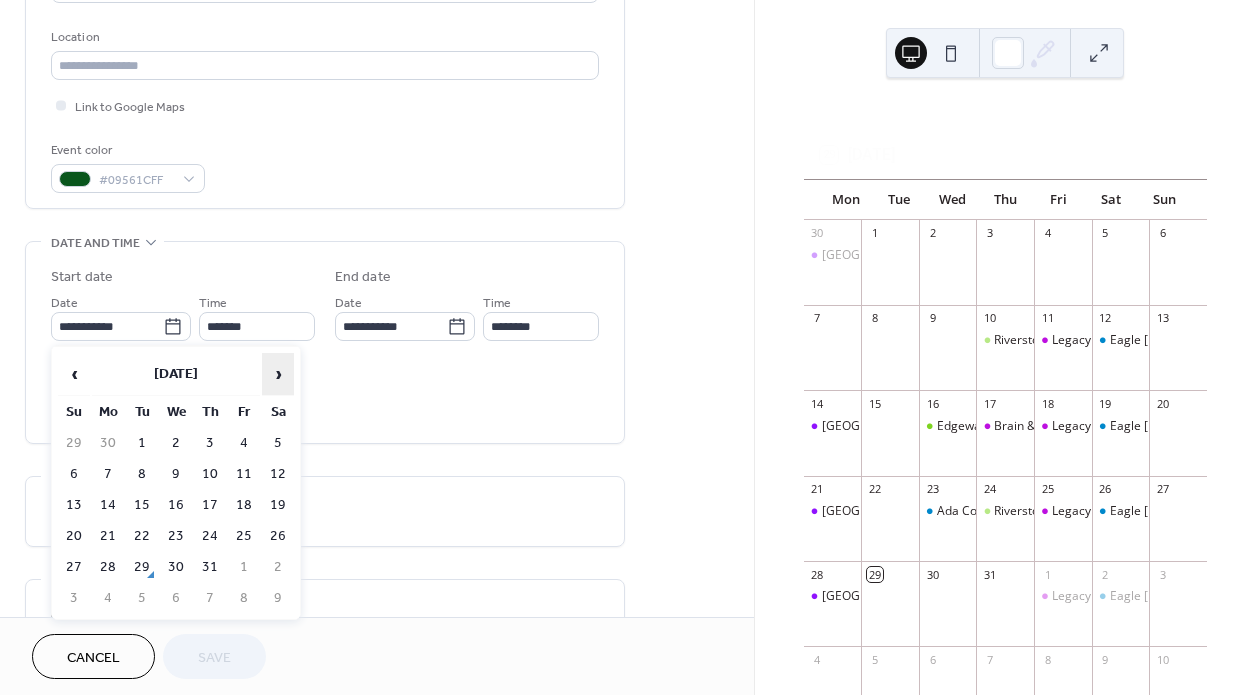 click on "›" at bounding box center (278, 374) 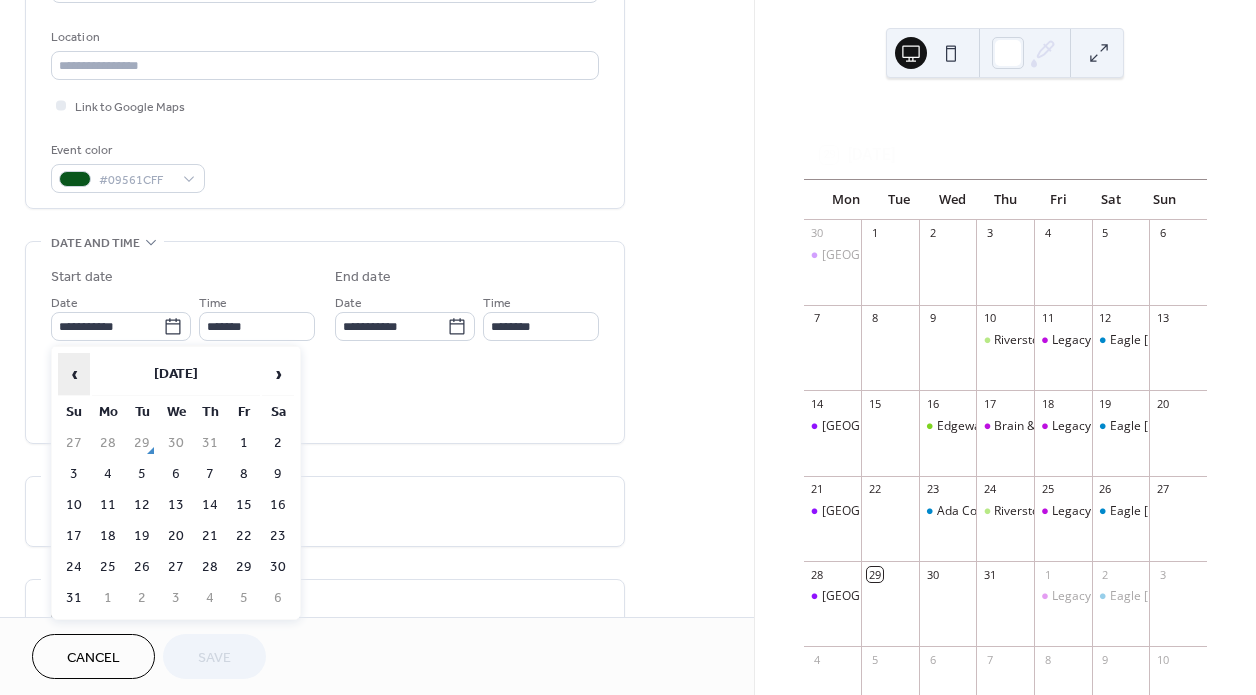 click on "‹" at bounding box center (74, 374) 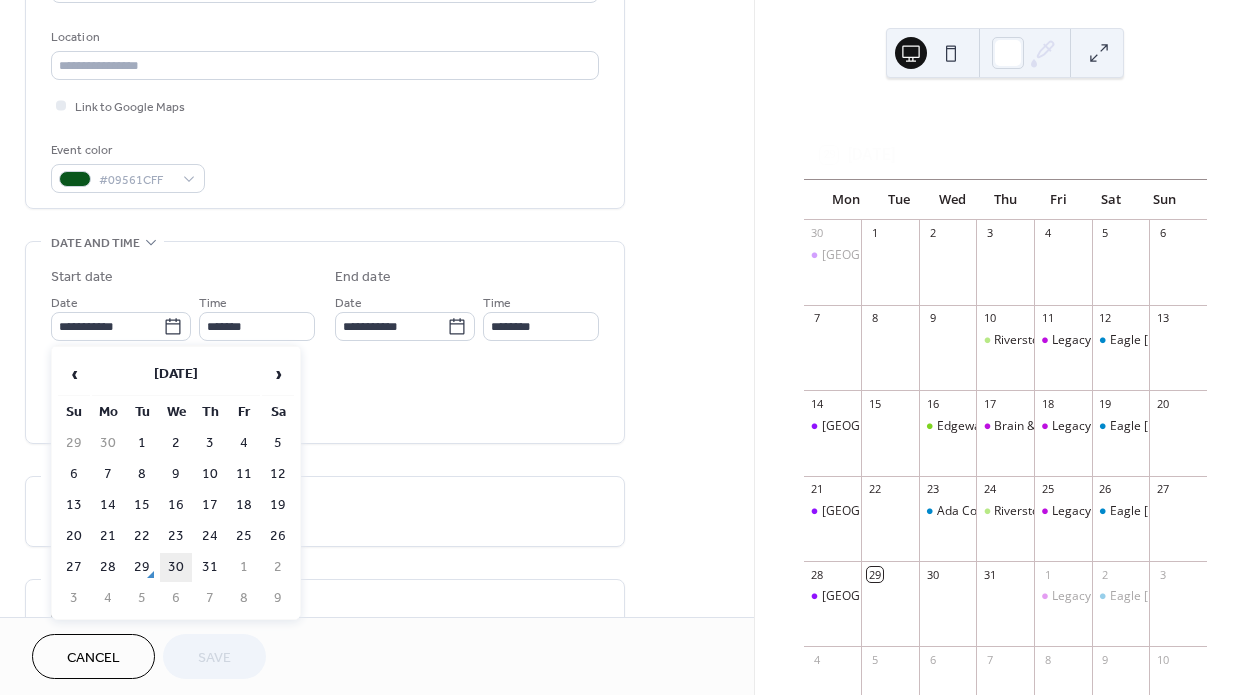 click on "30" at bounding box center (176, 567) 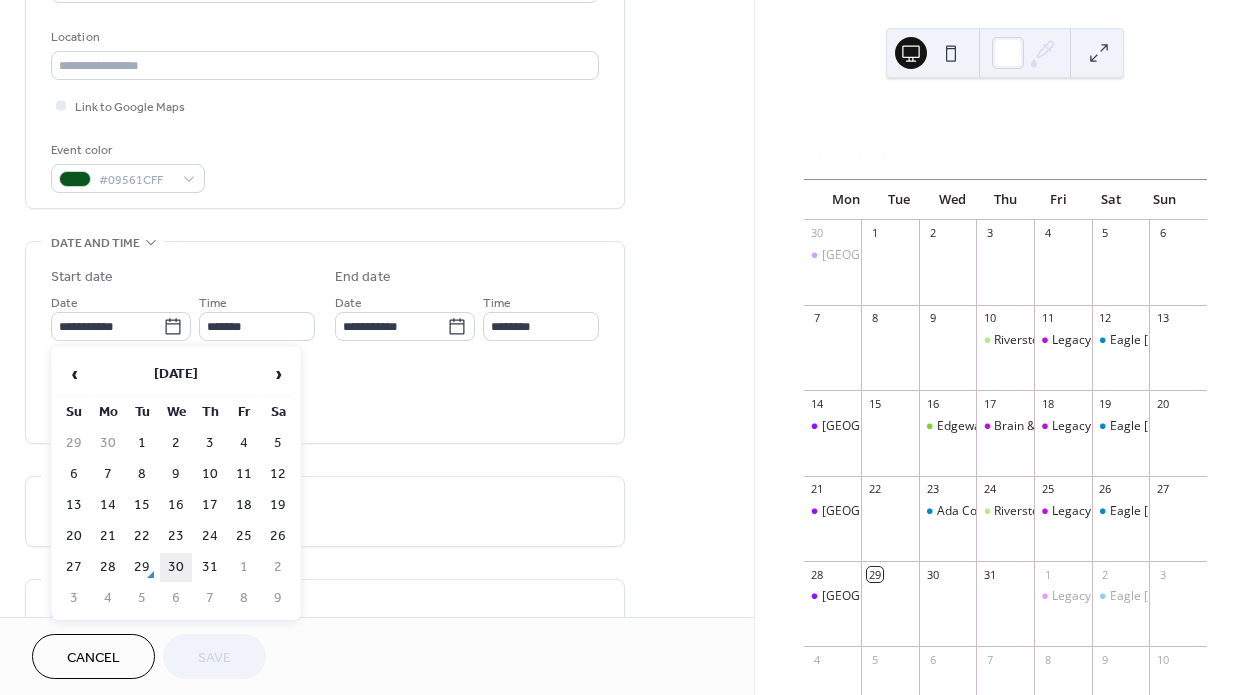 type on "**********" 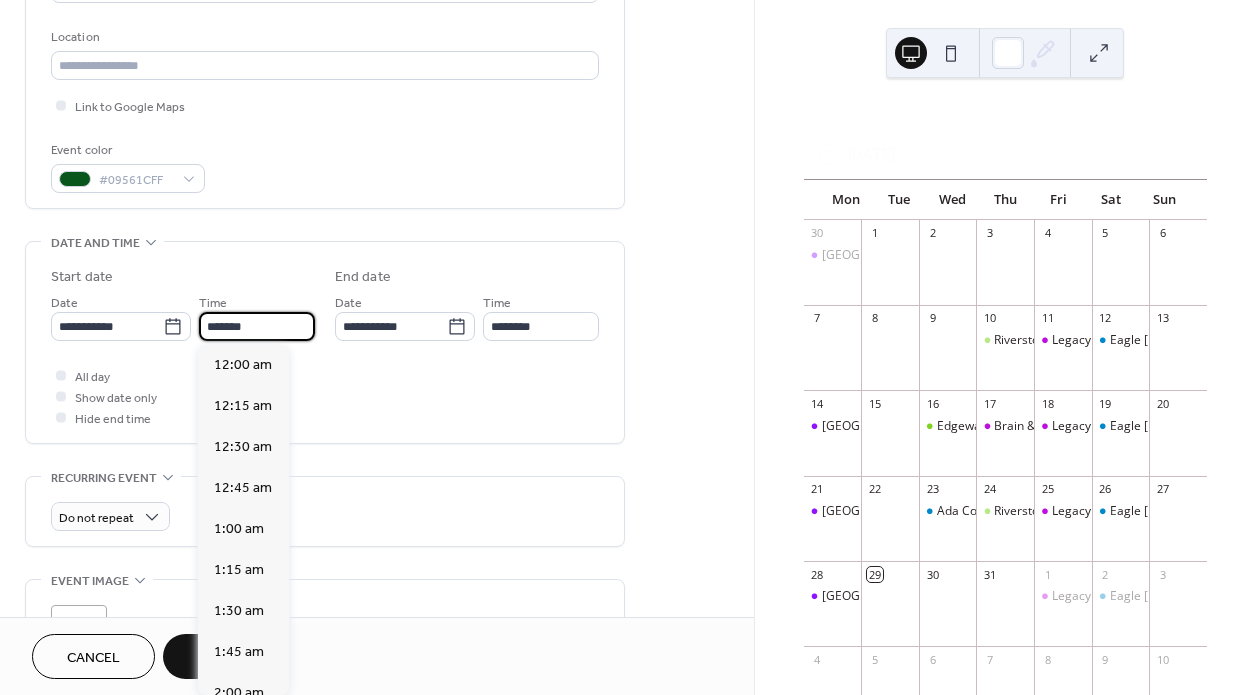 click on "*******" at bounding box center (257, 326) 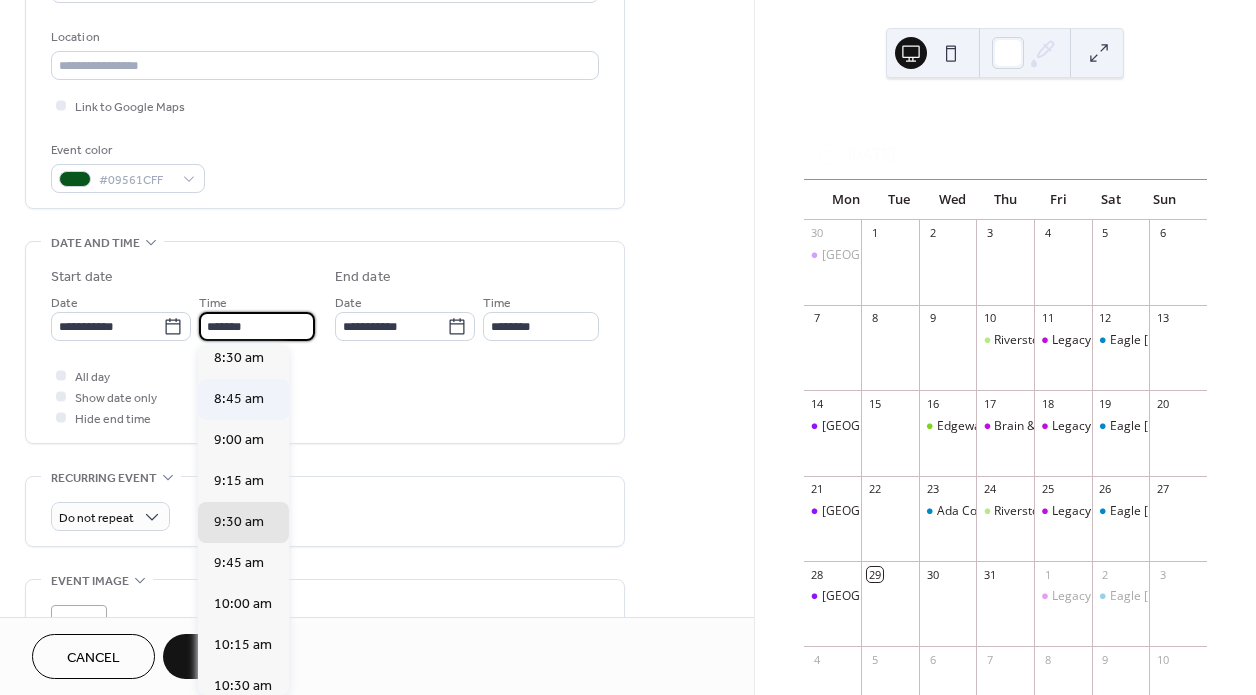scroll, scrollTop: 1398, scrollLeft: 0, axis: vertical 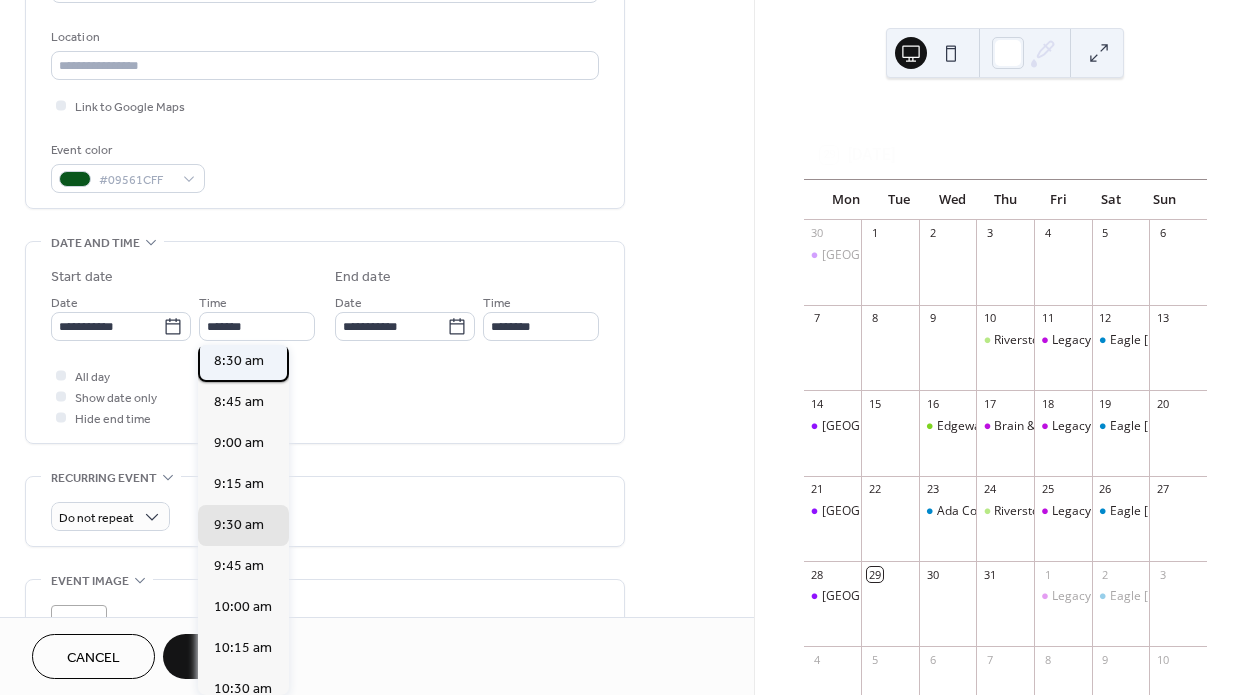 click on "8:30 am" at bounding box center (239, 361) 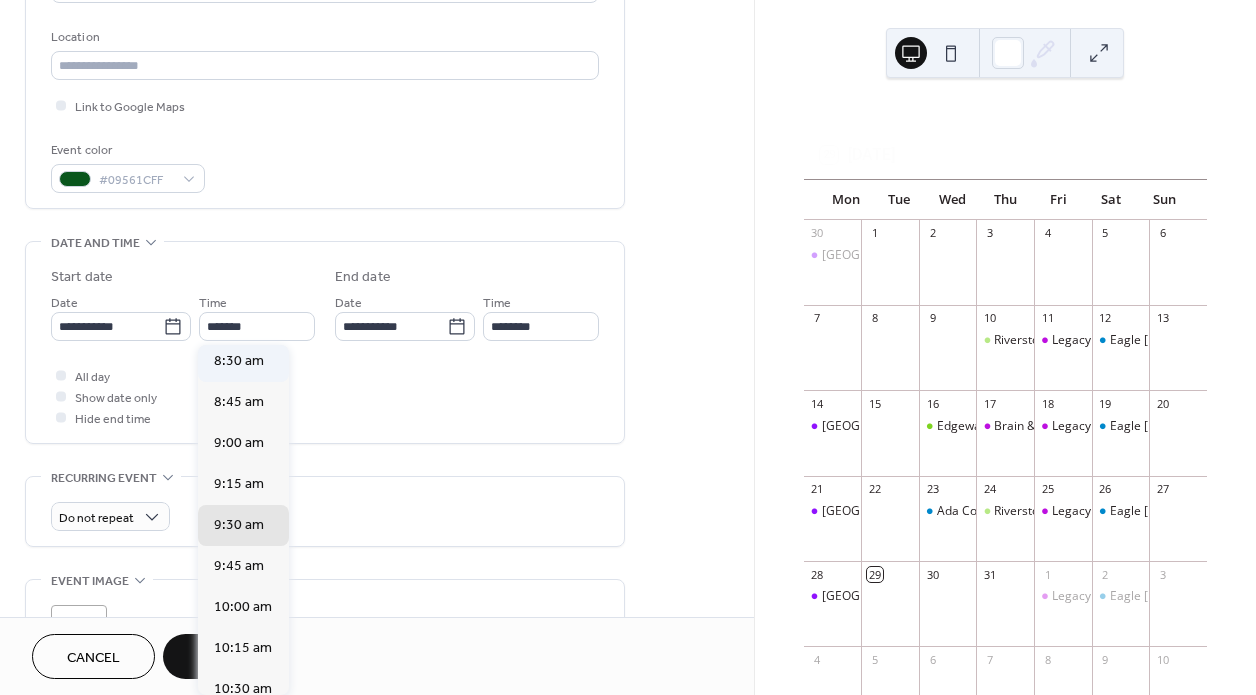 type on "*******" 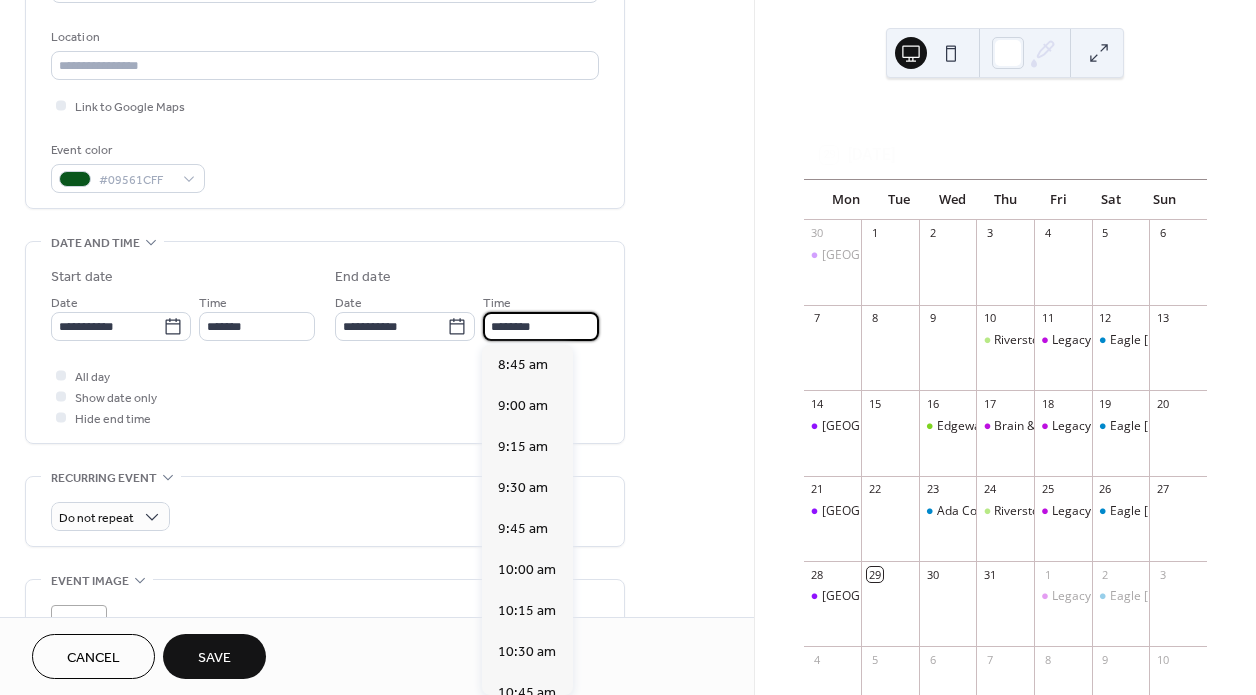 click on "********" at bounding box center [541, 326] 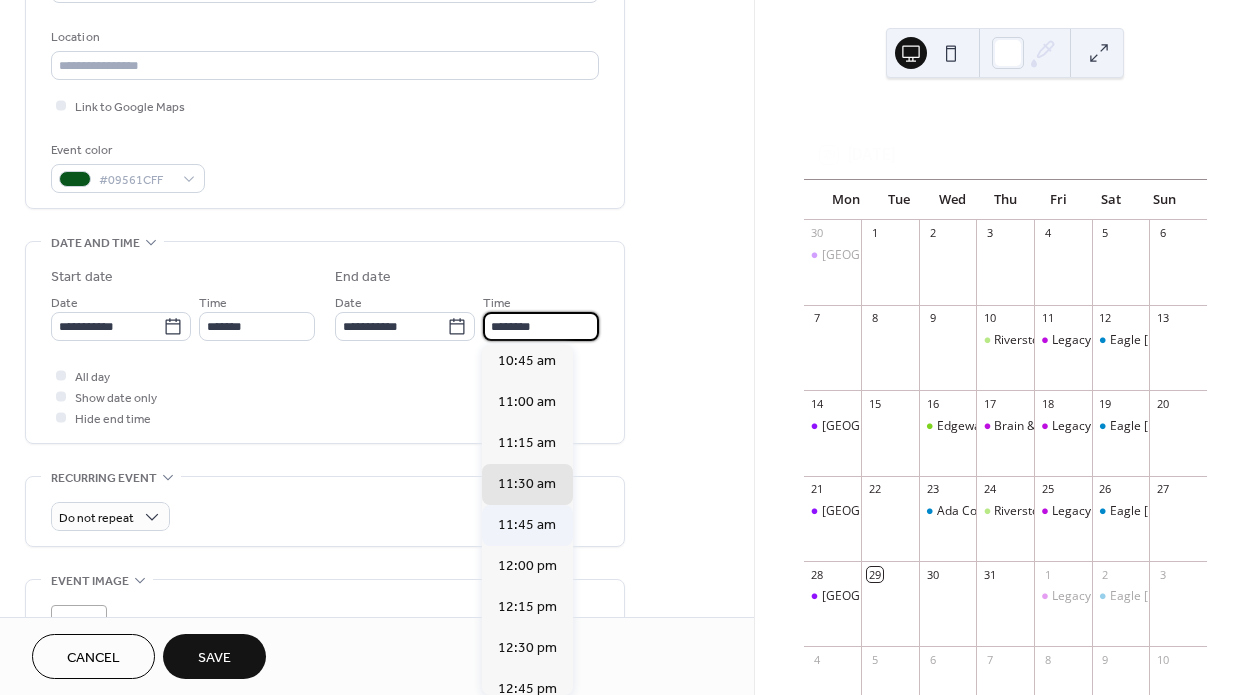 scroll, scrollTop: 309, scrollLeft: 0, axis: vertical 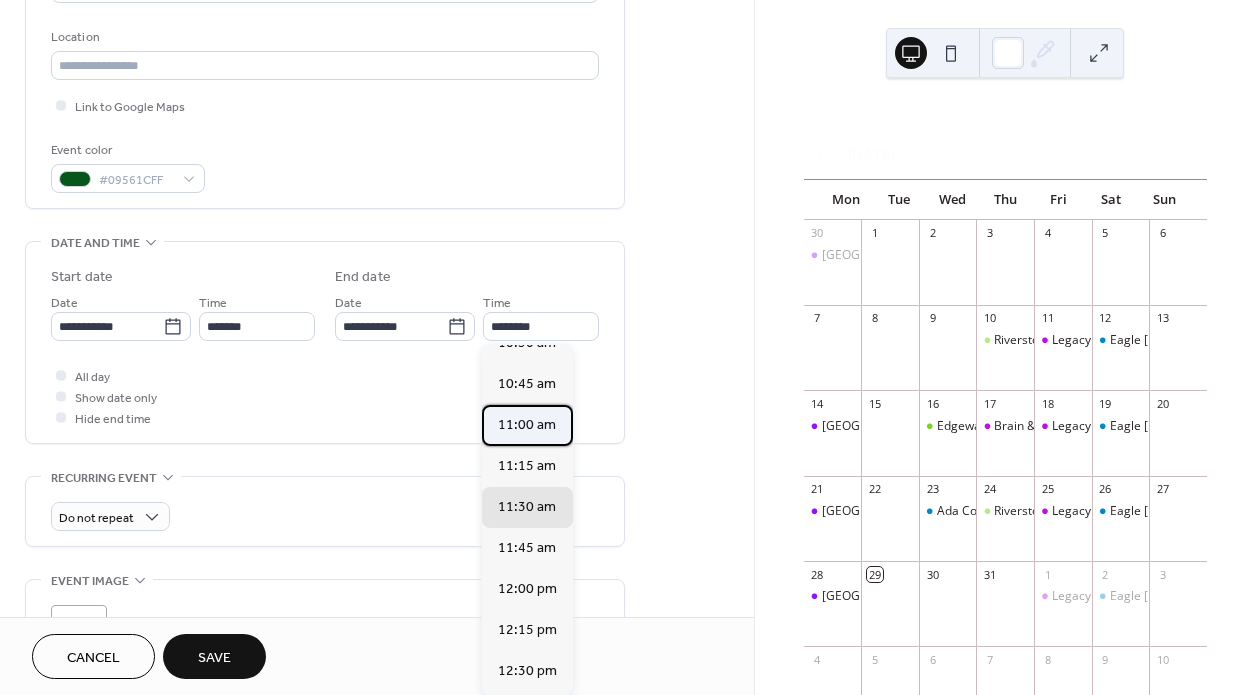click on "11:00 am" at bounding box center (527, 425) 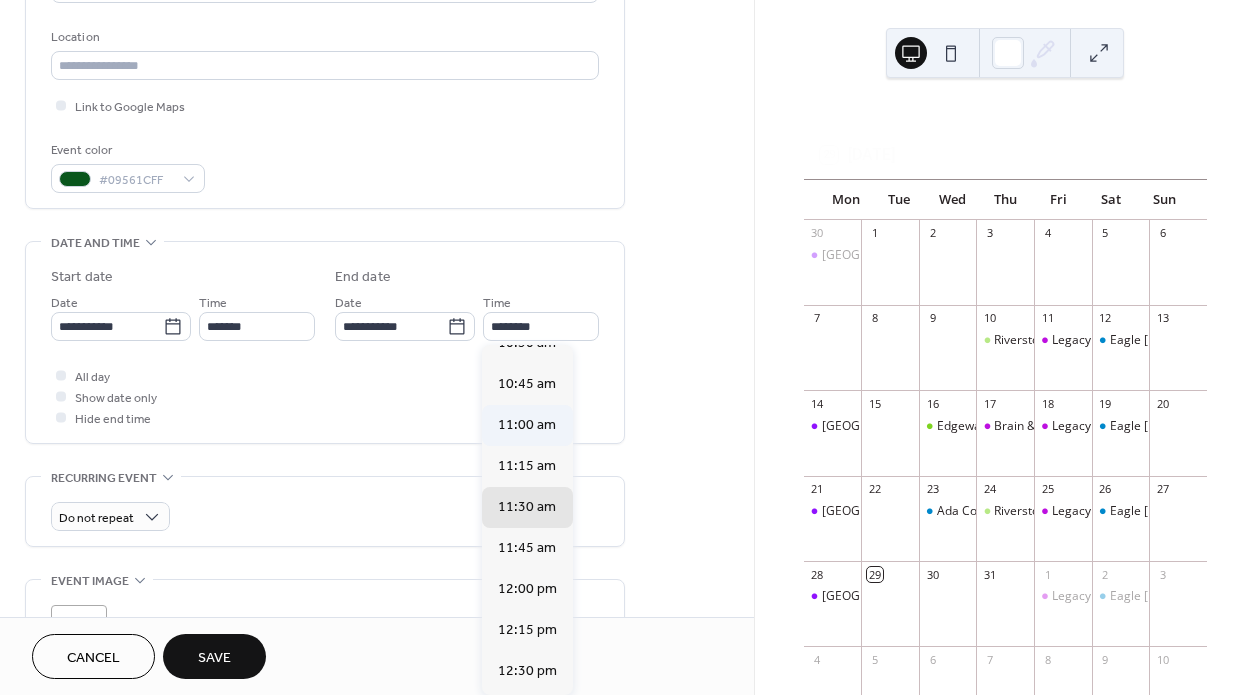 type on "********" 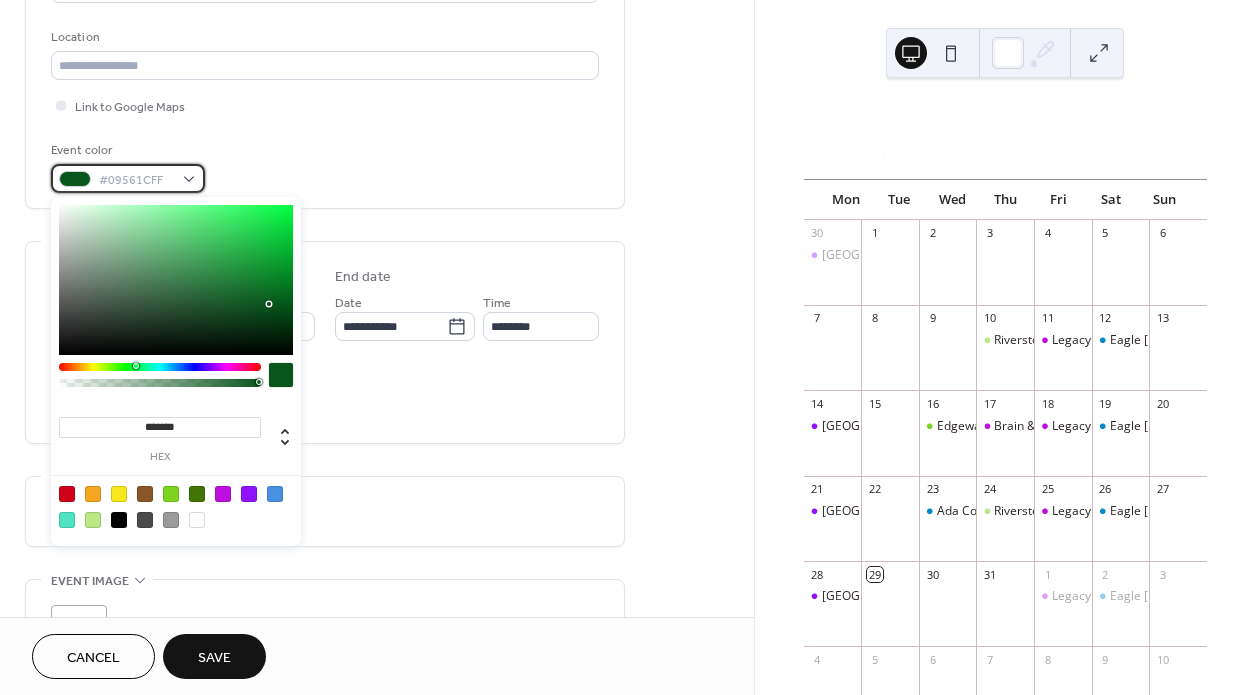 click on "#09561CFF" at bounding box center (128, 178) 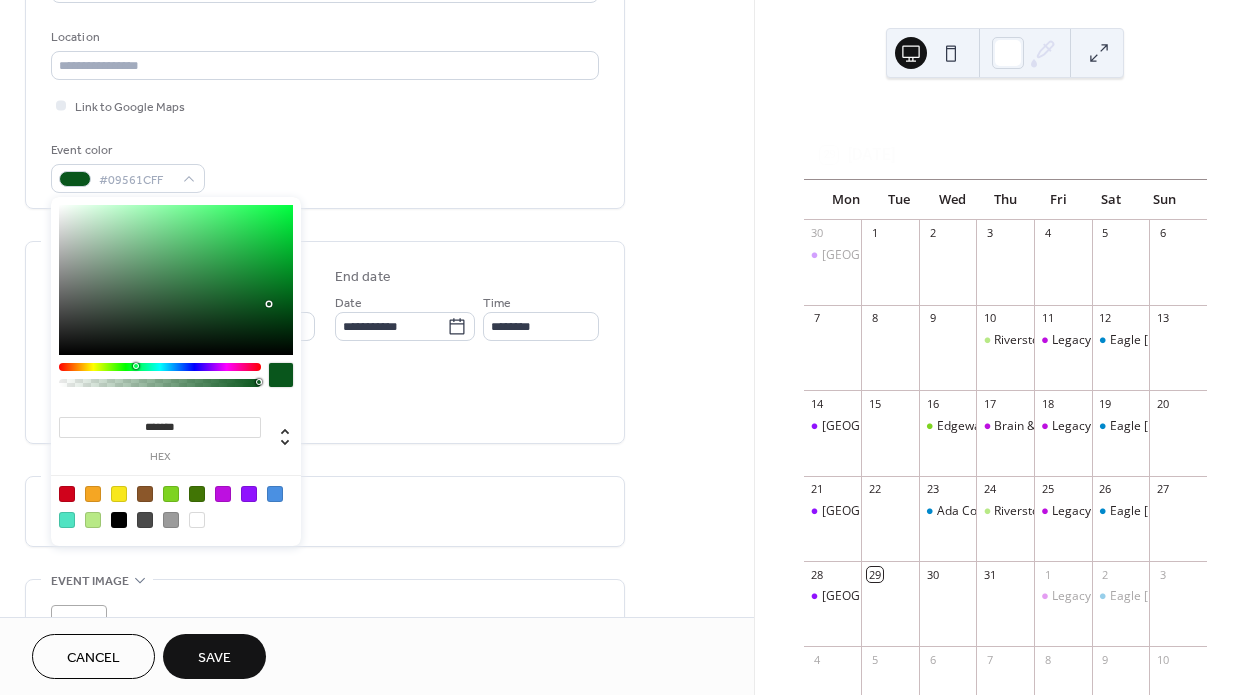 click at bounding box center (223, 494) 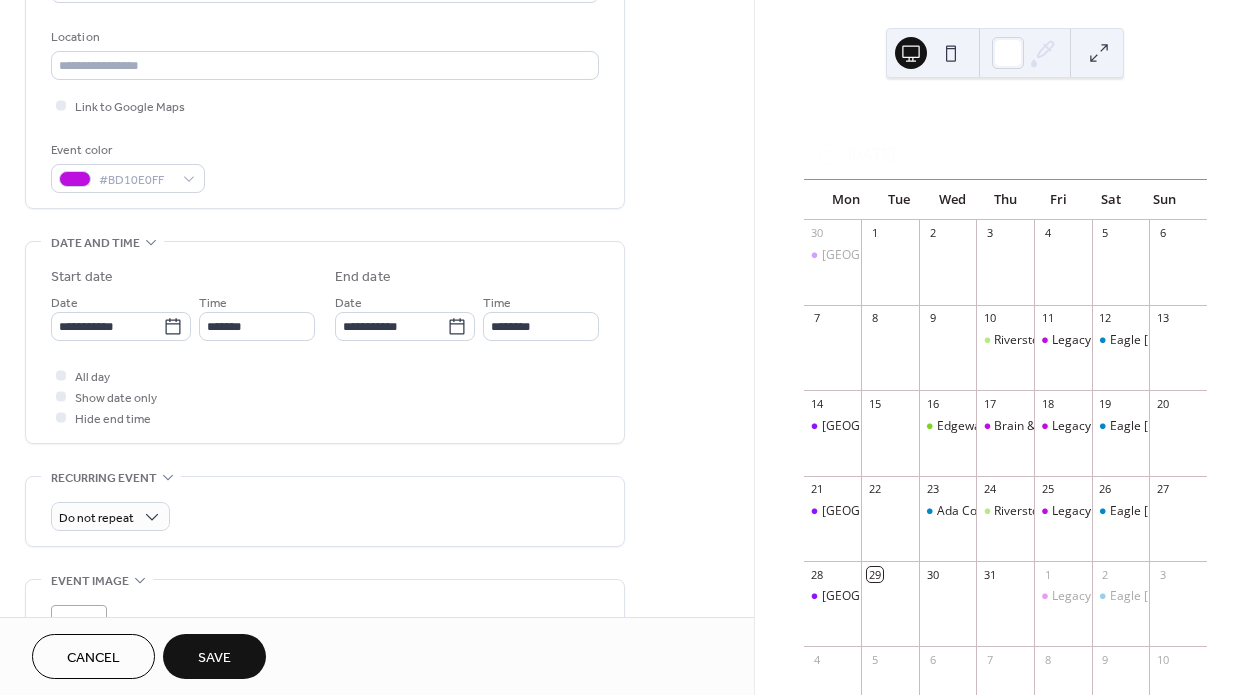 click on "Save" at bounding box center (214, 656) 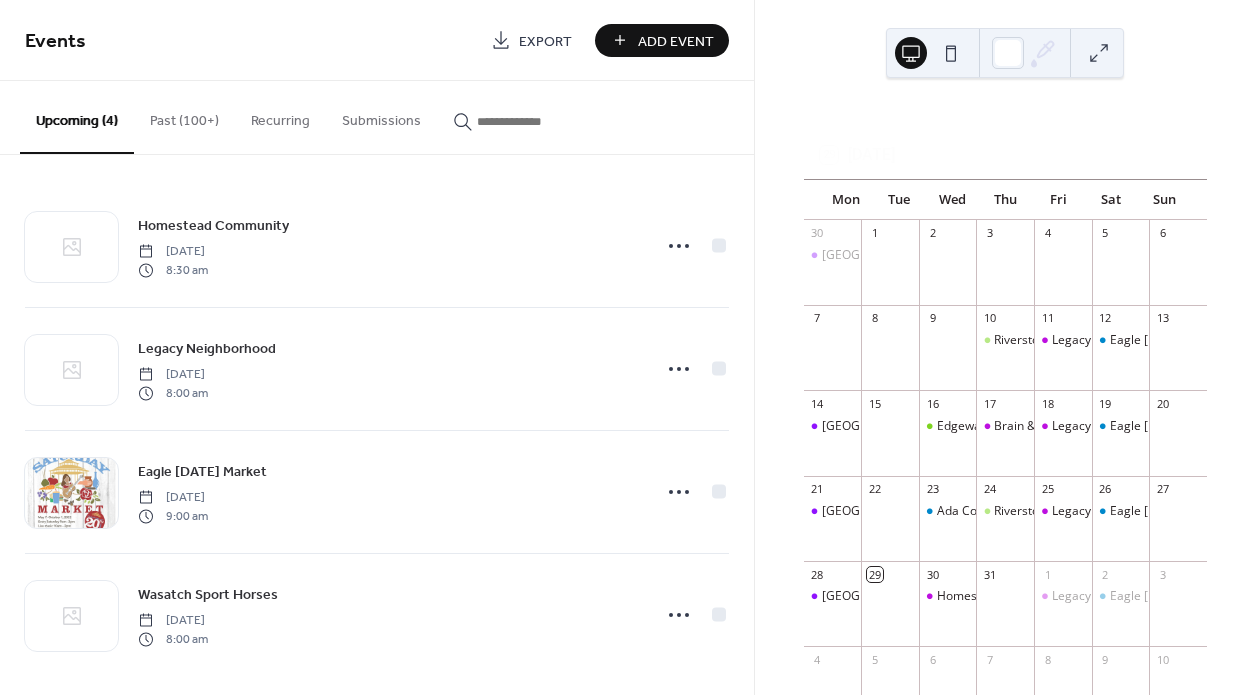 click at bounding box center [537, 121] 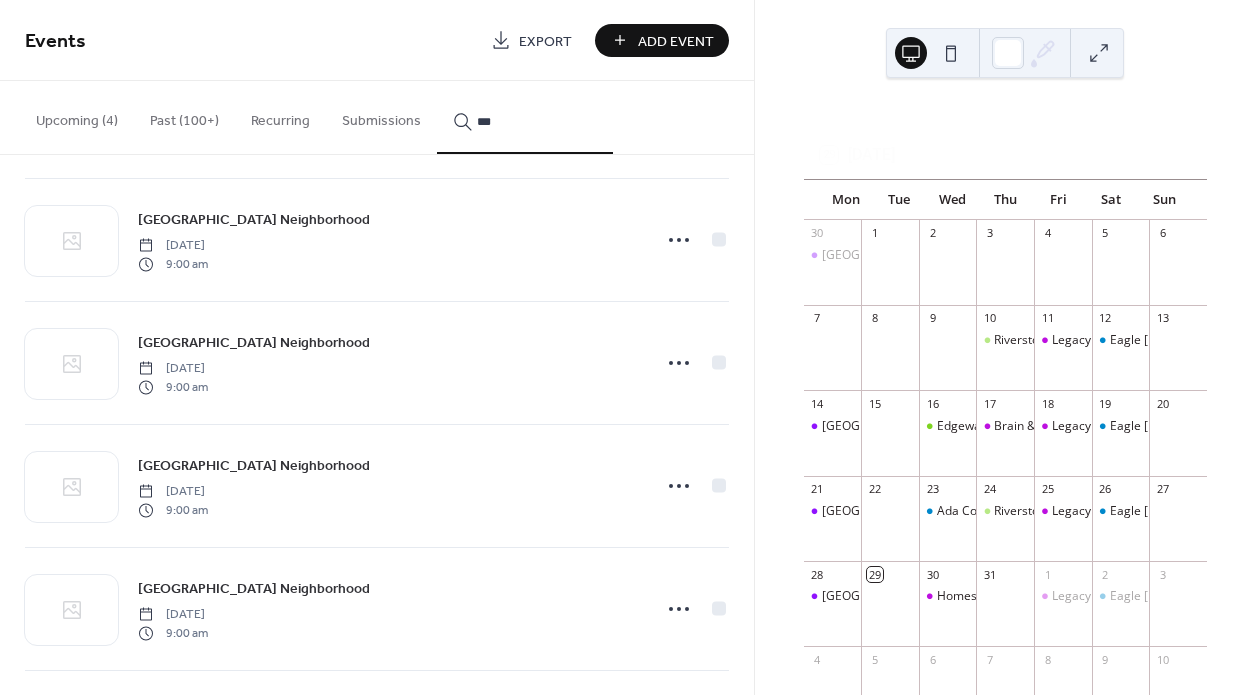 scroll, scrollTop: 1972, scrollLeft: 0, axis: vertical 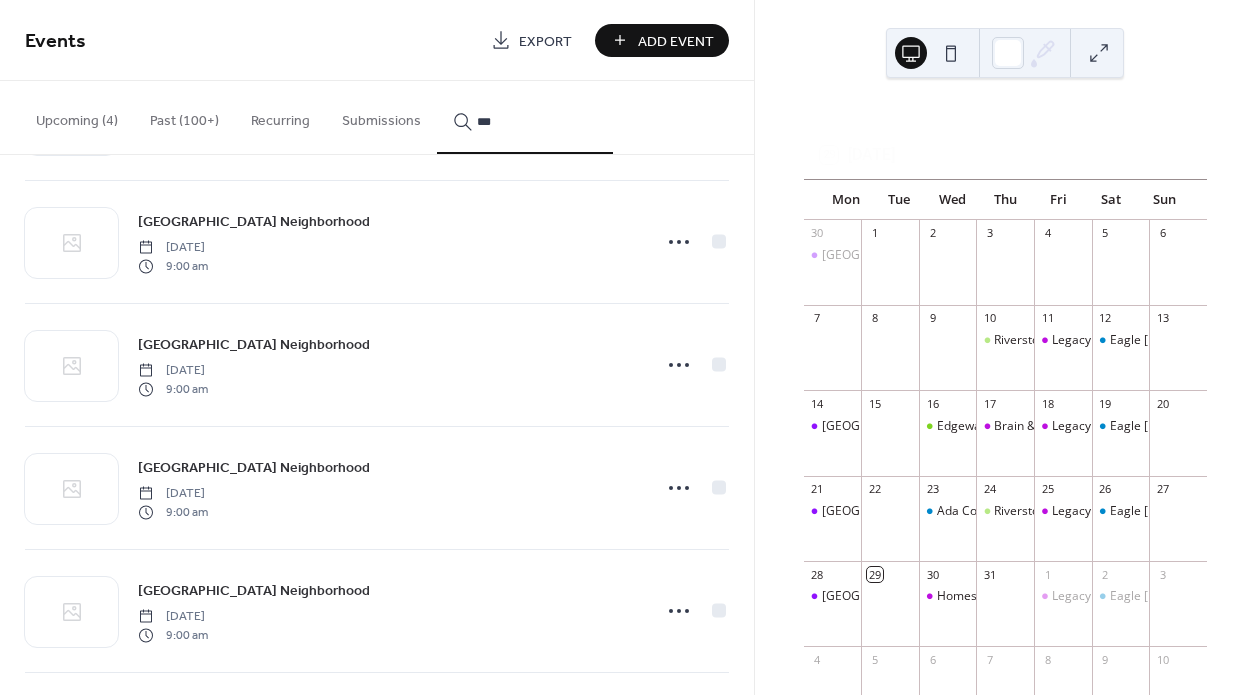 click on "***" at bounding box center [525, 117] 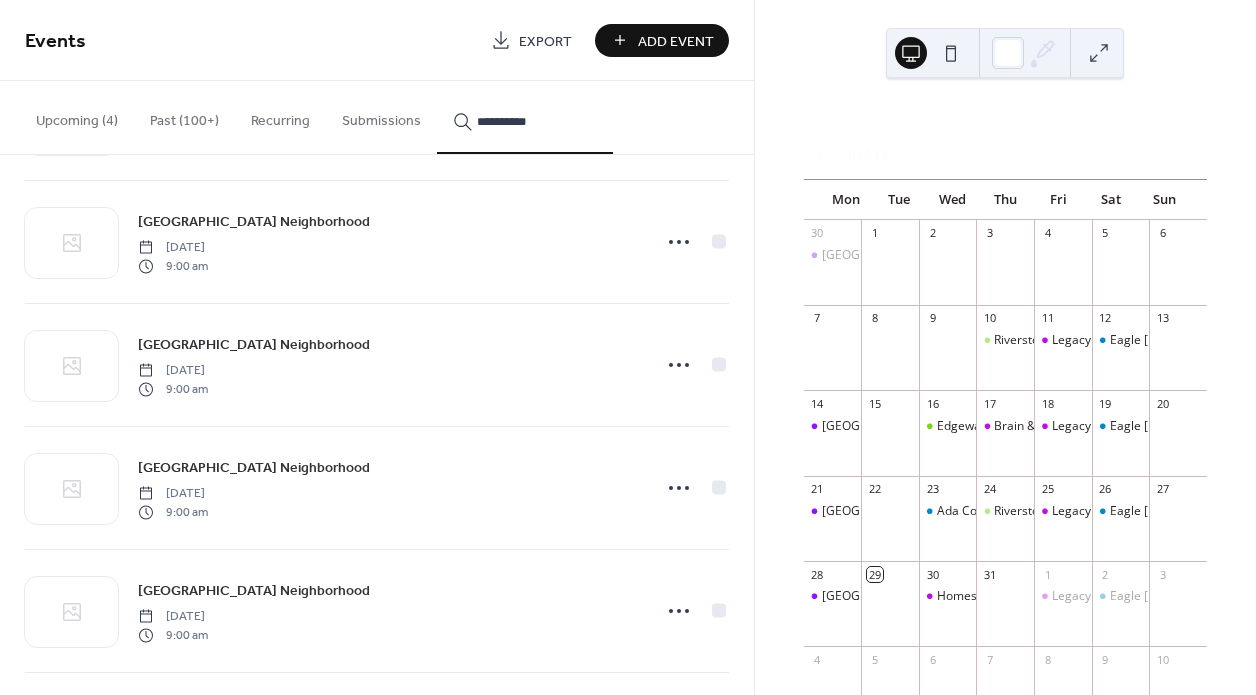click on "*********" at bounding box center [525, 117] 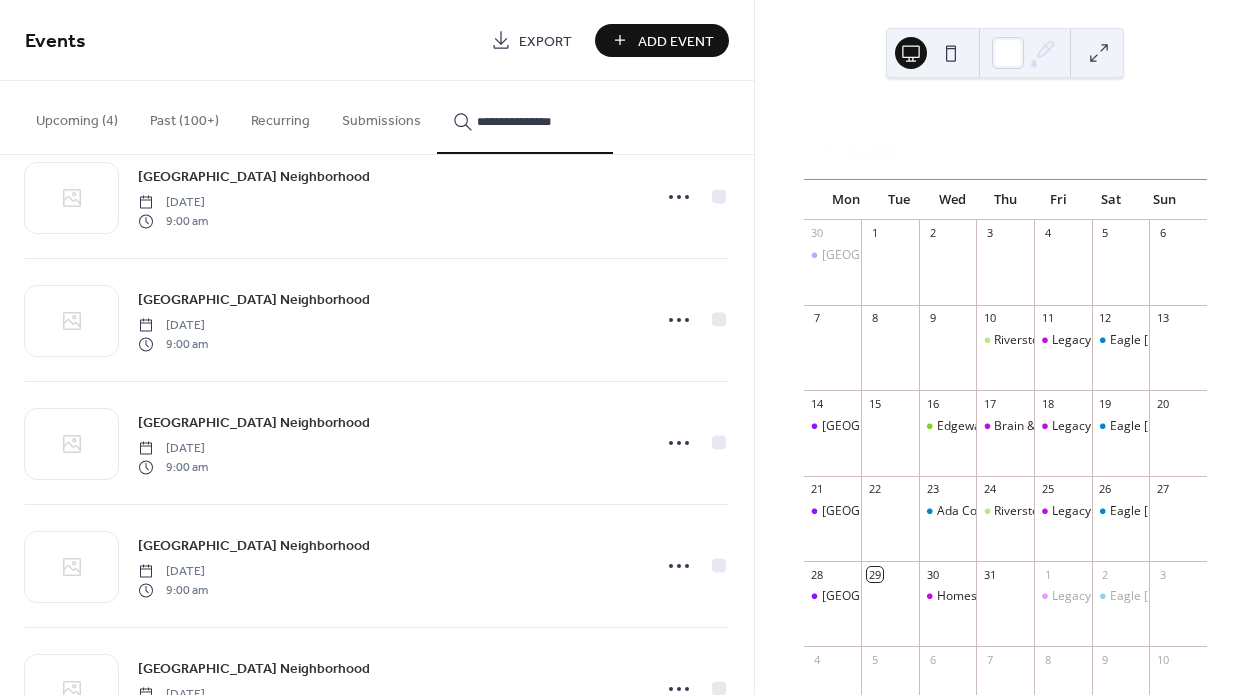 scroll, scrollTop: 2391, scrollLeft: 0, axis: vertical 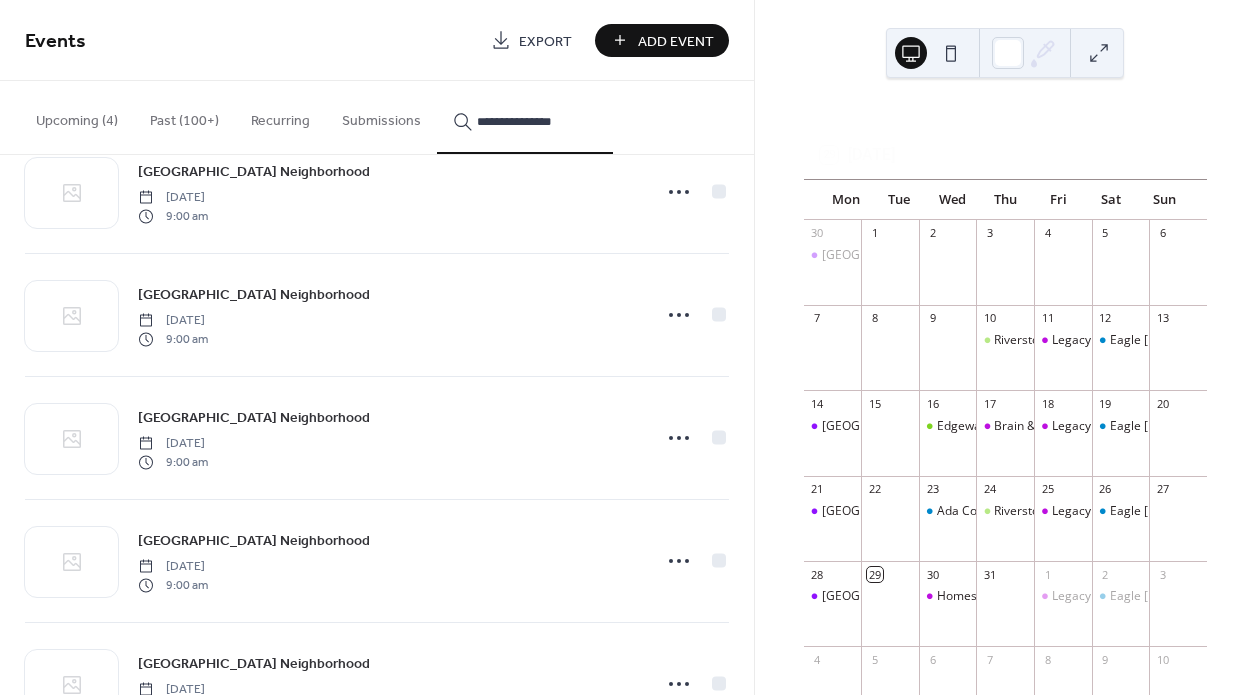 type on "**********" 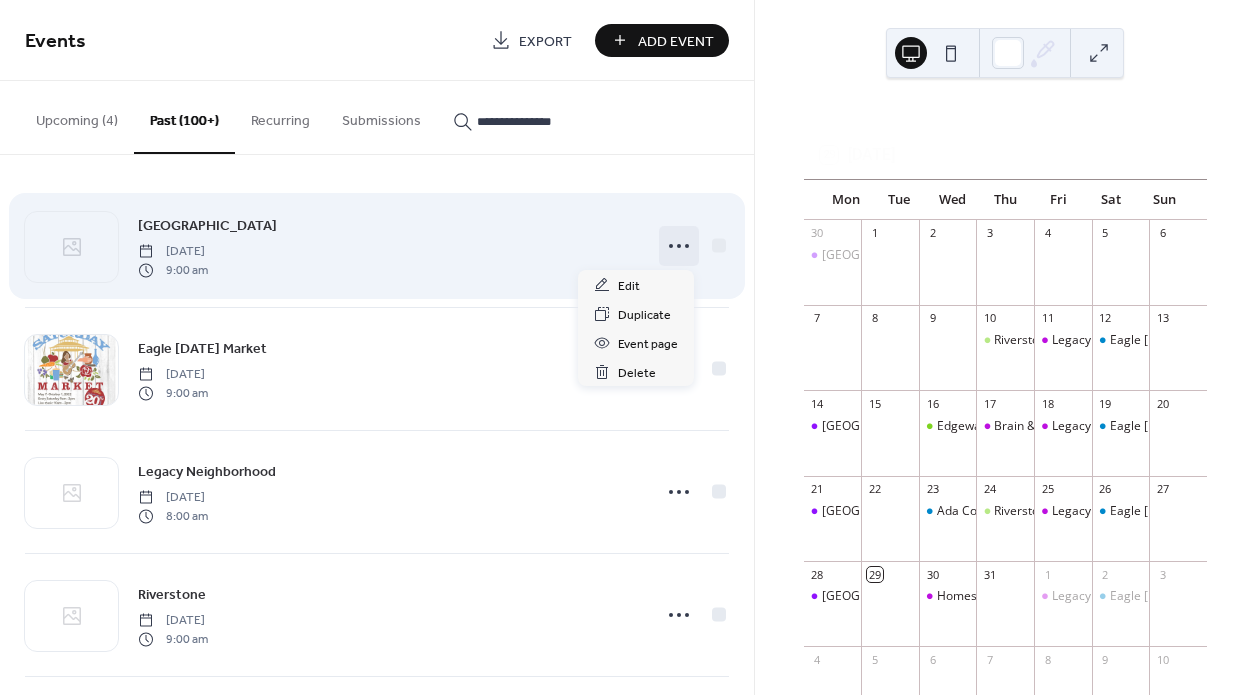 click 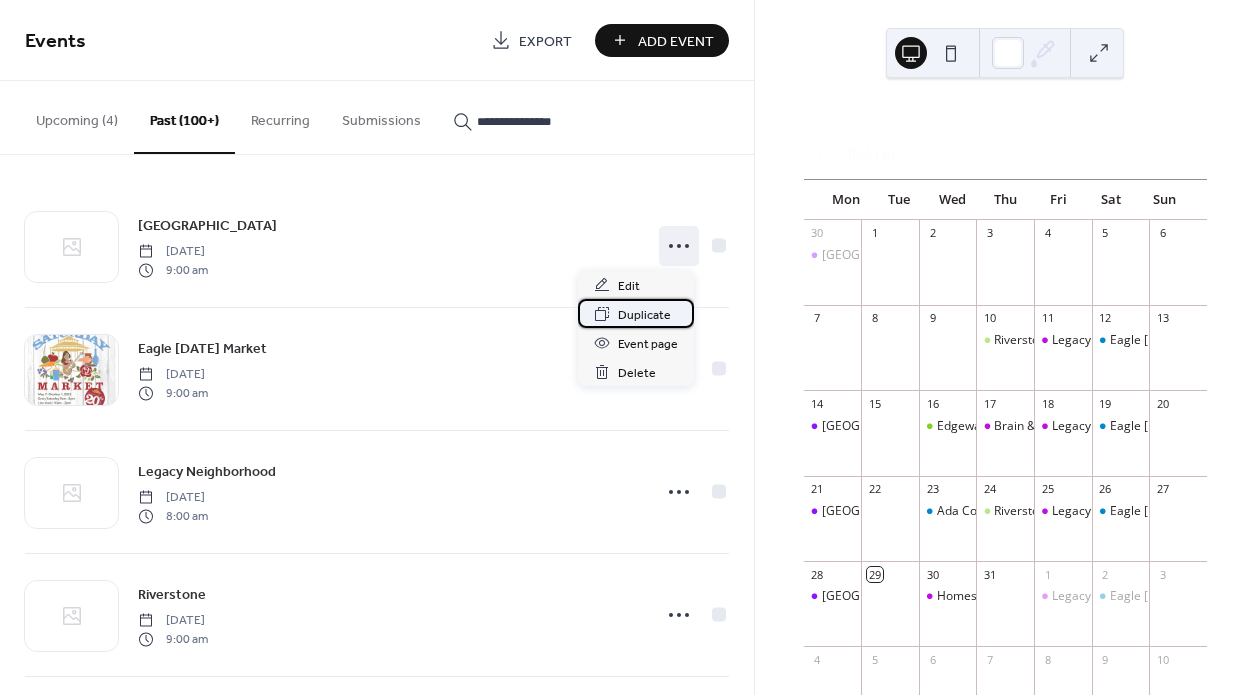 click on "Duplicate" at bounding box center (644, 315) 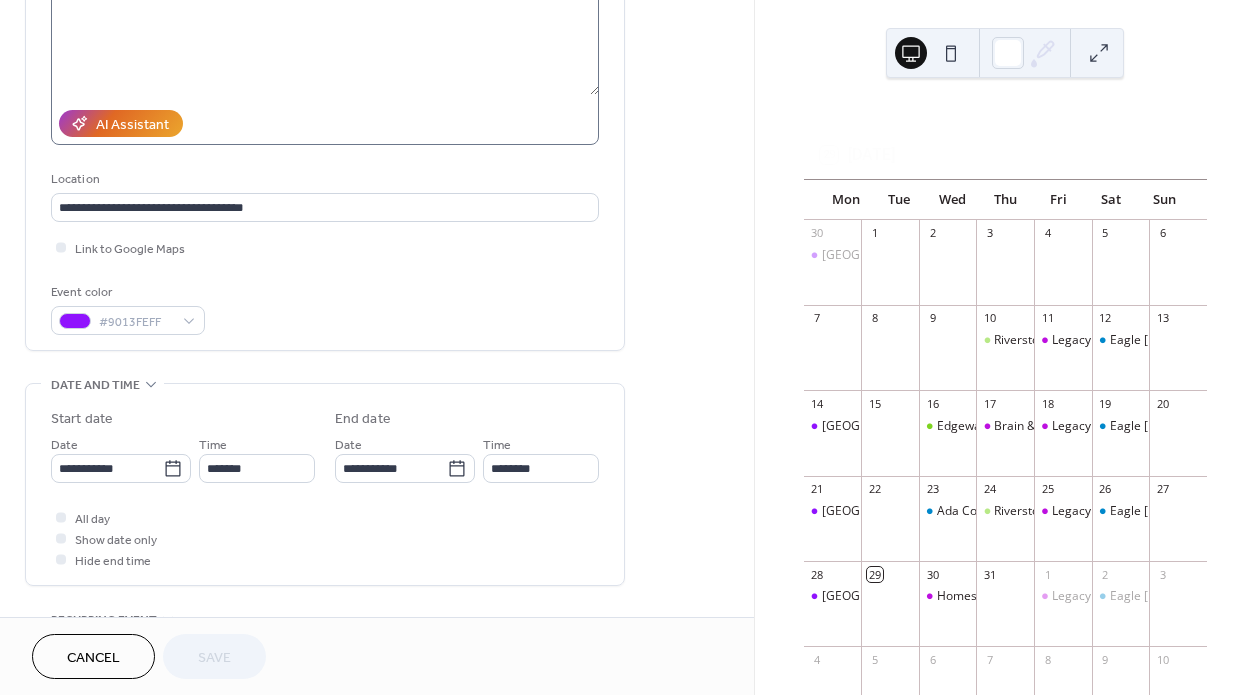 scroll, scrollTop: 351, scrollLeft: 0, axis: vertical 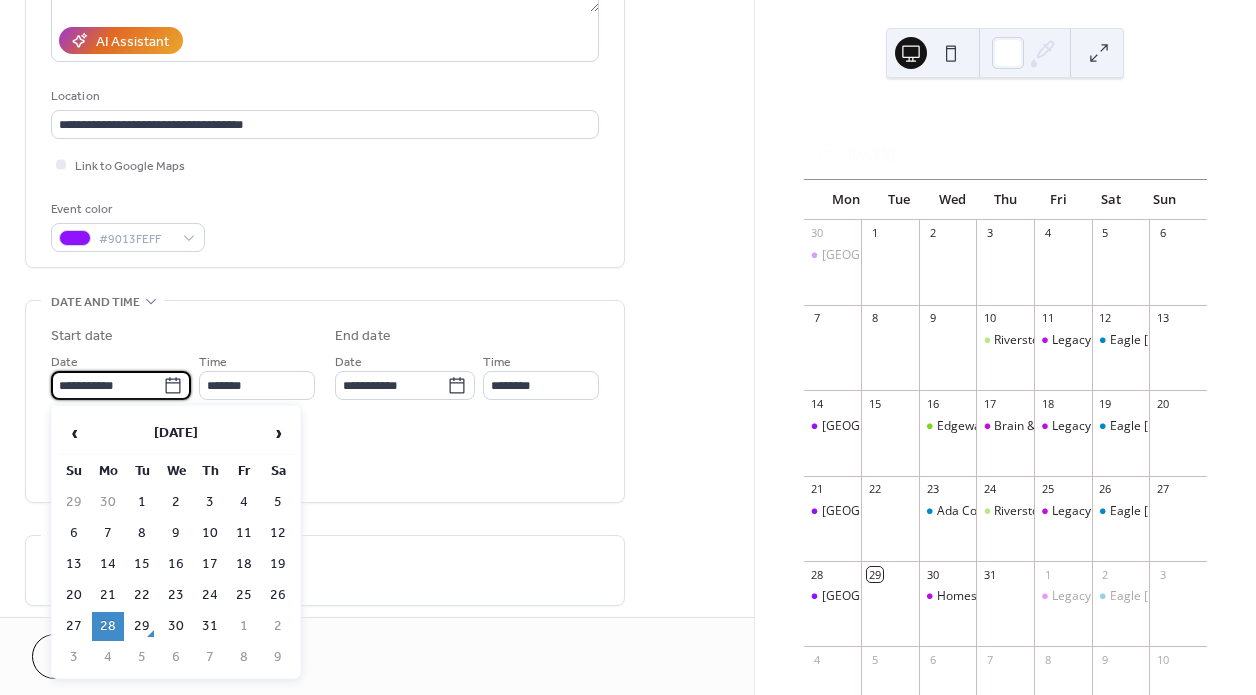 click on "**********" at bounding box center [107, 385] 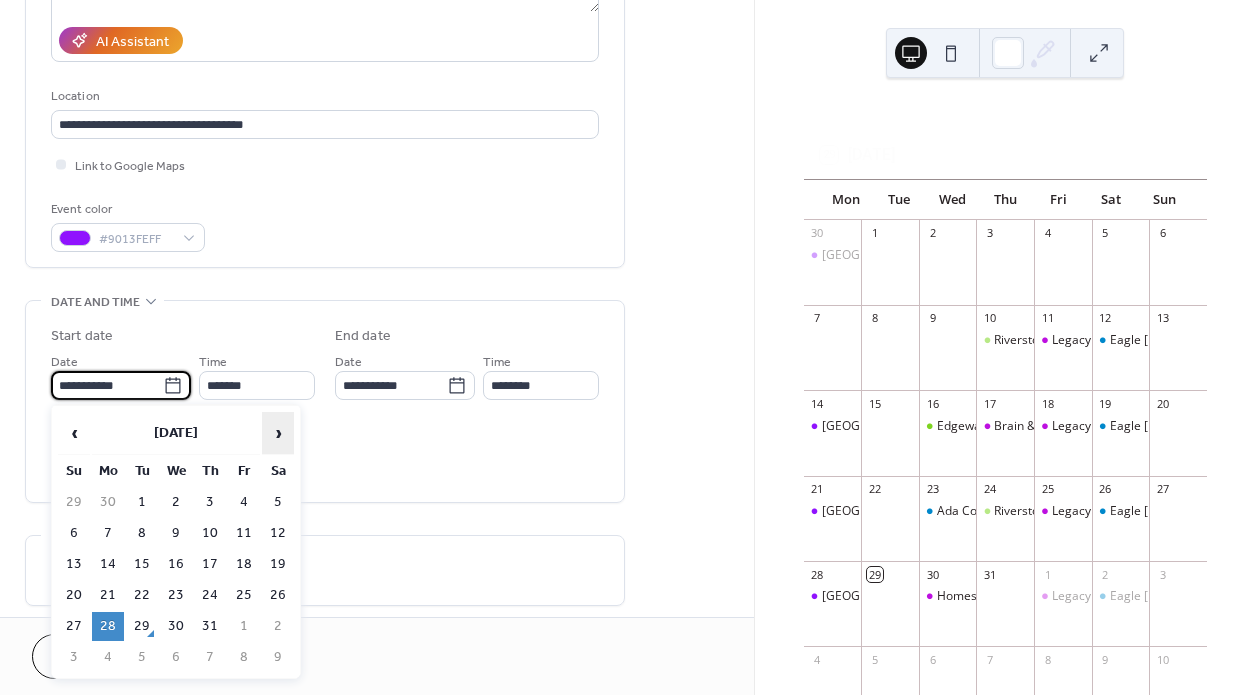 click on "›" at bounding box center [278, 433] 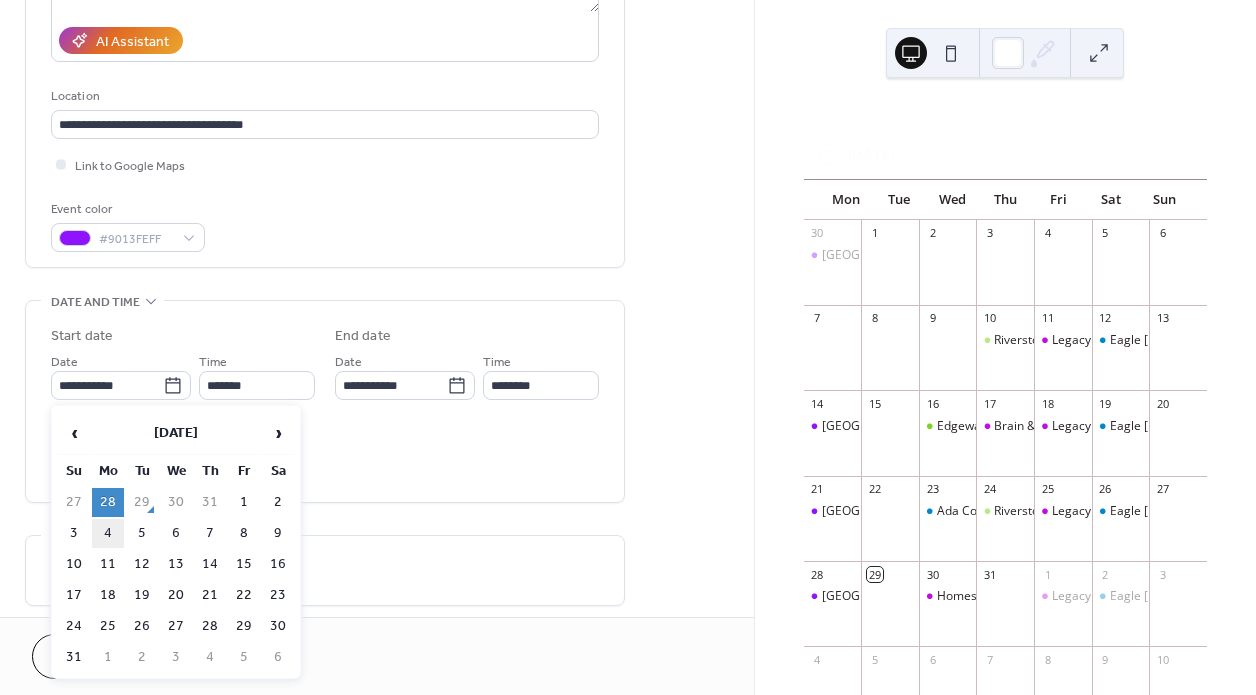 click on "4" at bounding box center [108, 533] 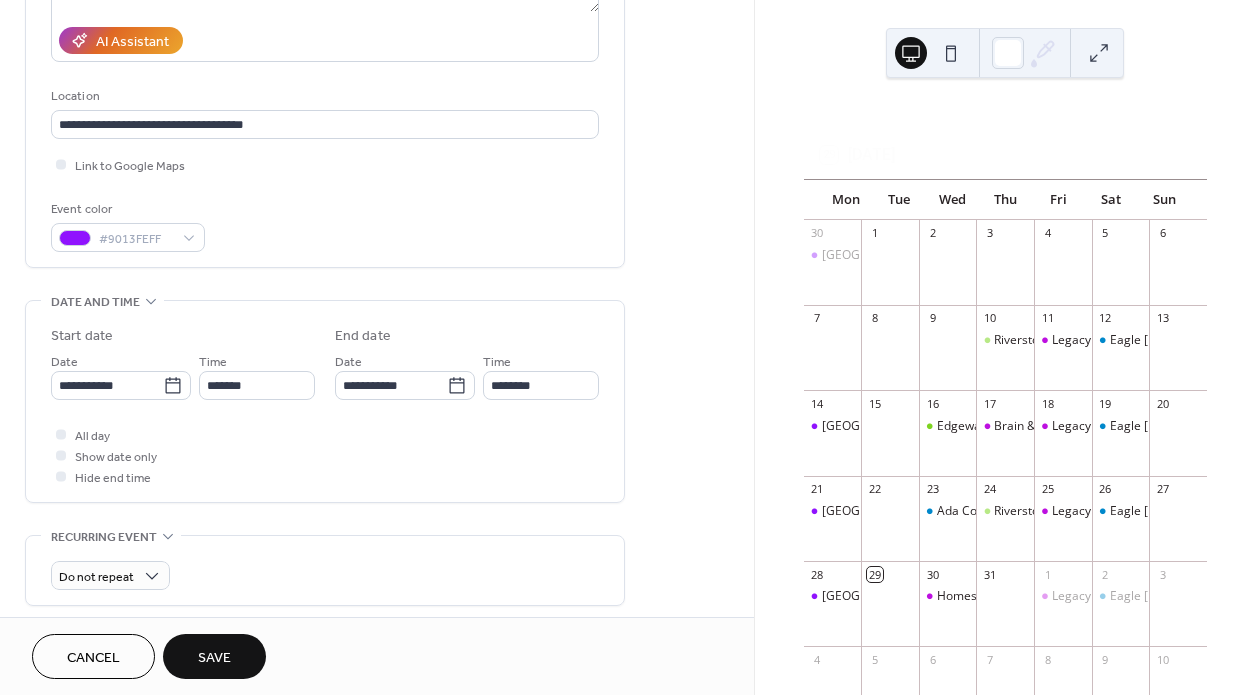 click on "Save" at bounding box center (214, 656) 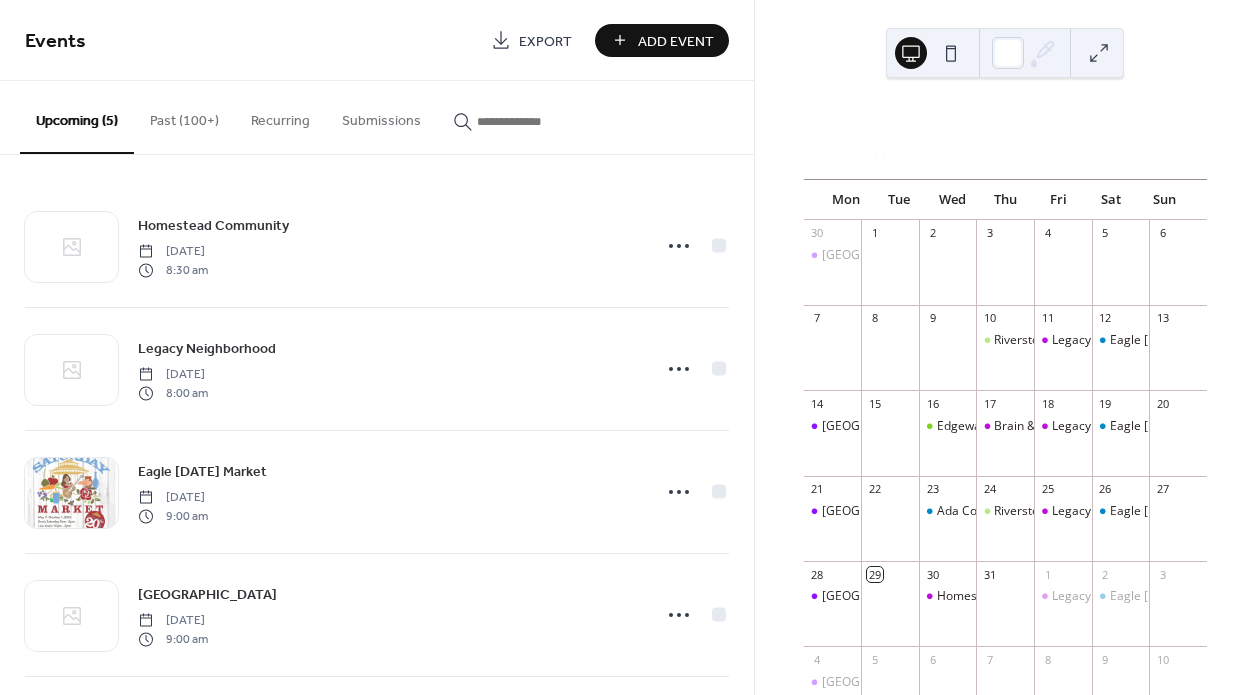 click on "Past (100+)" at bounding box center [184, 116] 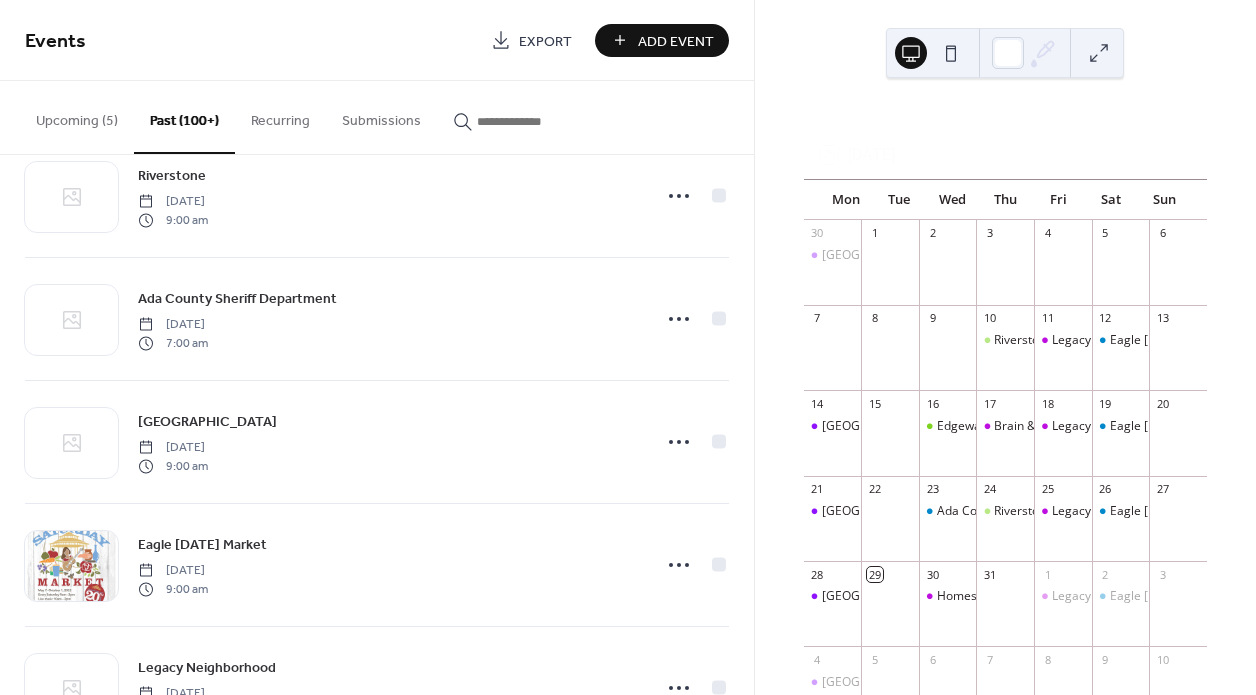 scroll, scrollTop: 430, scrollLeft: 0, axis: vertical 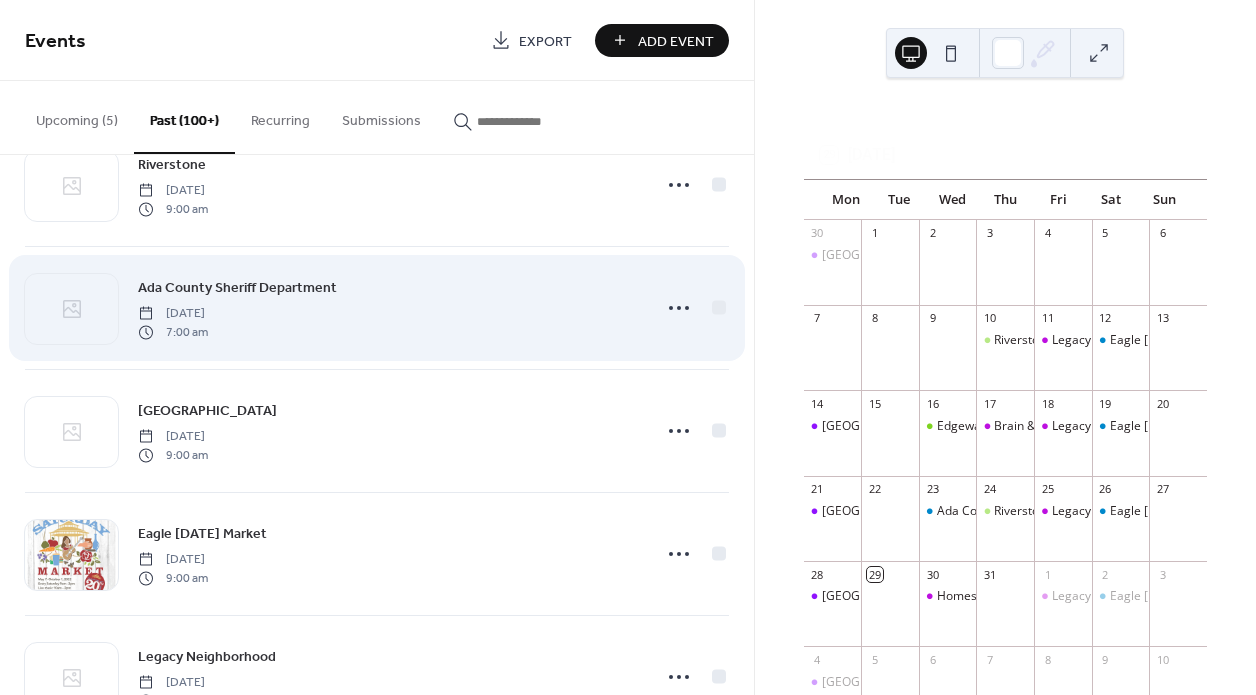 click 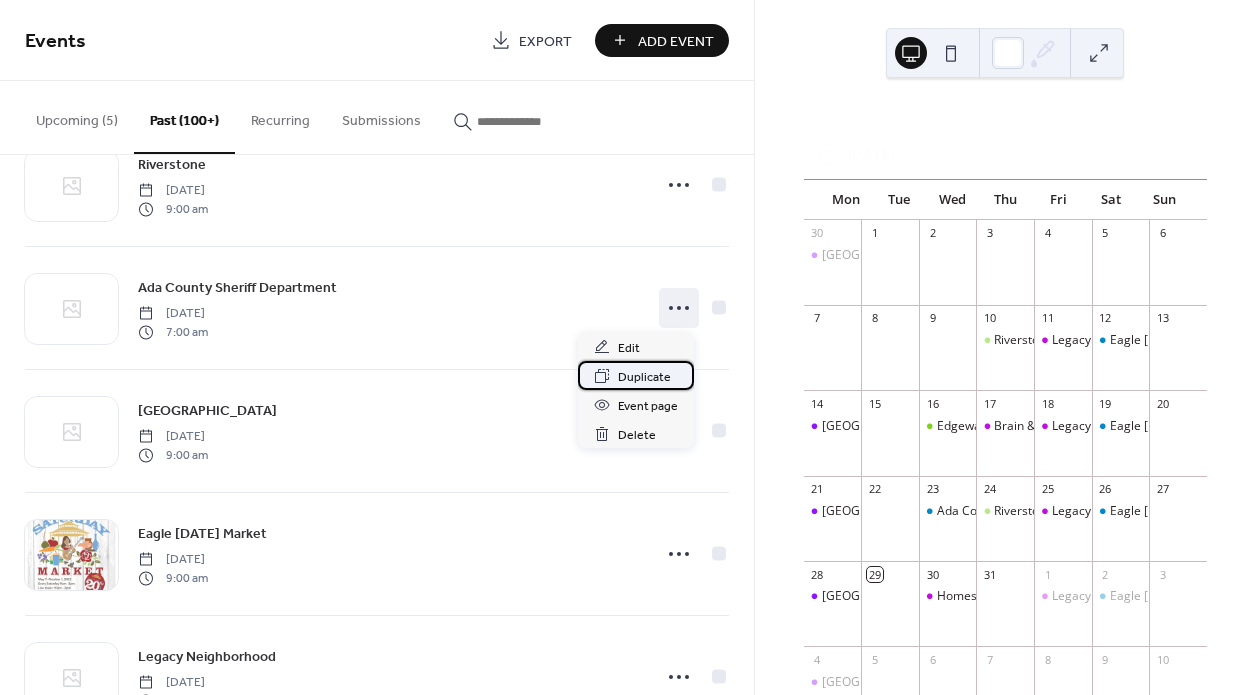 click on "Duplicate" at bounding box center [644, 377] 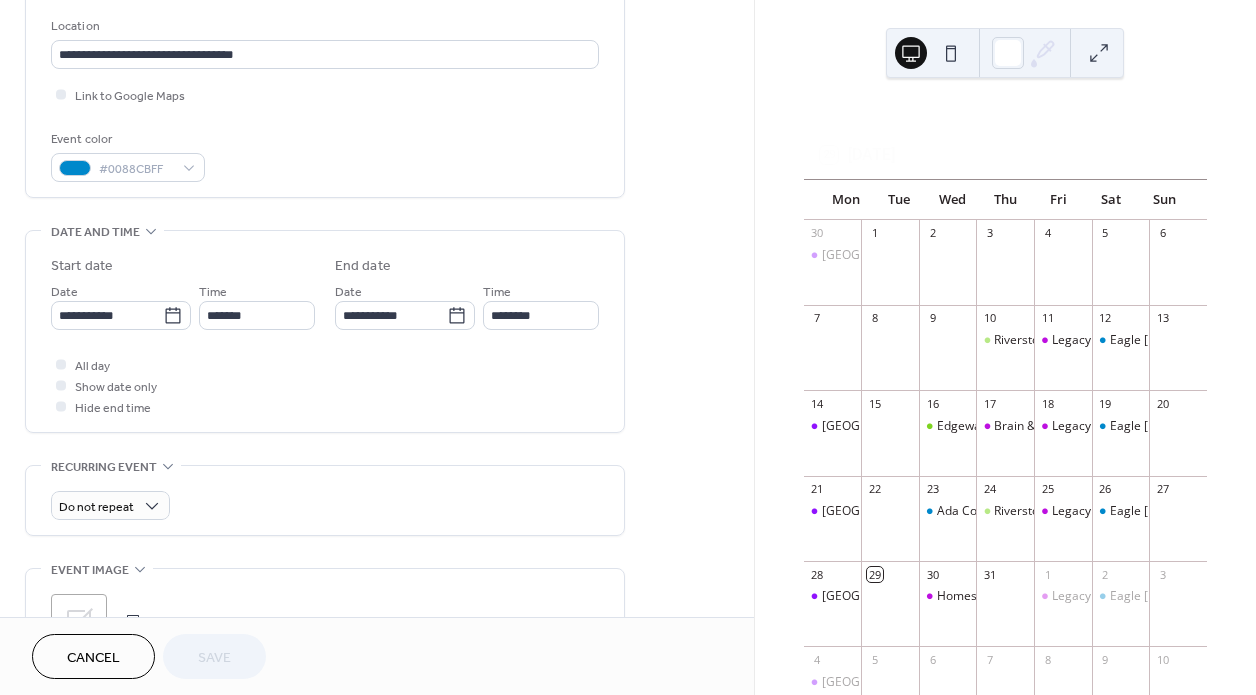 scroll, scrollTop: 427, scrollLeft: 0, axis: vertical 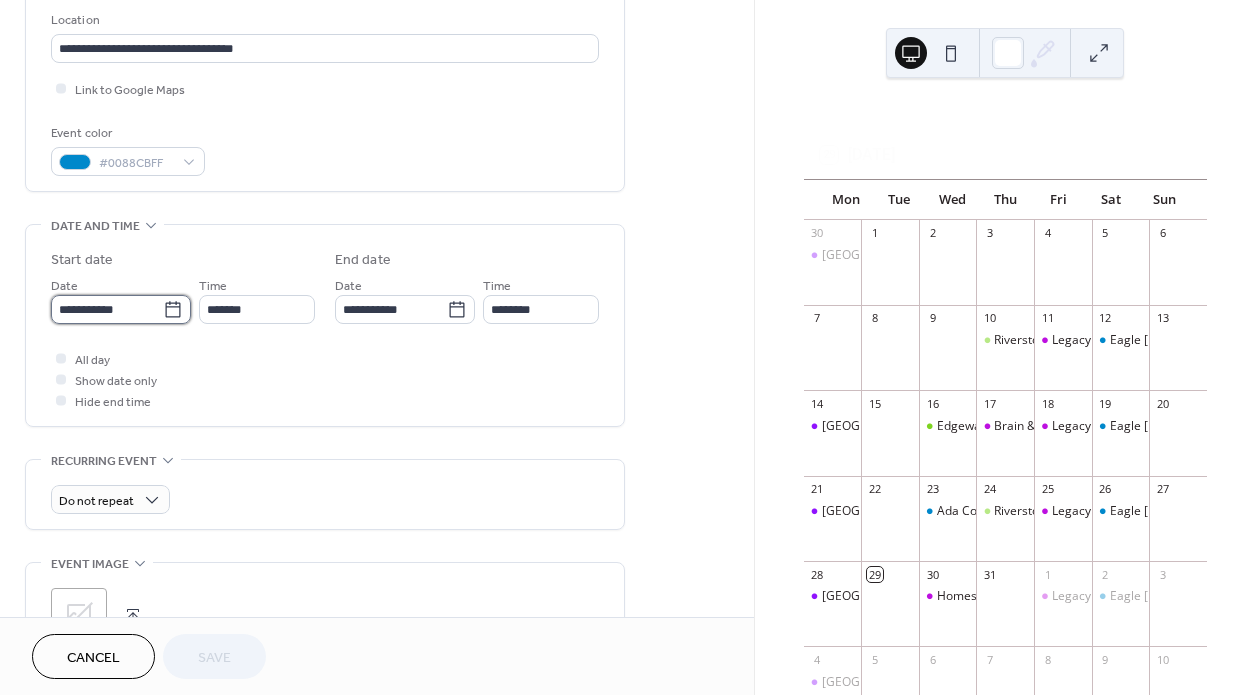click on "**********" at bounding box center (107, 309) 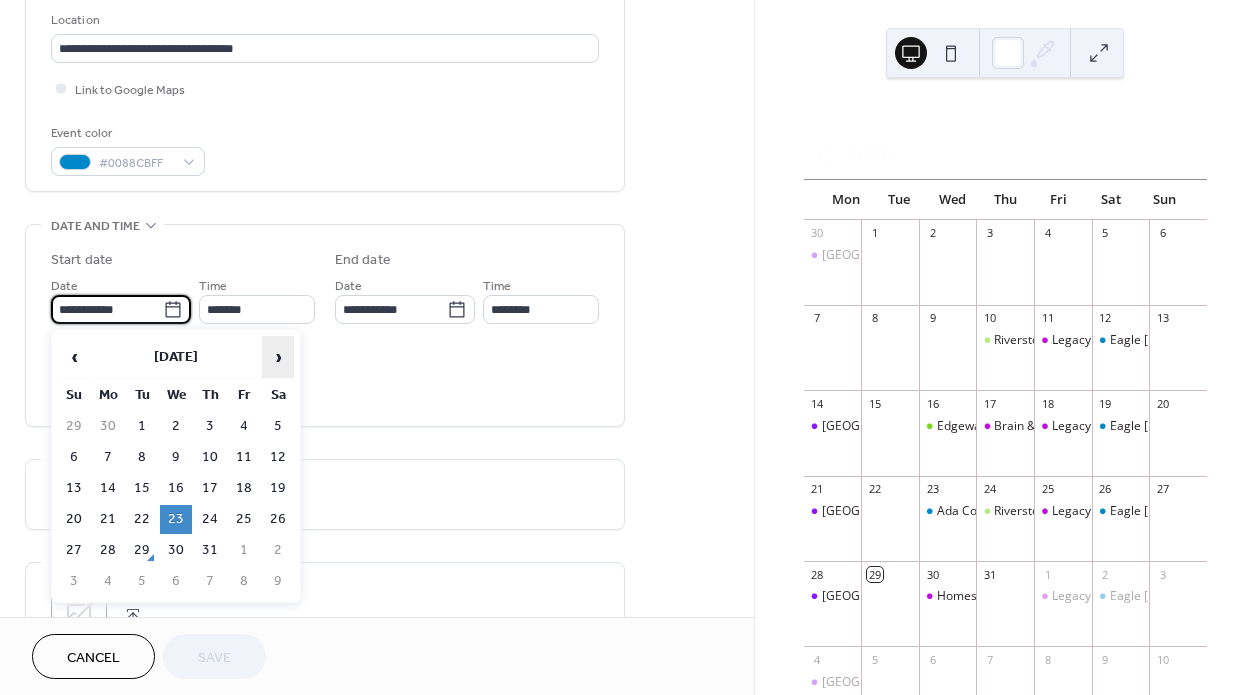 click on "›" at bounding box center [278, 357] 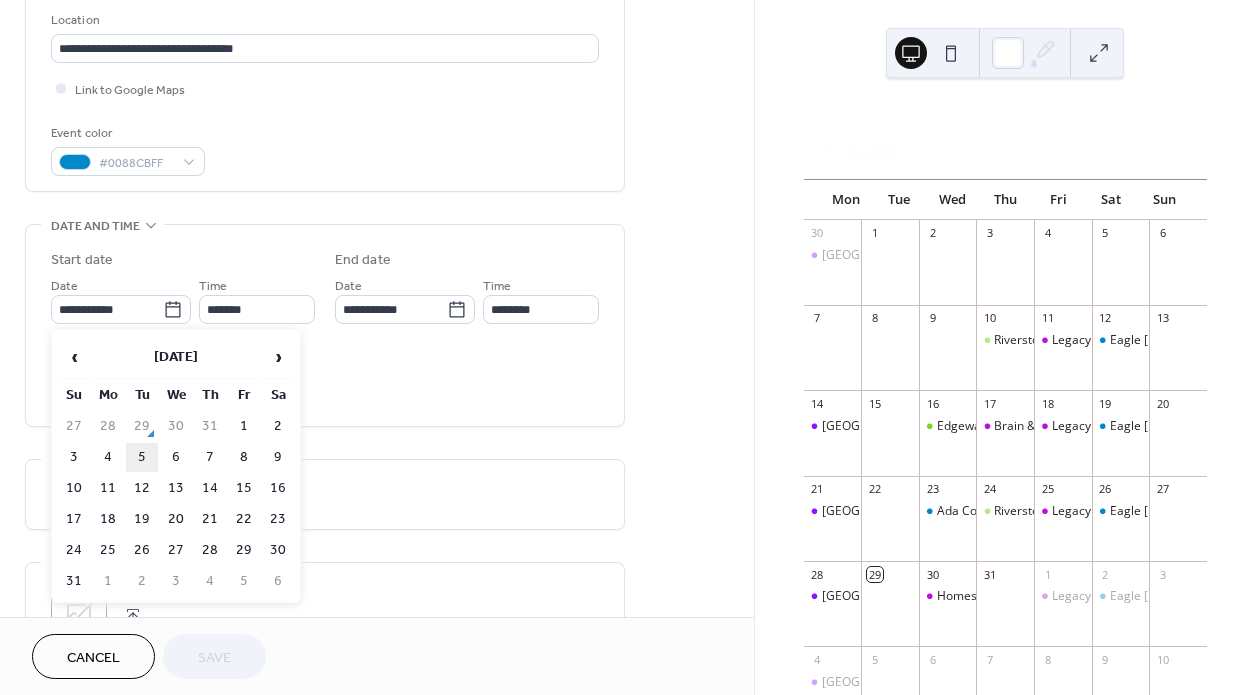 click on "5" at bounding box center (142, 457) 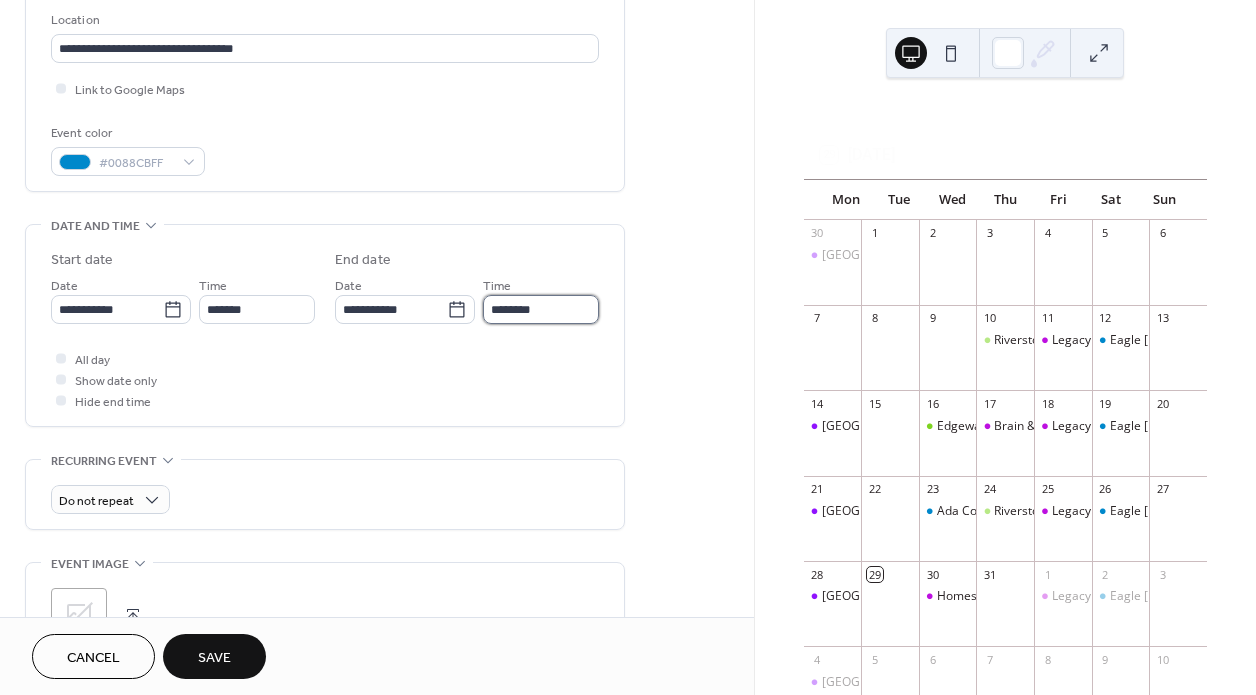 click on "********" at bounding box center [541, 309] 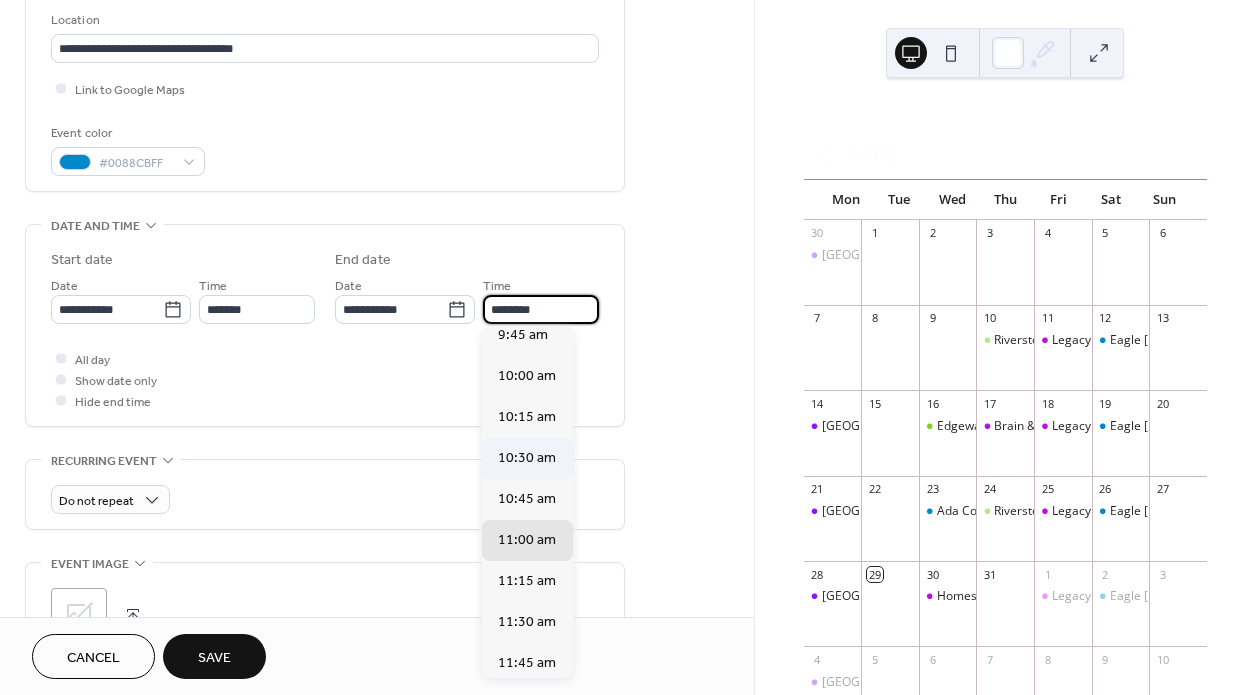scroll, scrollTop: 413, scrollLeft: 0, axis: vertical 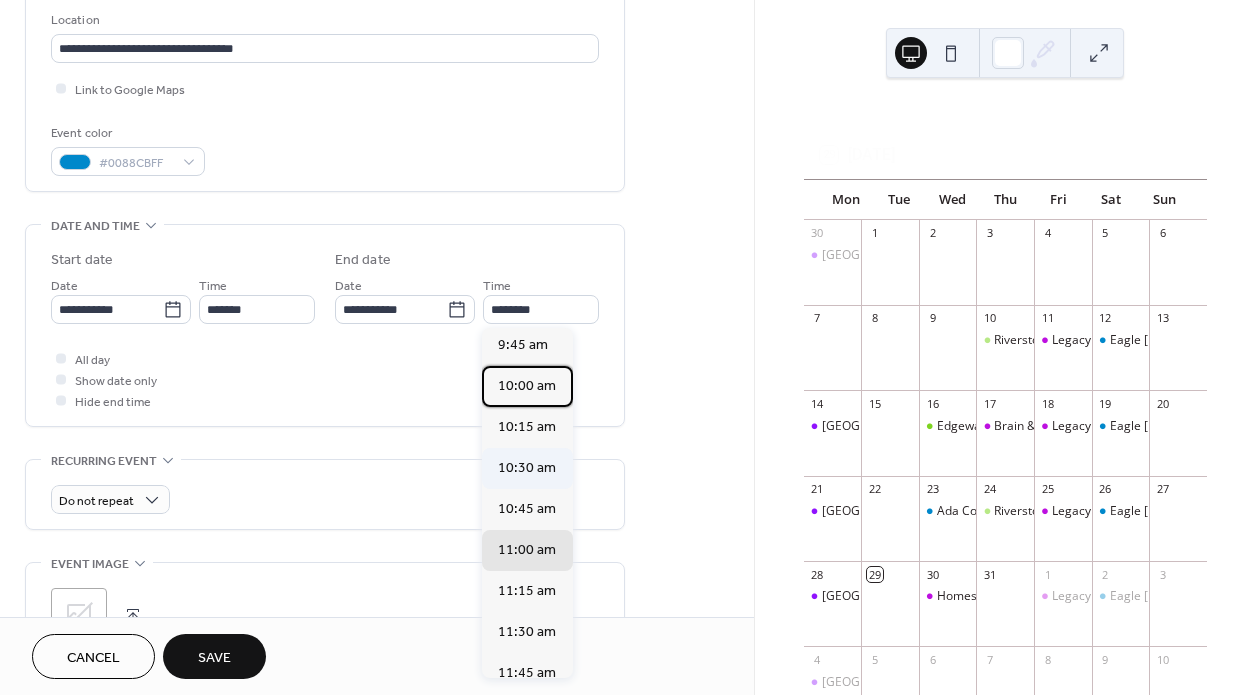 click on "10:00 am" at bounding box center (527, 386) 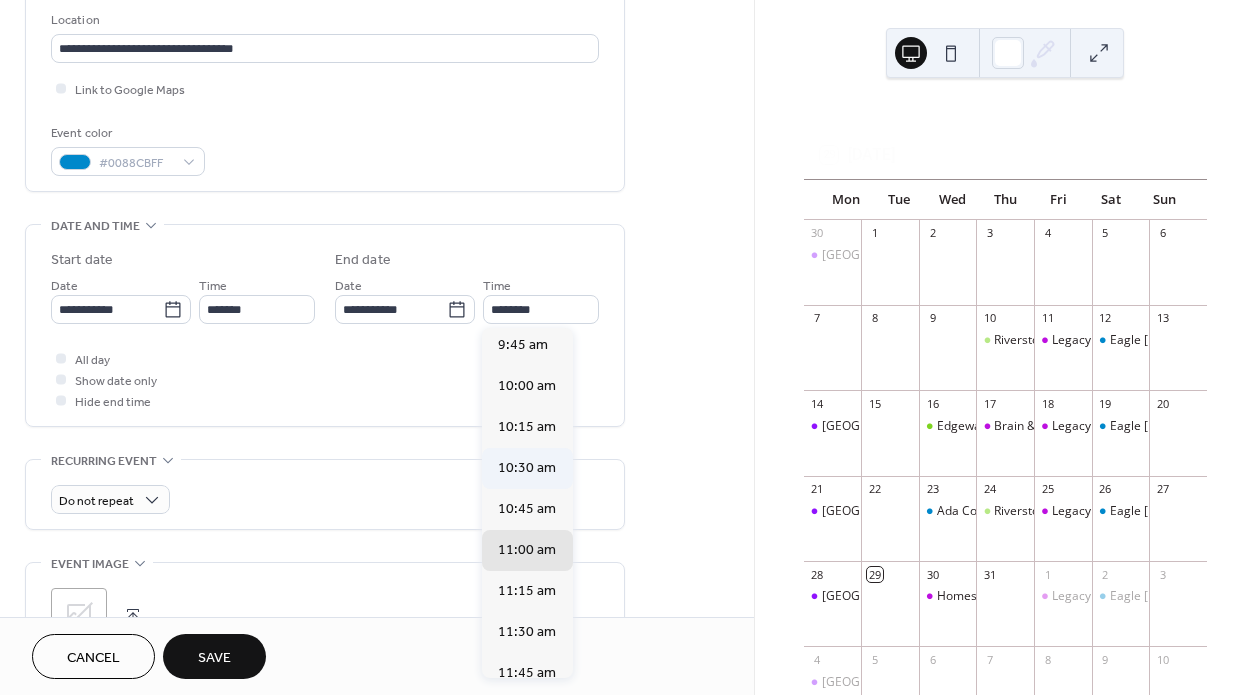 type on "********" 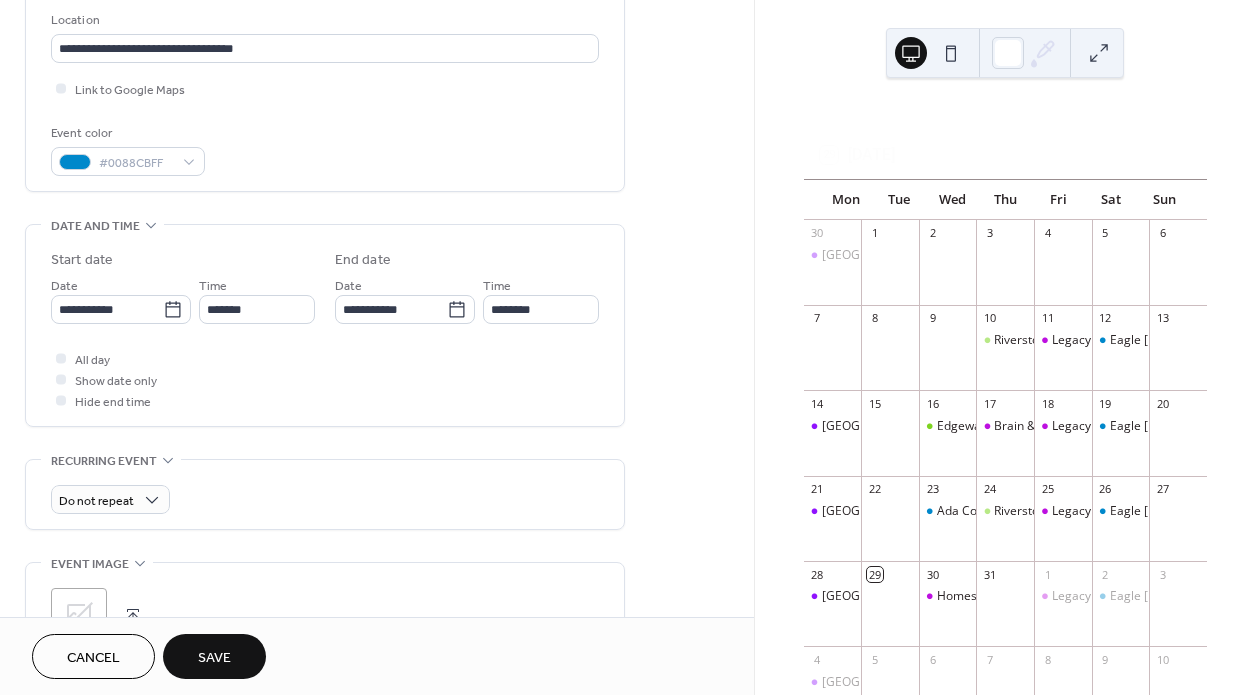 click on "Save" at bounding box center (214, 656) 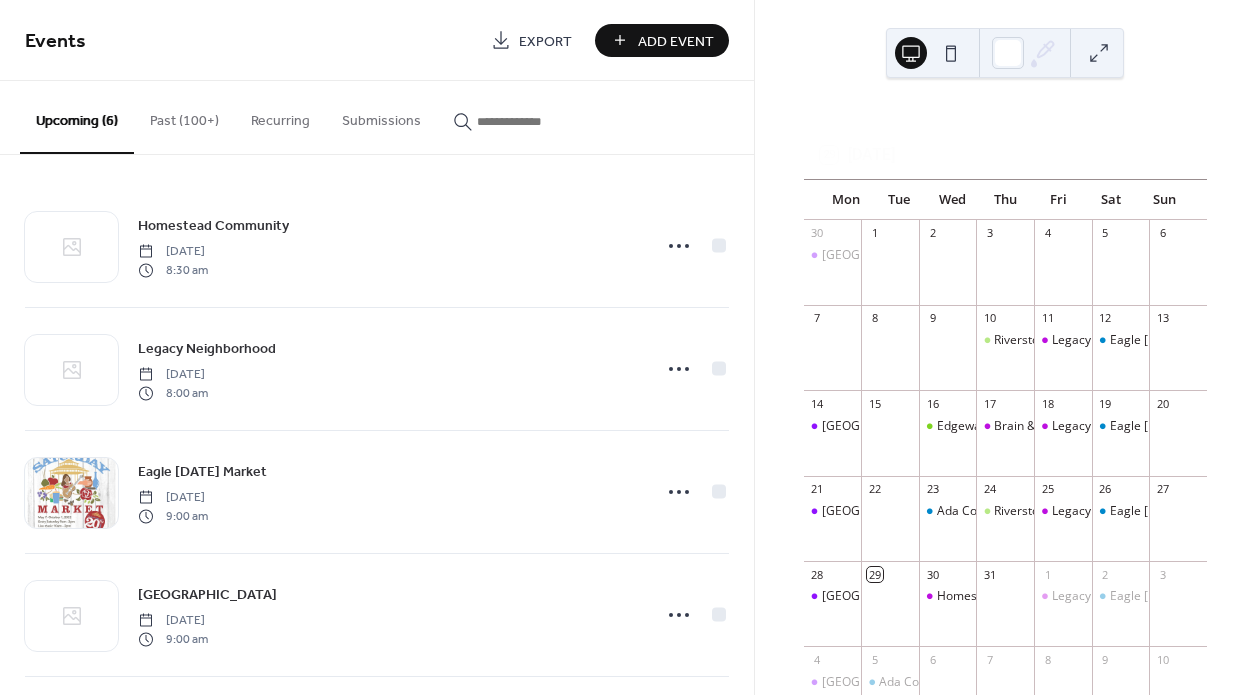 click on "Past (100+)" at bounding box center (184, 116) 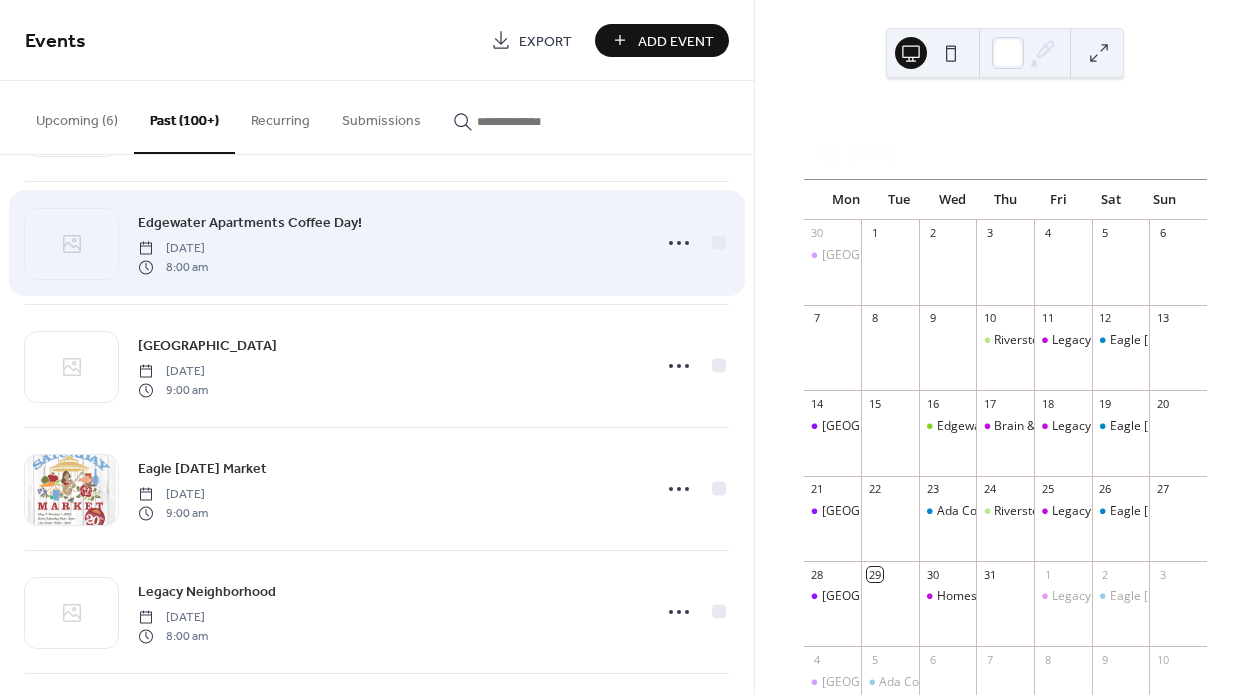 scroll, scrollTop: 1117, scrollLeft: 0, axis: vertical 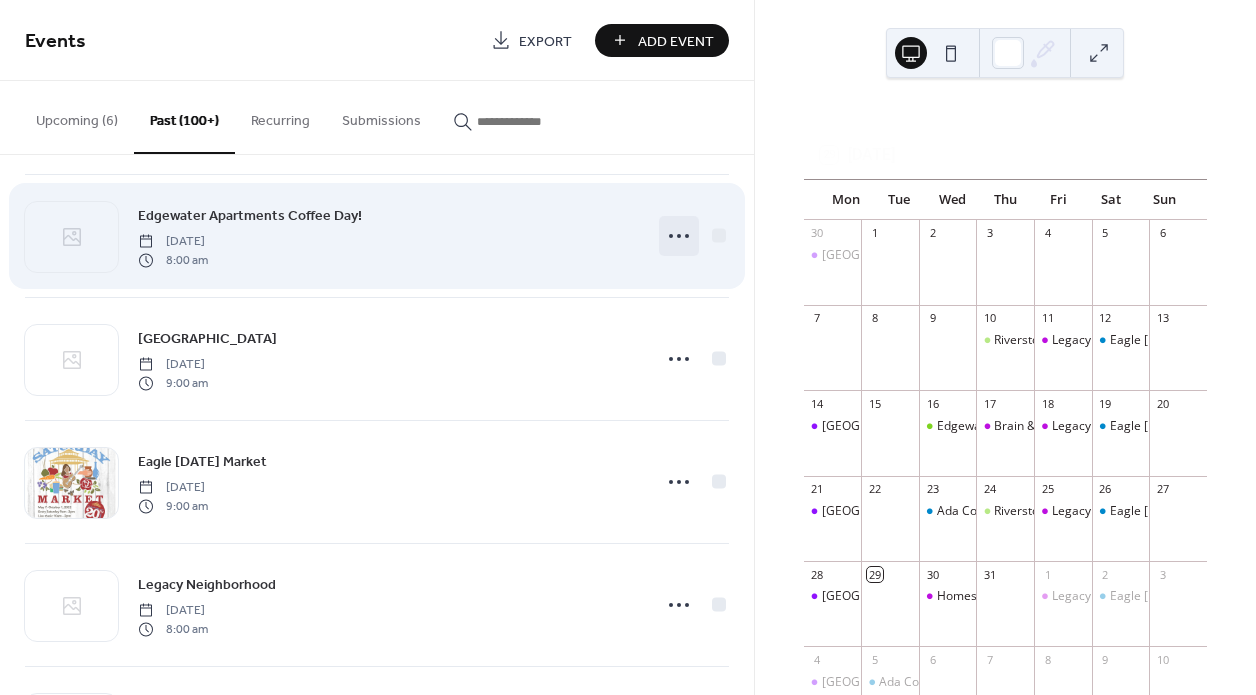 click 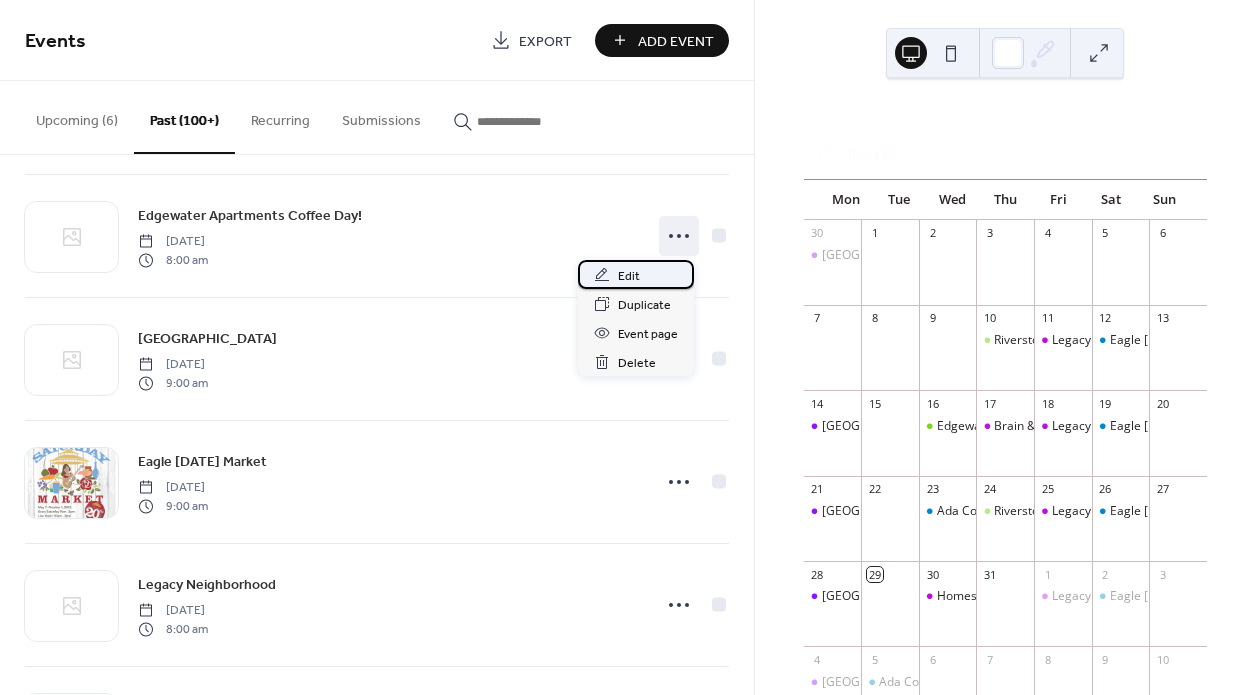click on "Edit" at bounding box center (636, 274) 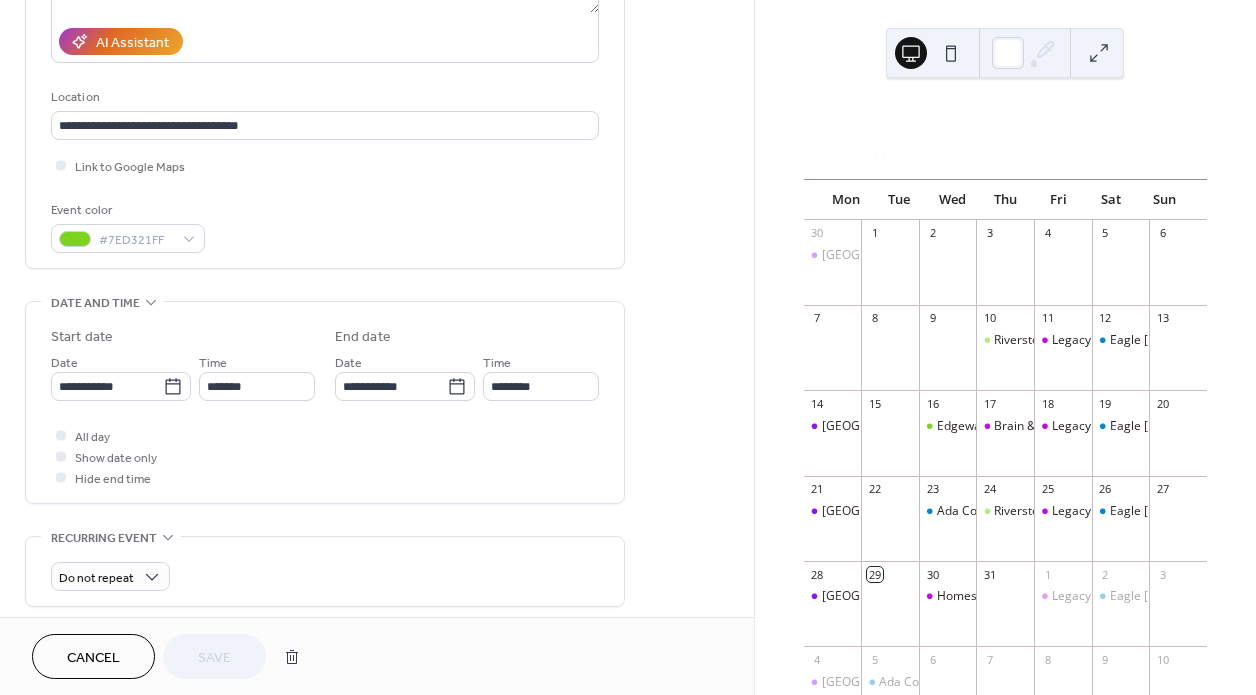 scroll, scrollTop: 376, scrollLeft: 0, axis: vertical 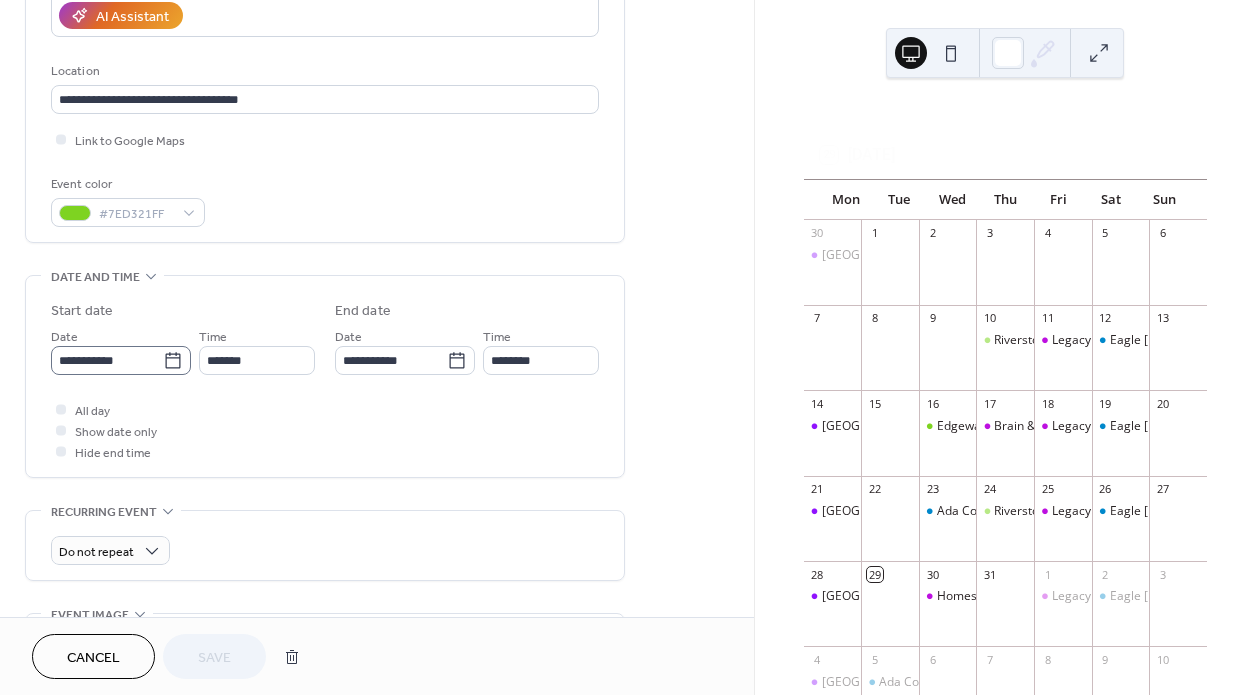 click on "**********" at bounding box center [628, 347] 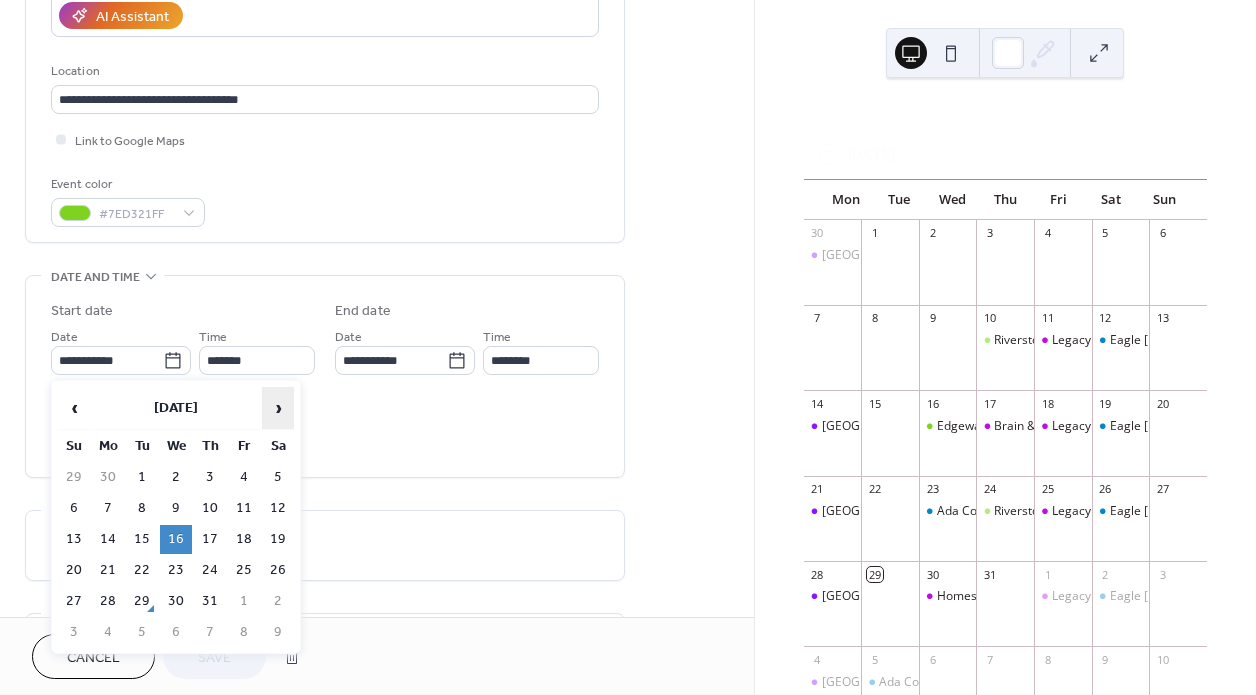 click on "›" at bounding box center [278, 408] 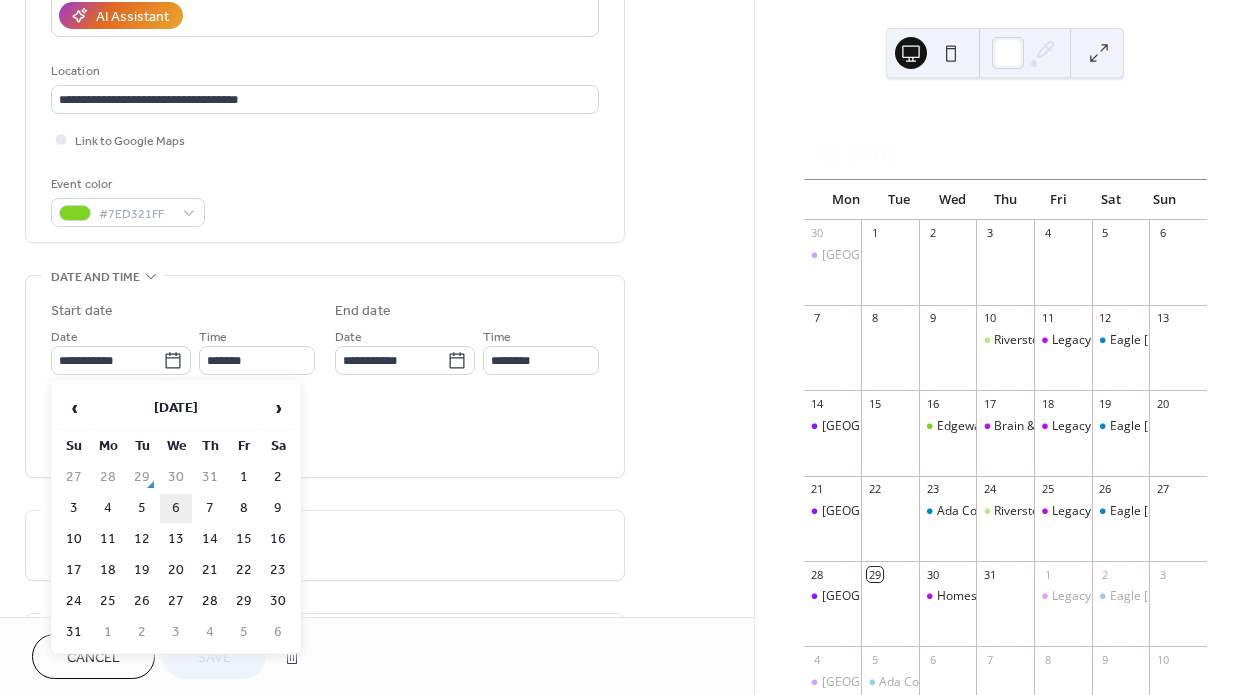 click on "6" at bounding box center (176, 508) 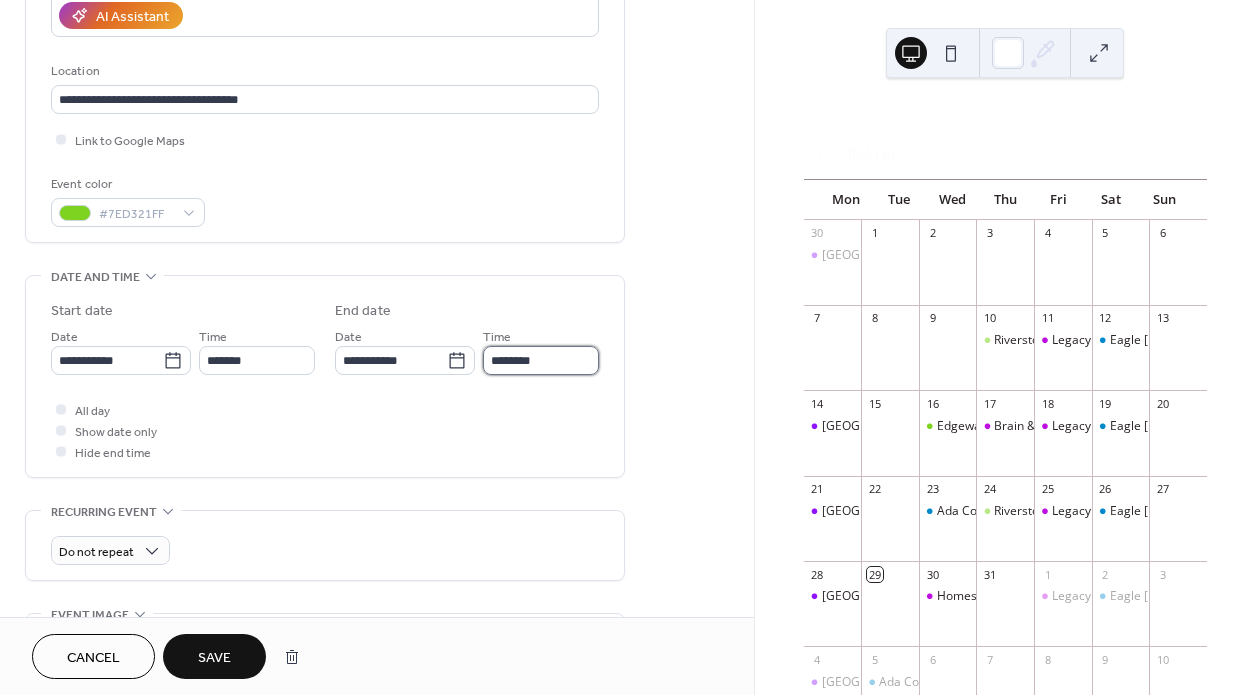 click on "********" at bounding box center [541, 360] 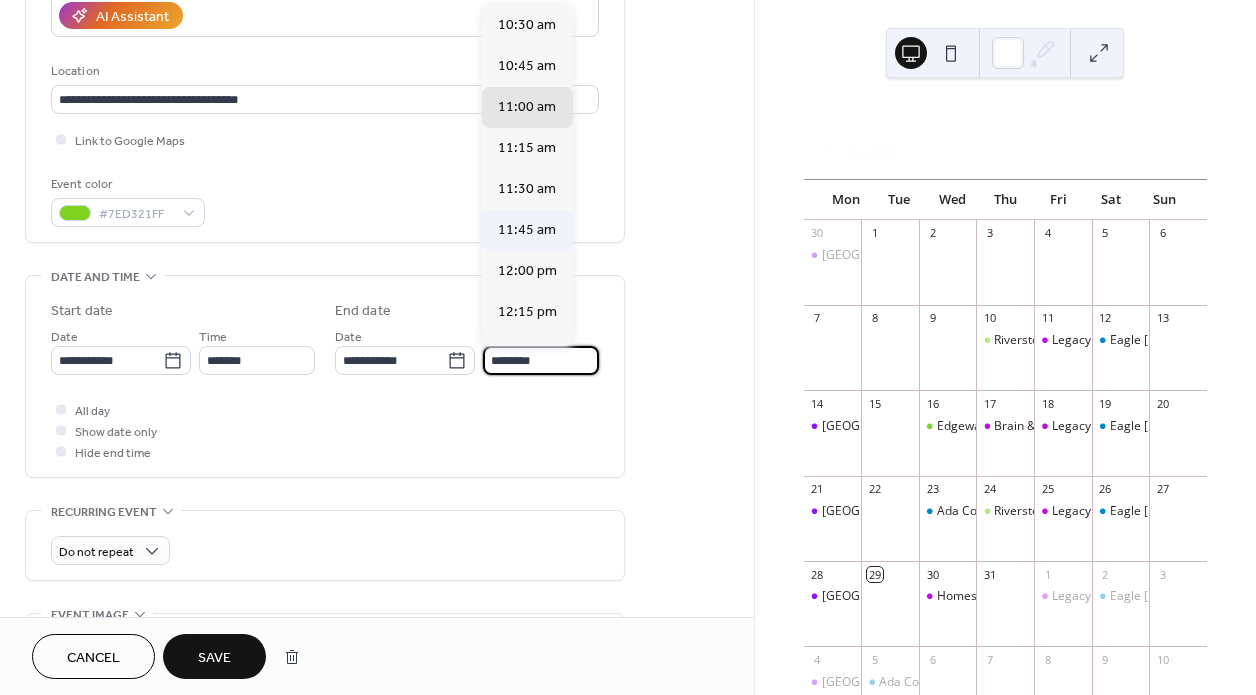 scroll, scrollTop: 366, scrollLeft: 0, axis: vertical 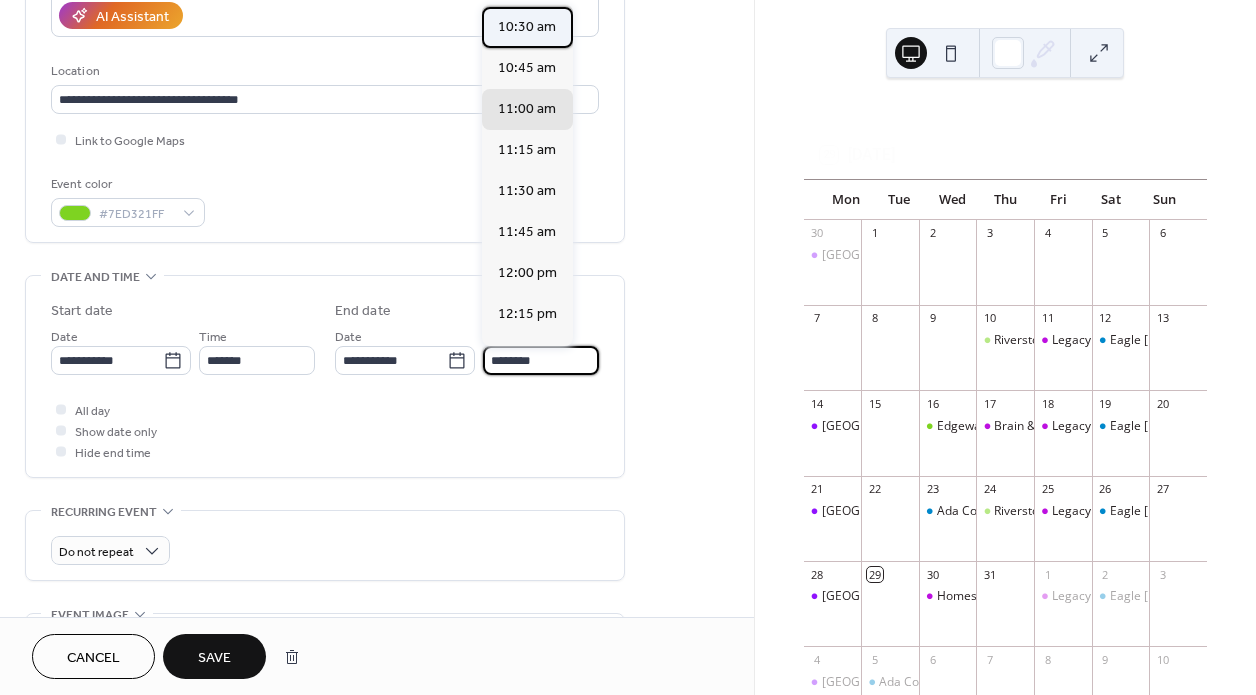 click on "10:30 am" at bounding box center [527, 27] 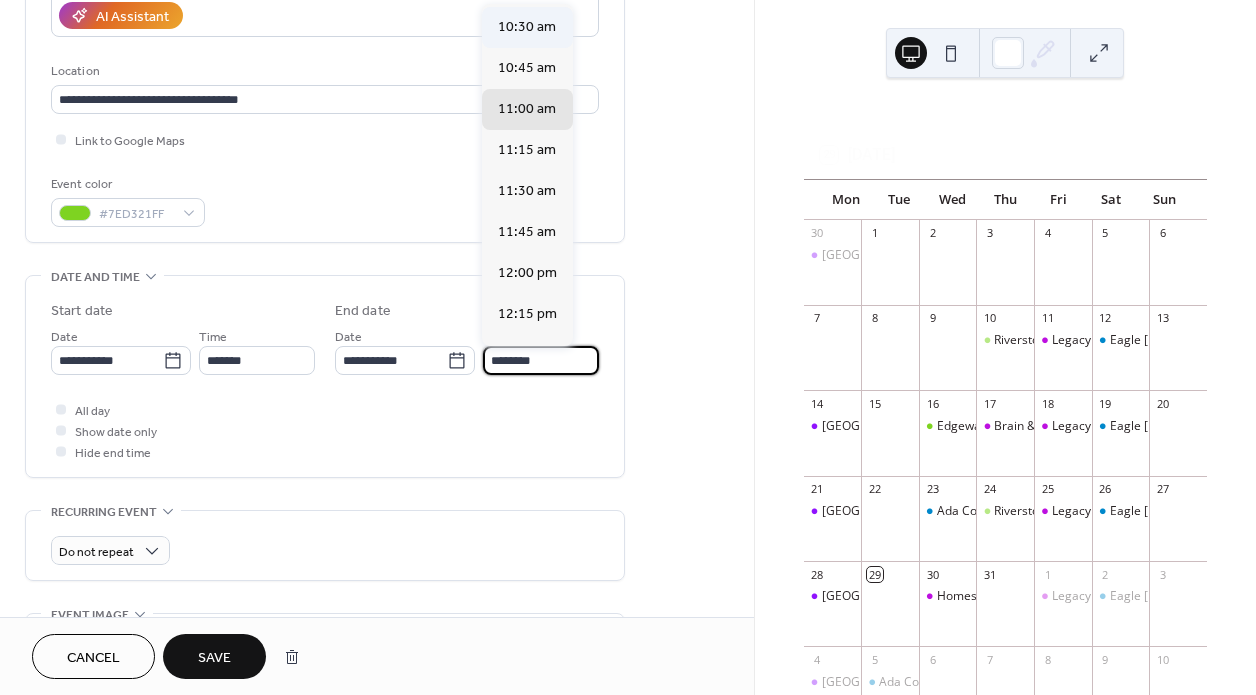 type on "********" 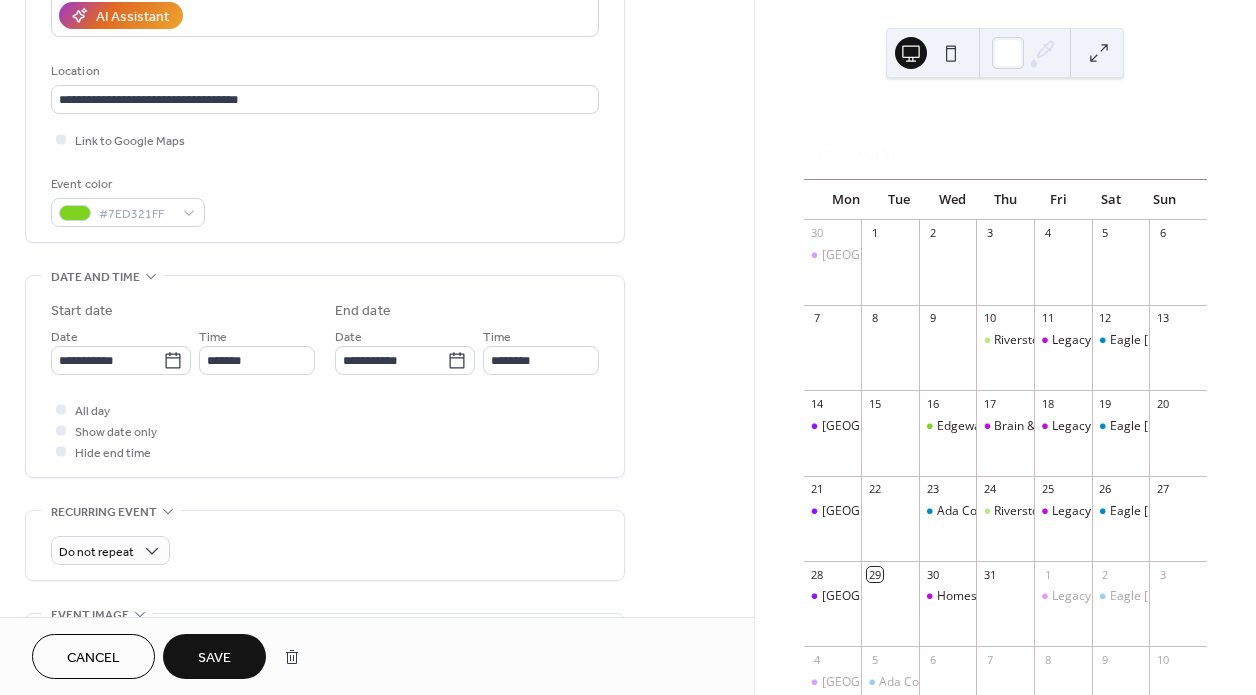 click on "Save" at bounding box center [214, 656] 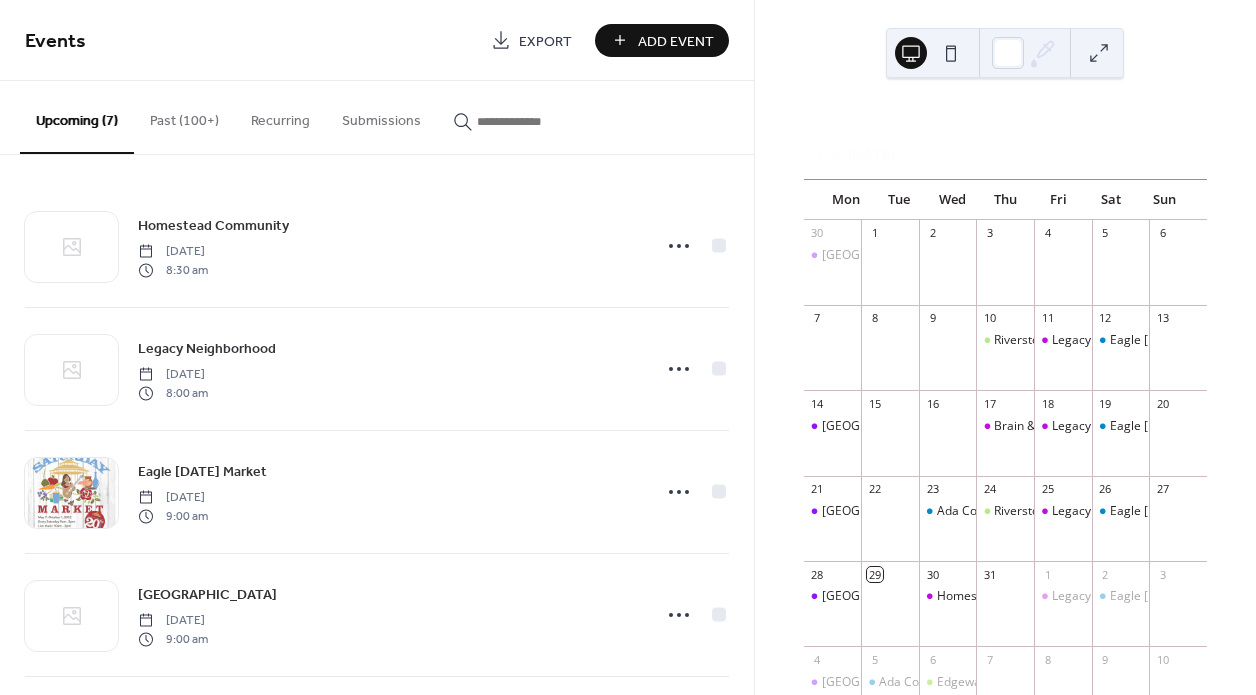 click on "Add Event" at bounding box center [676, 41] 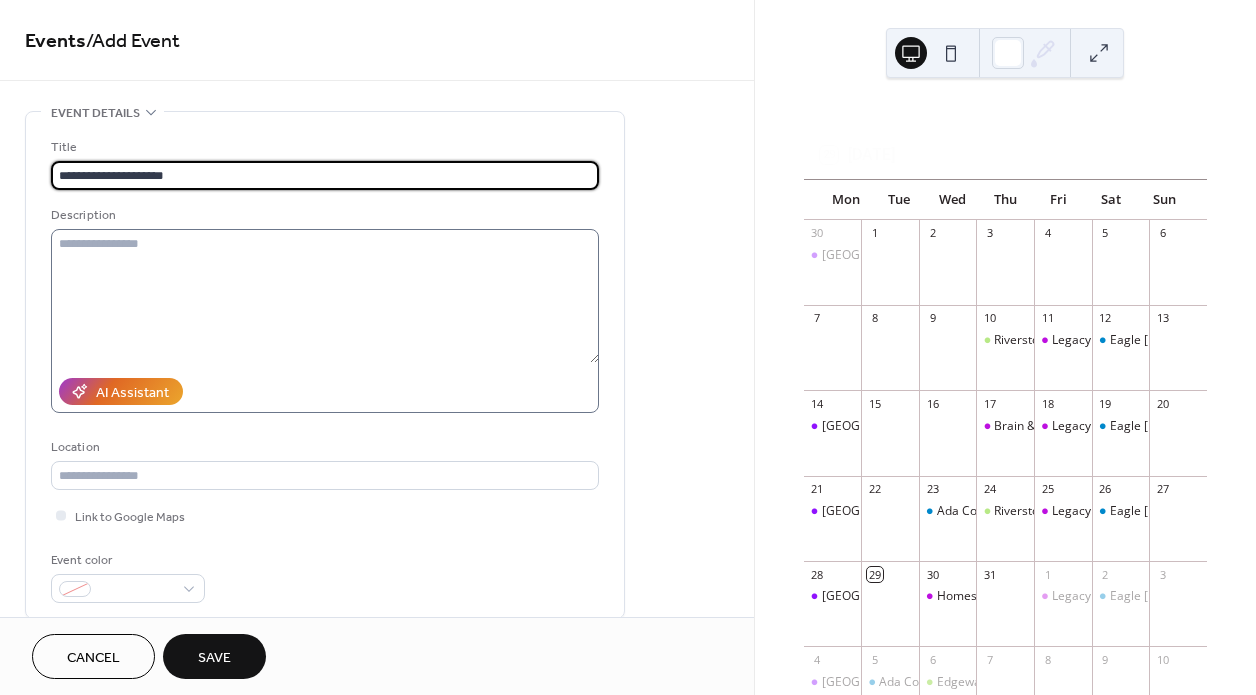 type on "**********" 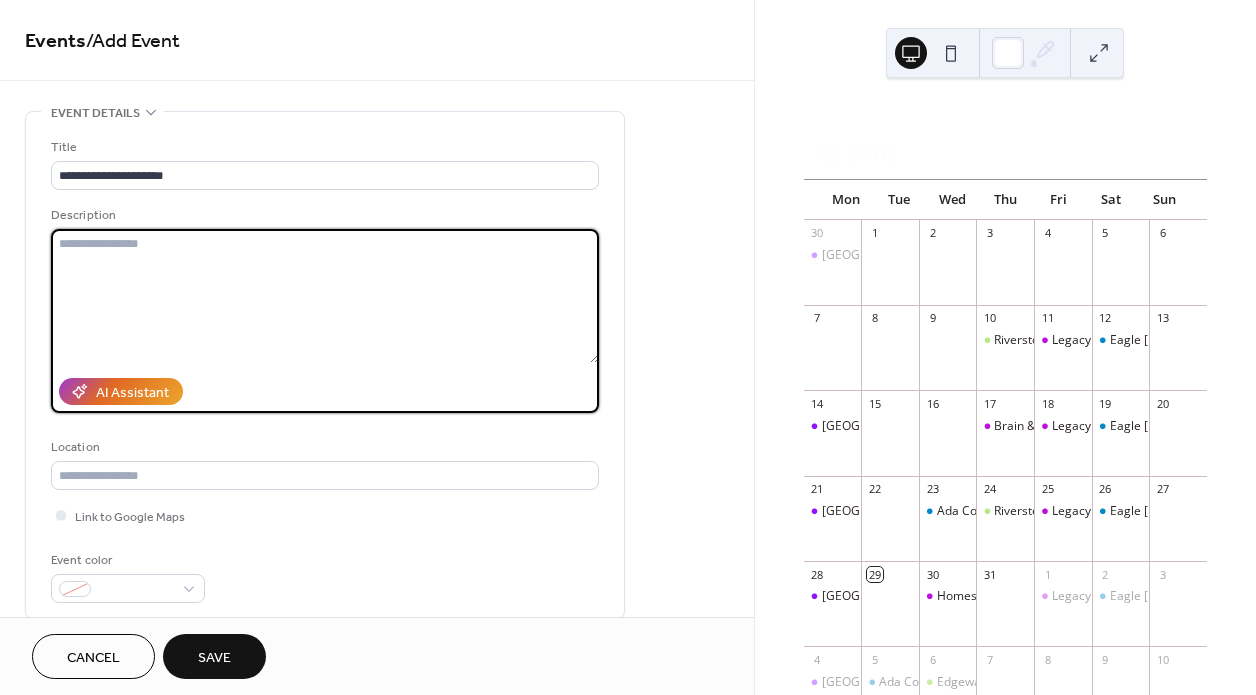 click at bounding box center (325, 296) 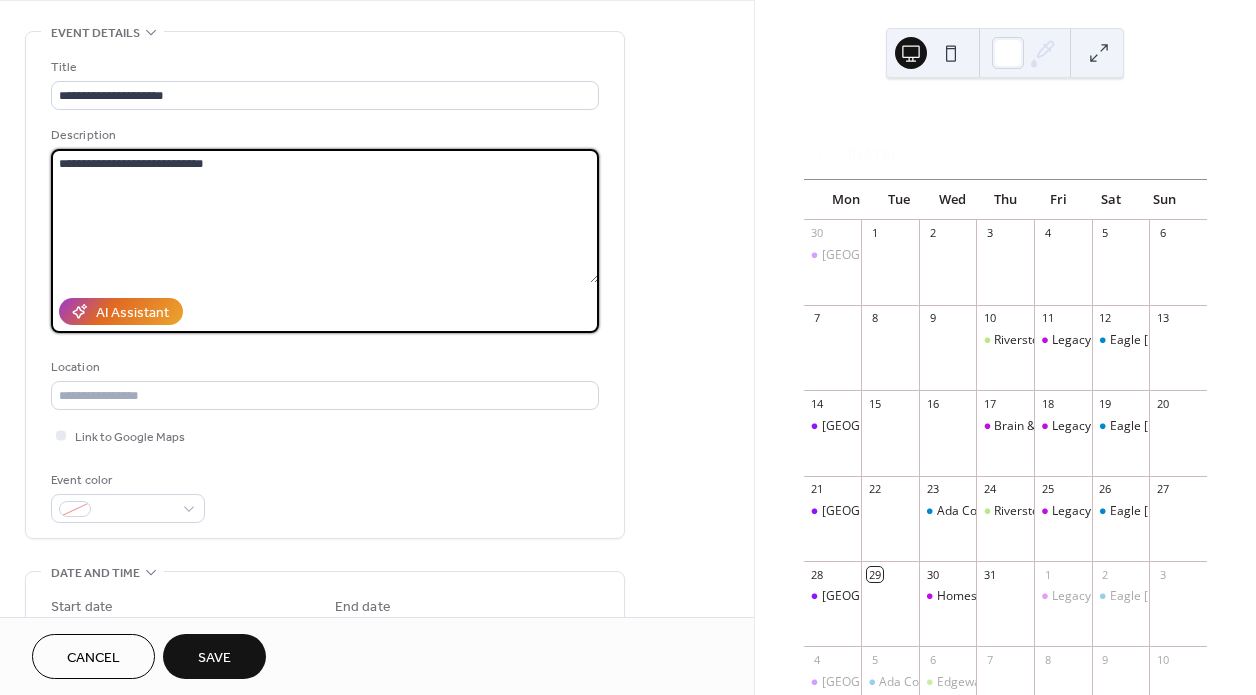 scroll, scrollTop: 93, scrollLeft: 0, axis: vertical 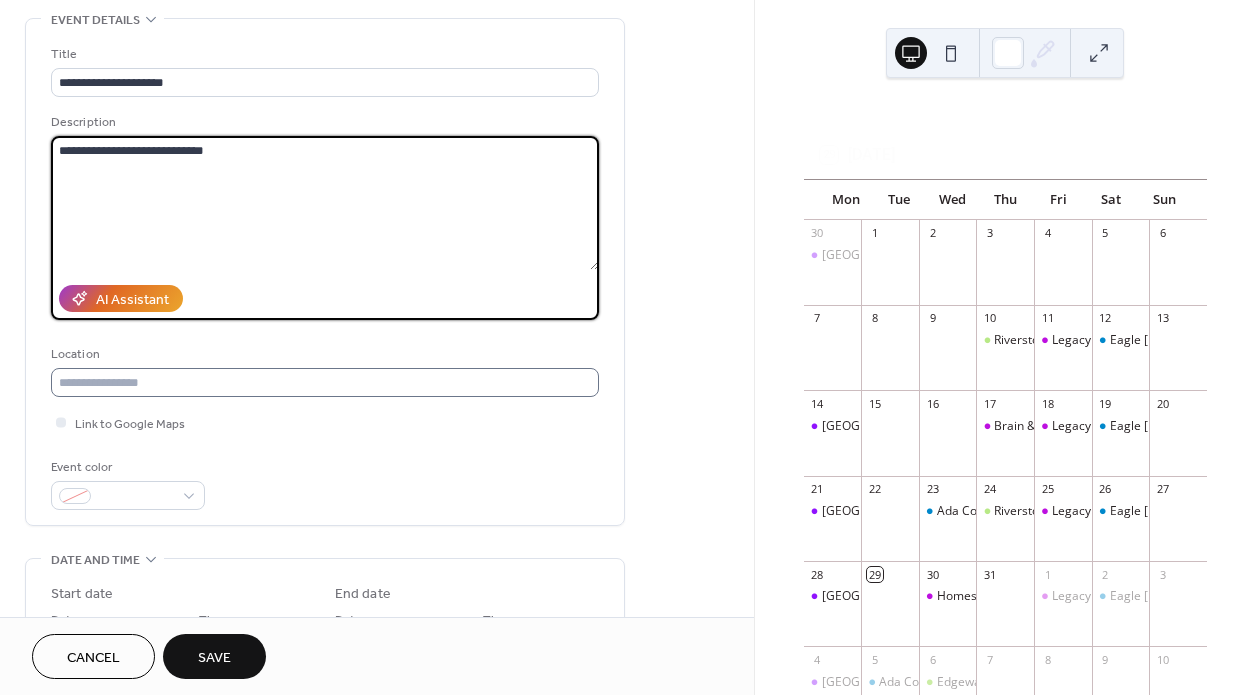 type on "**********" 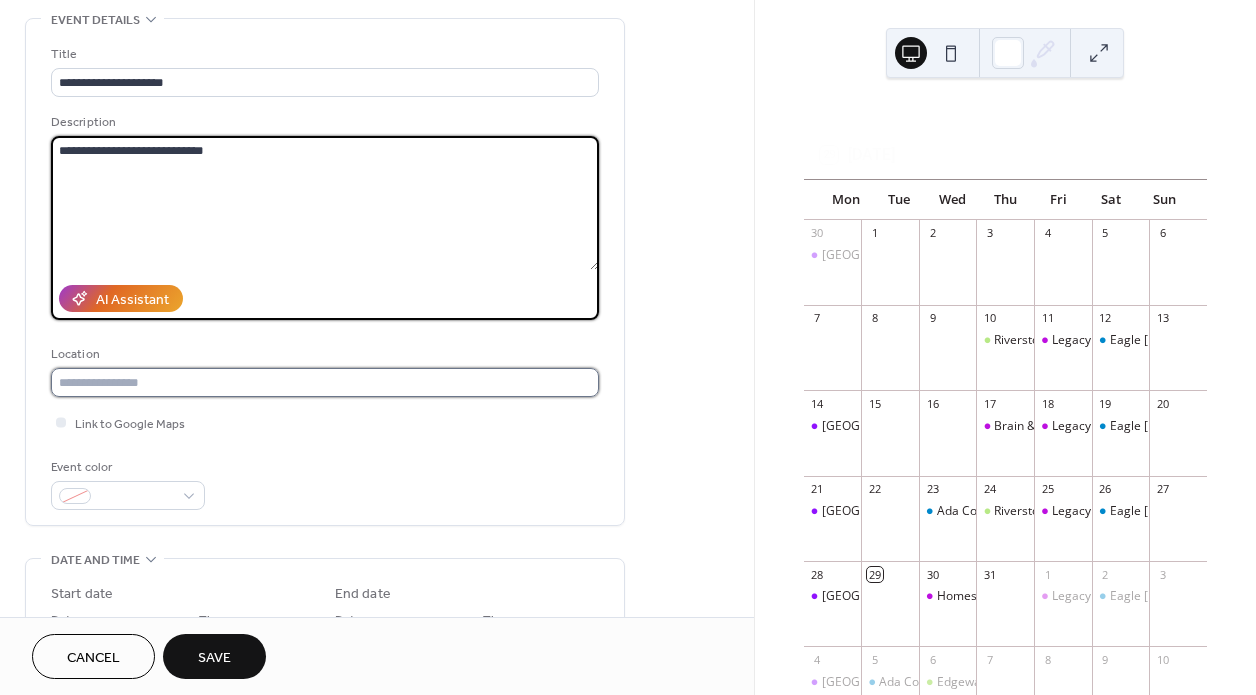 click at bounding box center (325, 382) 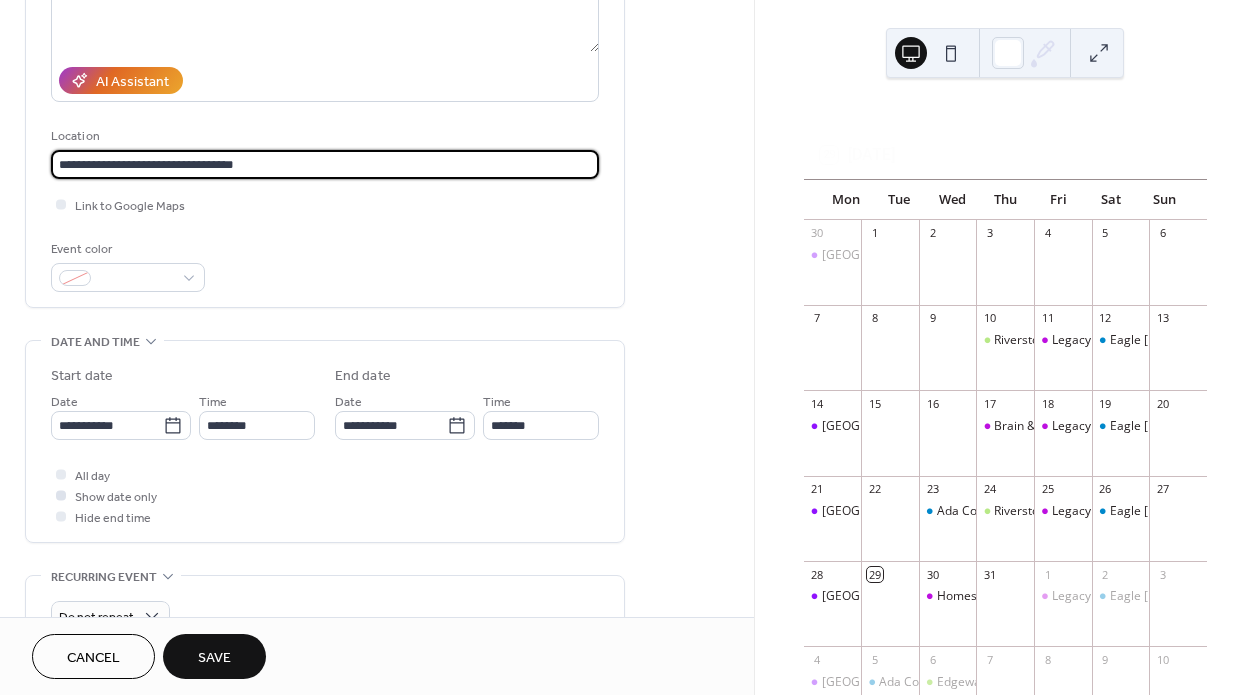 scroll, scrollTop: 319, scrollLeft: 0, axis: vertical 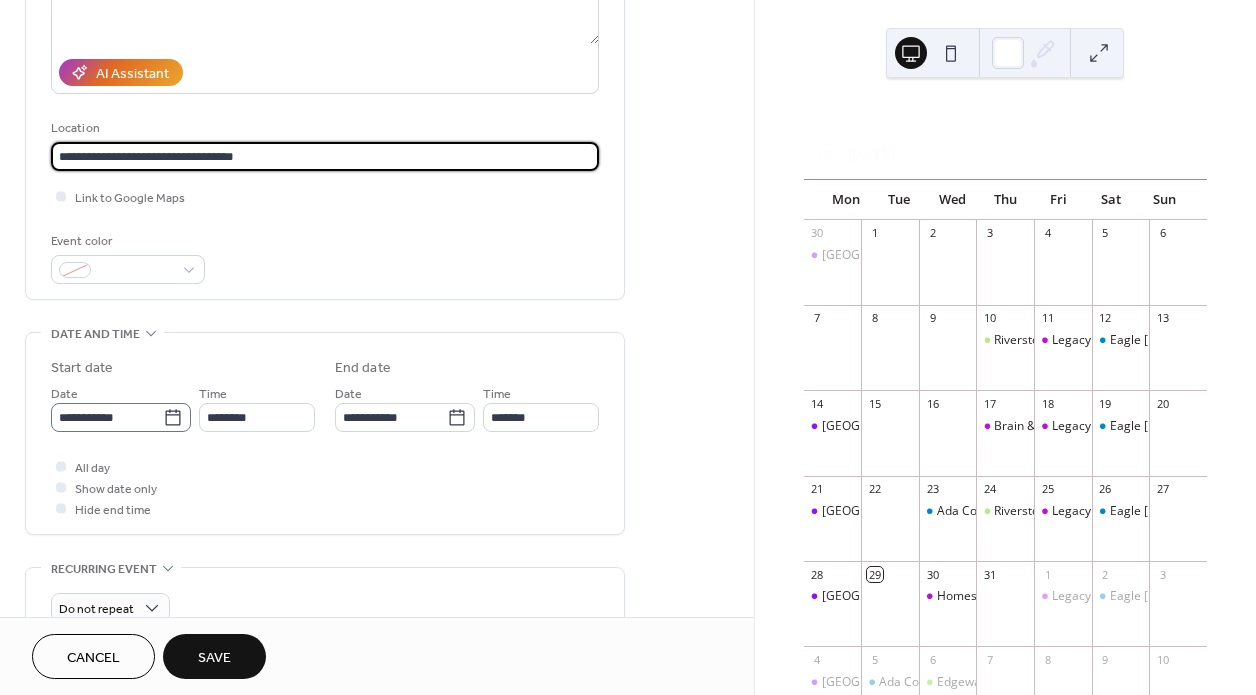 type on "**********" 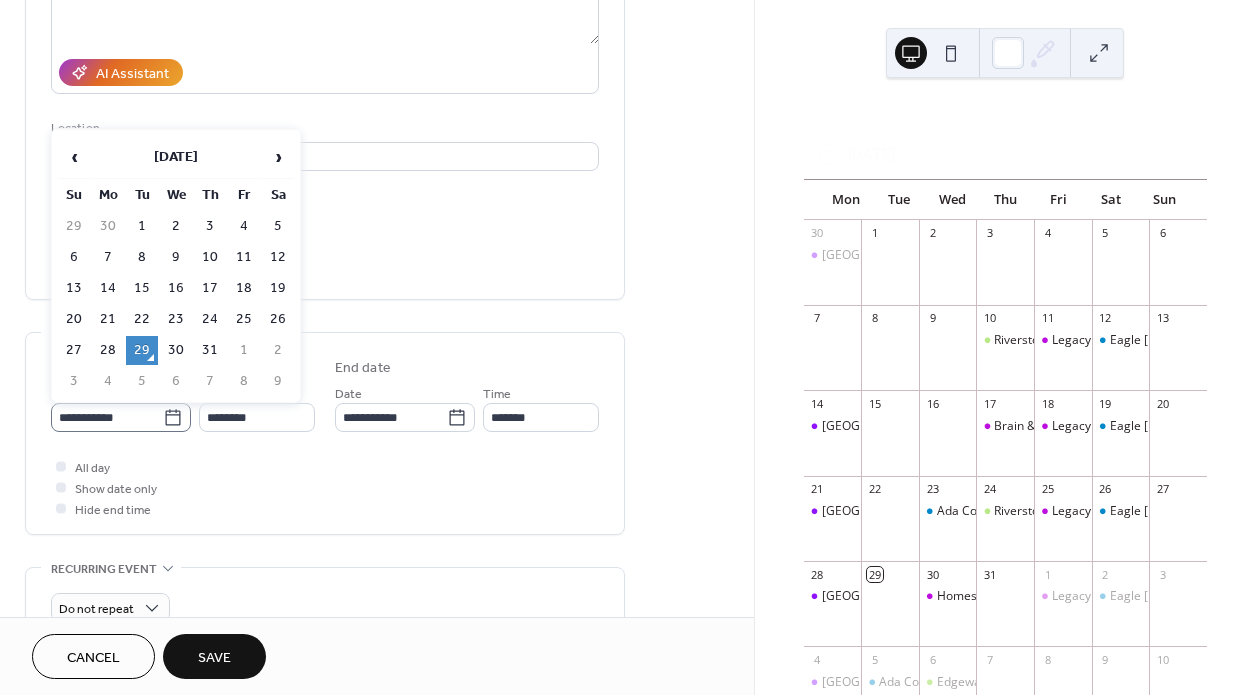 click 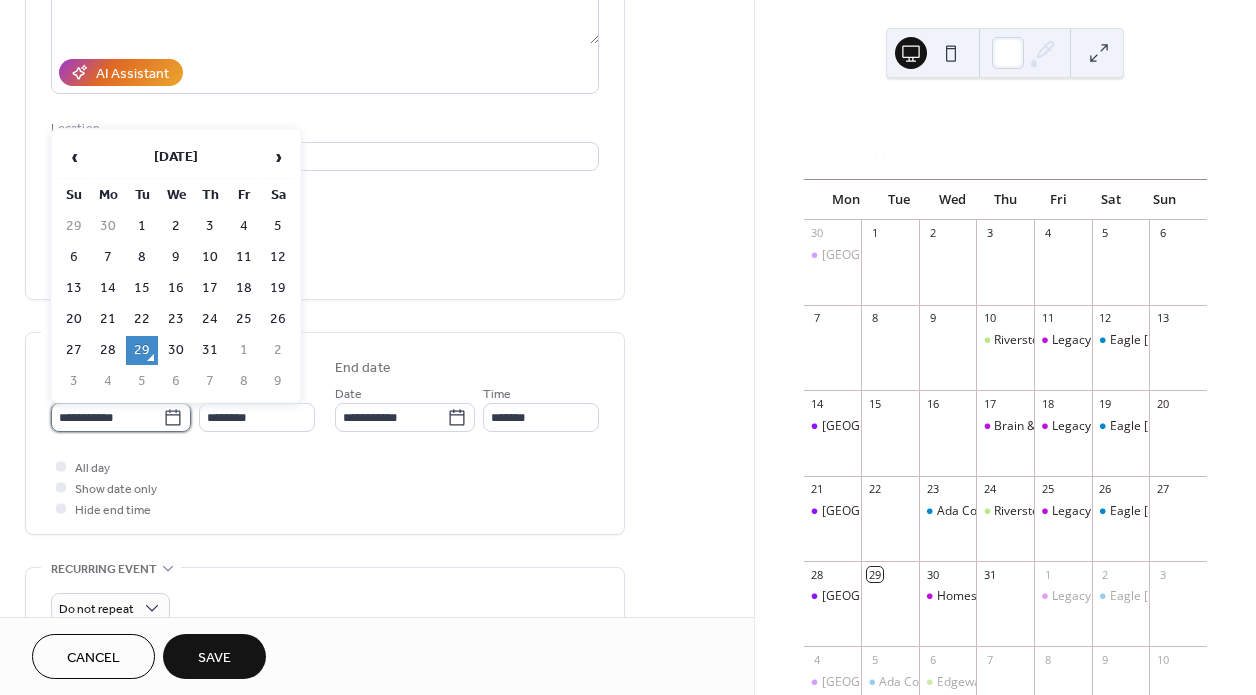 click on "**********" at bounding box center (107, 417) 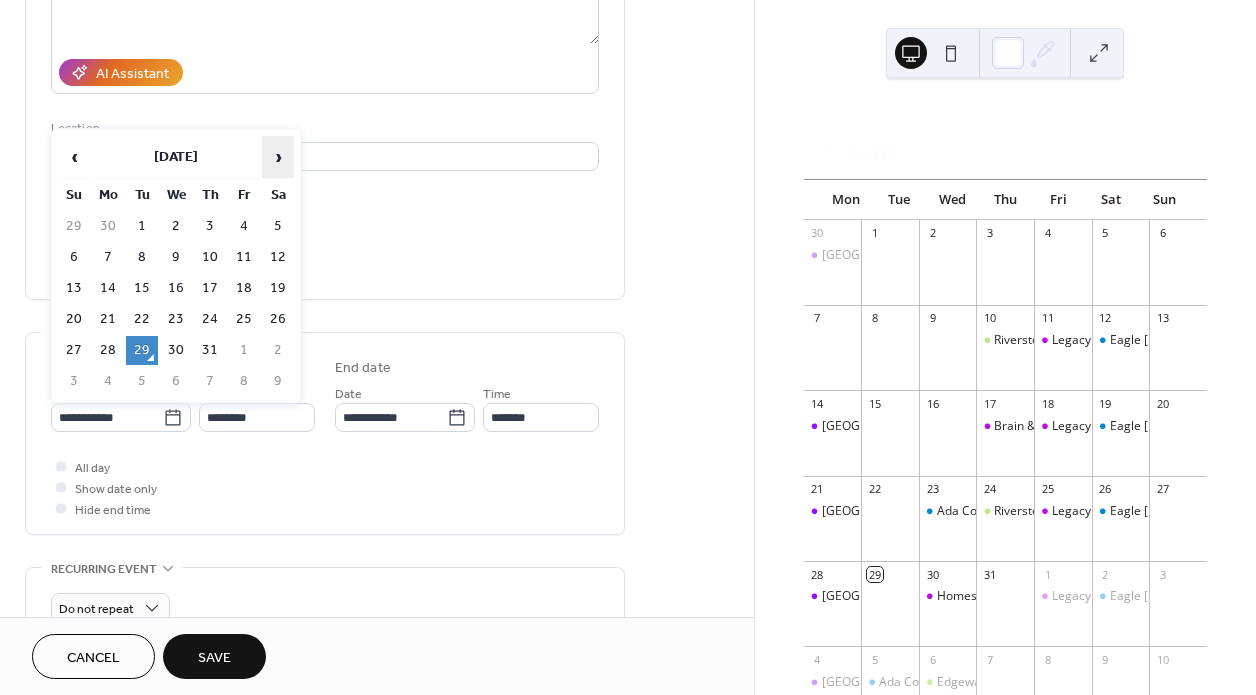 click on "›" at bounding box center (278, 157) 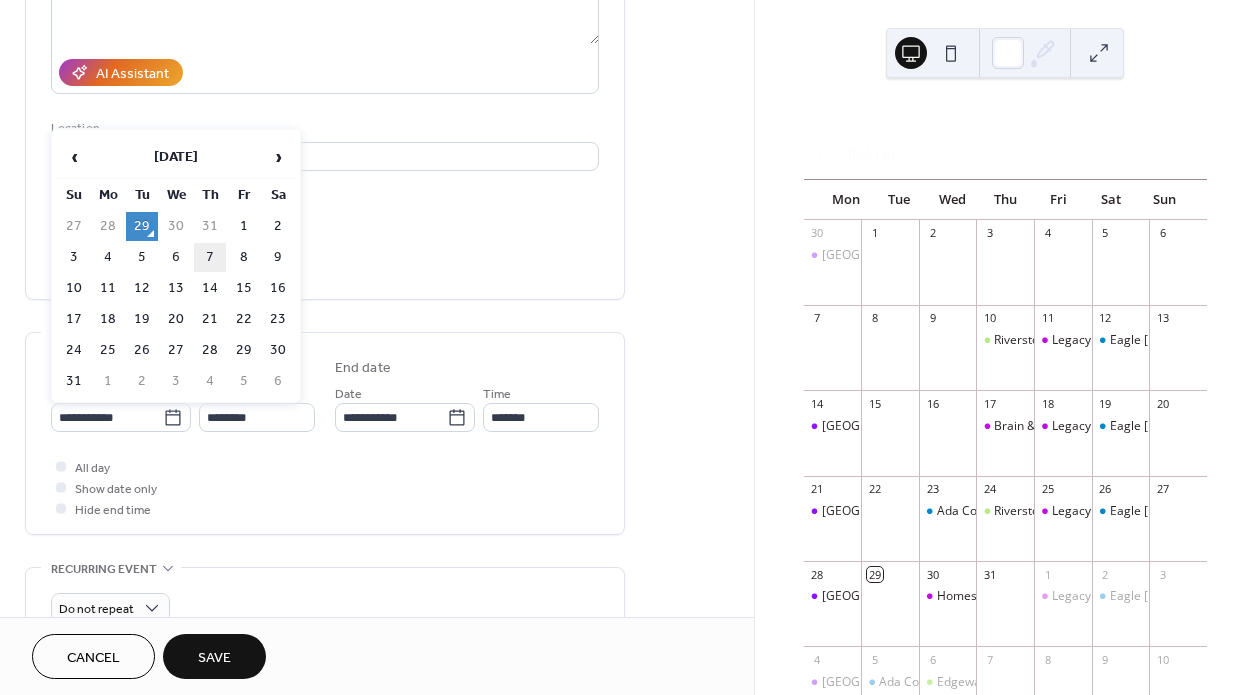click on "7" at bounding box center [210, 257] 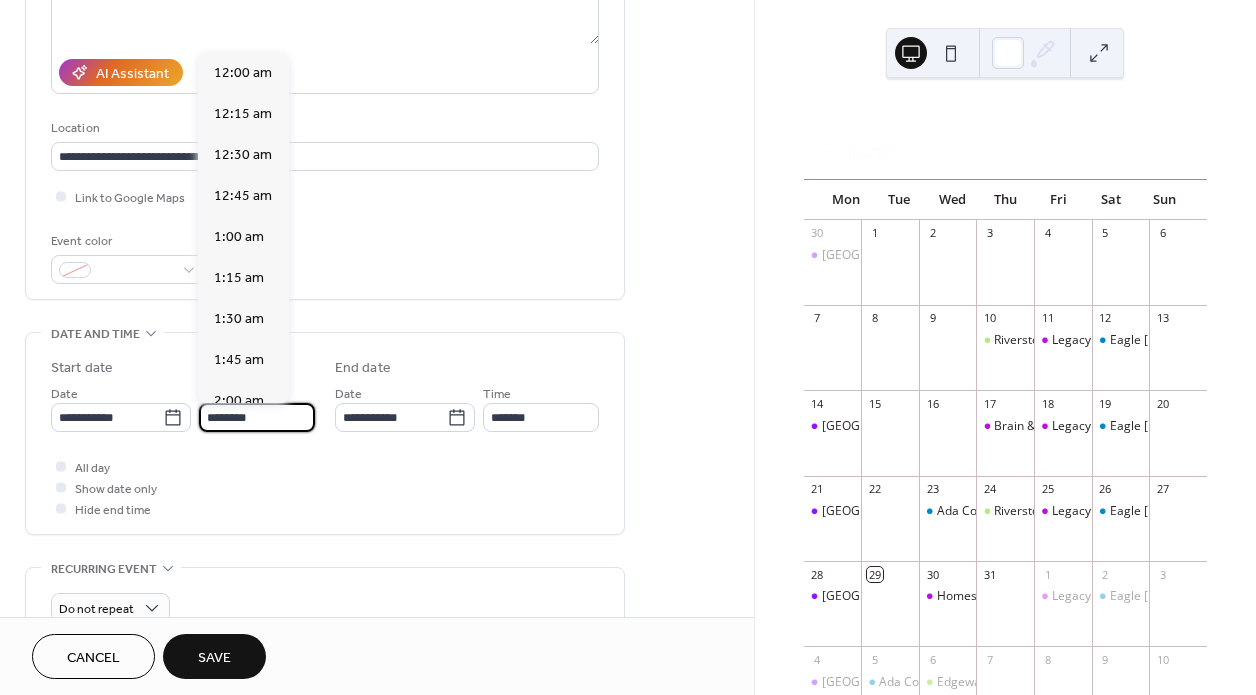 scroll, scrollTop: 1968, scrollLeft: 0, axis: vertical 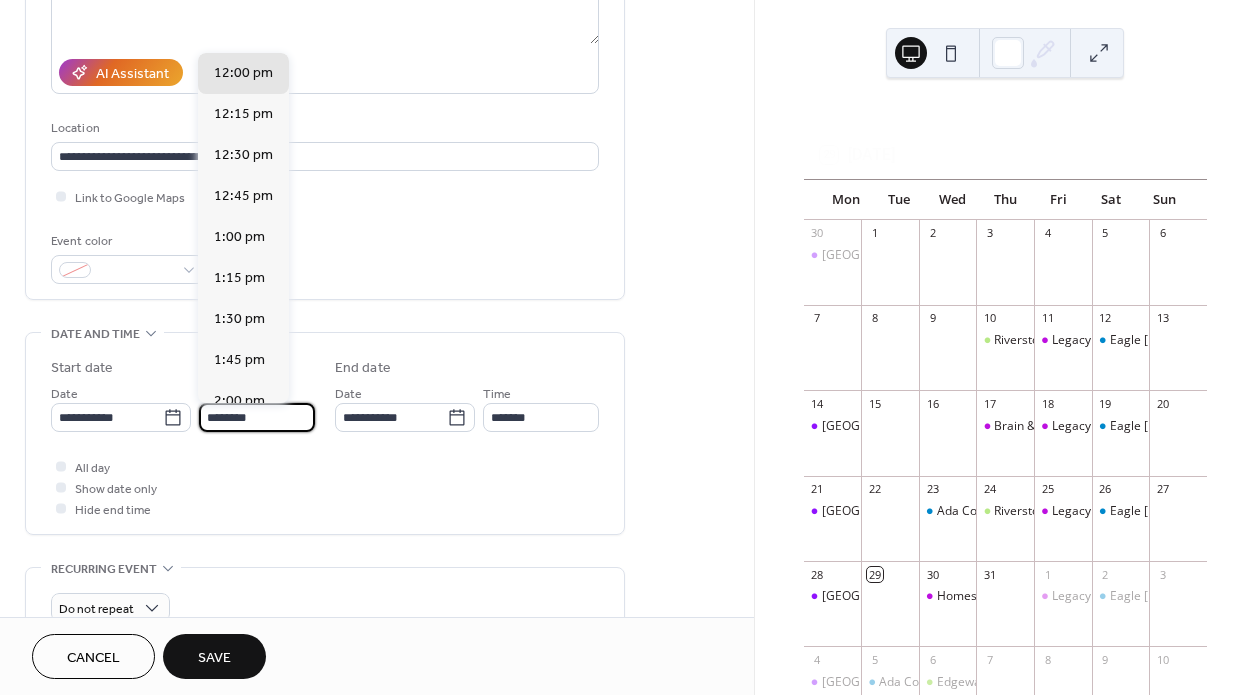 click on "********" at bounding box center (257, 417) 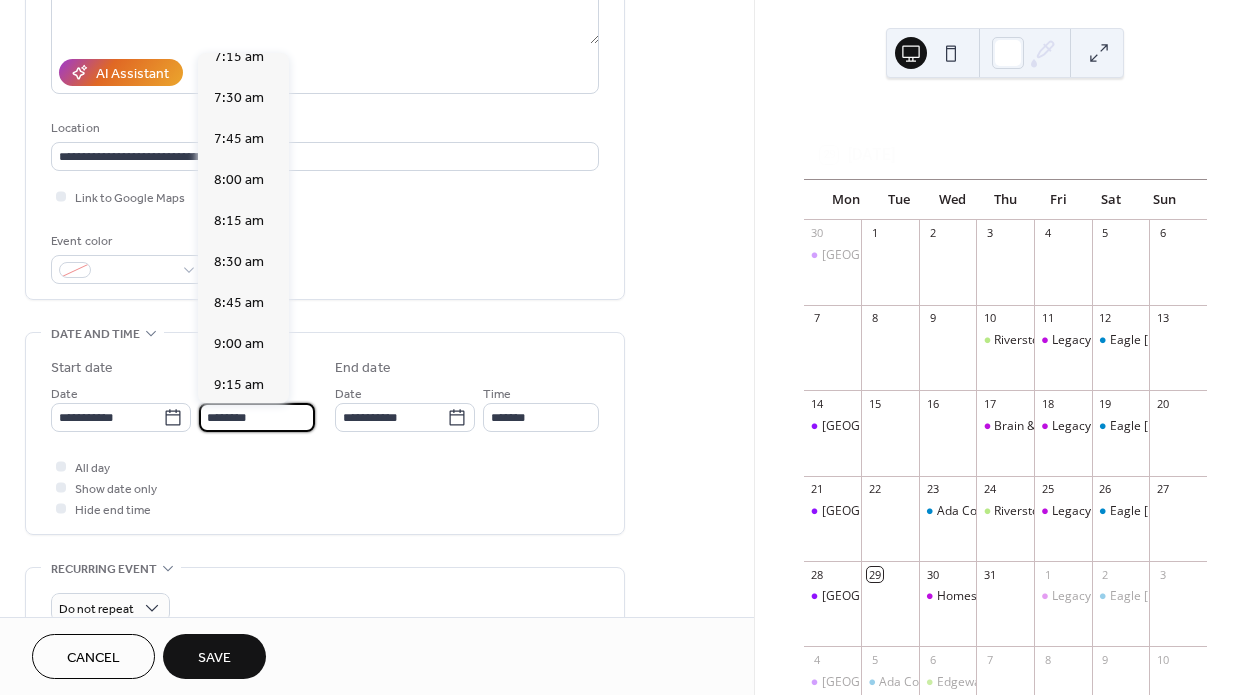 scroll, scrollTop: 1185, scrollLeft: 0, axis: vertical 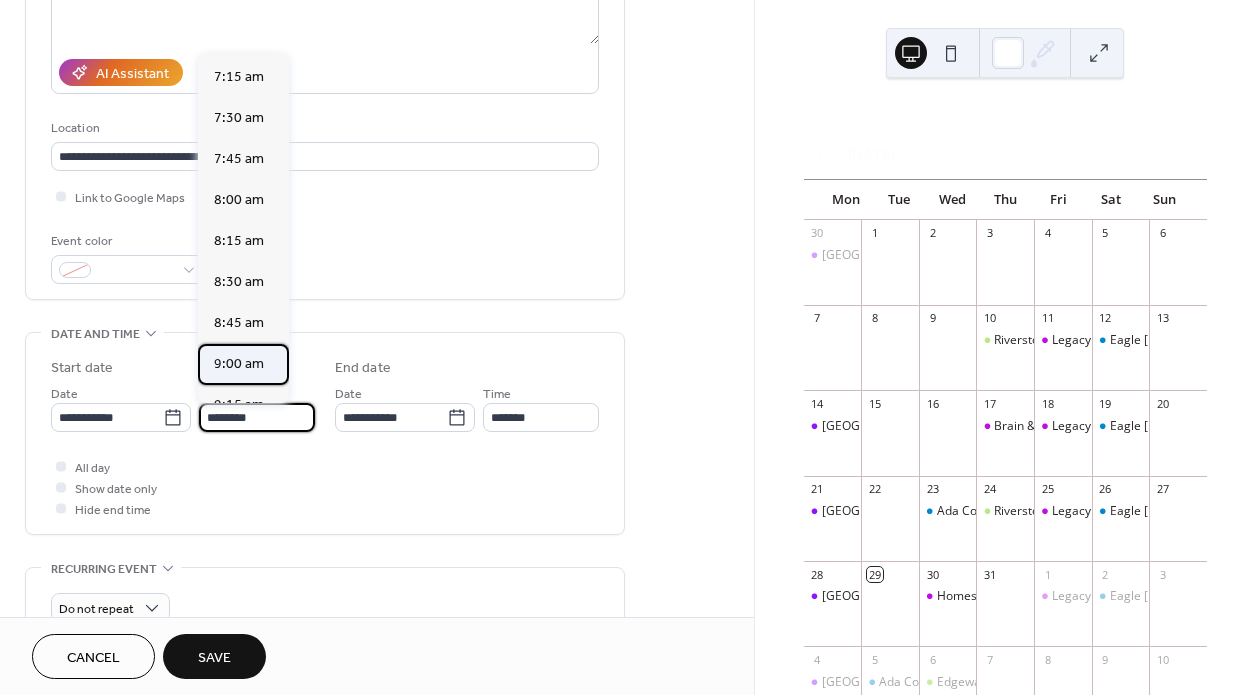 click on "9:00 am" at bounding box center (239, 364) 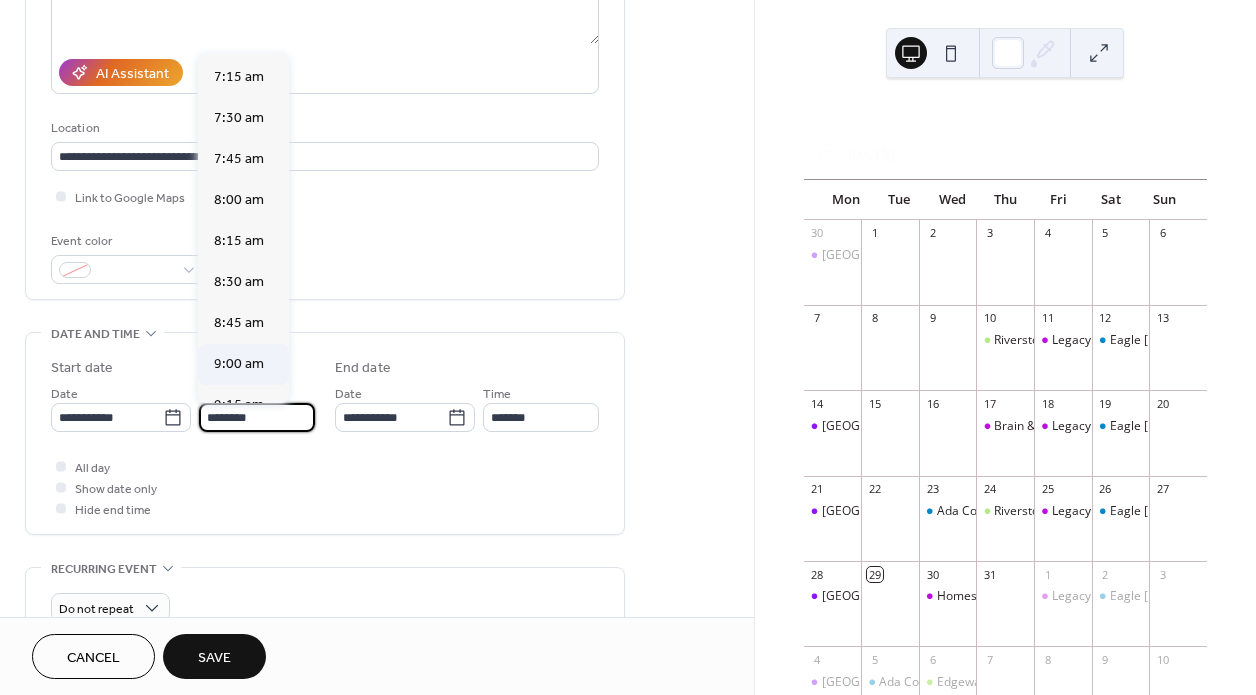type on "*******" 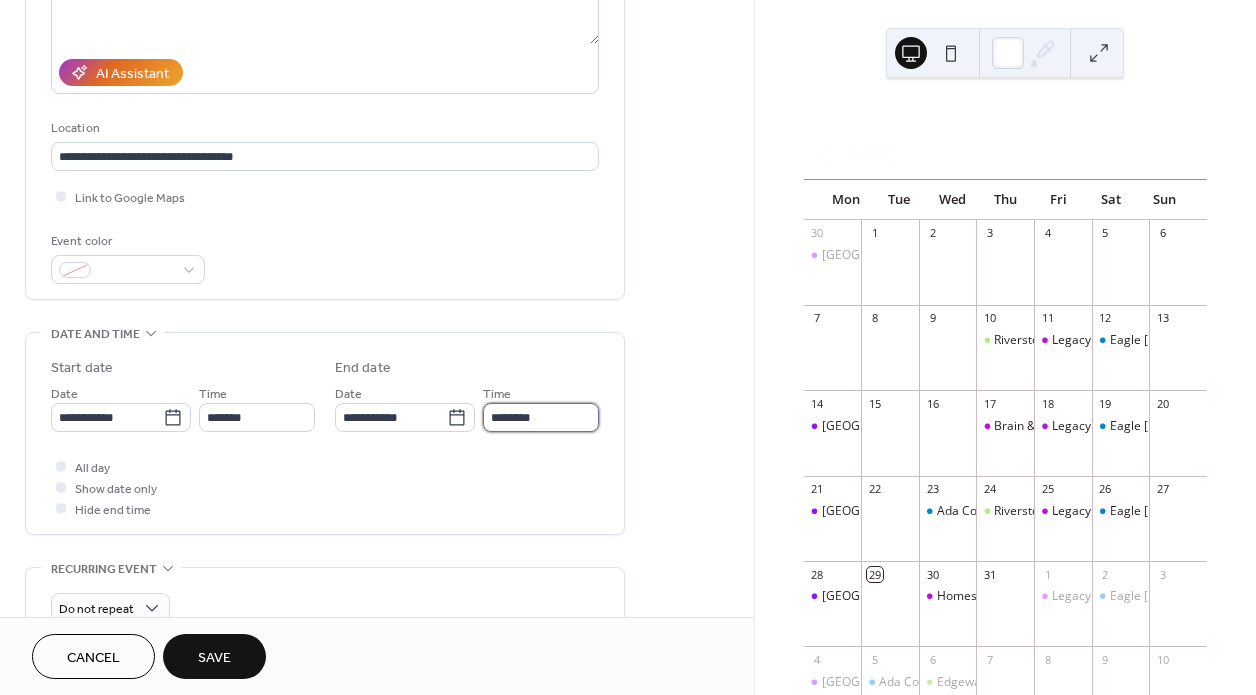 click on "********" at bounding box center (541, 417) 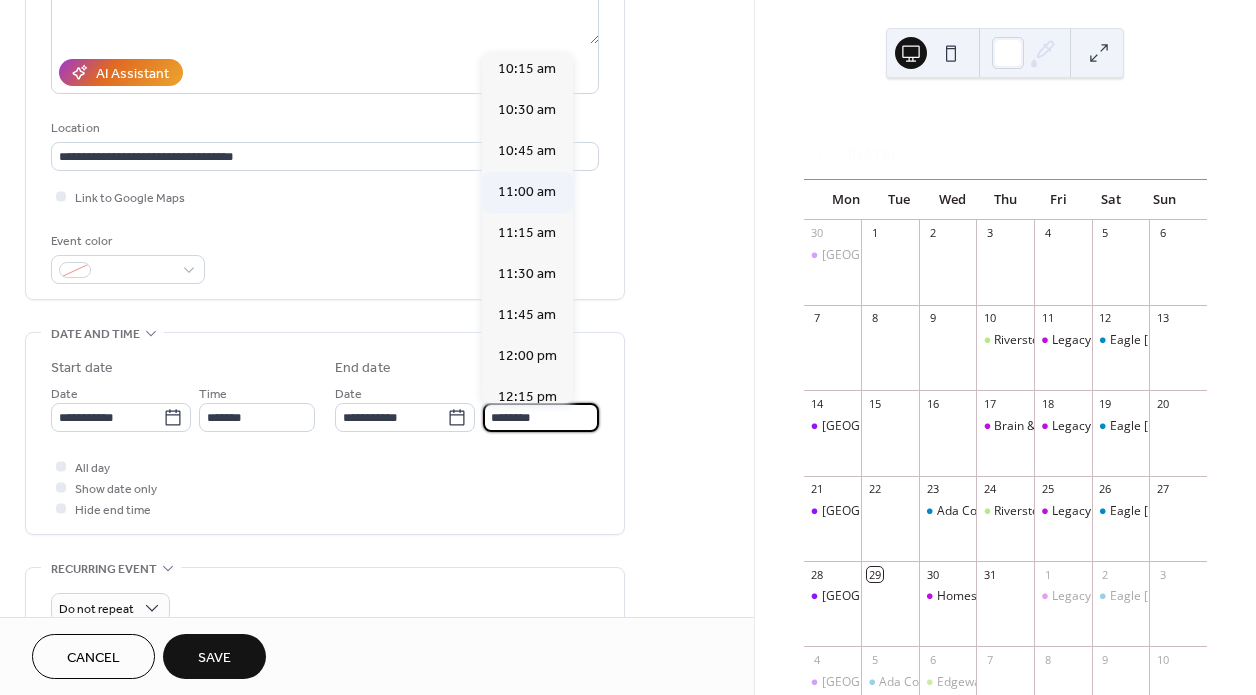 scroll, scrollTop: 224, scrollLeft: 0, axis: vertical 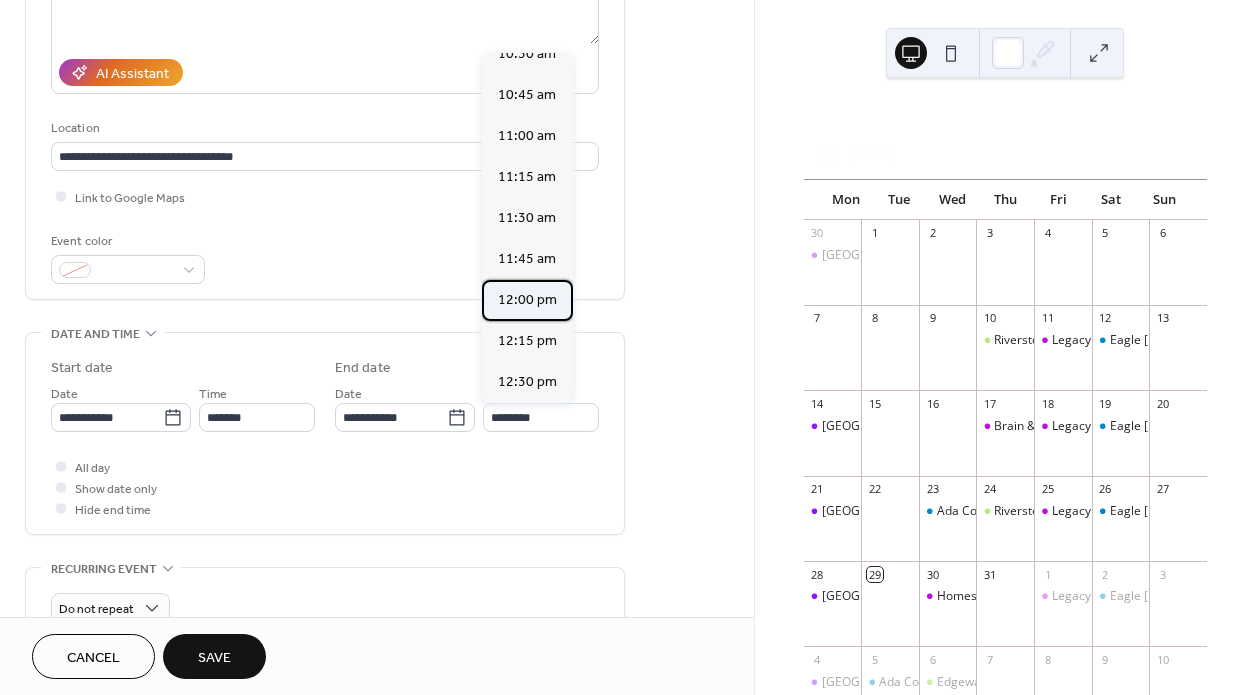 click on "12:00 pm" at bounding box center (527, 300) 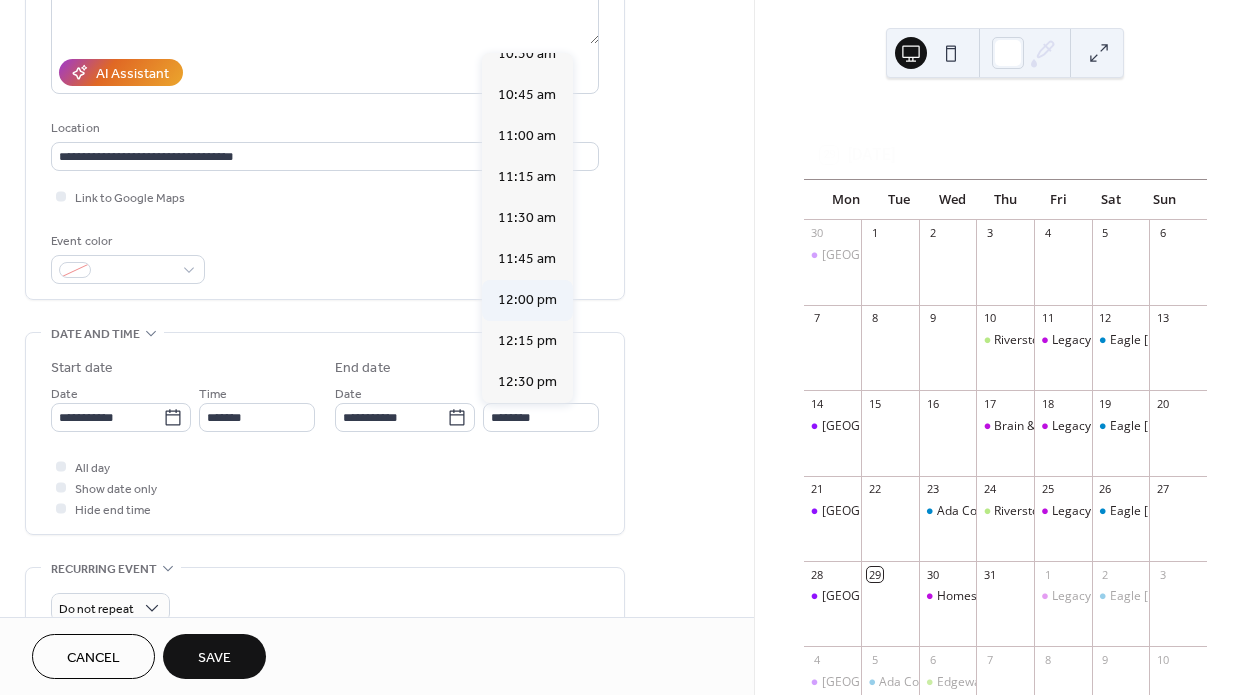 type on "********" 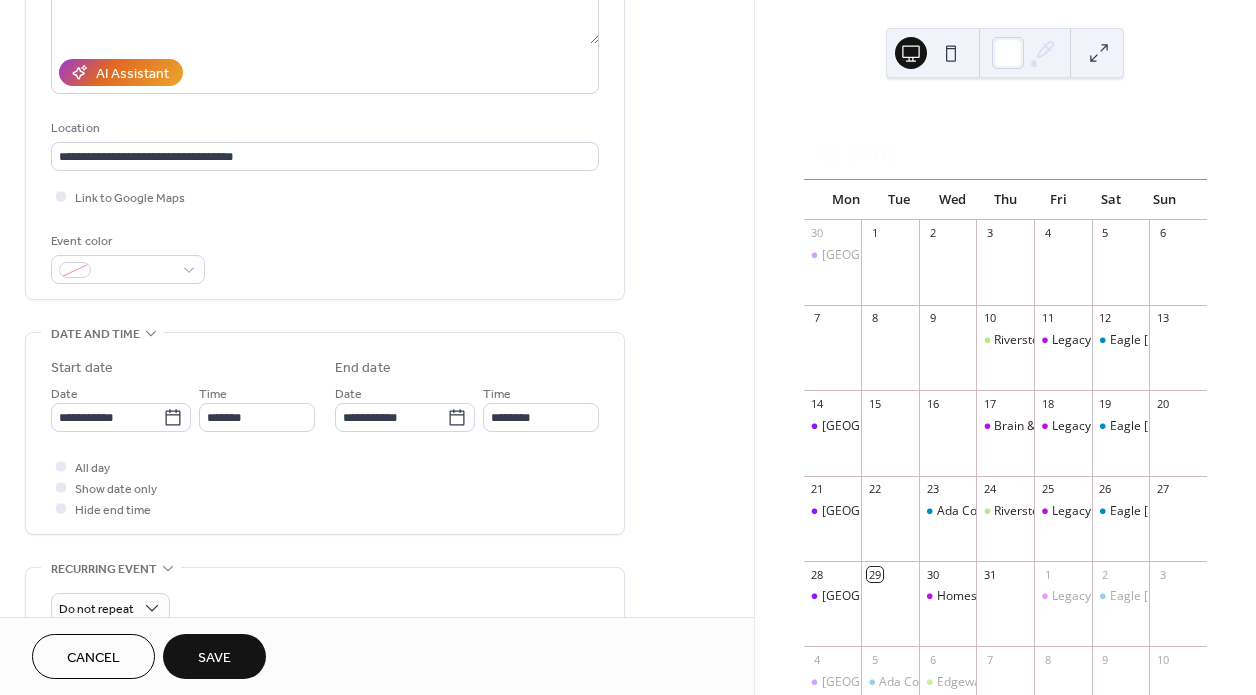 click on "Save" at bounding box center [214, 656] 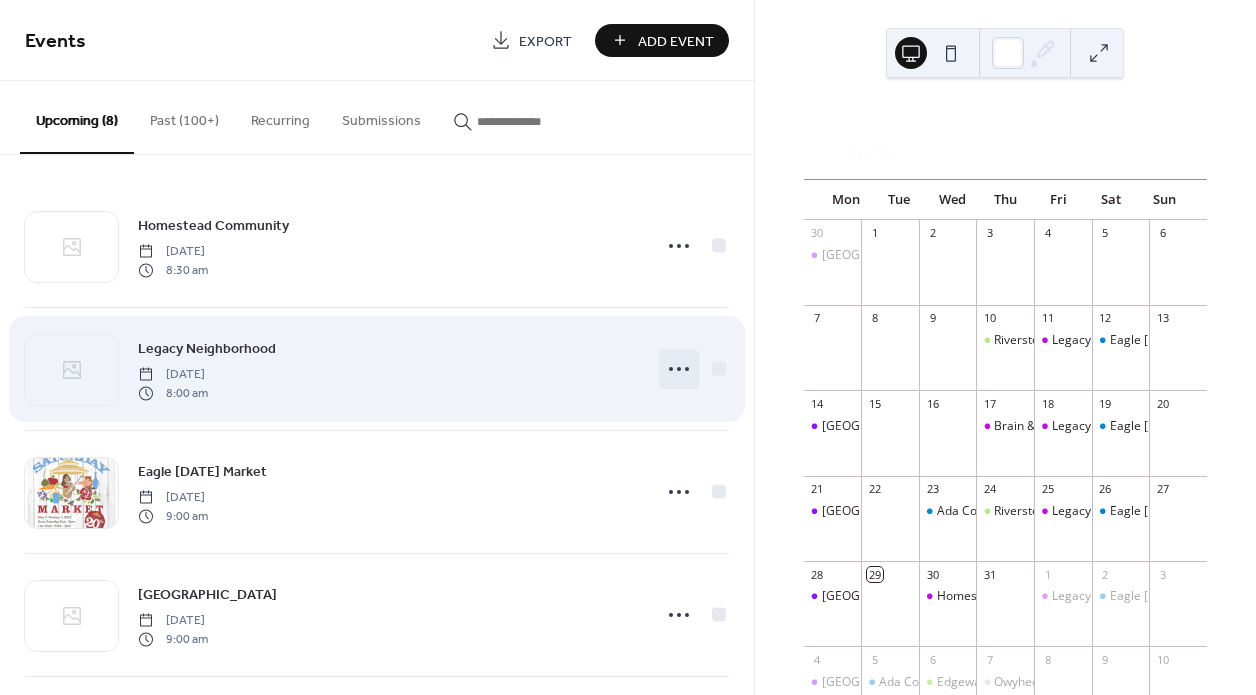 click 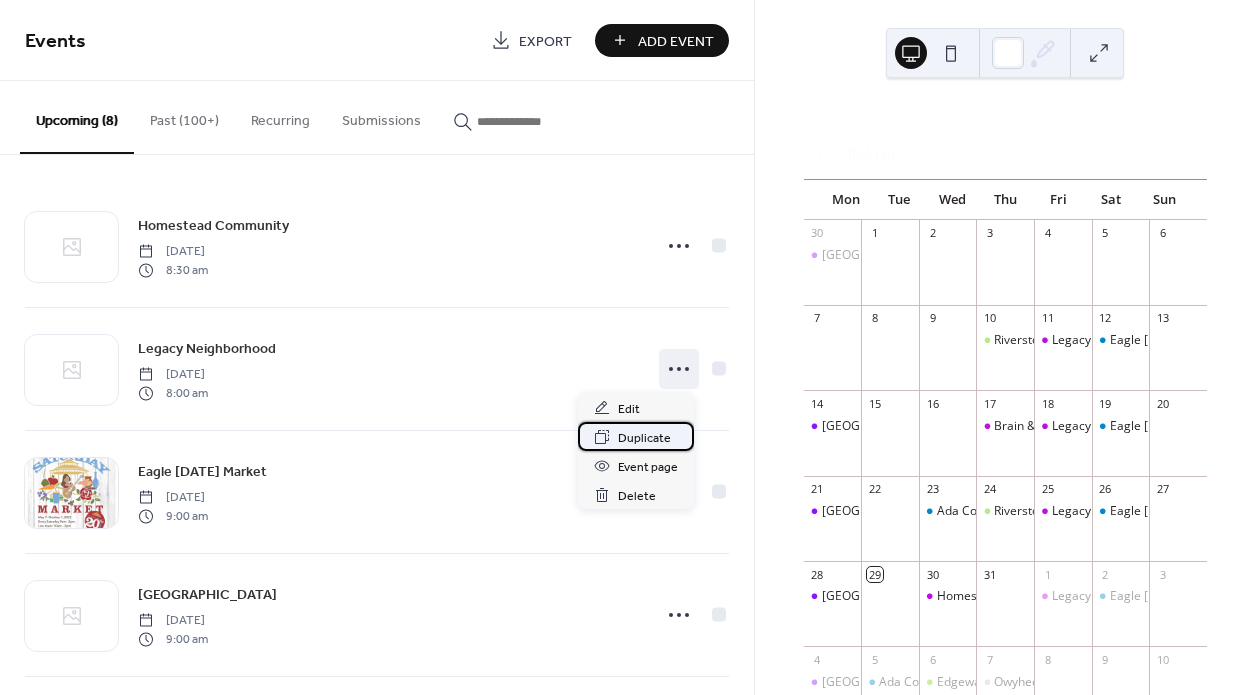 click on "Duplicate" at bounding box center [644, 438] 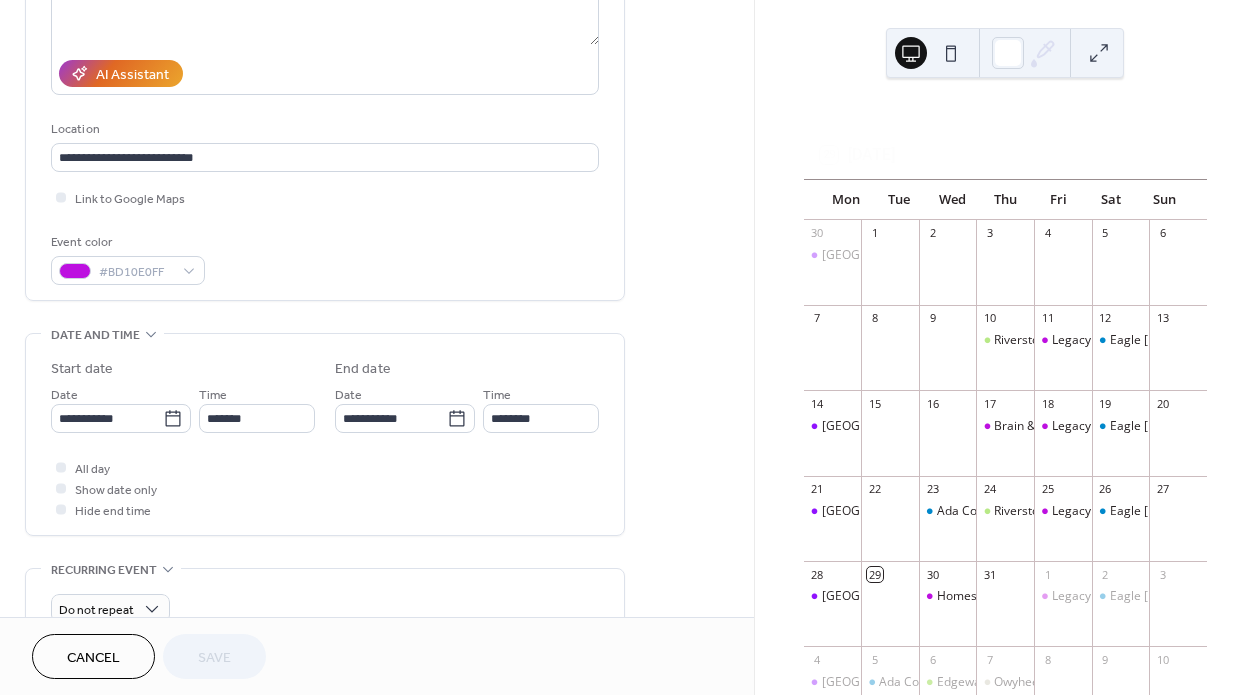 scroll, scrollTop: 321, scrollLeft: 0, axis: vertical 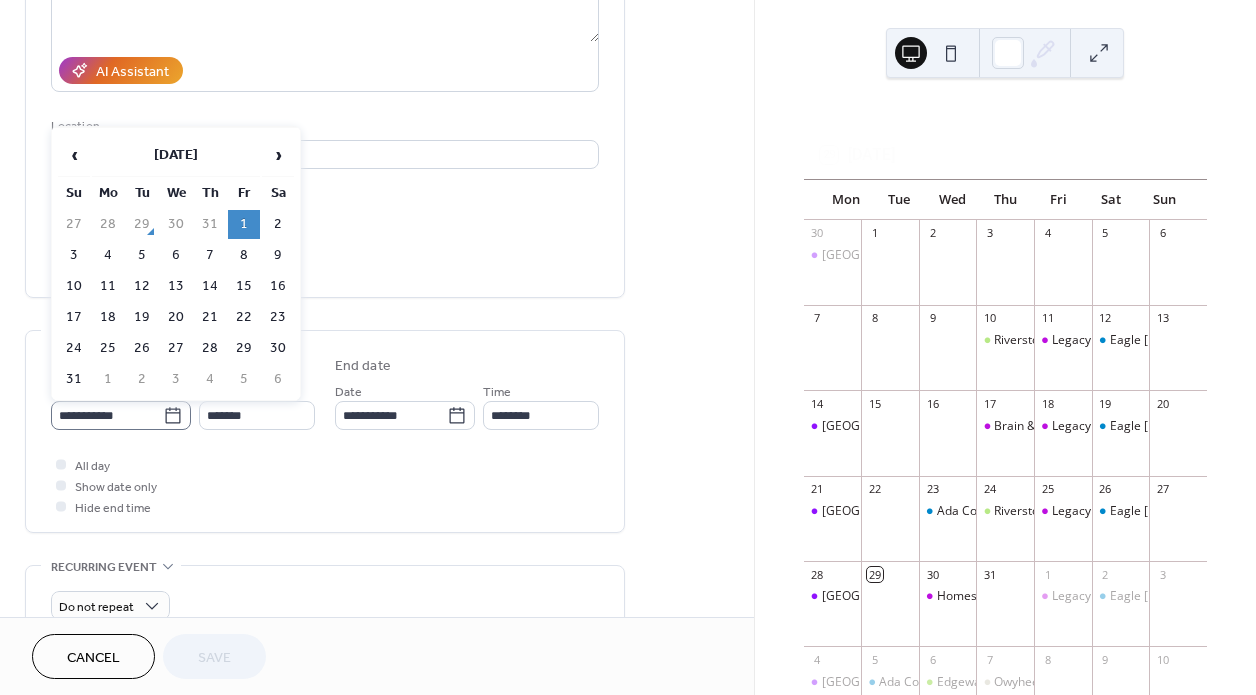 click 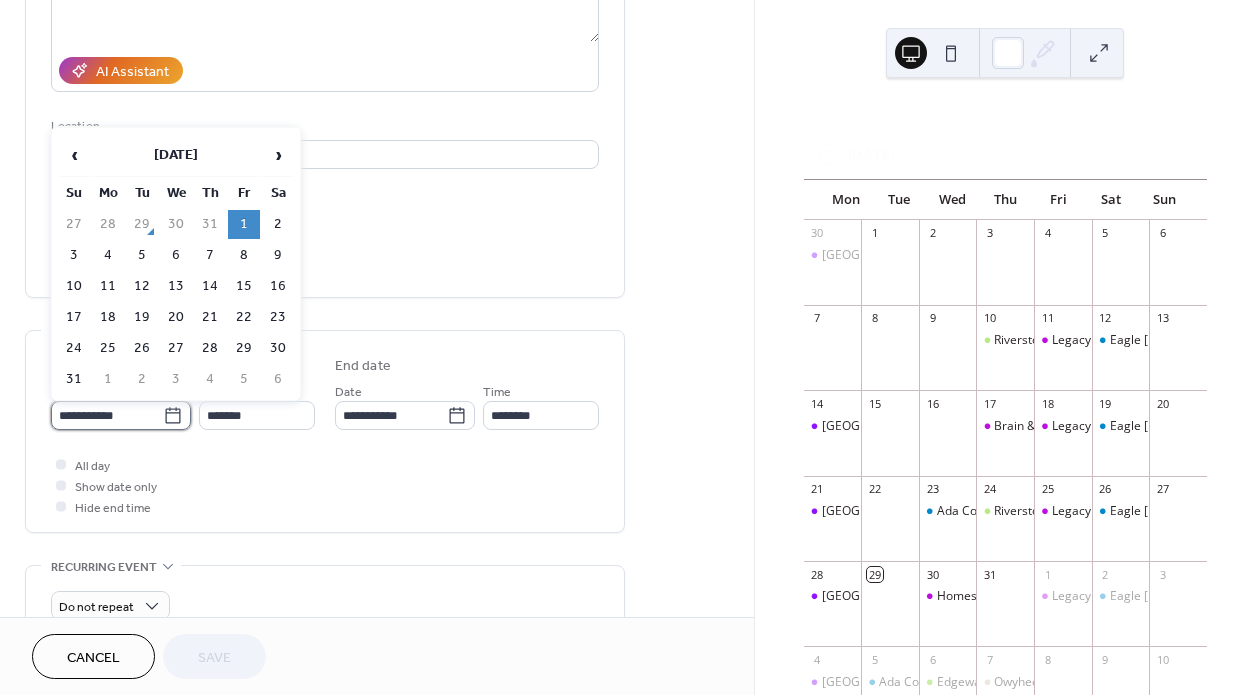 click on "**********" at bounding box center [107, 415] 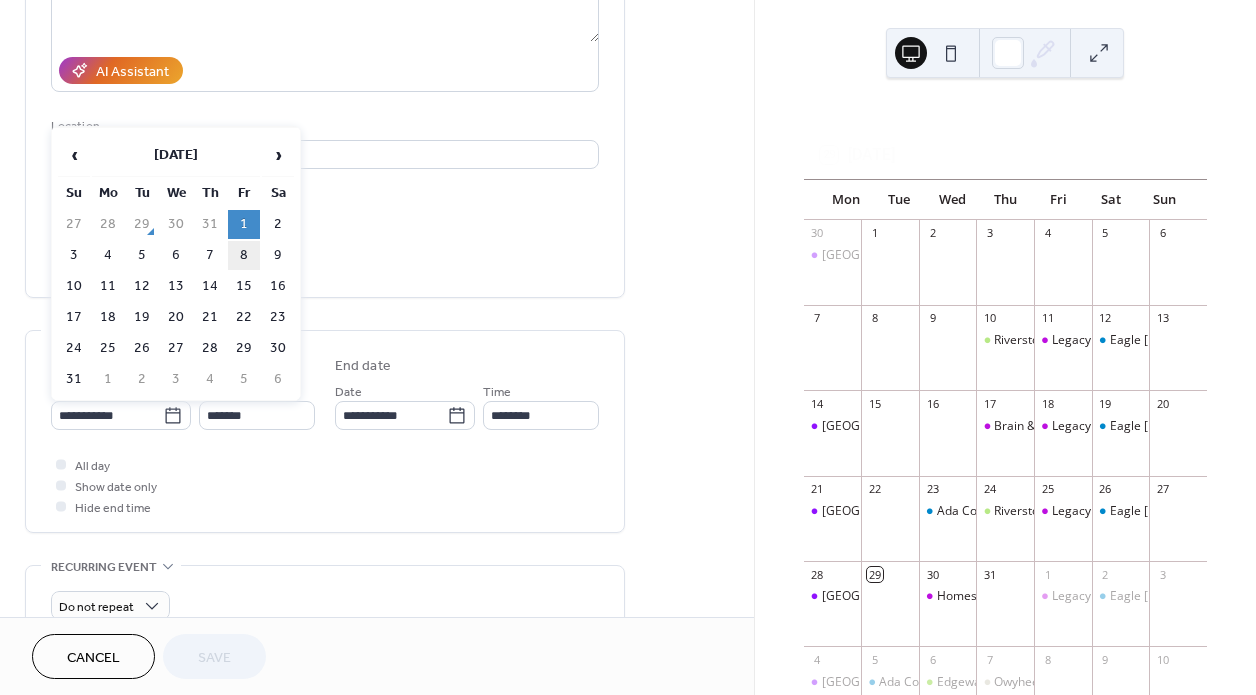 click on "8" at bounding box center [244, 255] 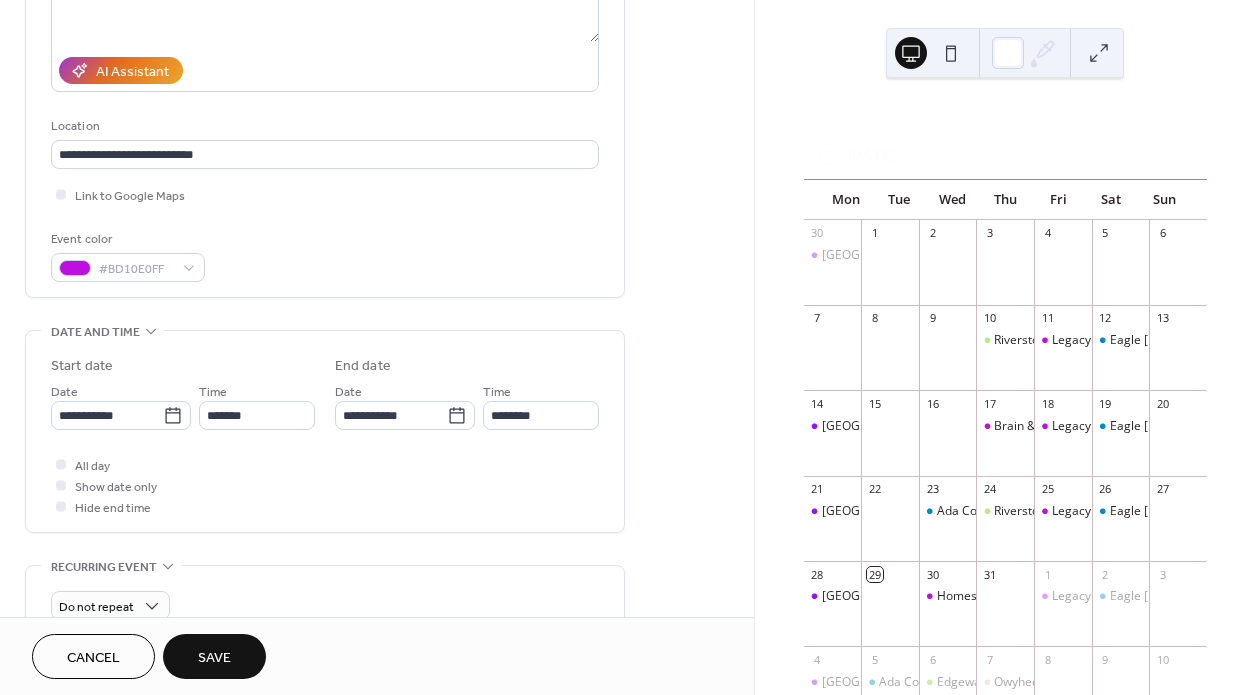 click on "Save" at bounding box center (214, 658) 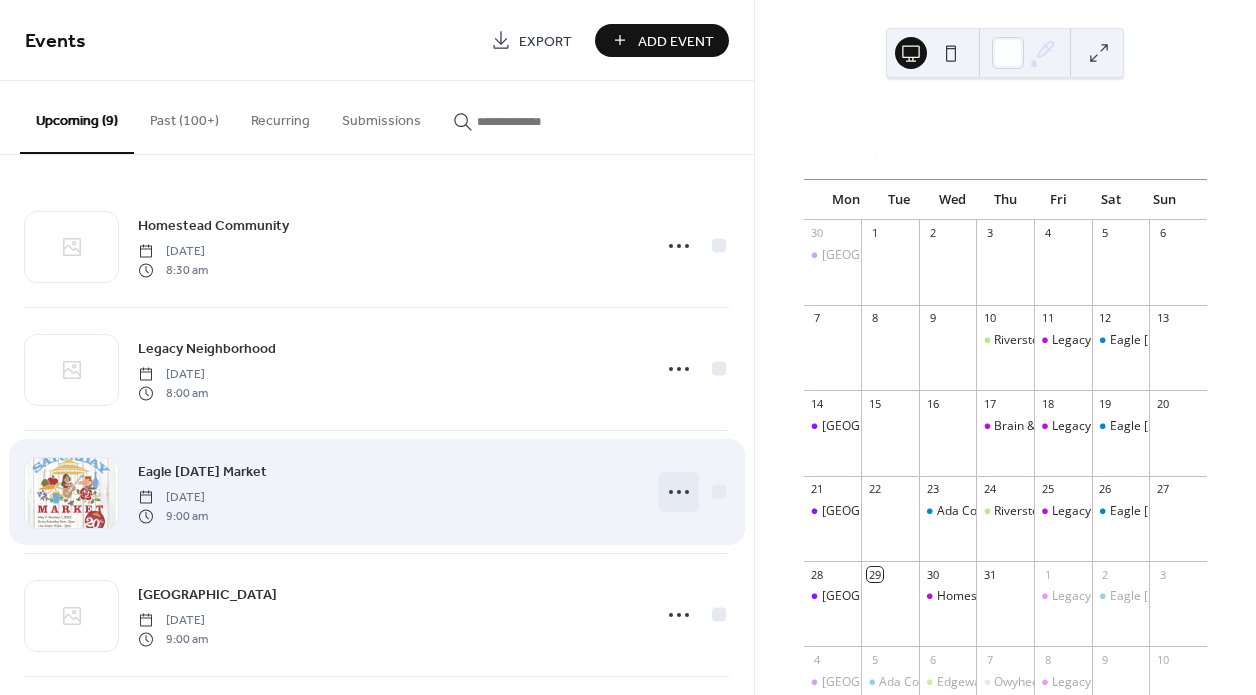 click 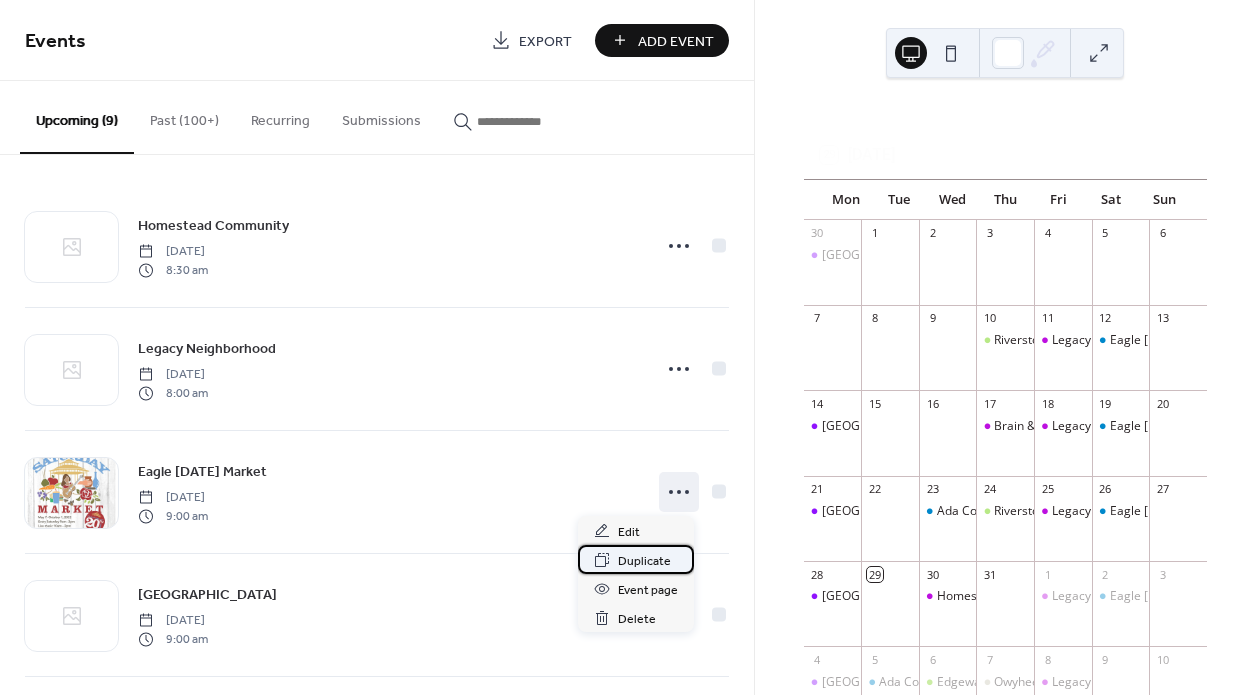 click on "Duplicate" at bounding box center [644, 561] 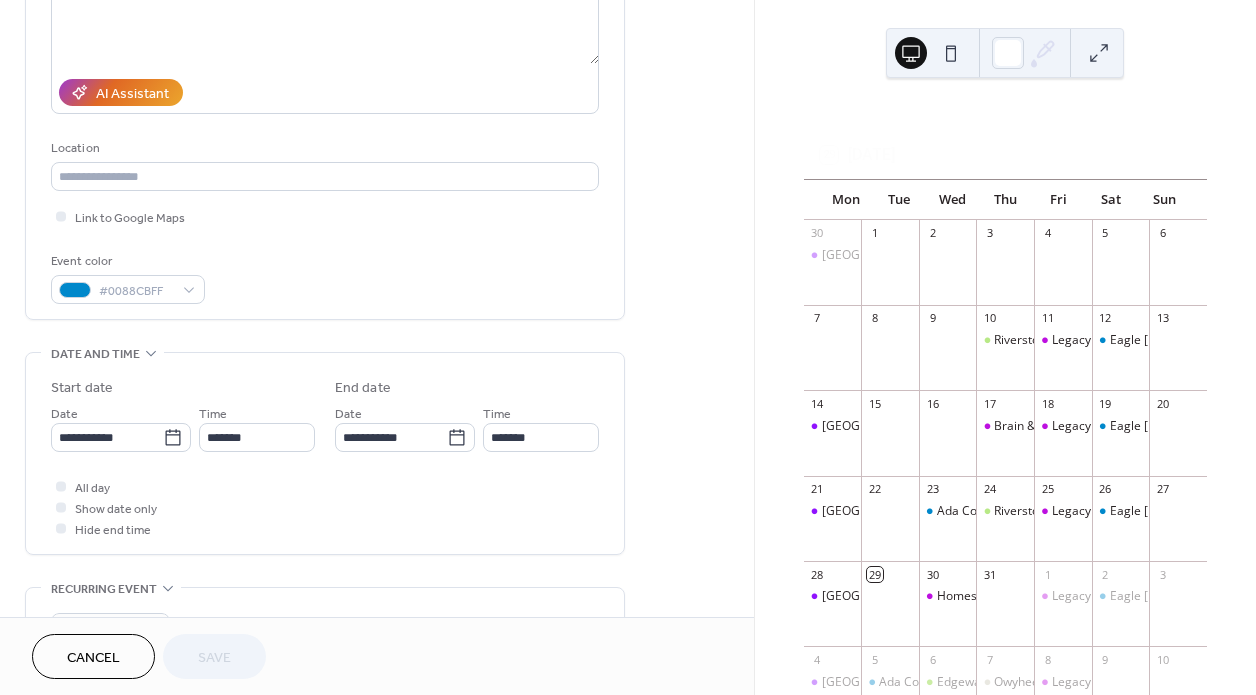 scroll, scrollTop: 300, scrollLeft: 0, axis: vertical 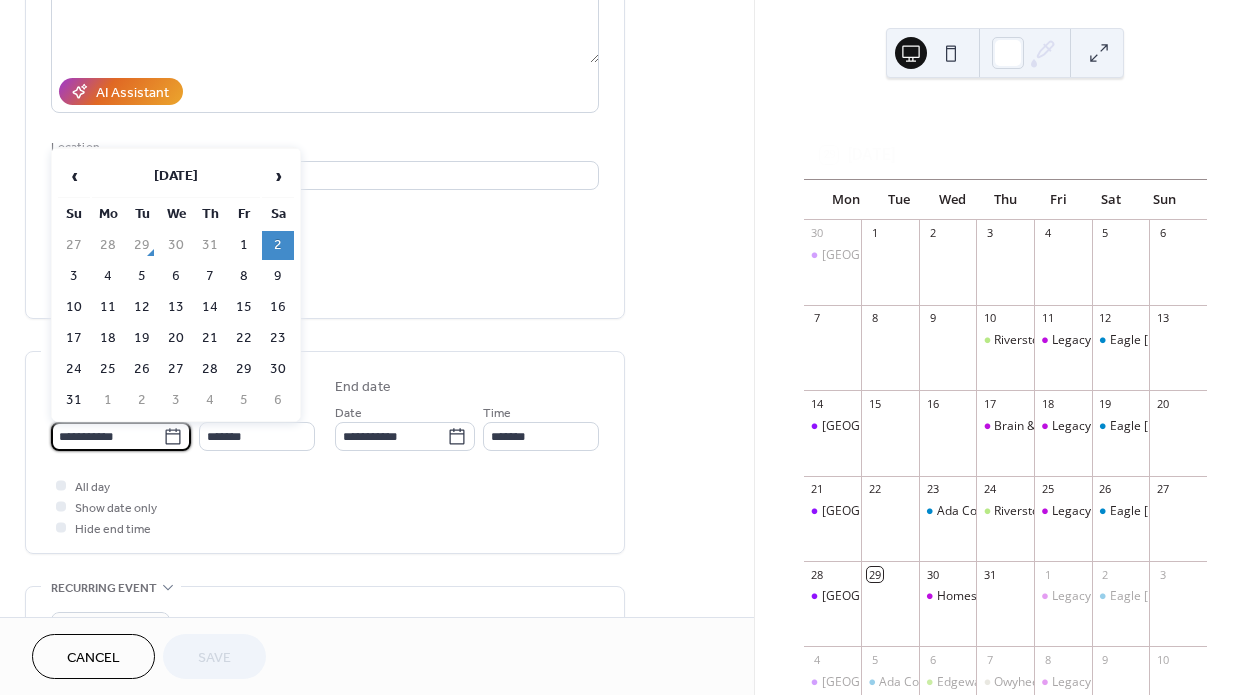 click on "**********" at bounding box center (107, 436) 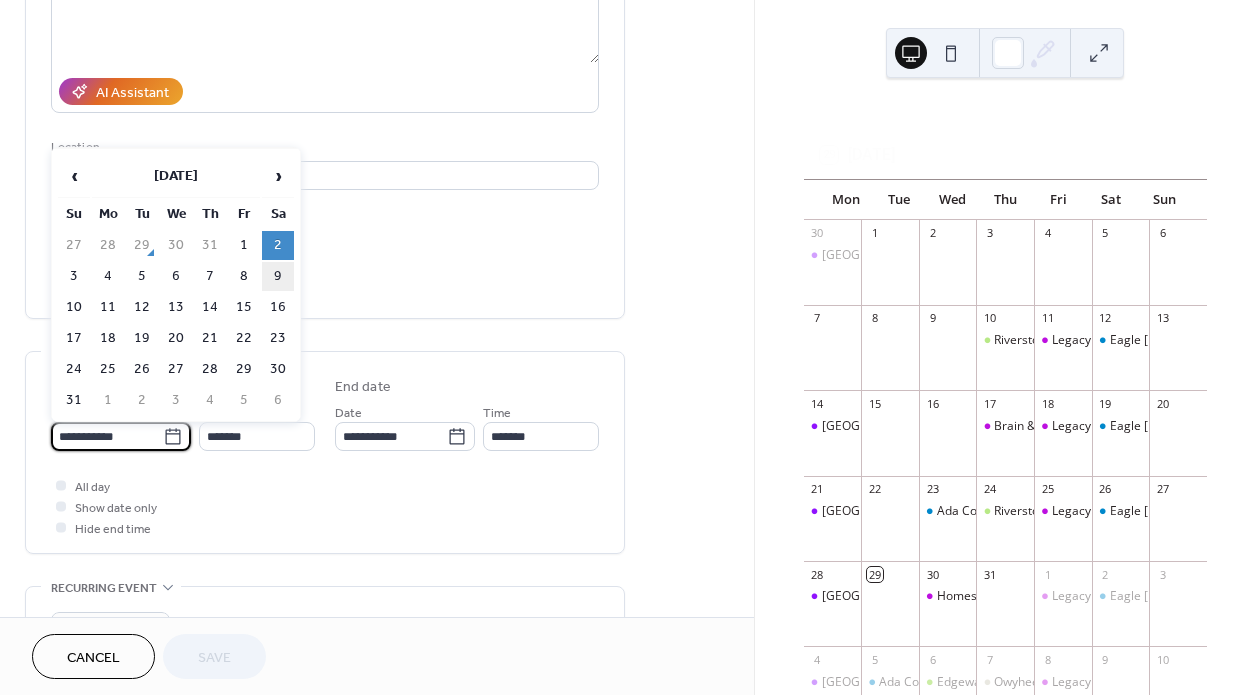 click on "9" at bounding box center [278, 276] 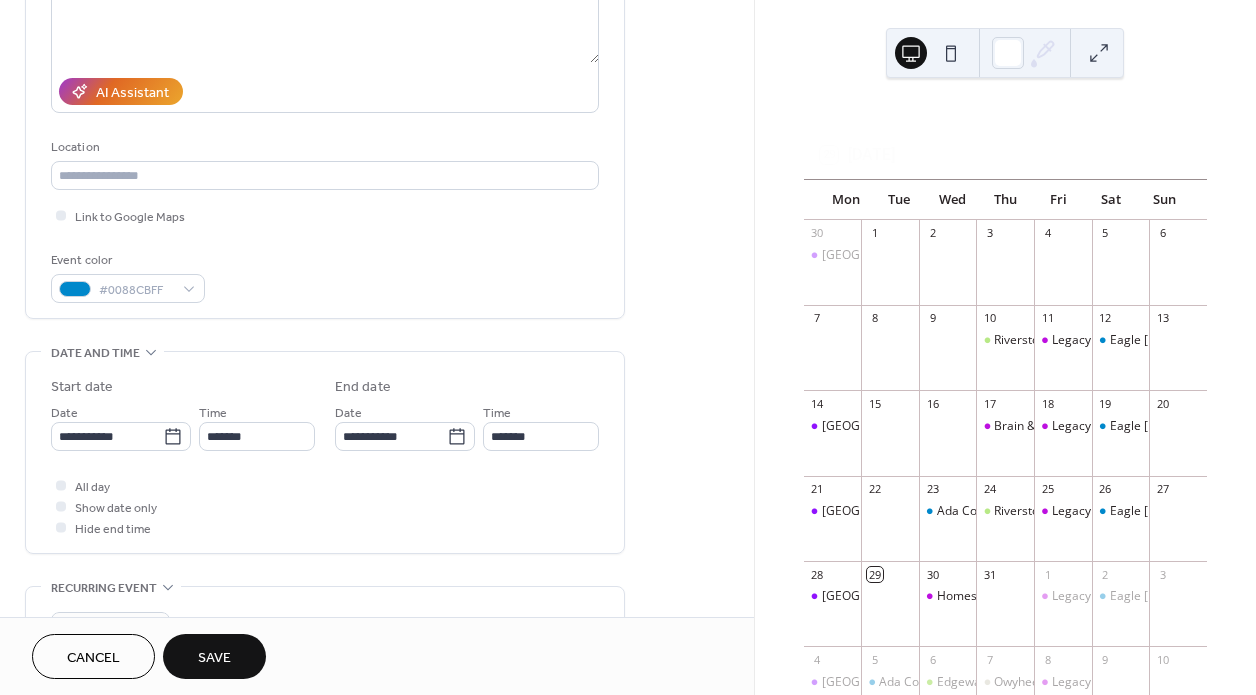 click on "Save" at bounding box center [214, 656] 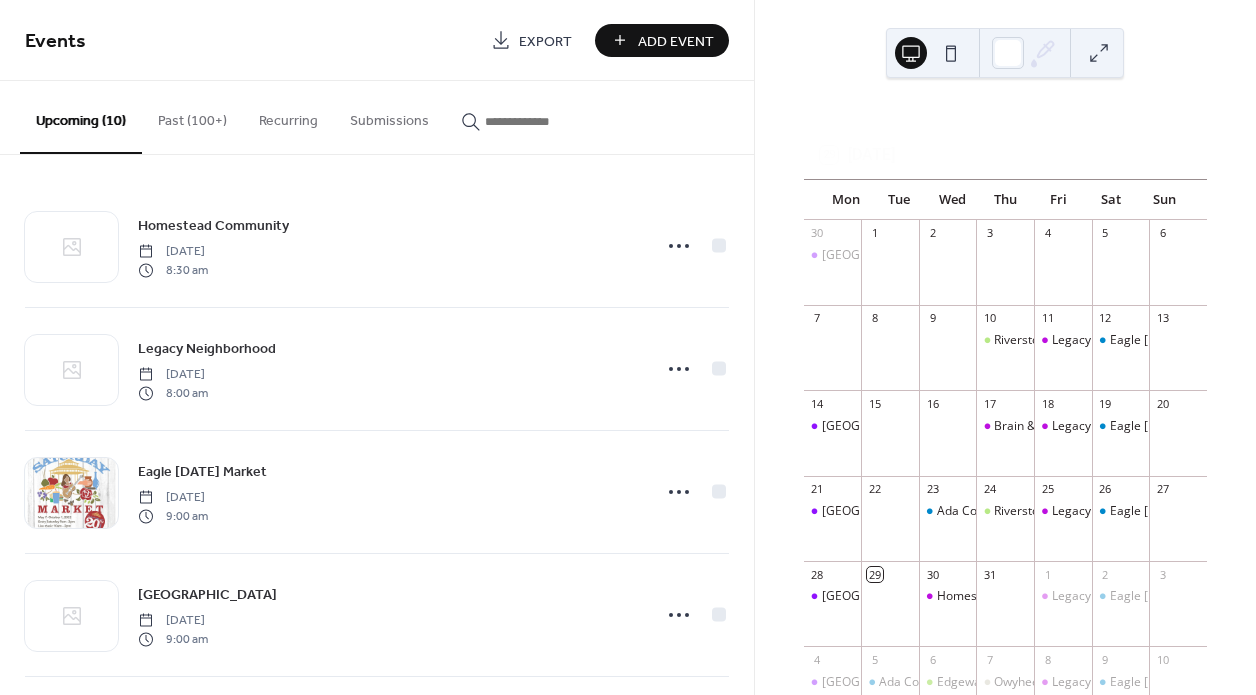 click on "Add Event" at bounding box center [676, 41] 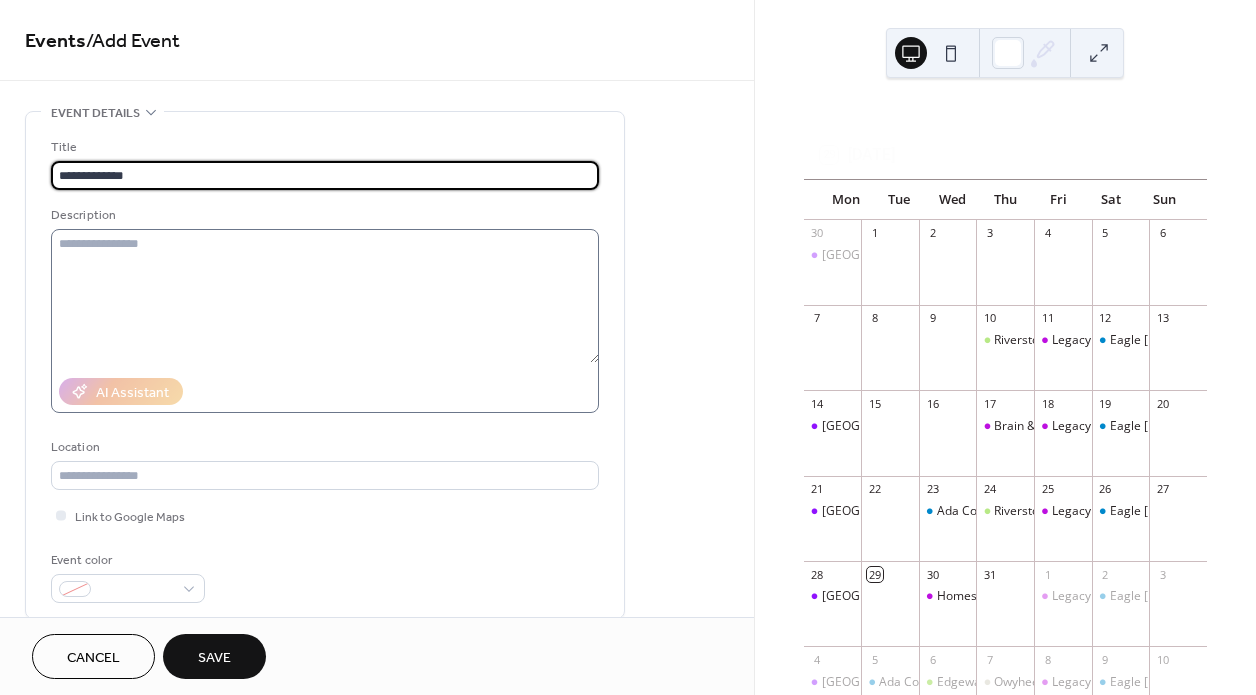 type on "**********" 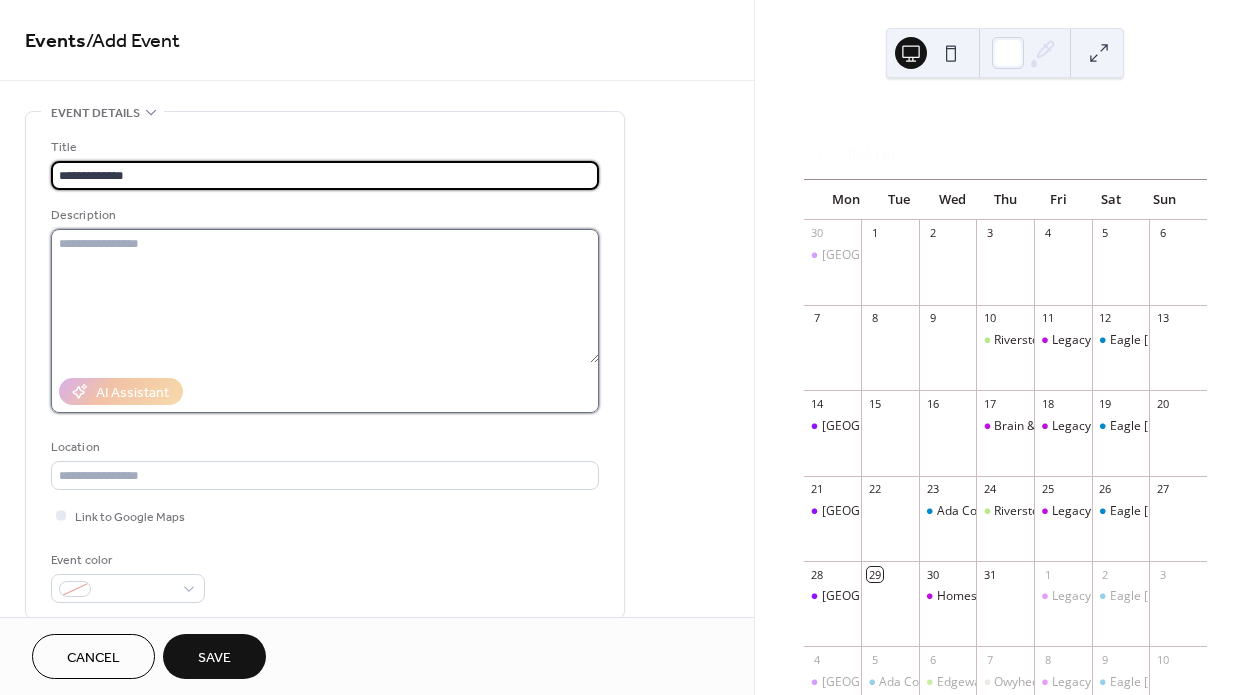 click at bounding box center (325, 296) 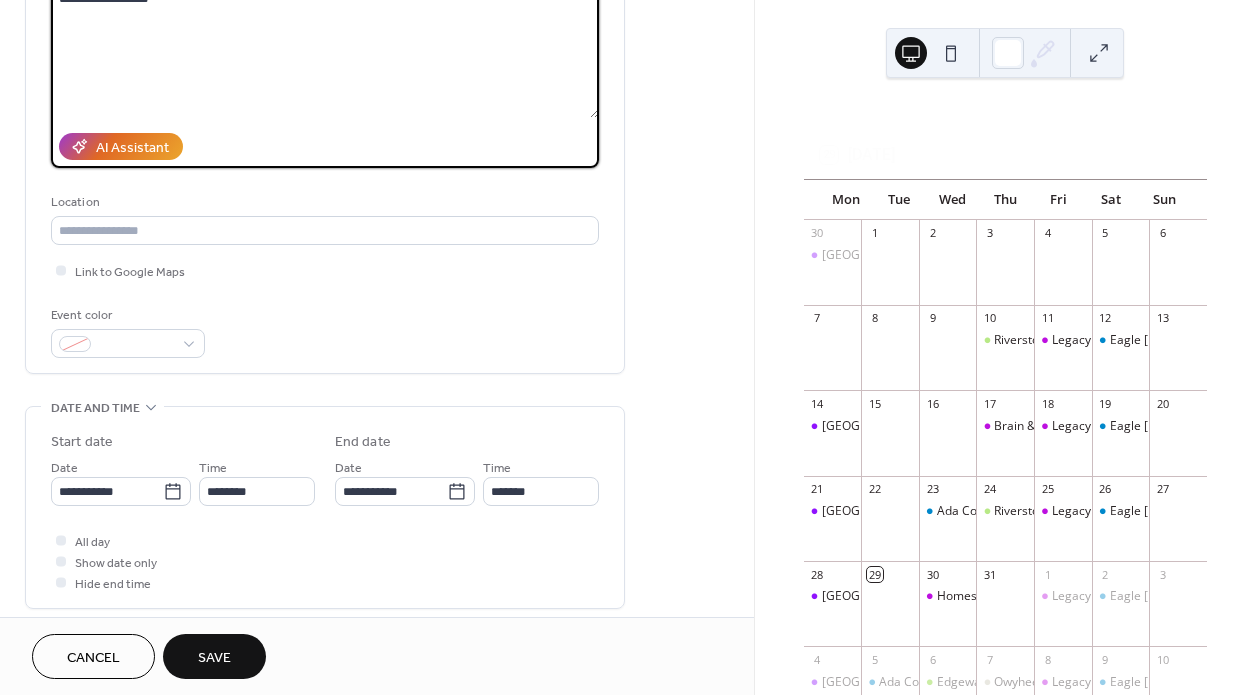 scroll, scrollTop: 249, scrollLeft: 0, axis: vertical 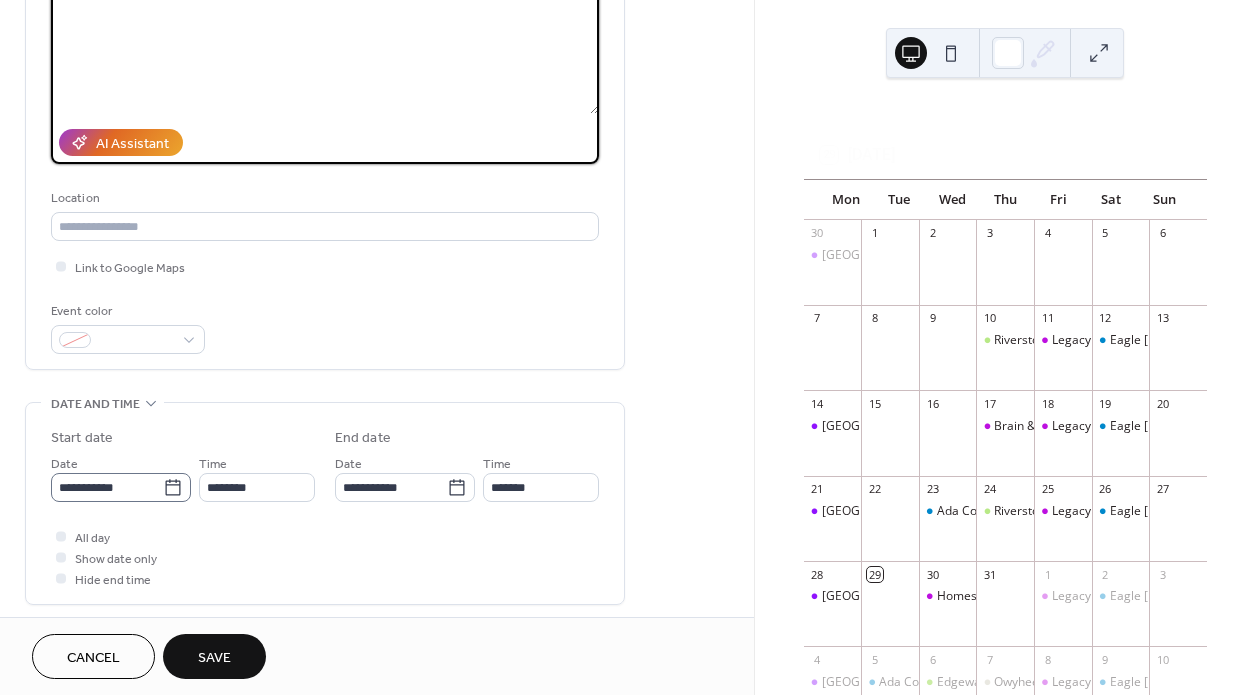 type on "**********" 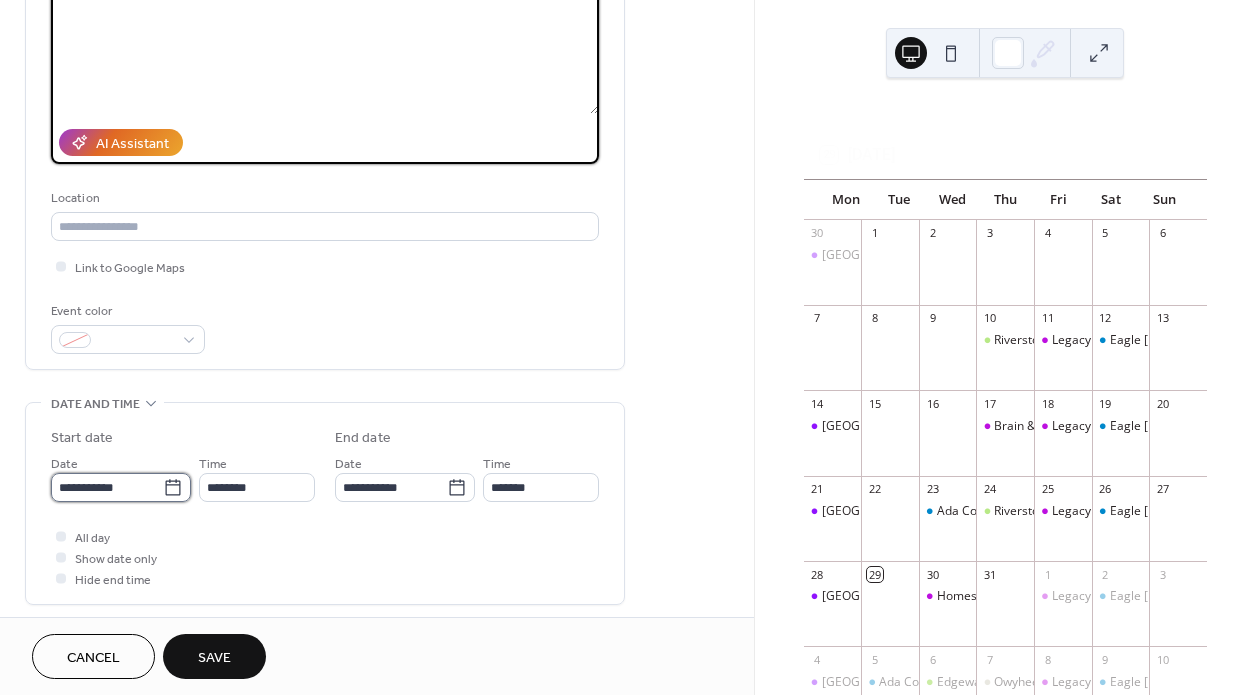 click on "**********" at bounding box center (107, 487) 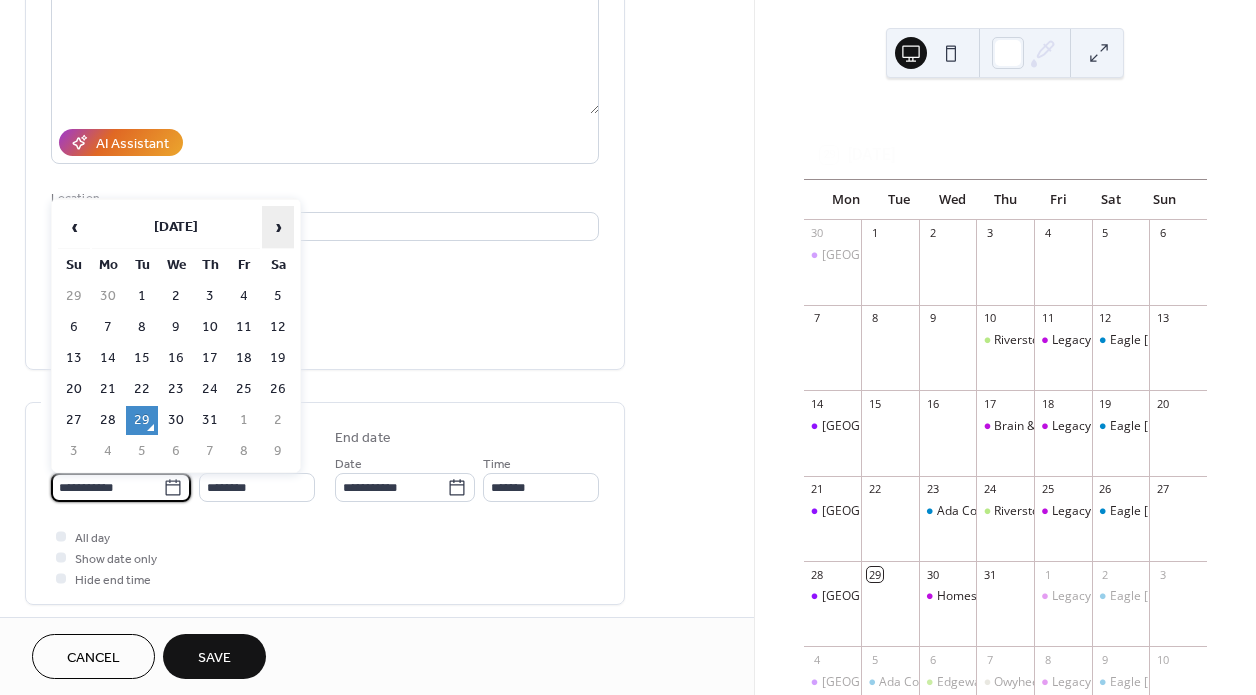 click on "›" at bounding box center [278, 227] 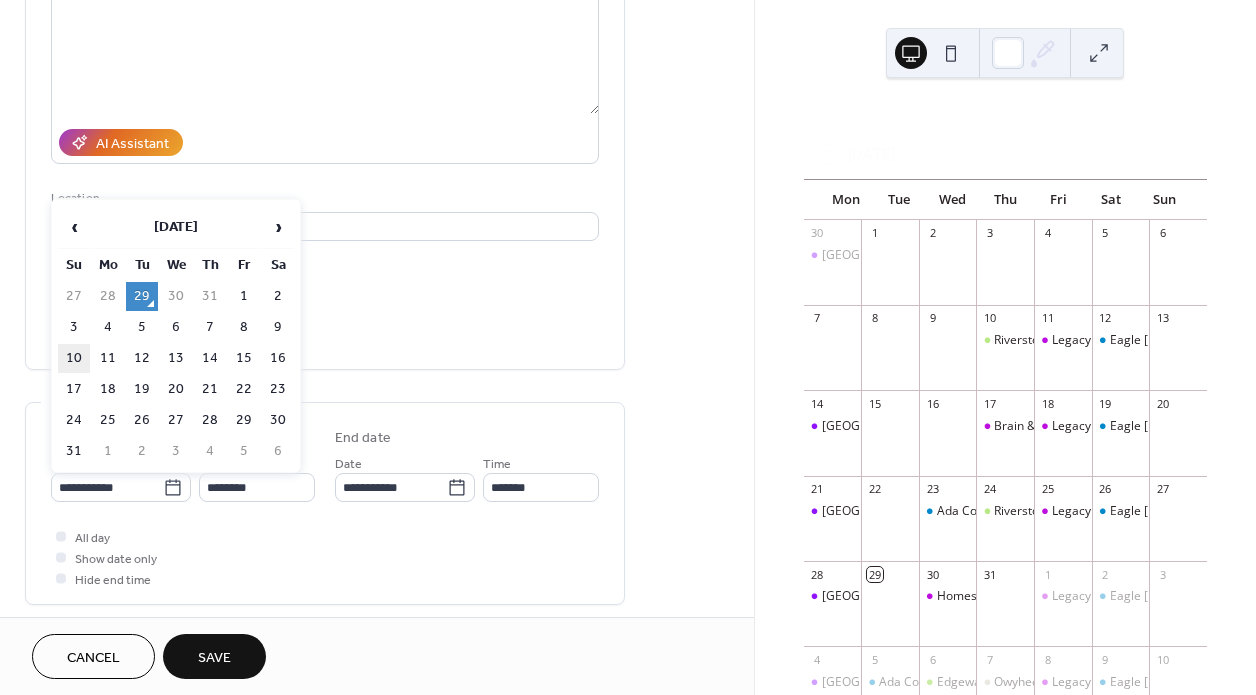 click on "10" at bounding box center (74, 358) 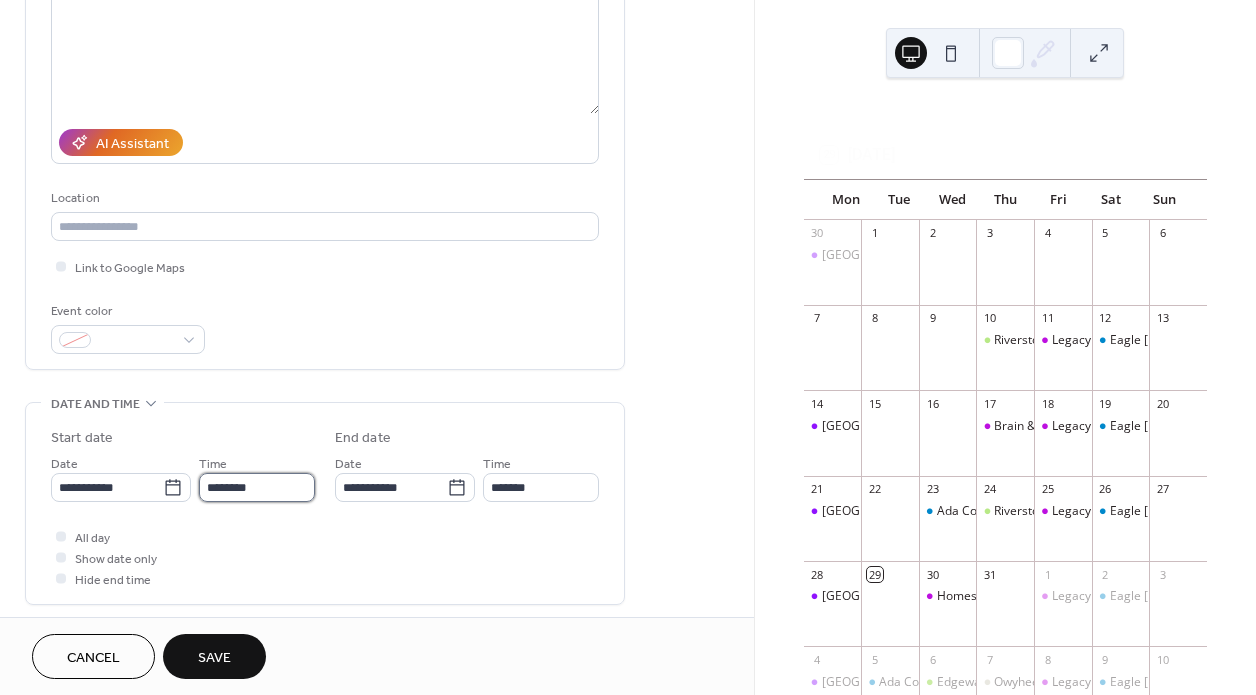 click on "********" at bounding box center (257, 487) 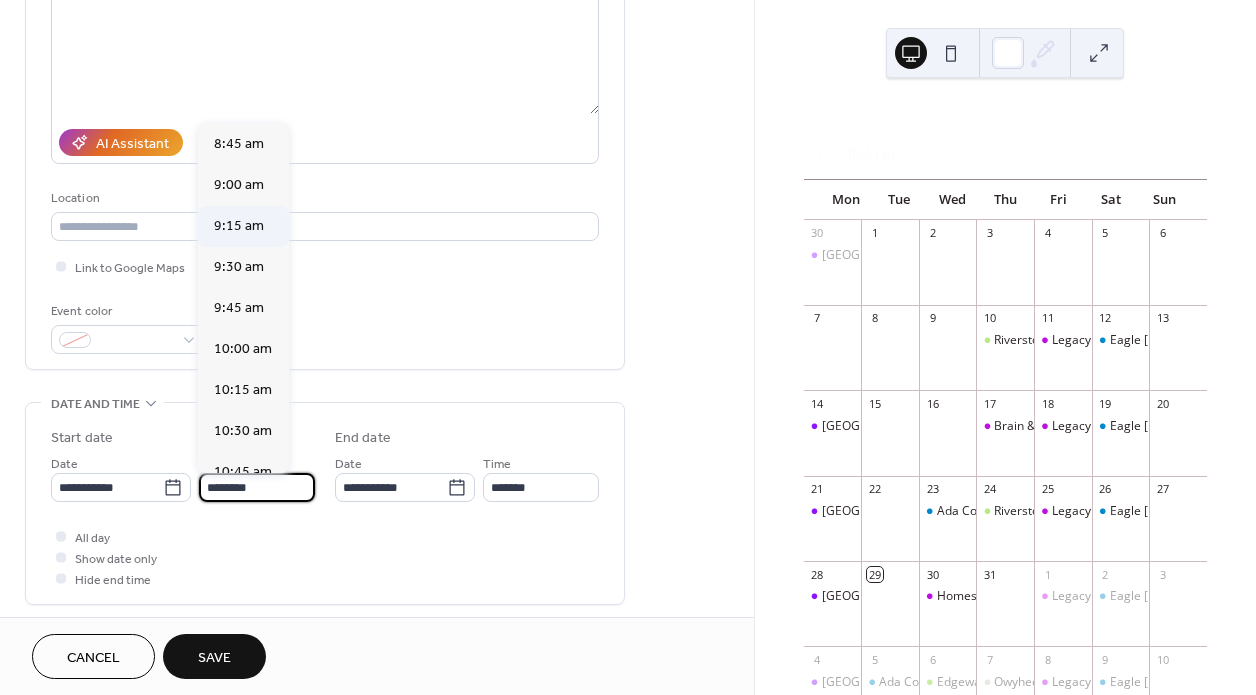 scroll, scrollTop: 1433, scrollLeft: 0, axis: vertical 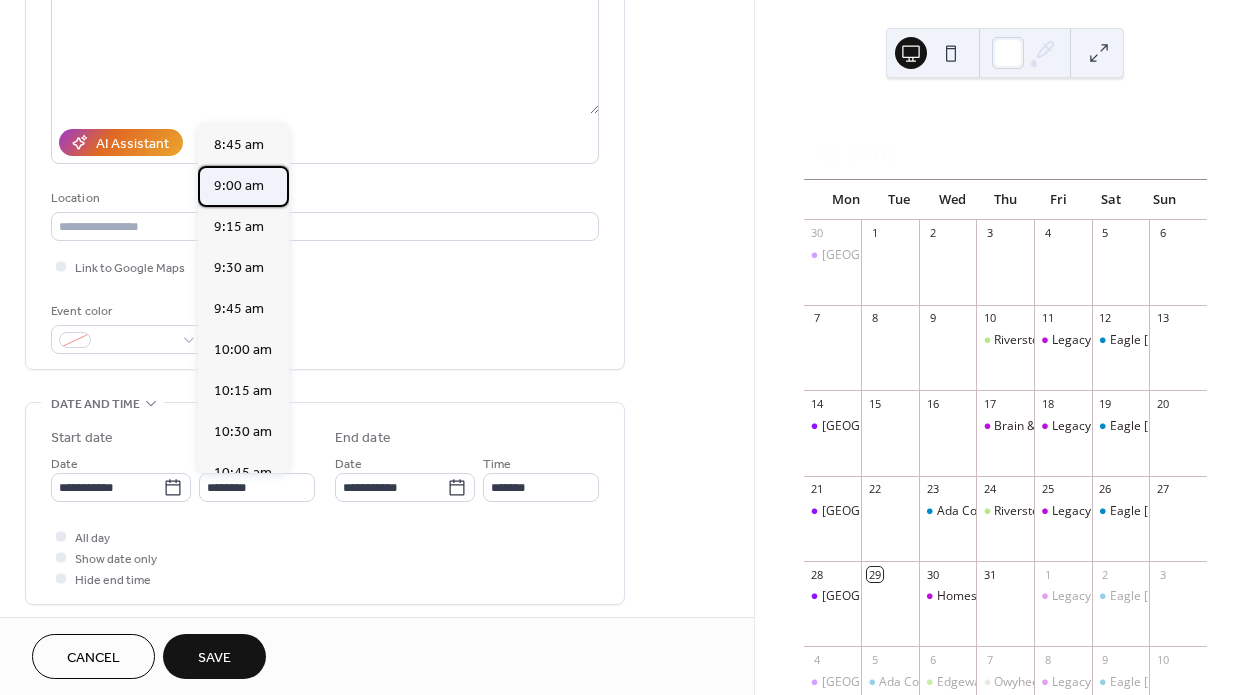 click on "9:00 am" at bounding box center (239, 186) 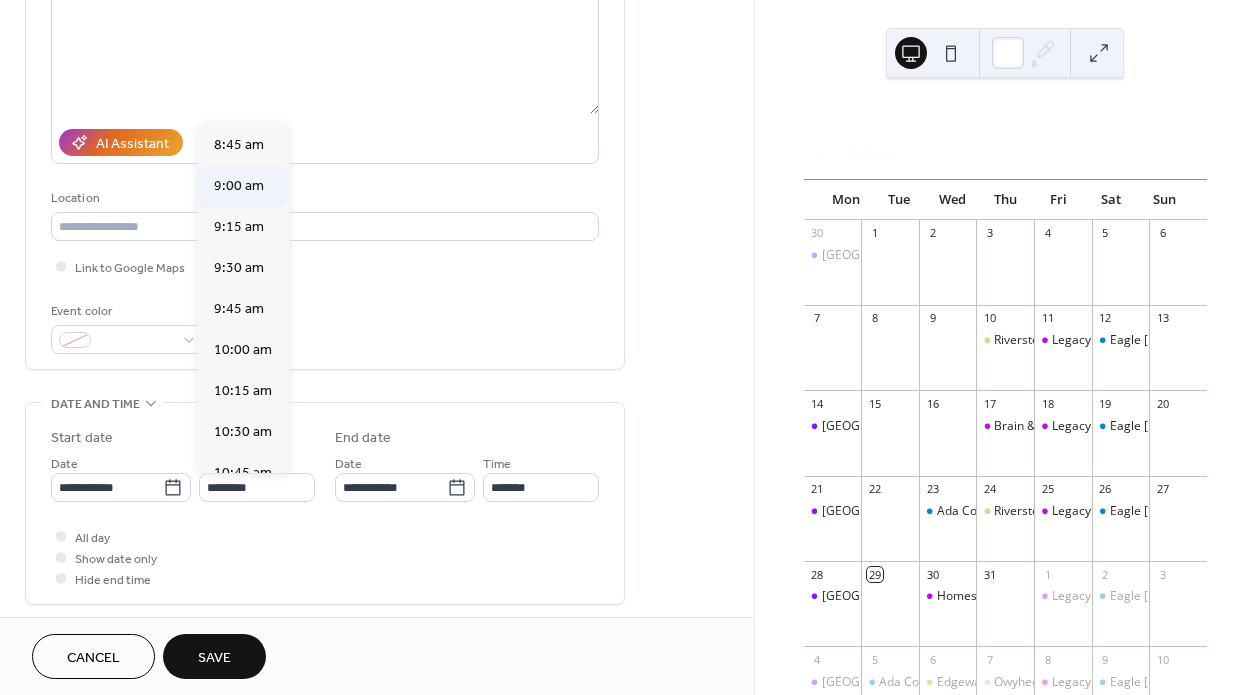 type on "*******" 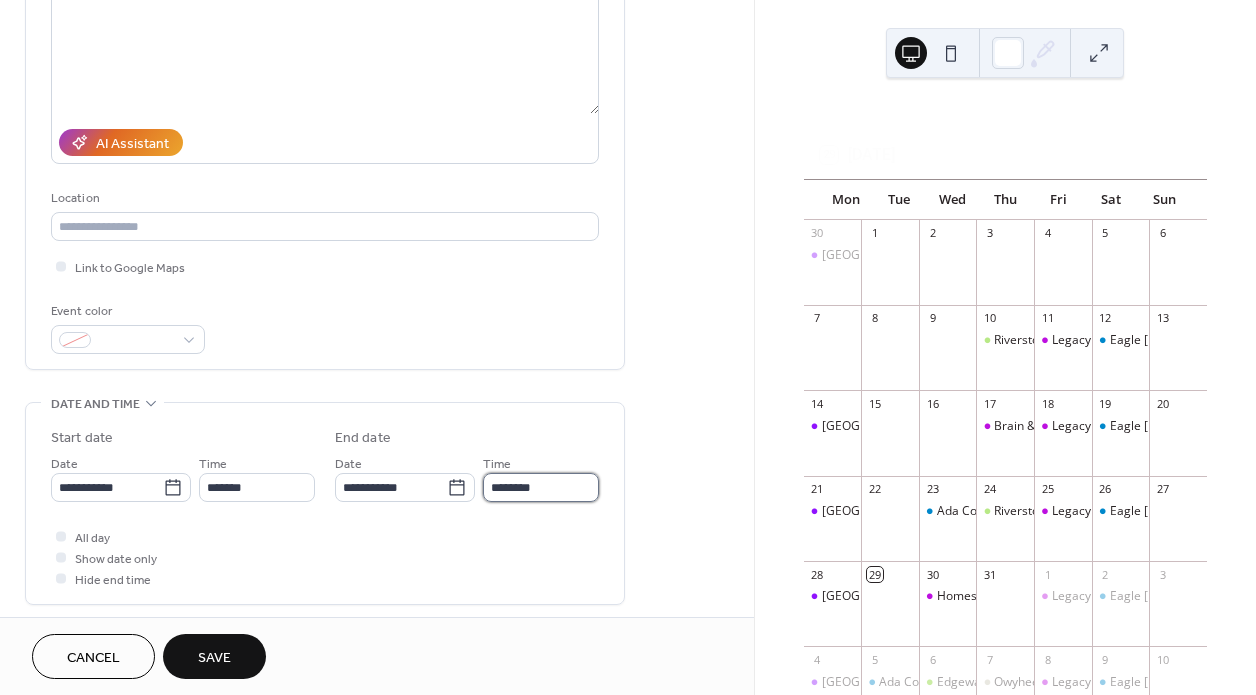 click on "********" at bounding box center (541, 487) 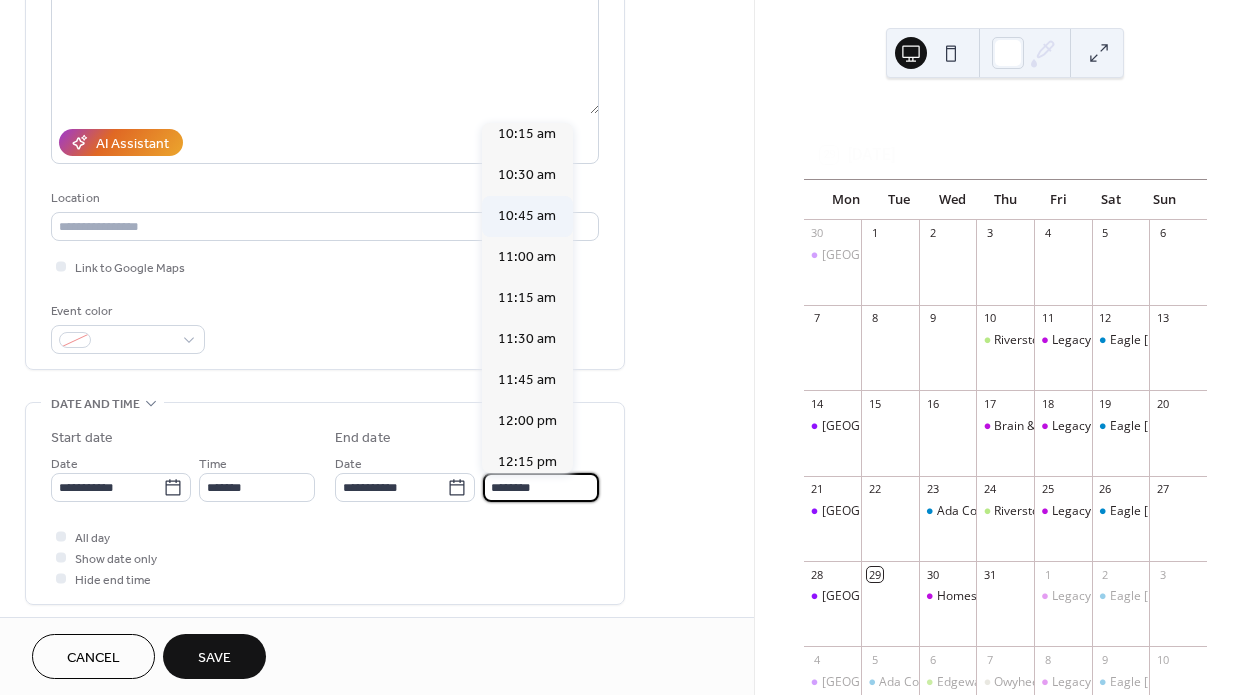 scroll, scrollTop: 193, scrollLeft: 0, axis: vertical 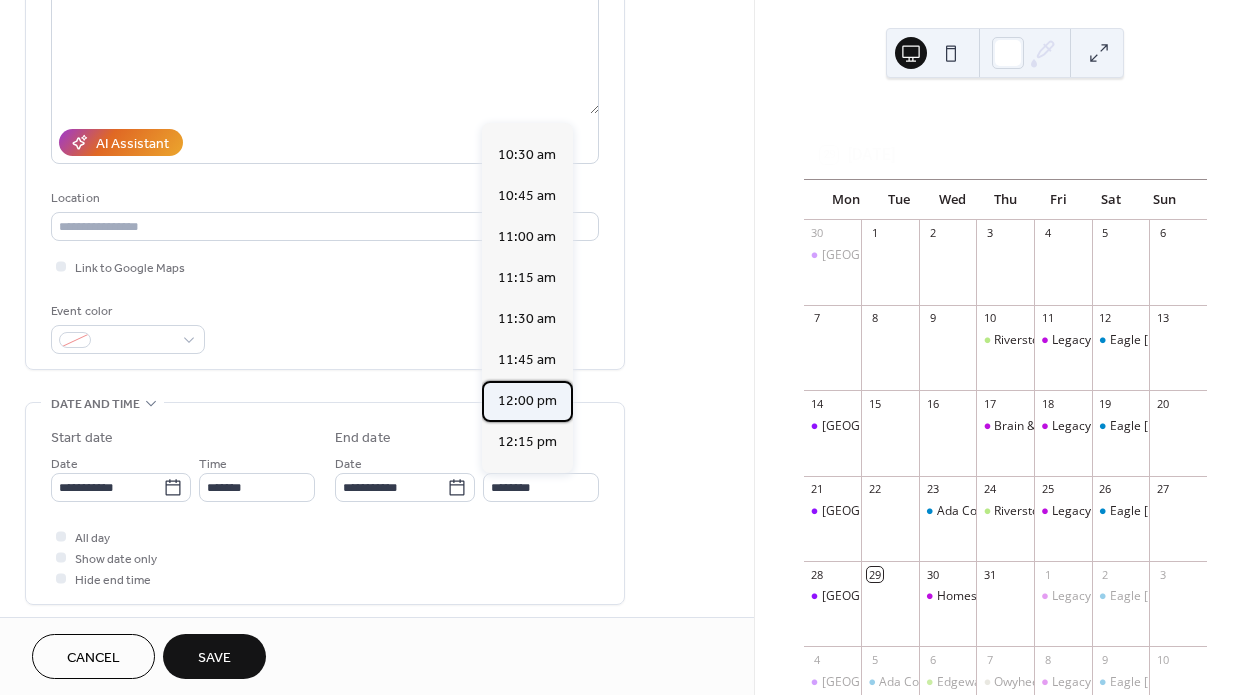 click on "12:00 pm" at bounding box center [527, 401] 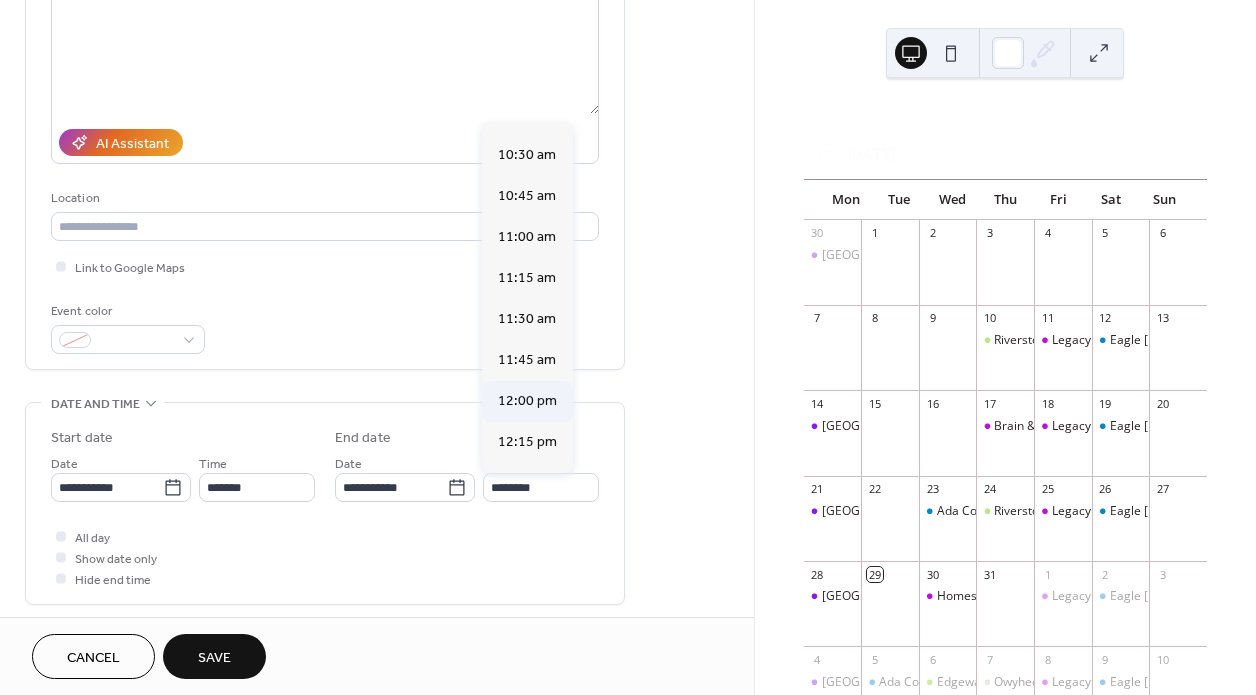 type on "********" 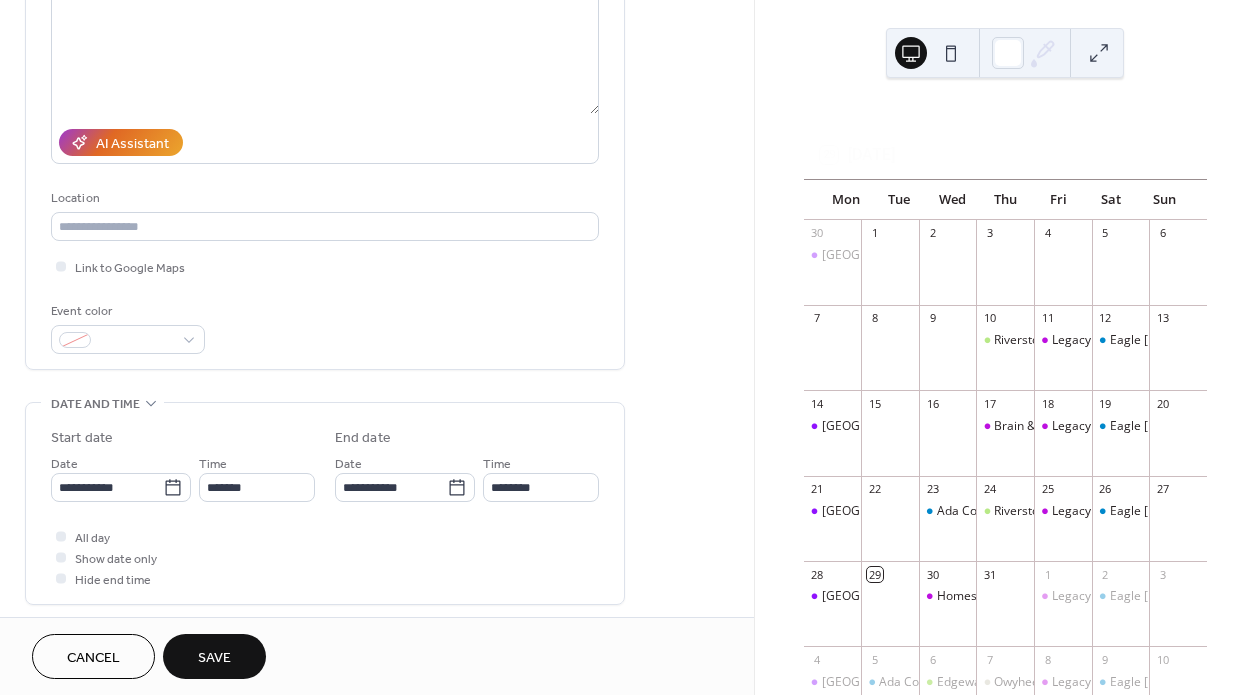click on "Save" at bounding box center [214, 656] 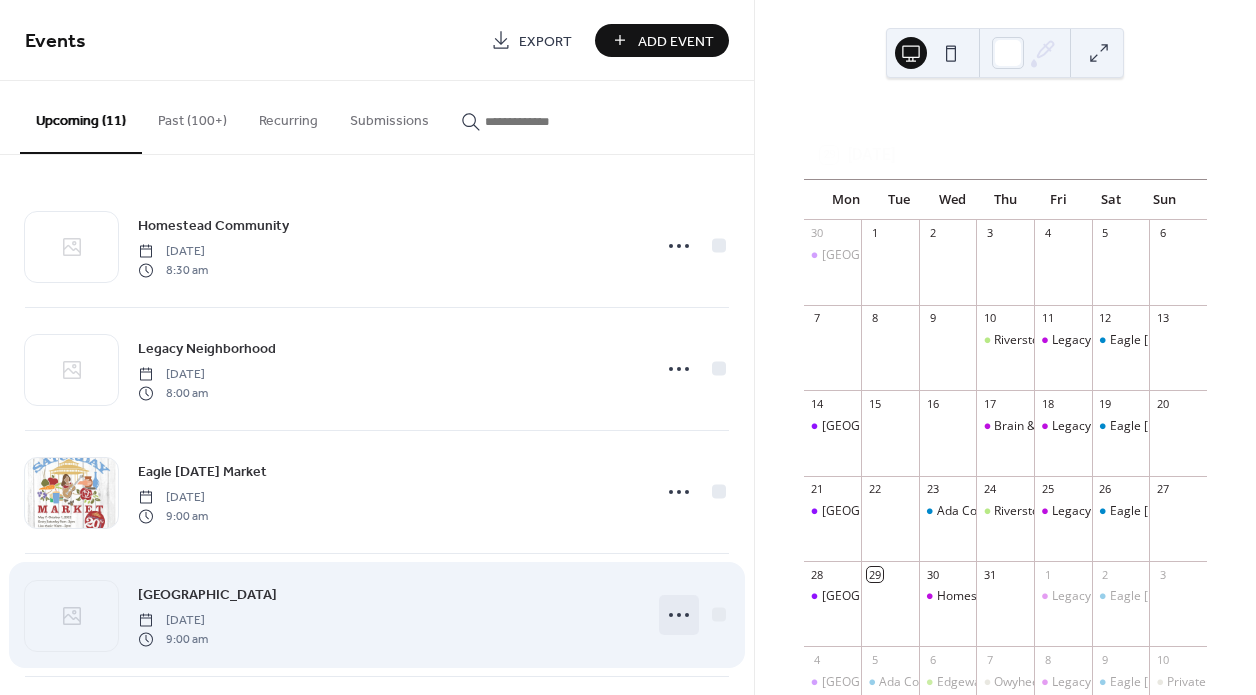 click 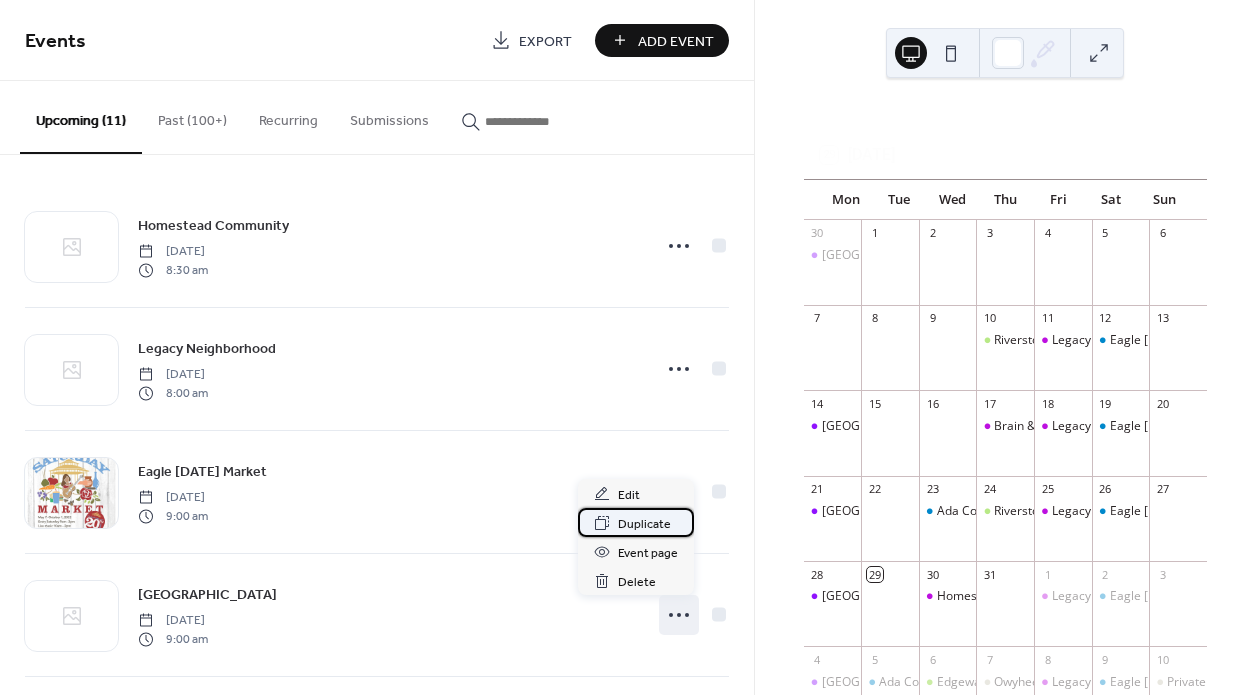 click on "Duplicate" at bounding box center [644, 524] 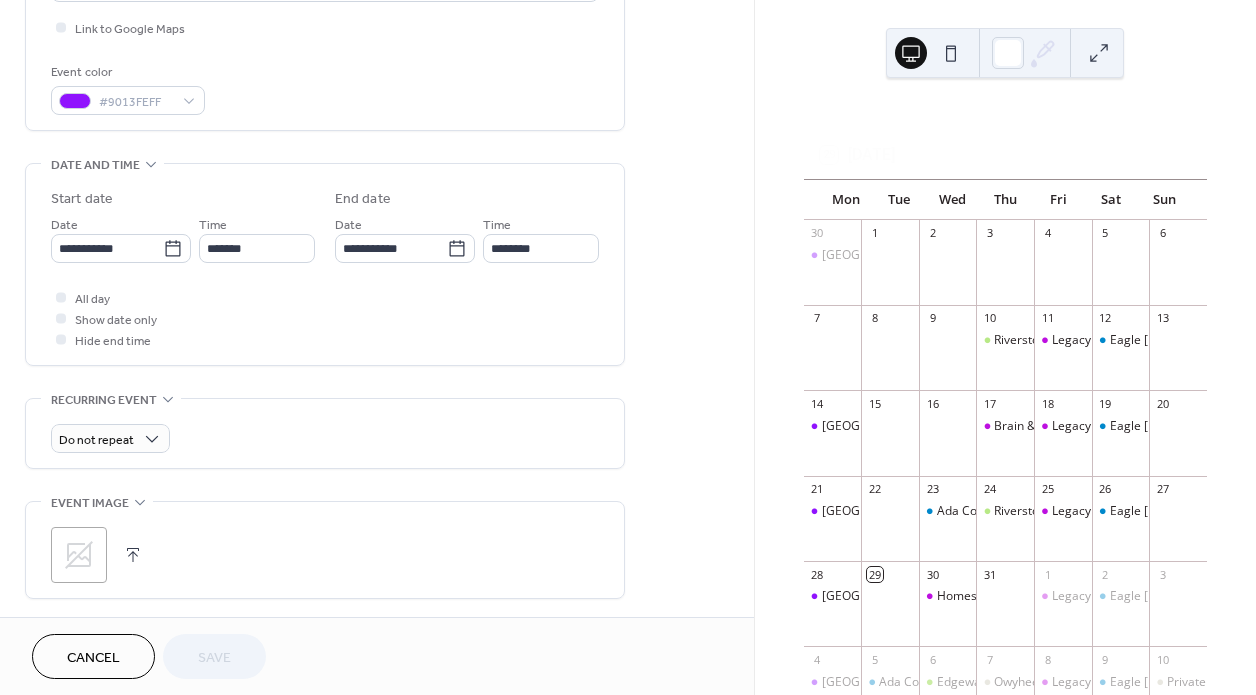 scroll, scrollTop: 558, scrollLeft: 0, axis: vertical 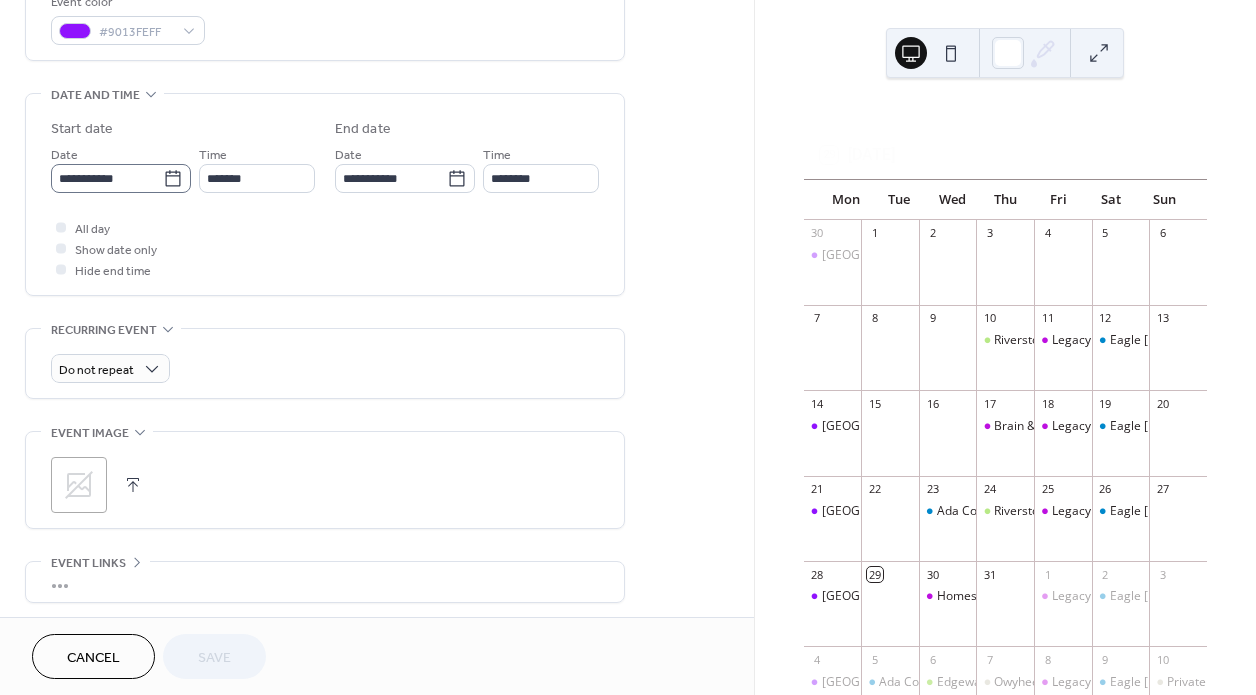 click 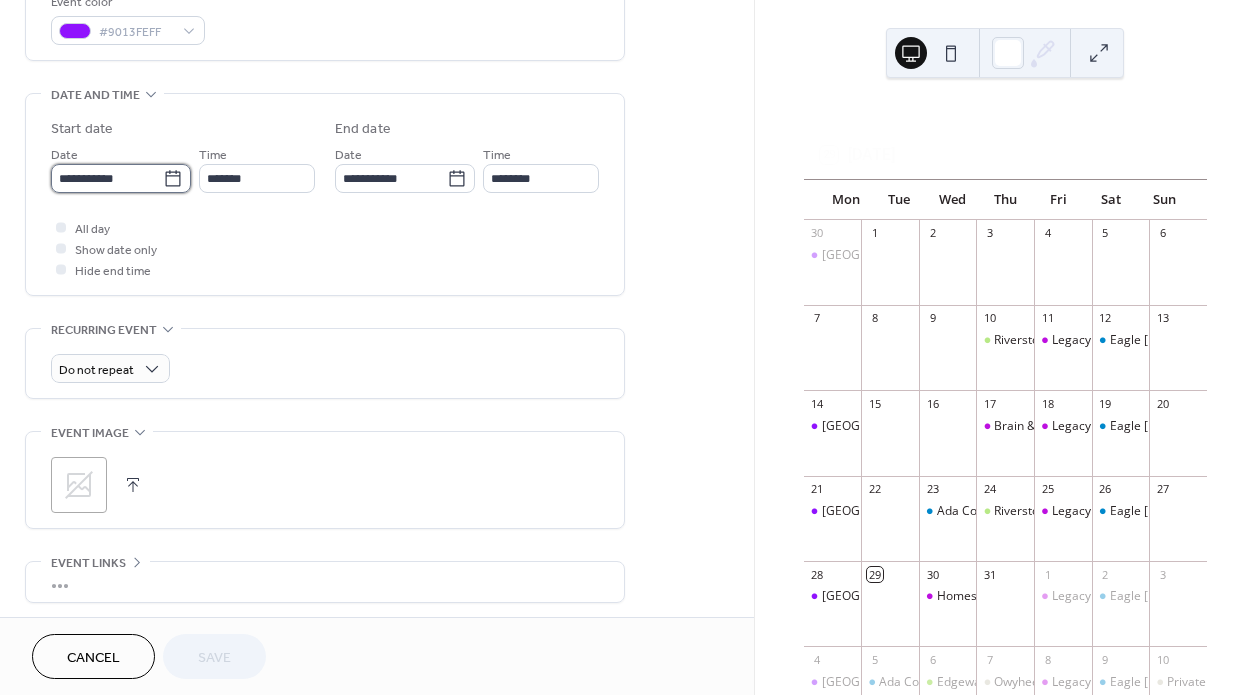 click on "**********" at bounding box center (107, 178) 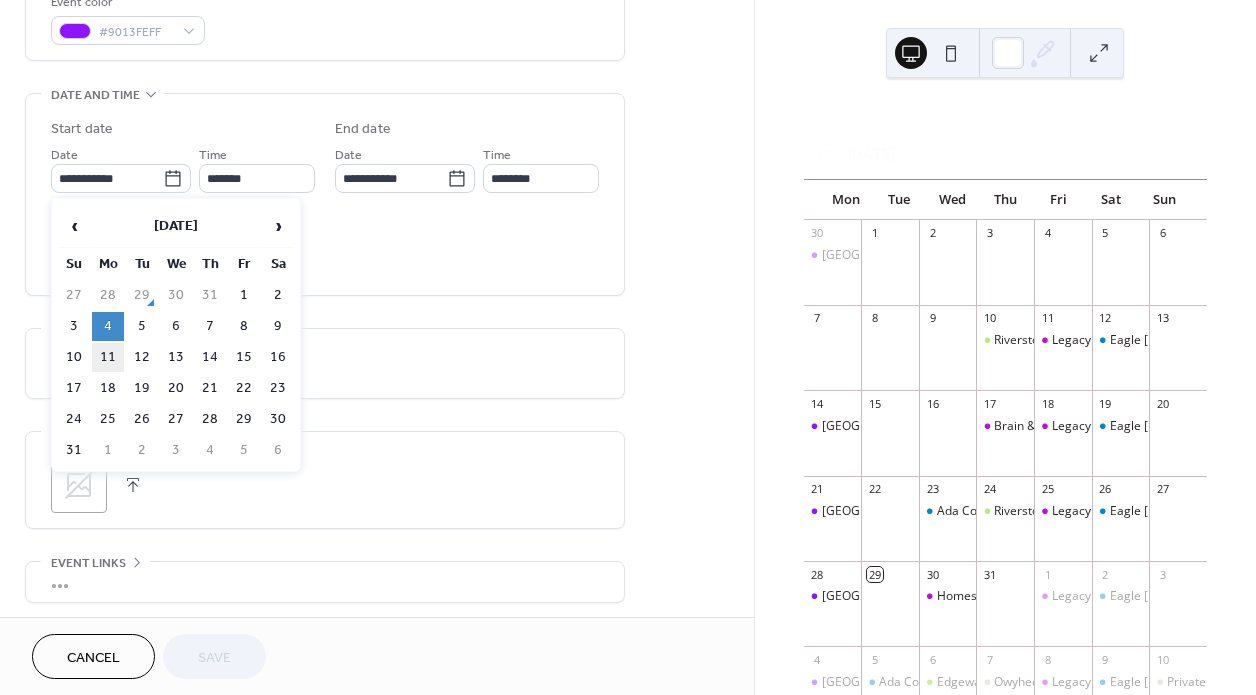 click on "11" at bounding box center [108, 357] 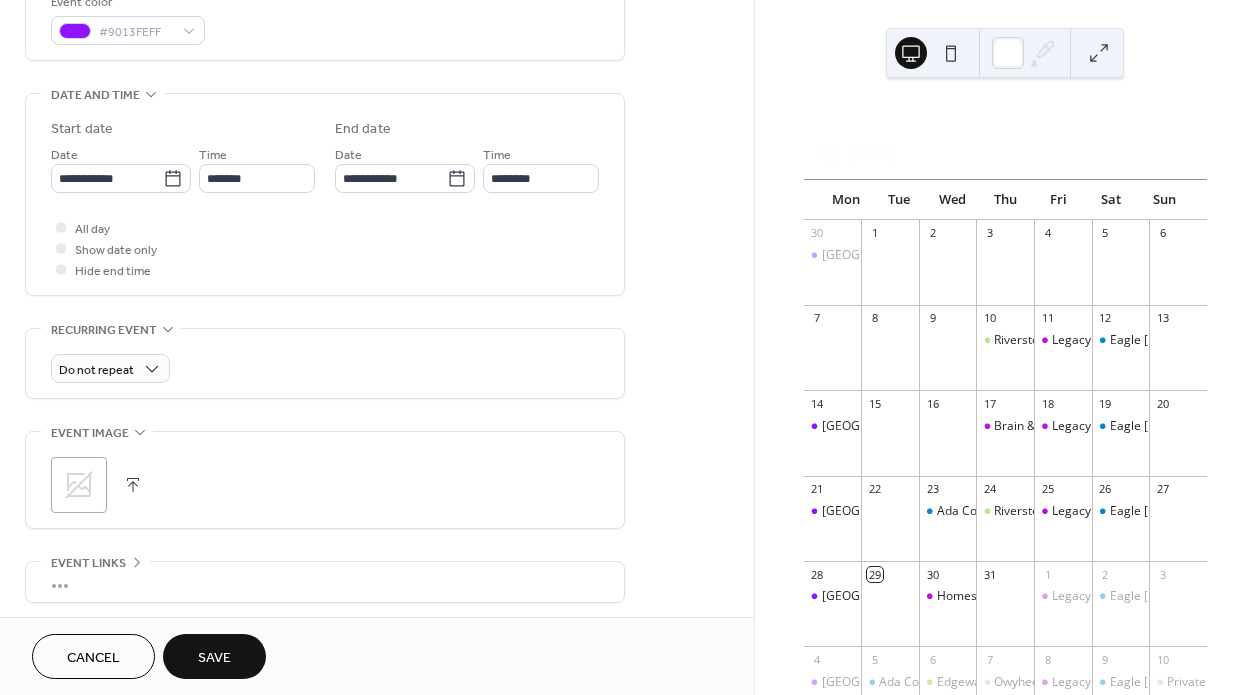 click on "Save" at bounding box center (214, 656) 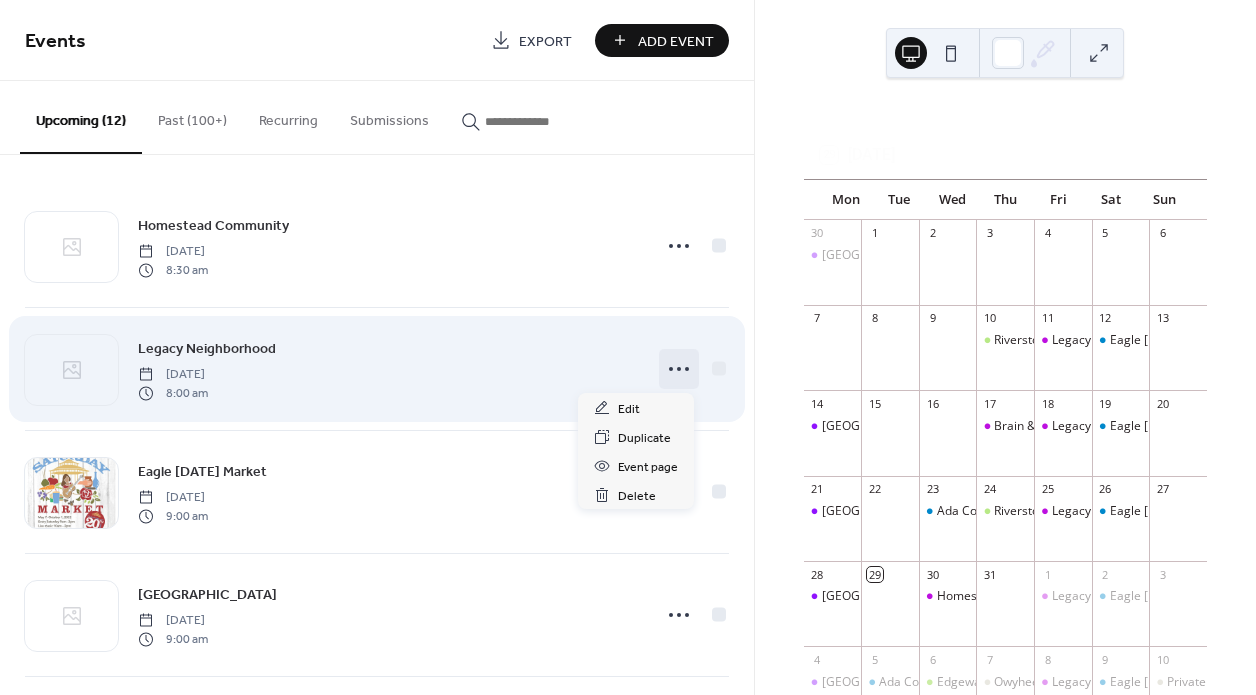 click 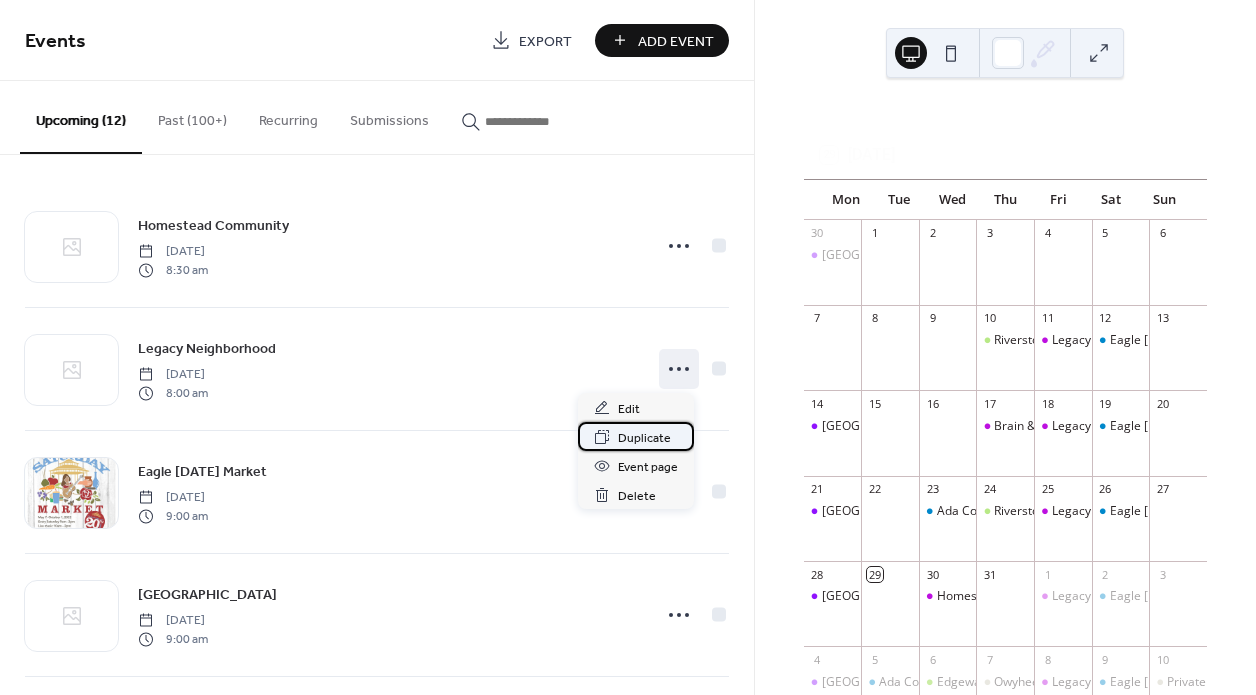 click on "Duplicate" at bounding box center (644, 438) 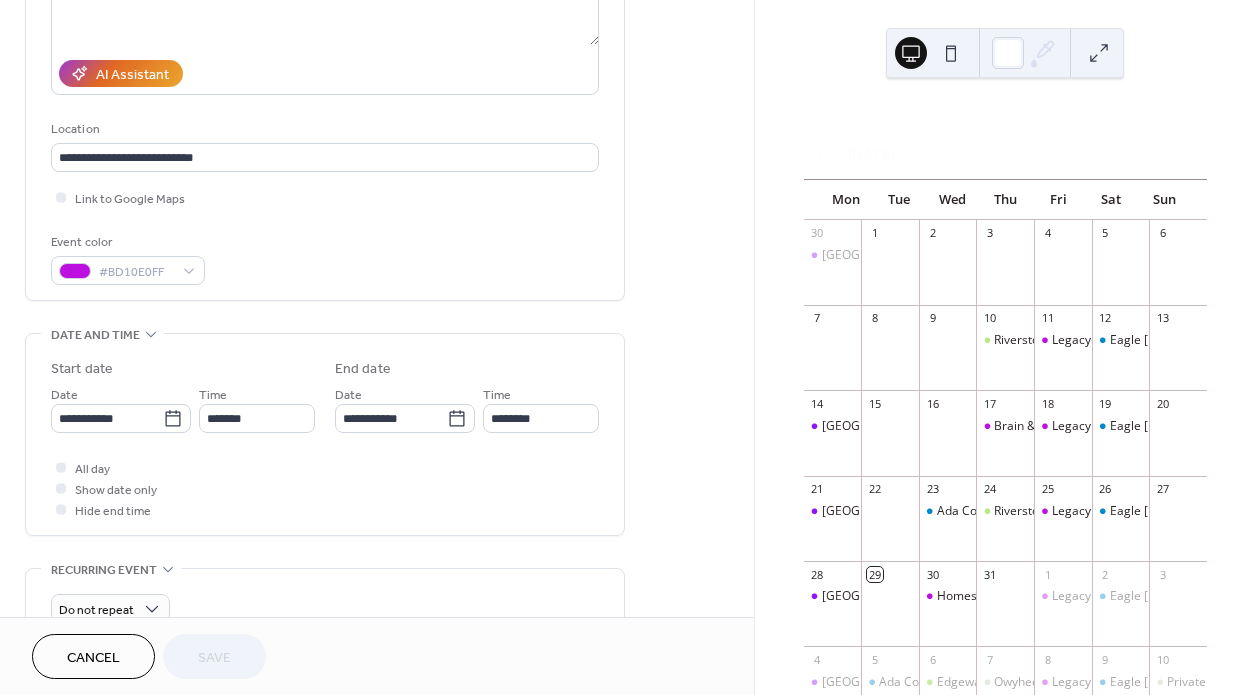 scroll, scrollTop: 323, scrollLeft: 0, axis: vertical 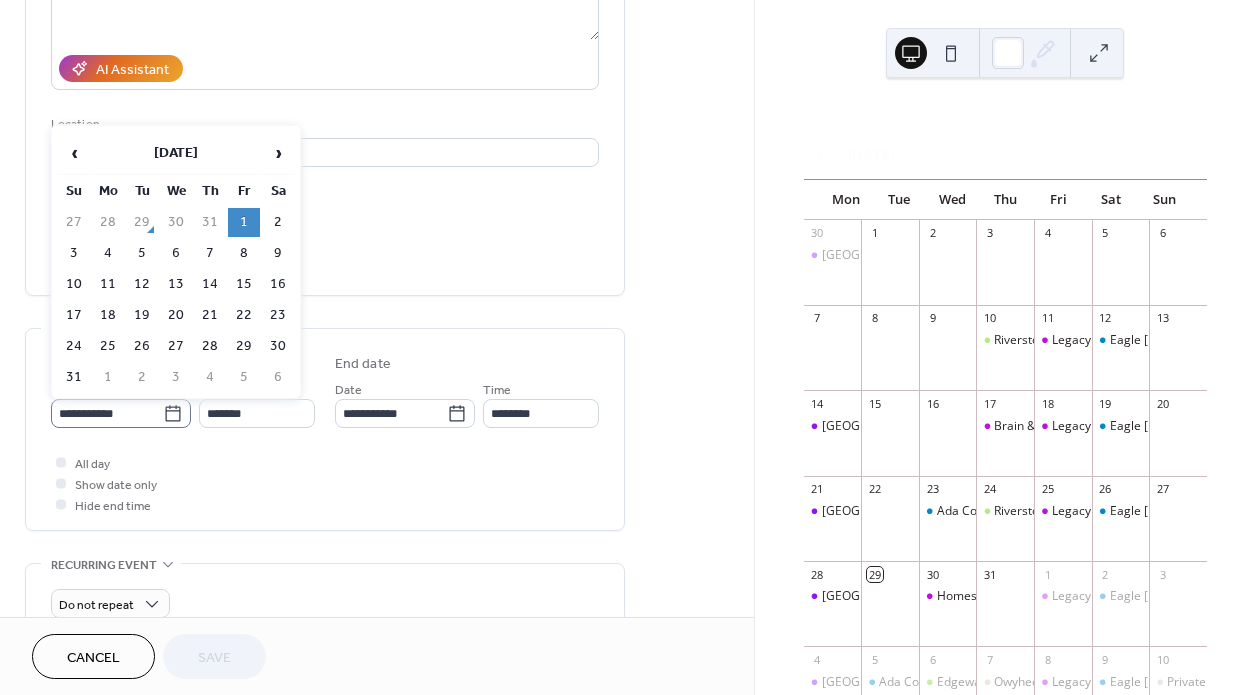 click on "**********" at bounding box center (121, 413) 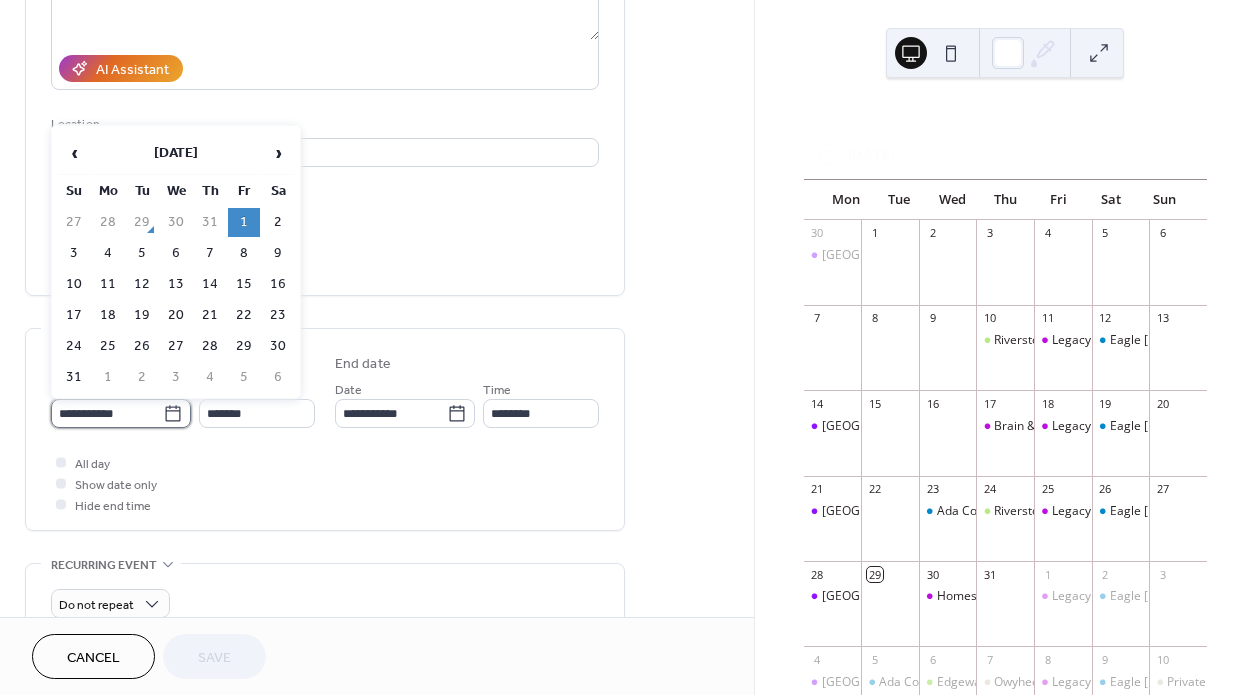 click on "**********" at bounding box center (107, 413) 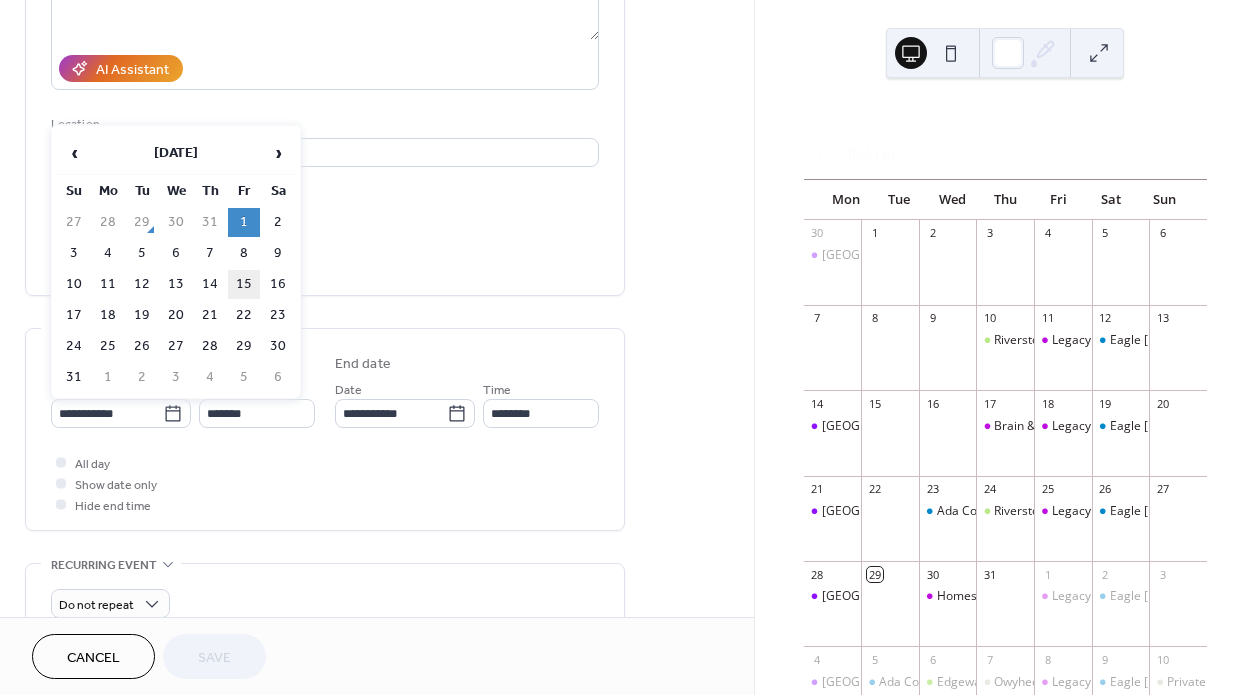 click on "15" at bounding box center [244, 284] 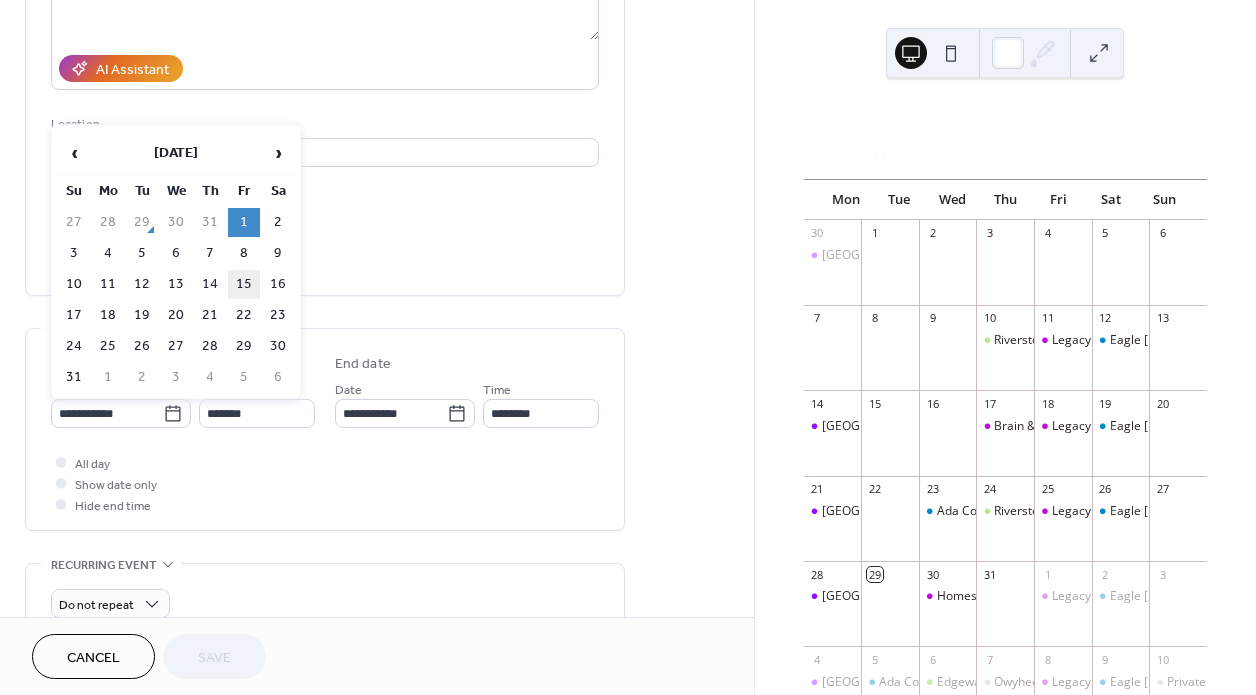 type on "**********" 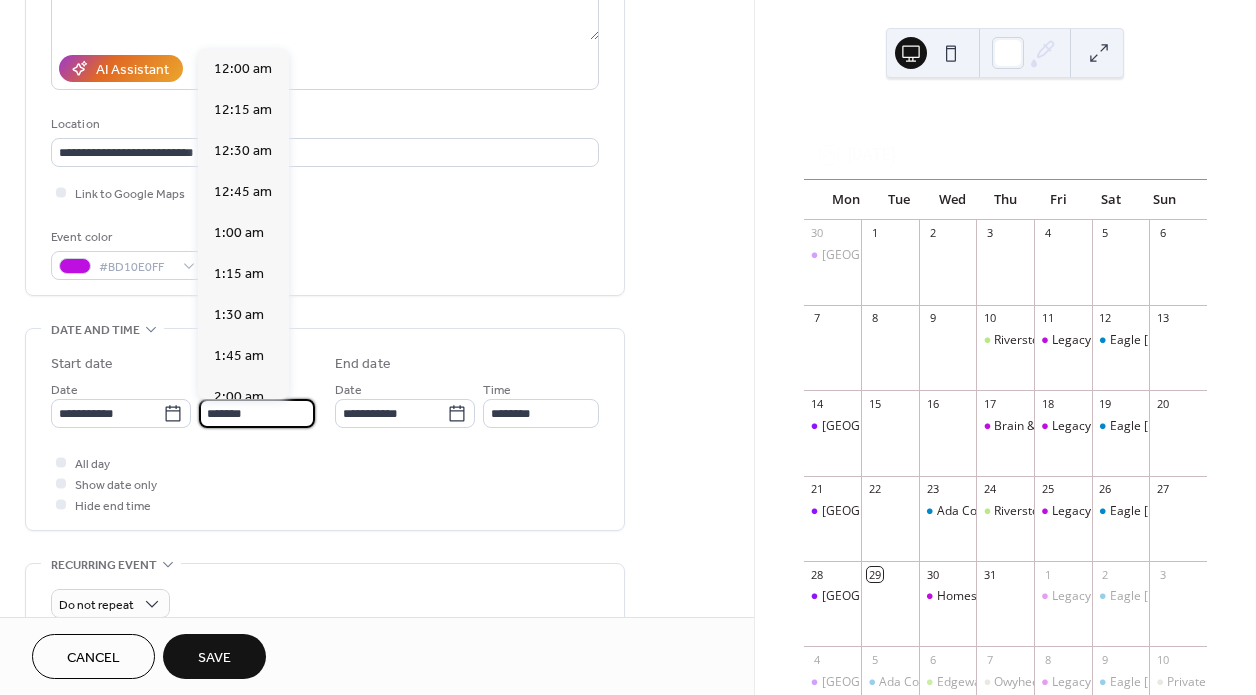 click on "*******" at bounding box center (257, 413) 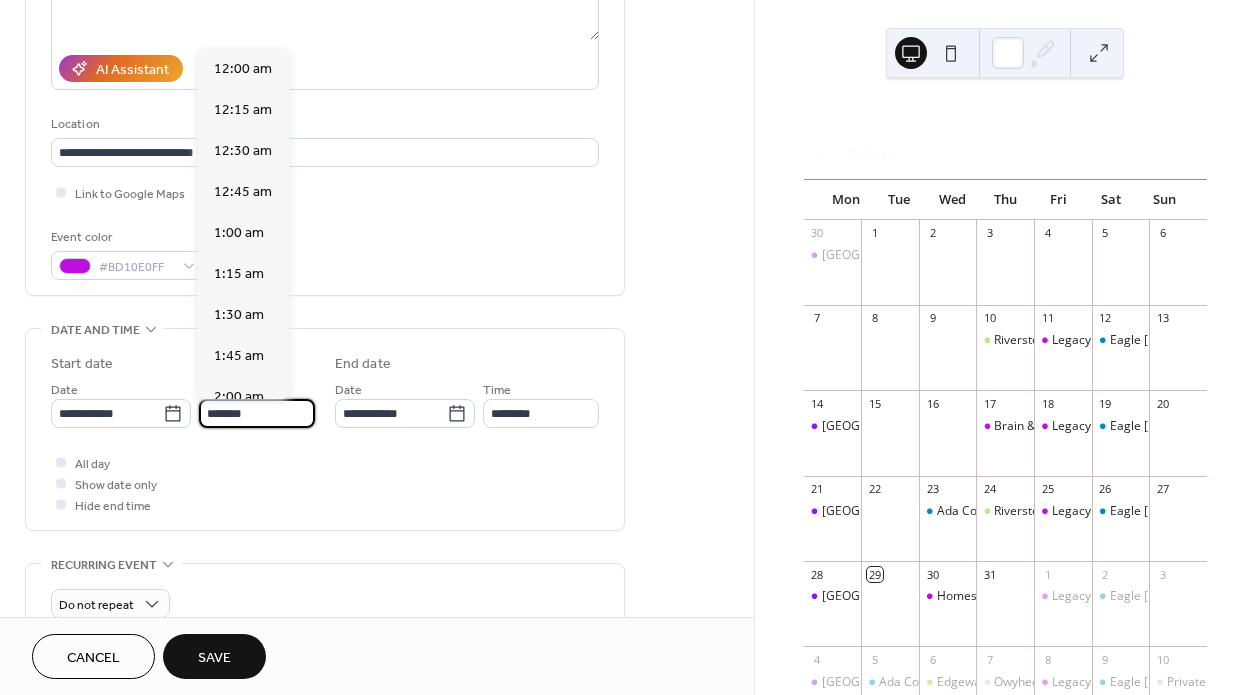 scroll, scrollTop: 1312, scrollLeft: 0, axis: vertical 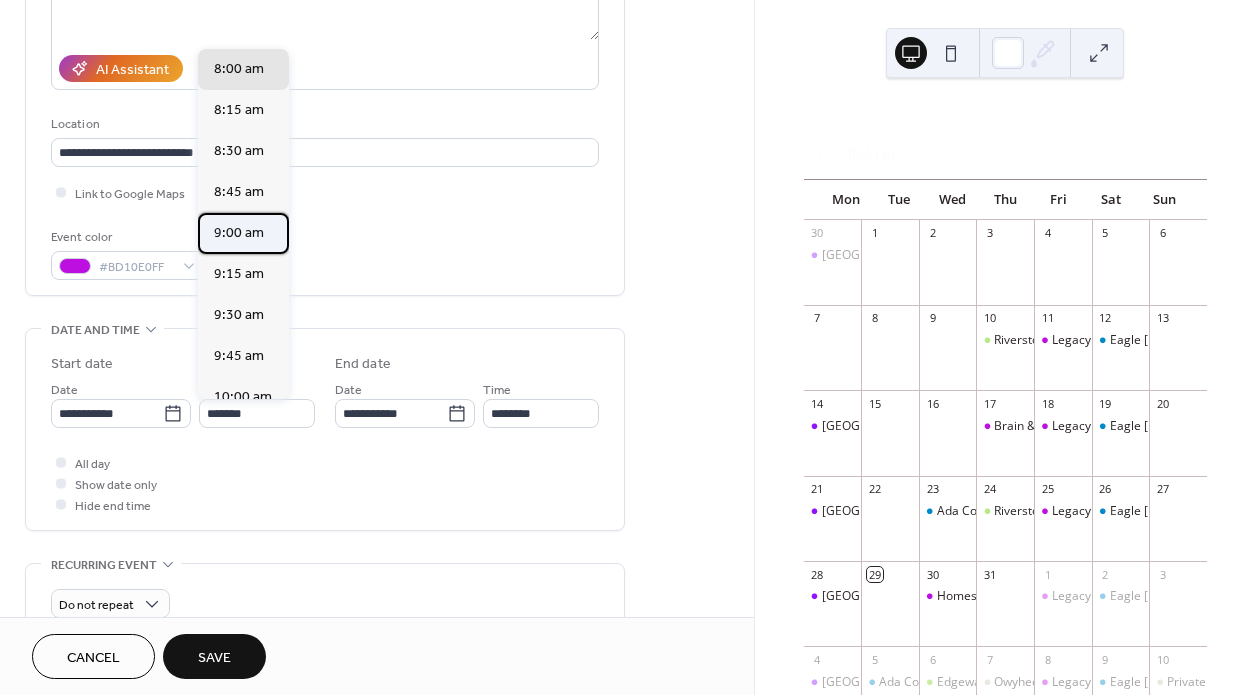 click on "9:00 am" at bounding box center [239, 233] 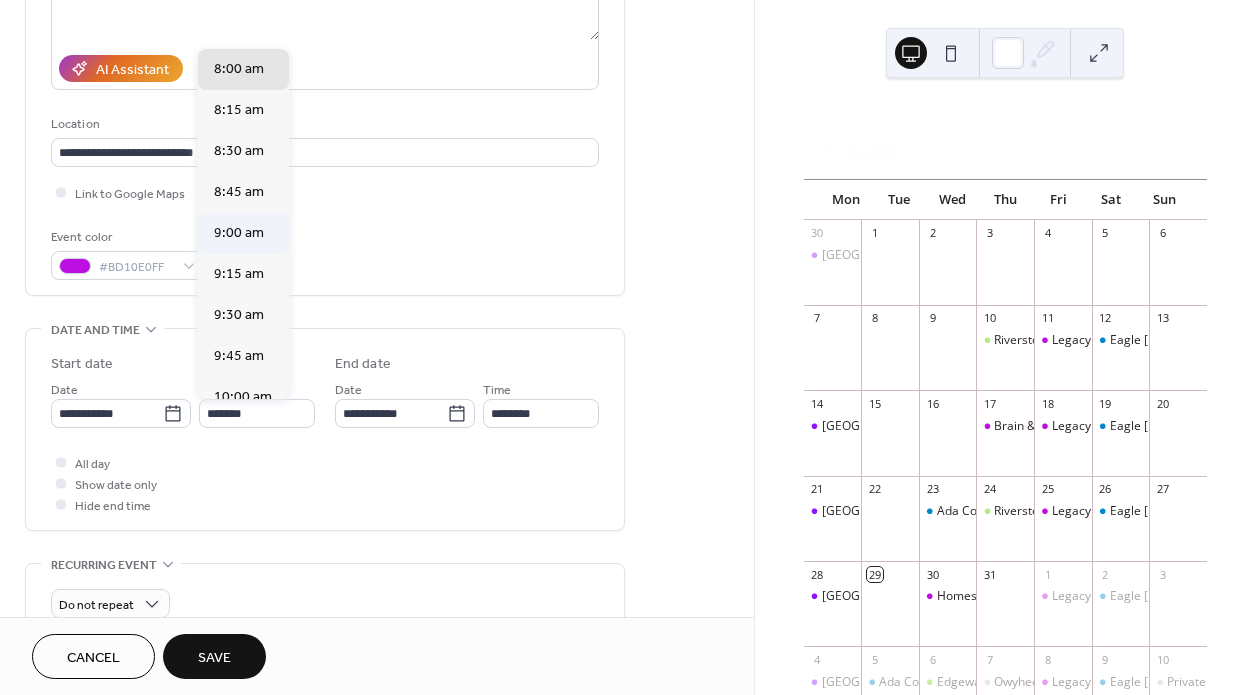type on "*******" 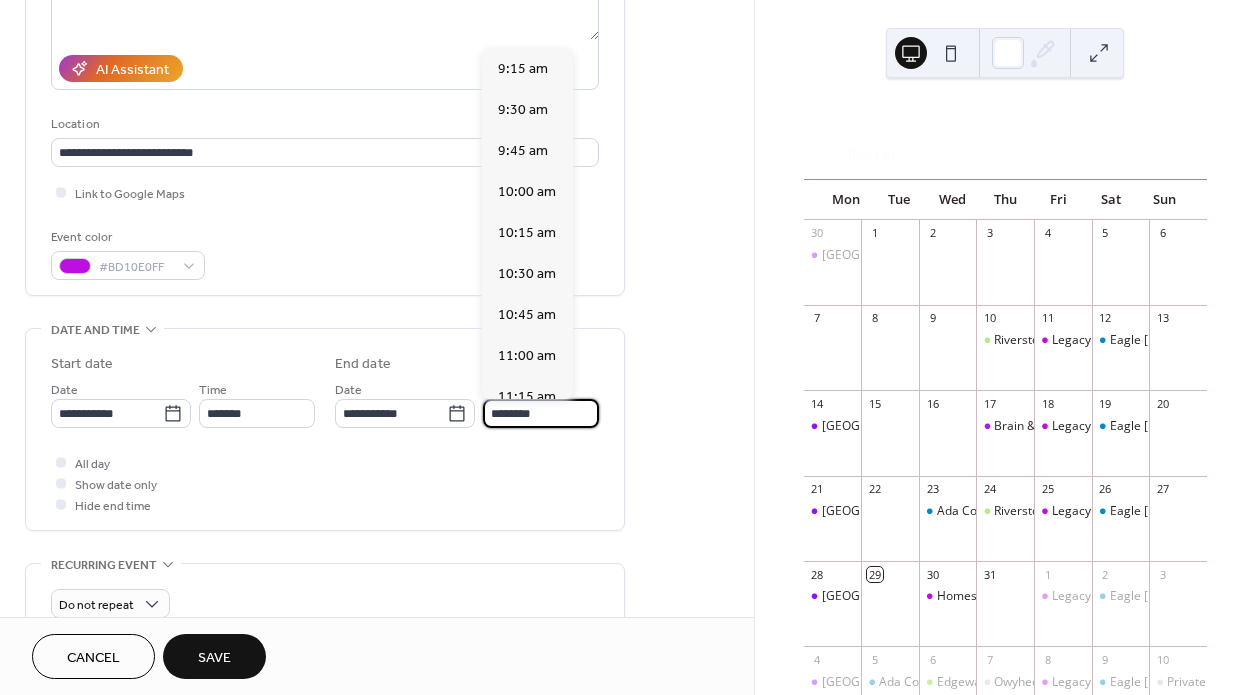 click on "********" at bounding box center [541, 413] 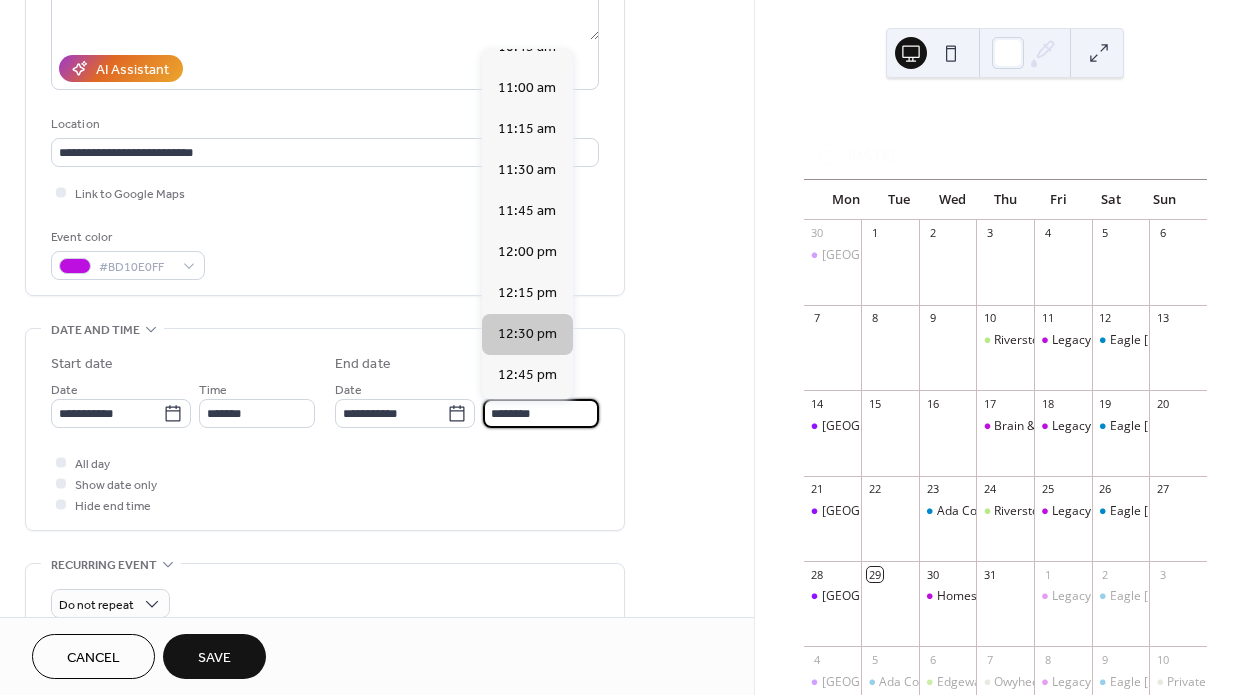 scroll, scrollTop: 256, scrollLeft: 0, axis: vertical 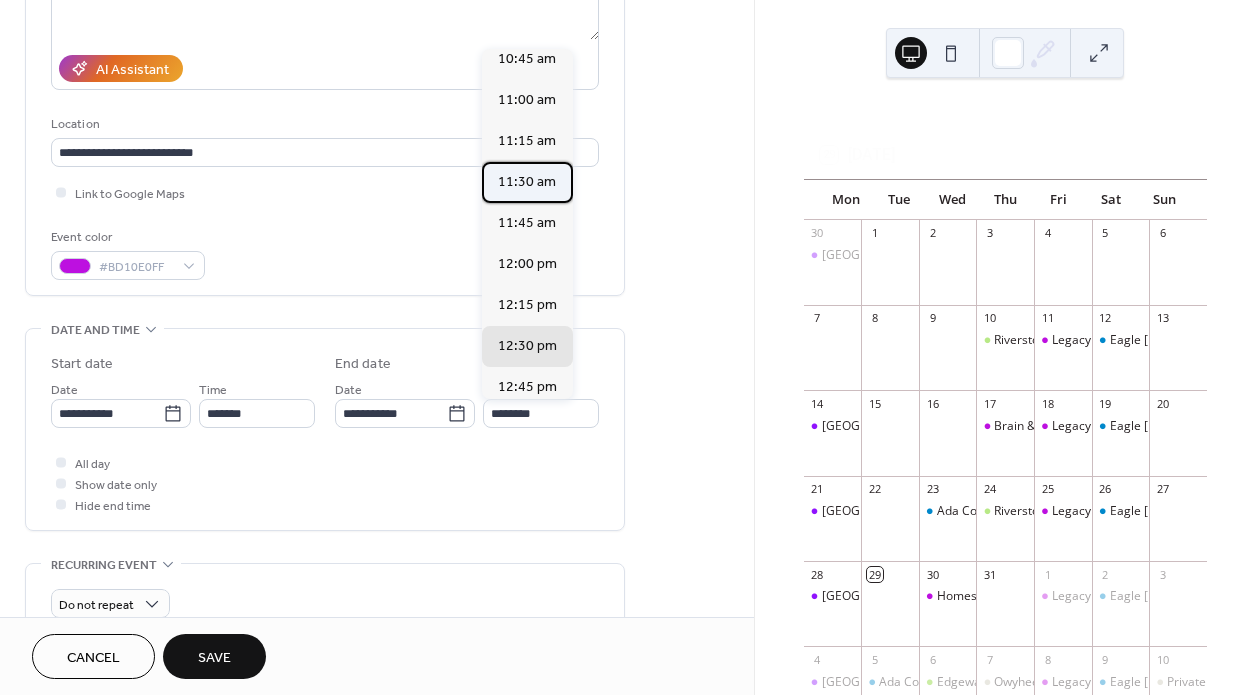 click on "11:30 am" at bounding box center (527, 182) 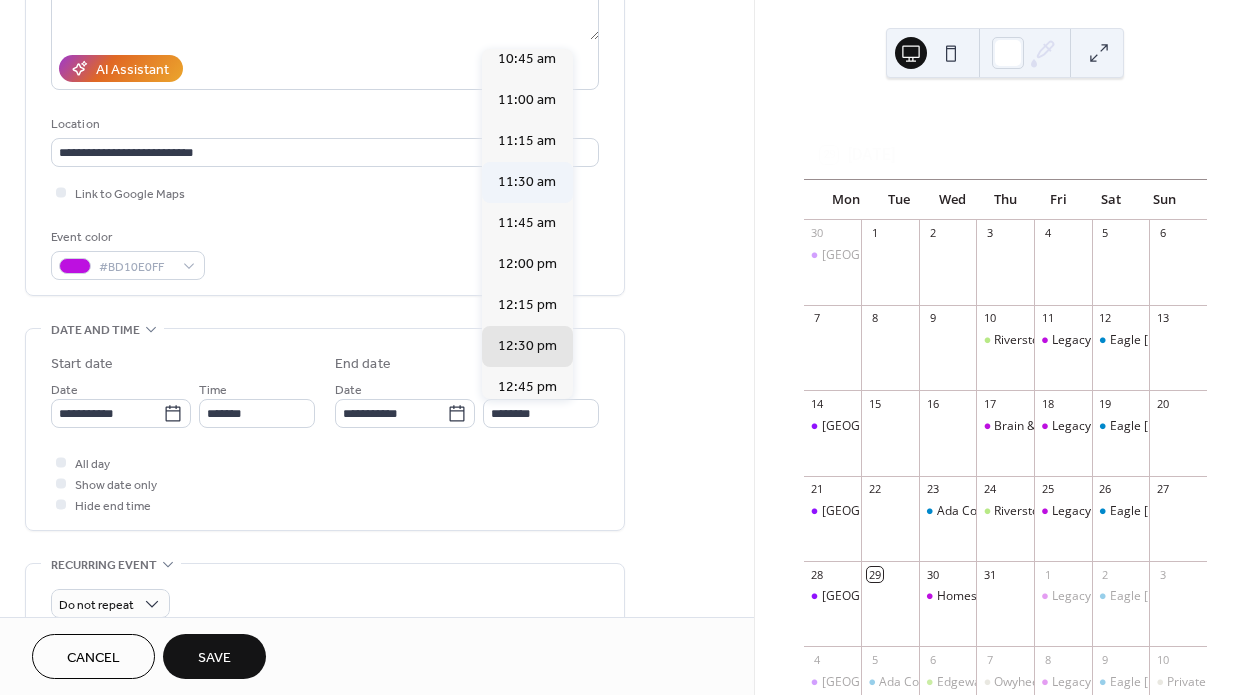 type on "********" 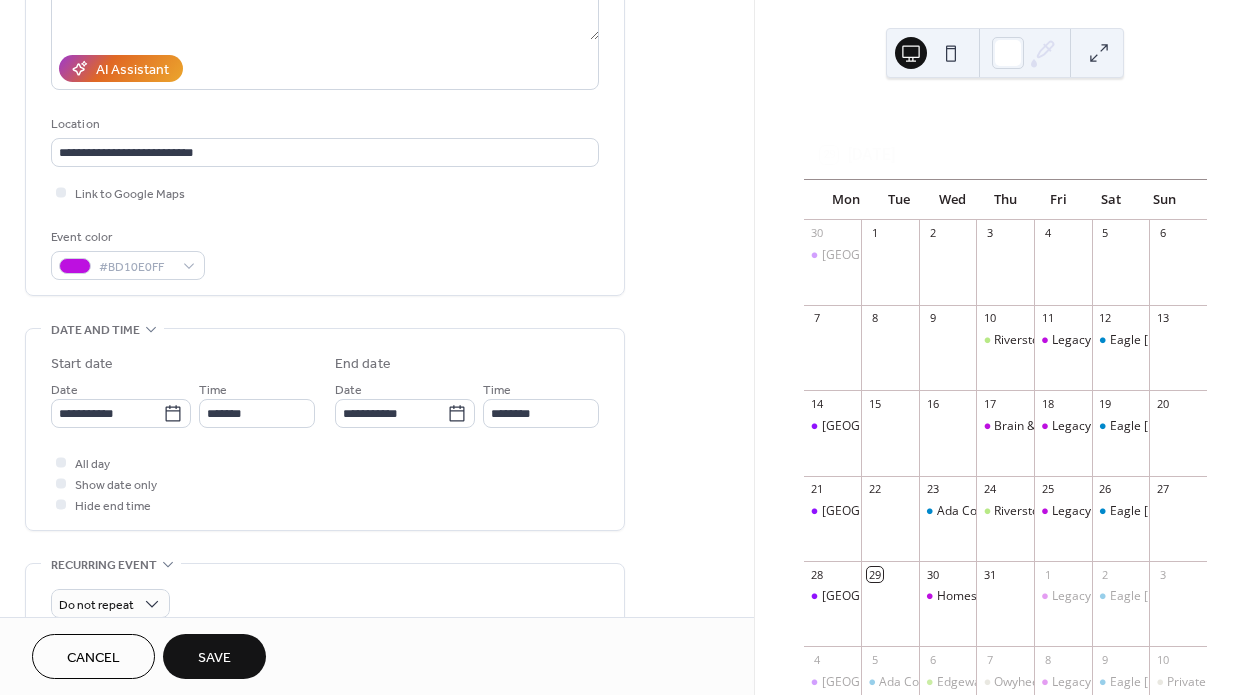 click on "Save" at bounding box center [214, 656] 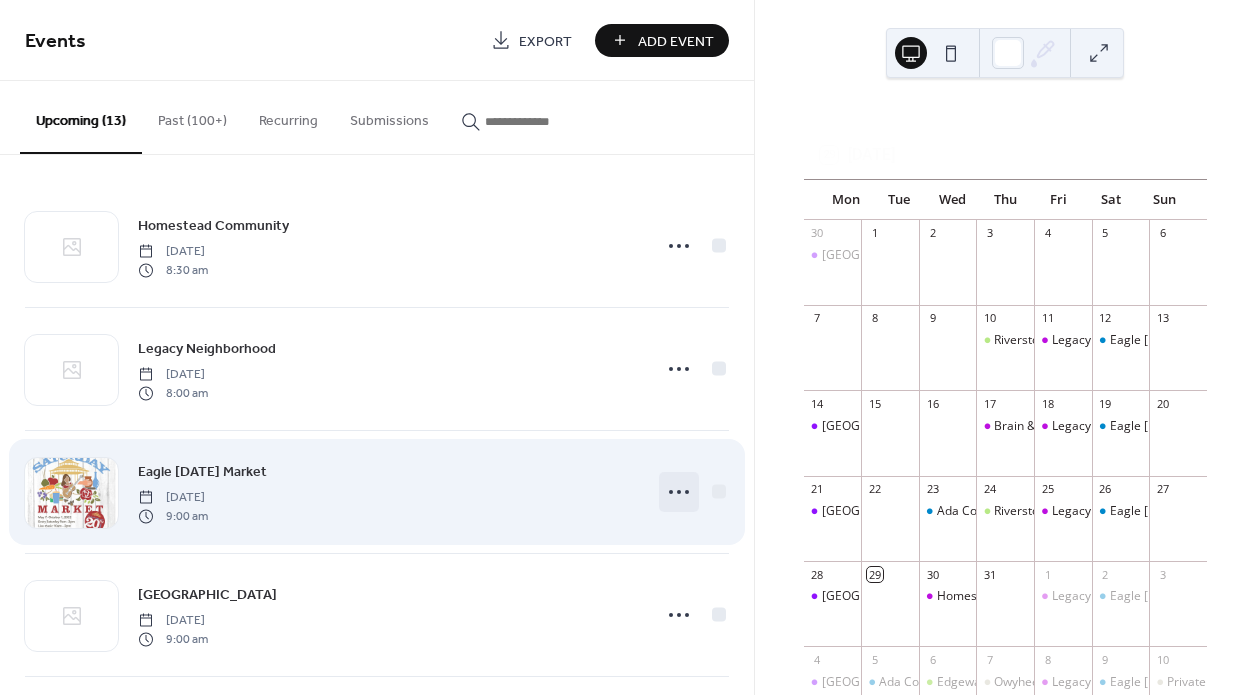 click 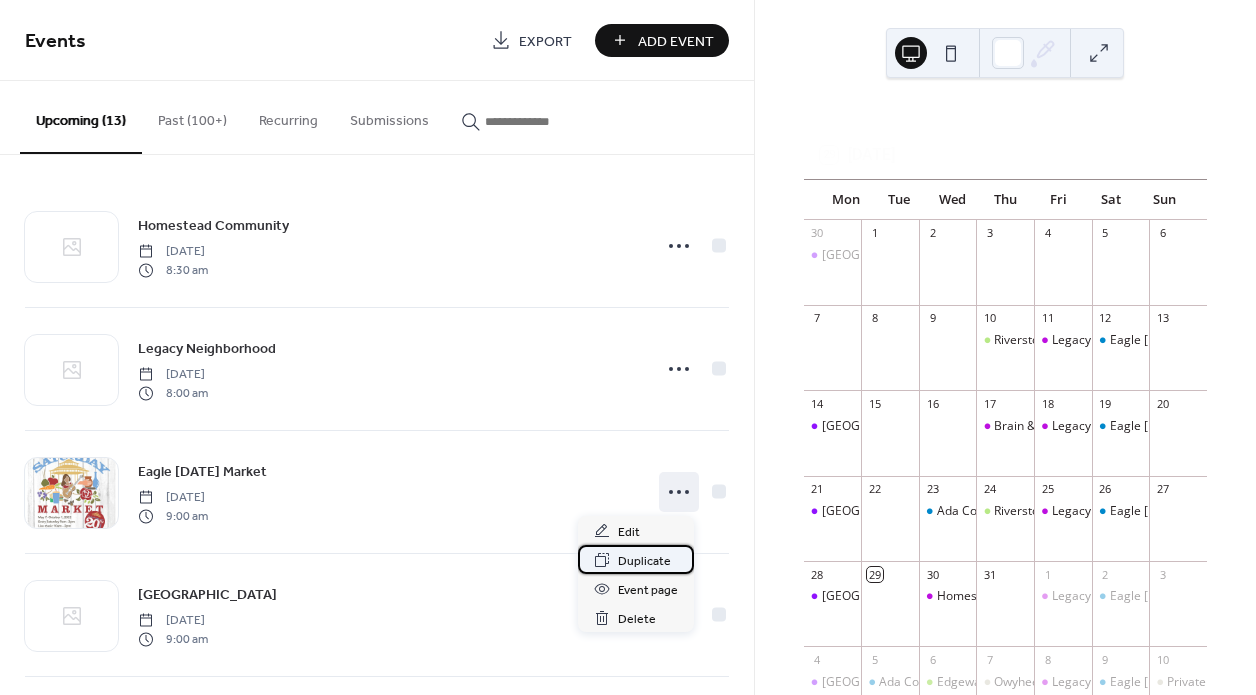 click on "Duplicate" at bounding box center [644, 561] 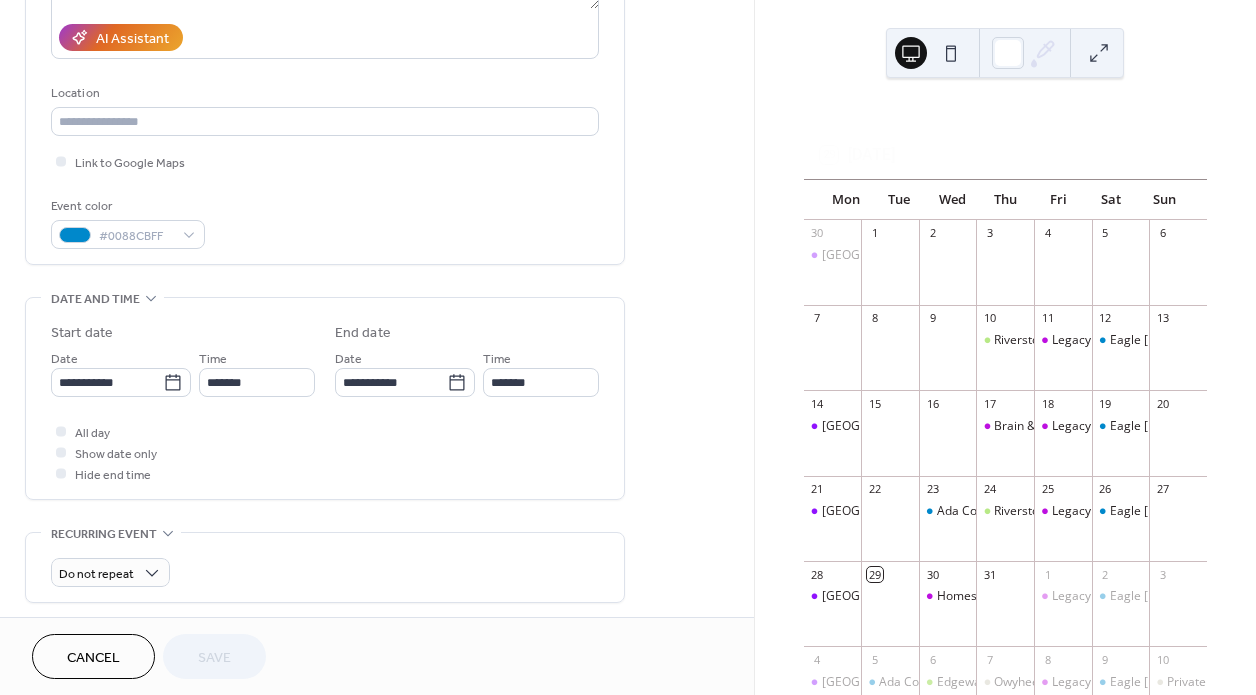 scroll, scrollTop: 355, scrollLeft: 0, axis: vertical 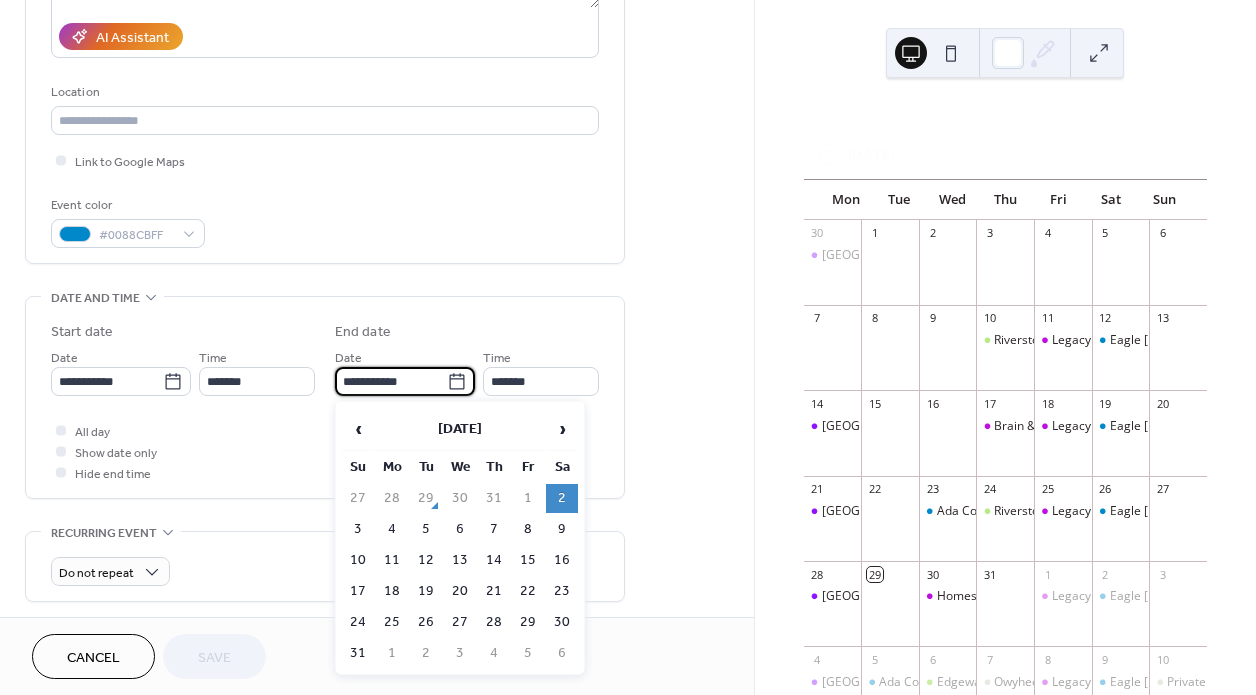 click on "**********" at bounding box center [391, 381] 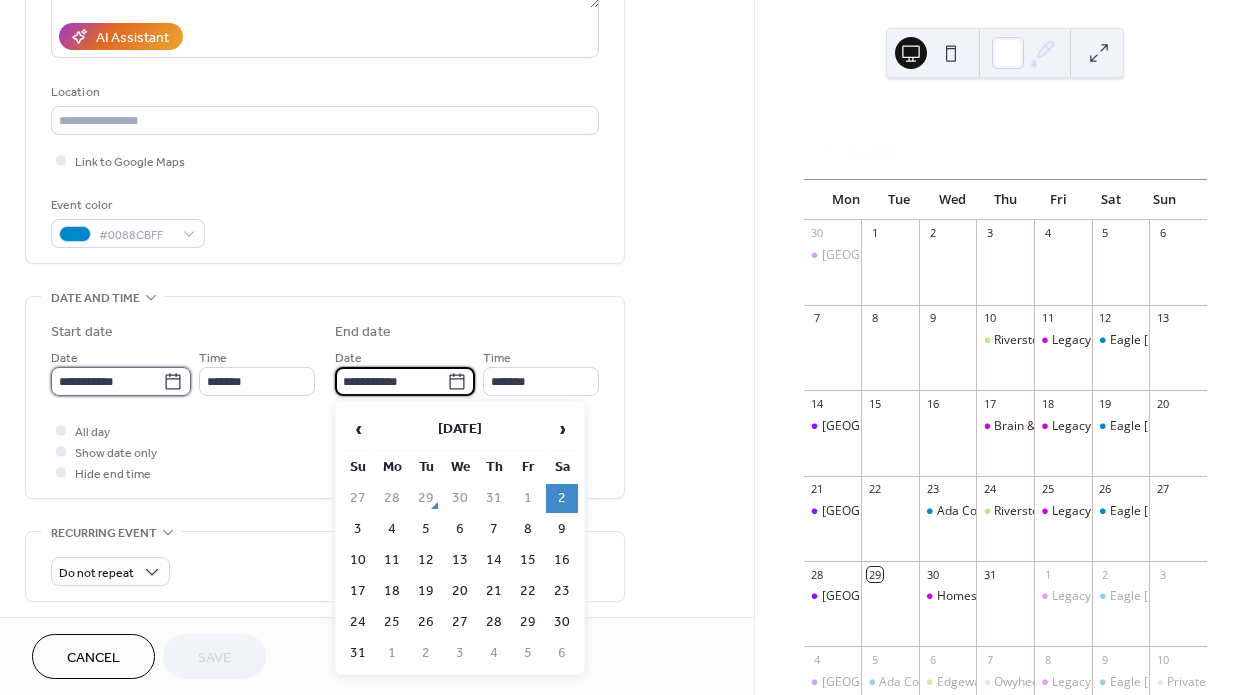 click on "**********" at bounding box center (107, 381) 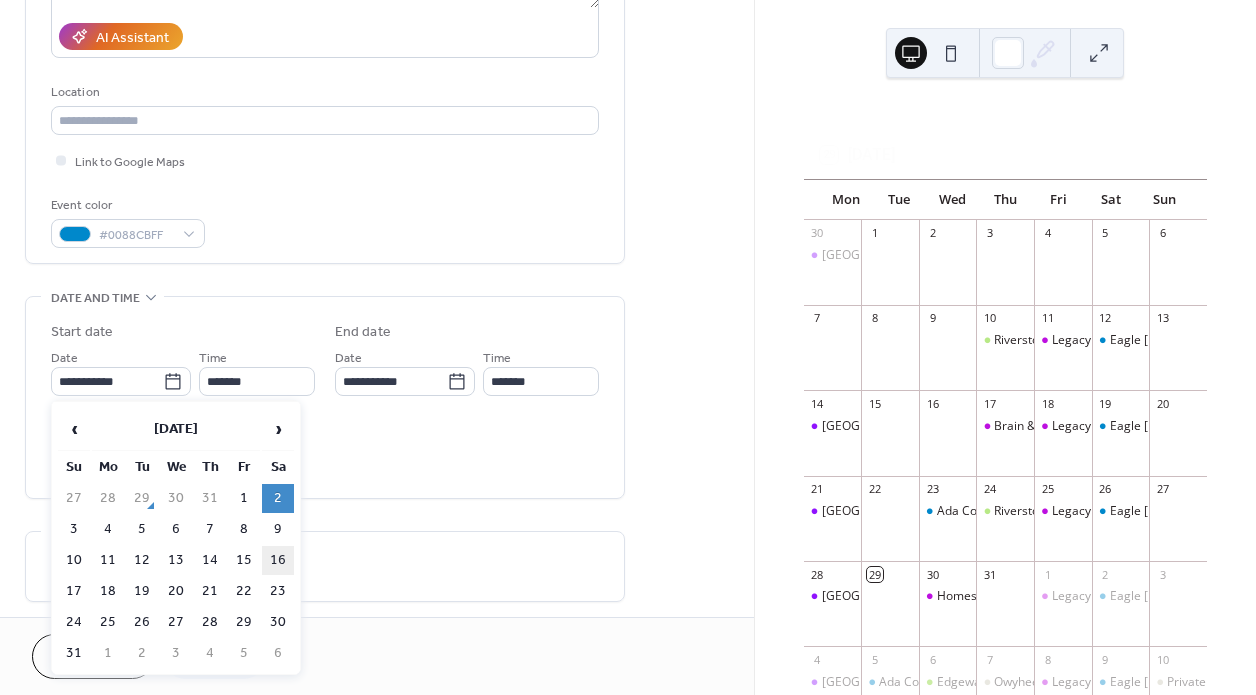 click on "16" at bounding box center (278, 560) 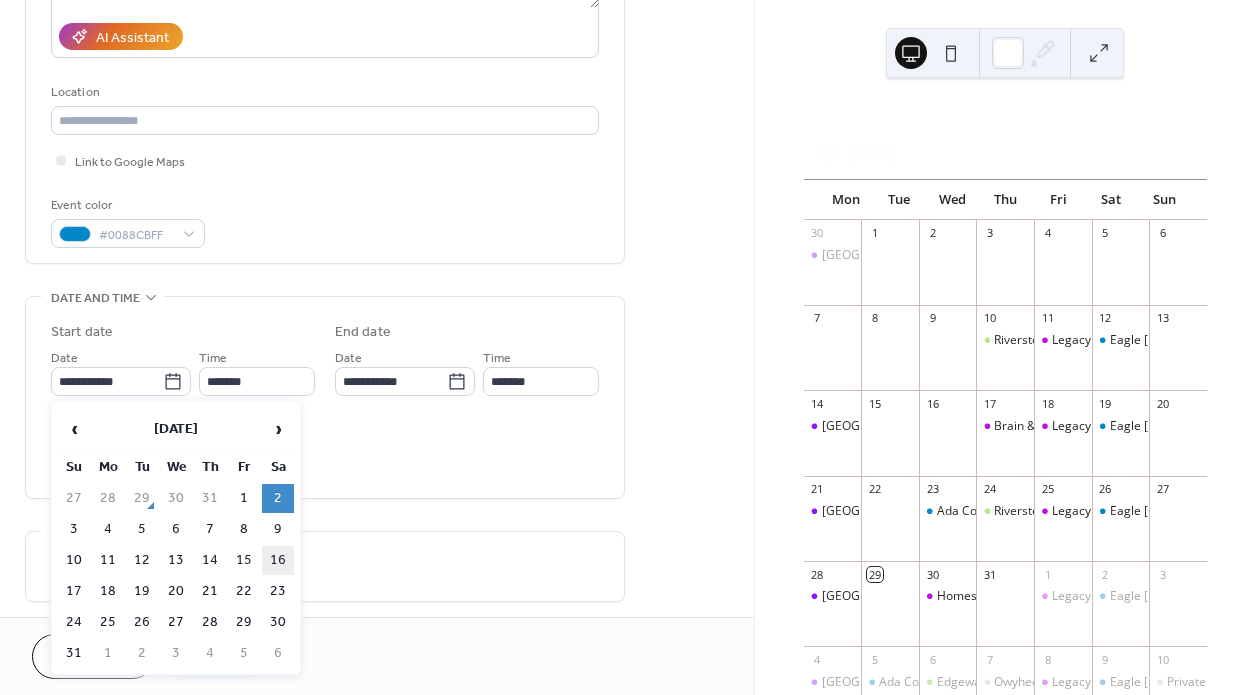 type on "**********" 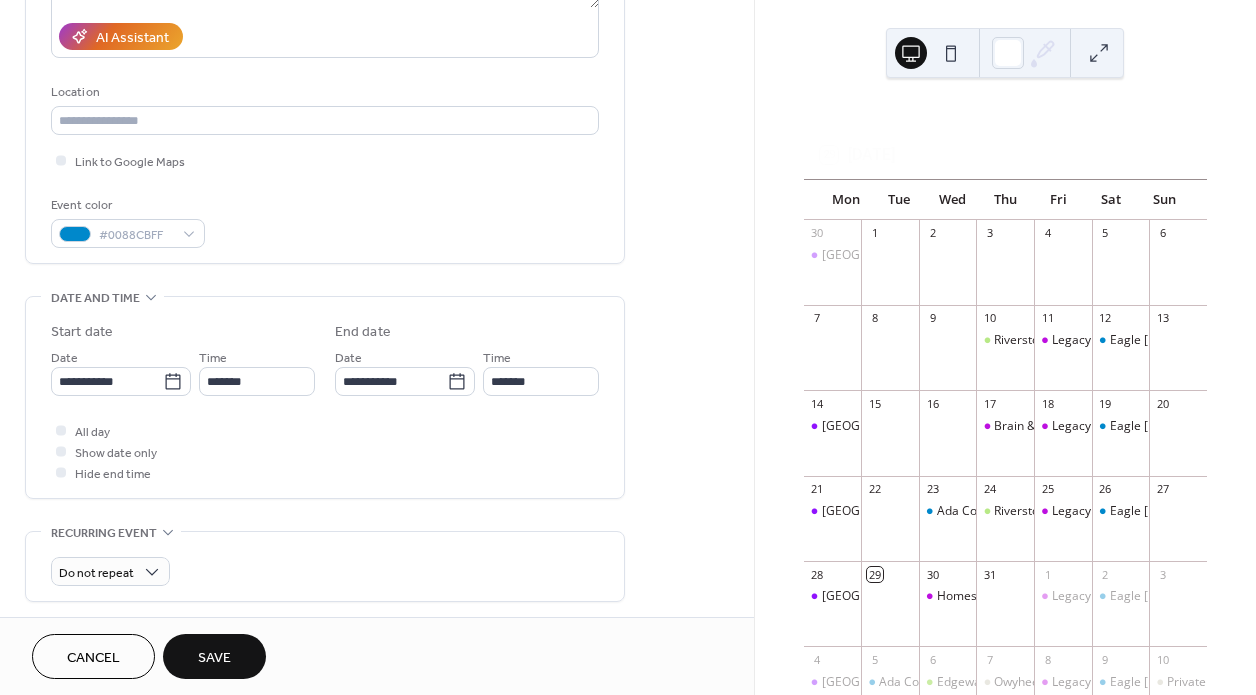 click on "Save" at bounding box center (214, 656) 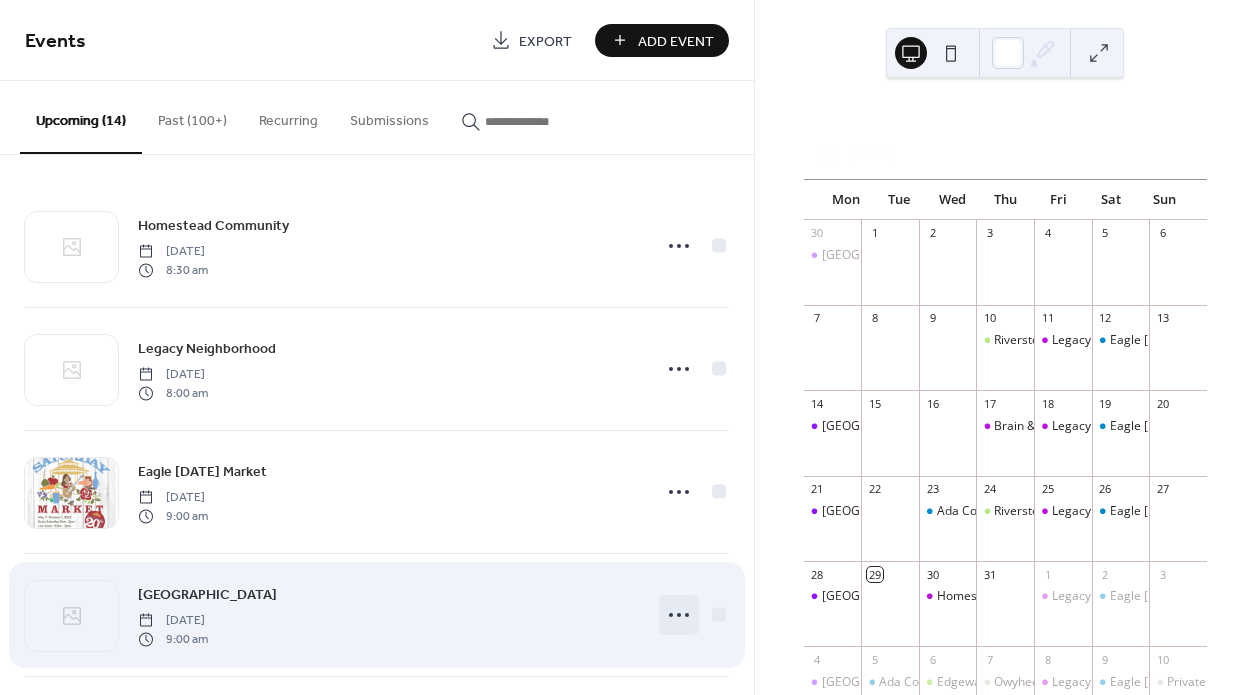 click 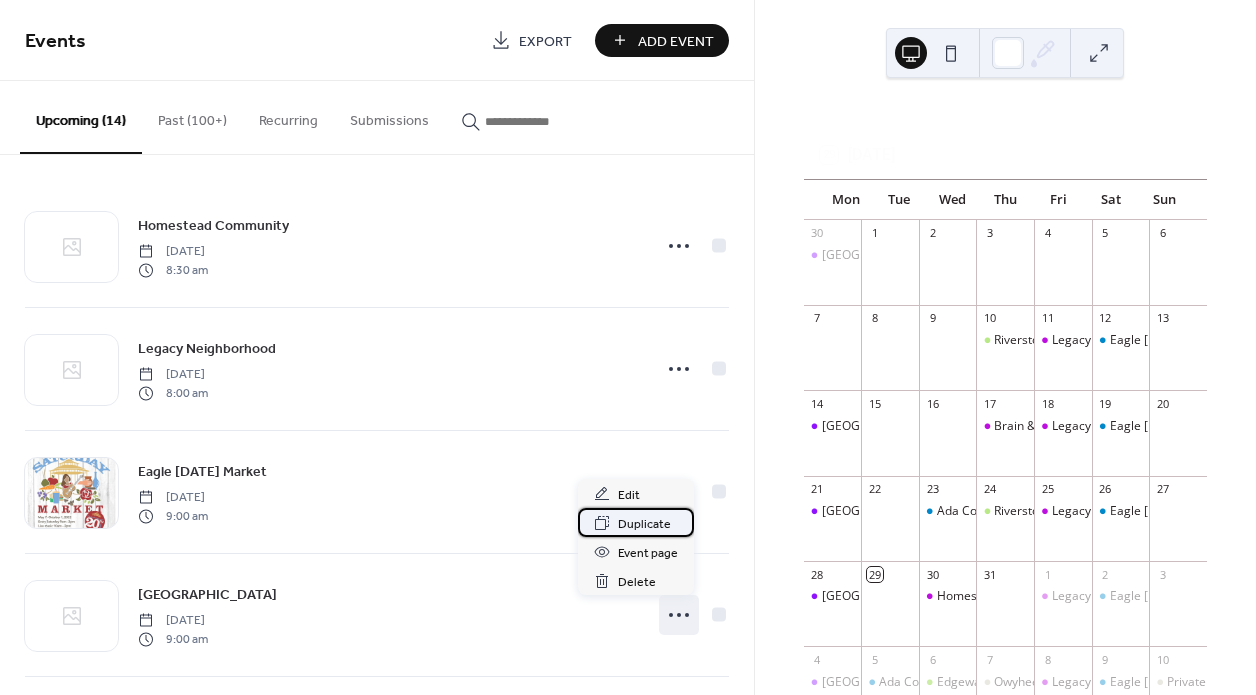 click on "Duplicate" at bounding box center (644, 524) 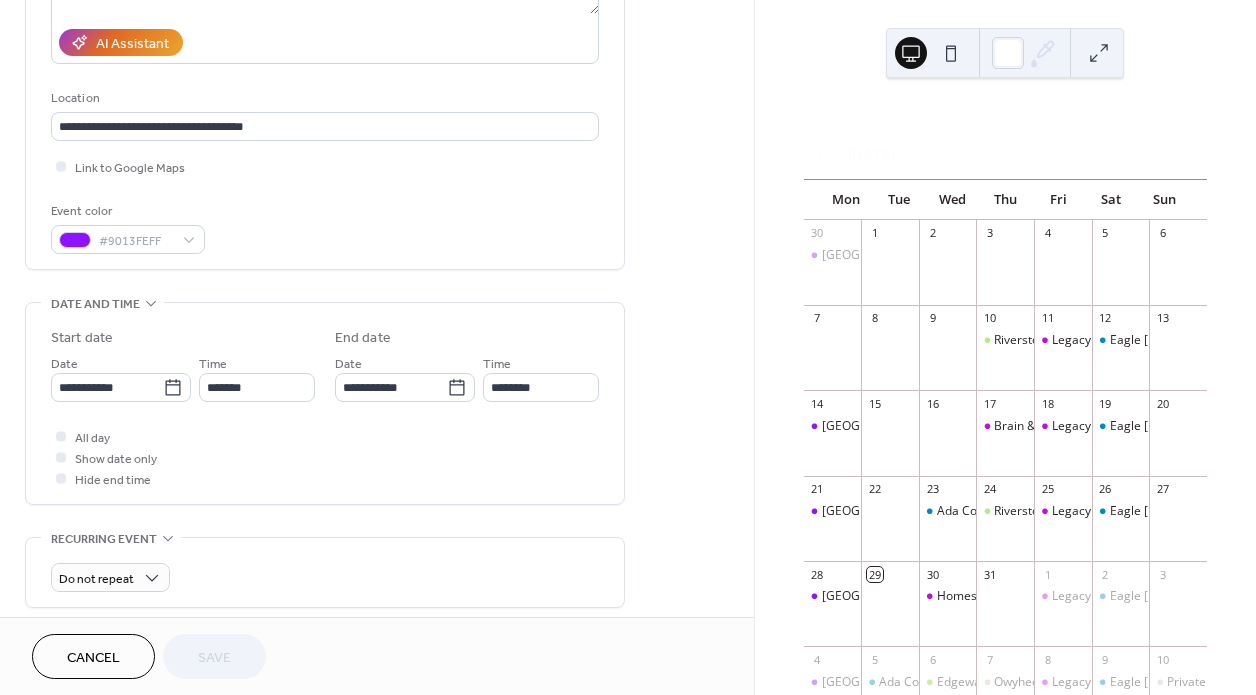 scroll, scrollTop: 445, scrollLeft: 0, axis: vertical 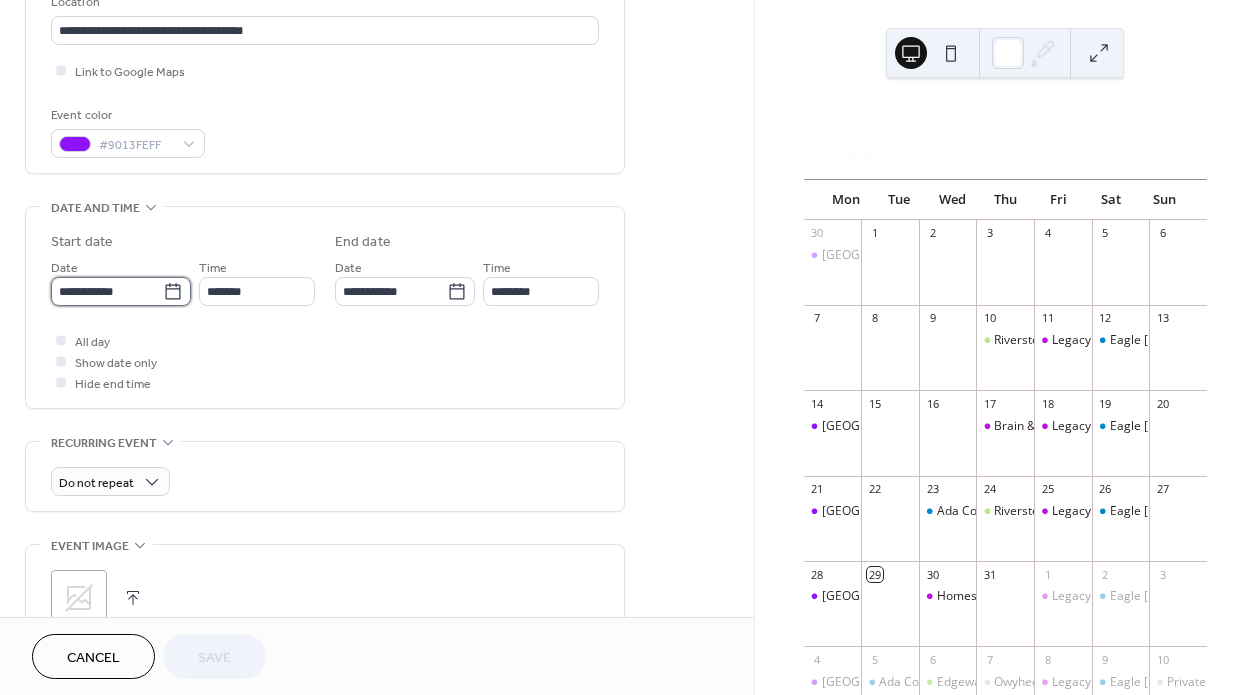 click on "**********" at bounding box center (107, 291) 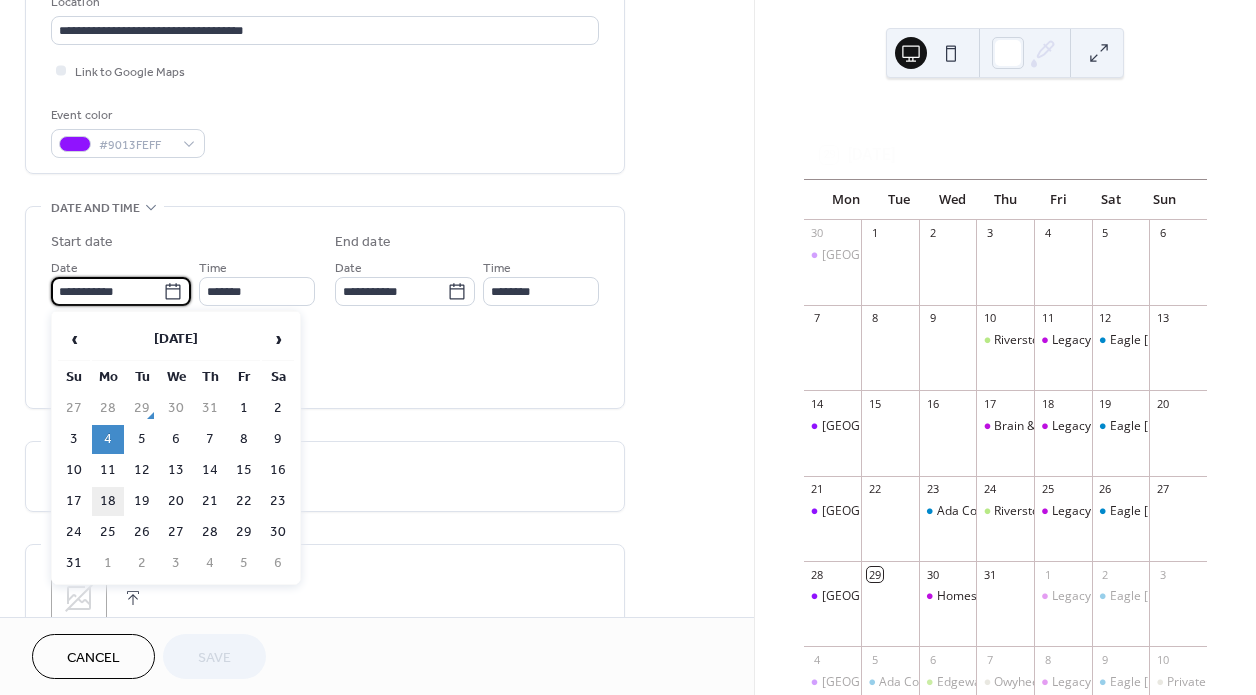click on "18" at bounding box center (108, 501) 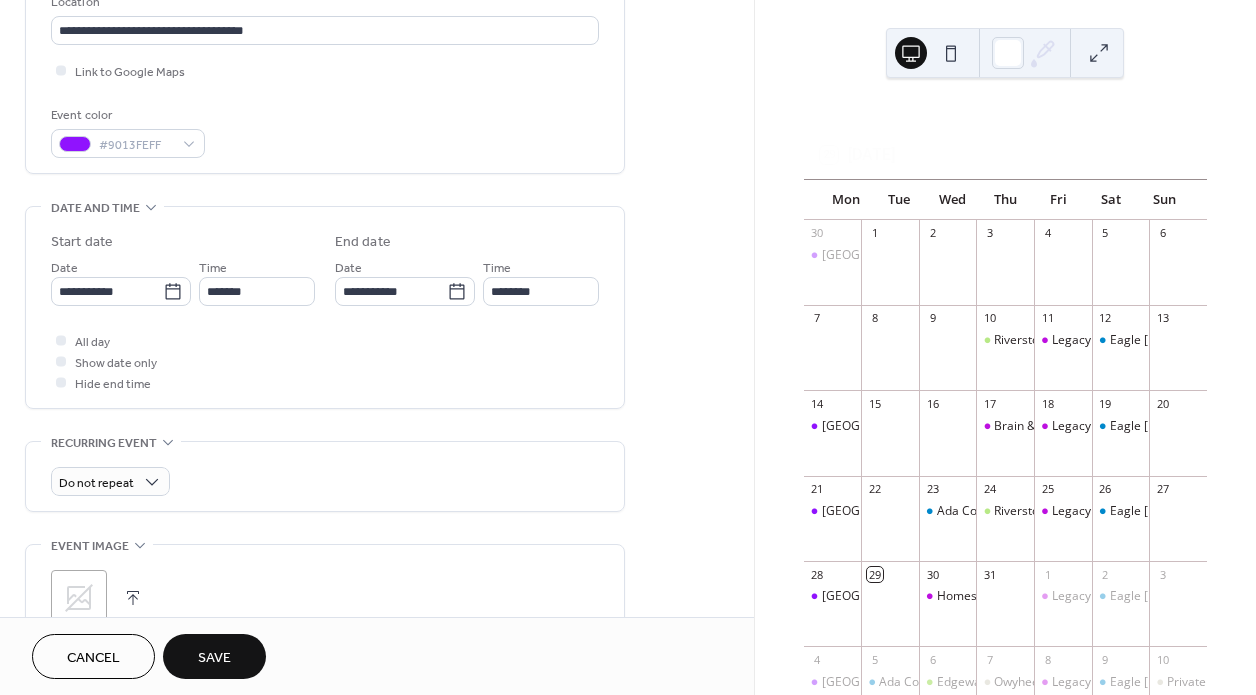 click on "Save" at bounding box center [214, 658] 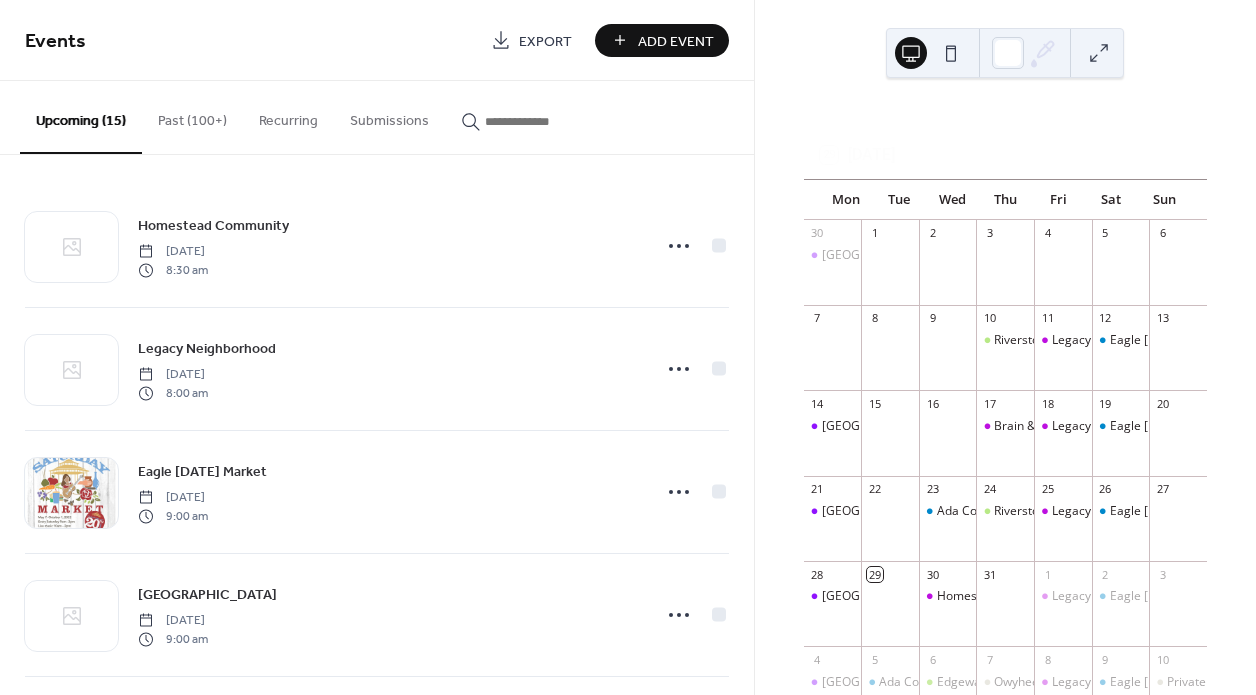 click on "Add Event" at bounding box center [676, 41] 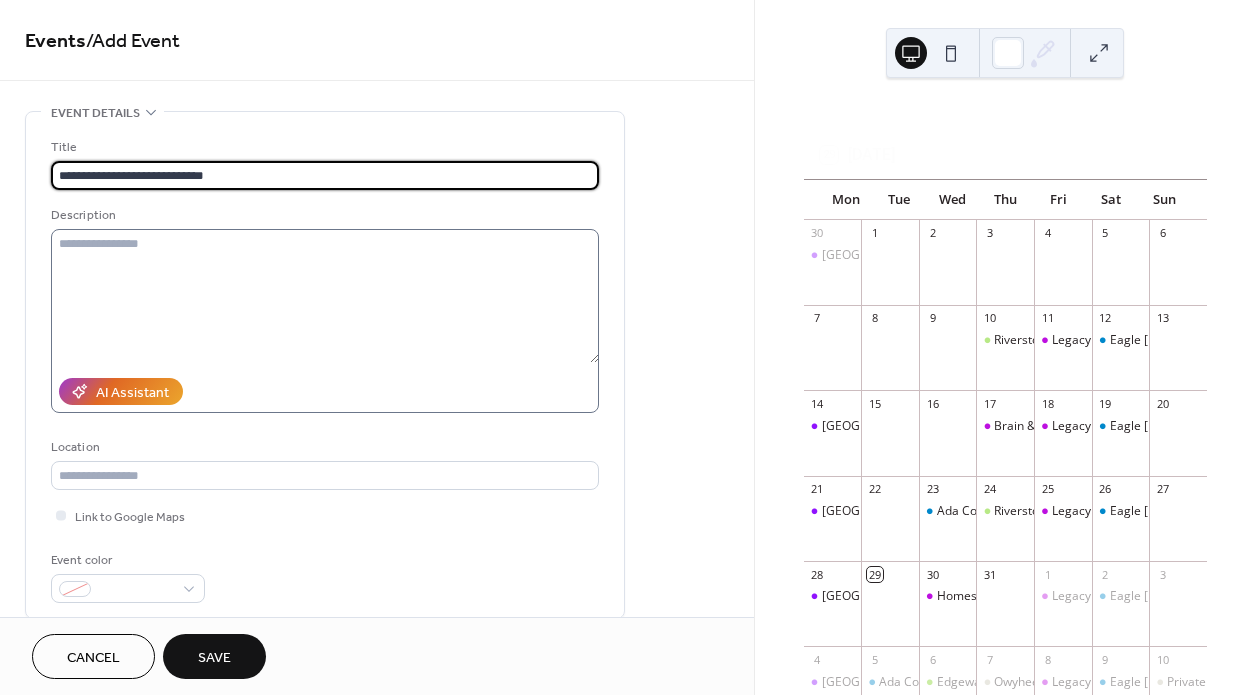 type on "**********" 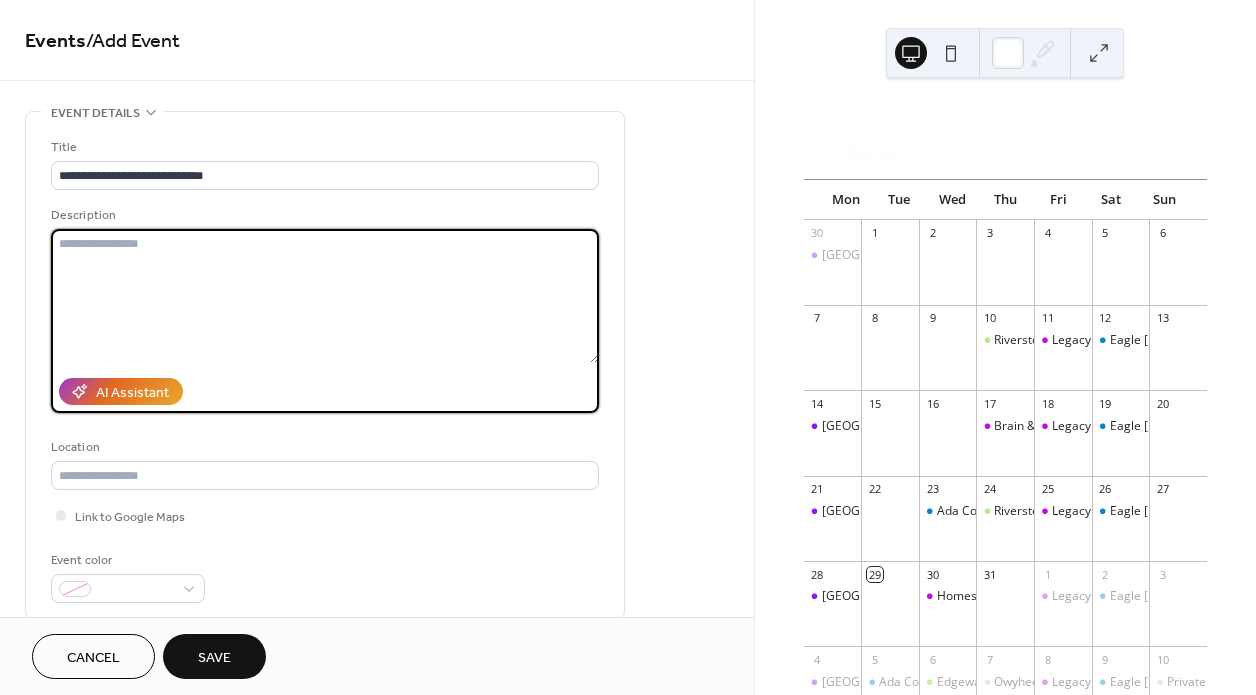 click at bounding box center [325, 296] 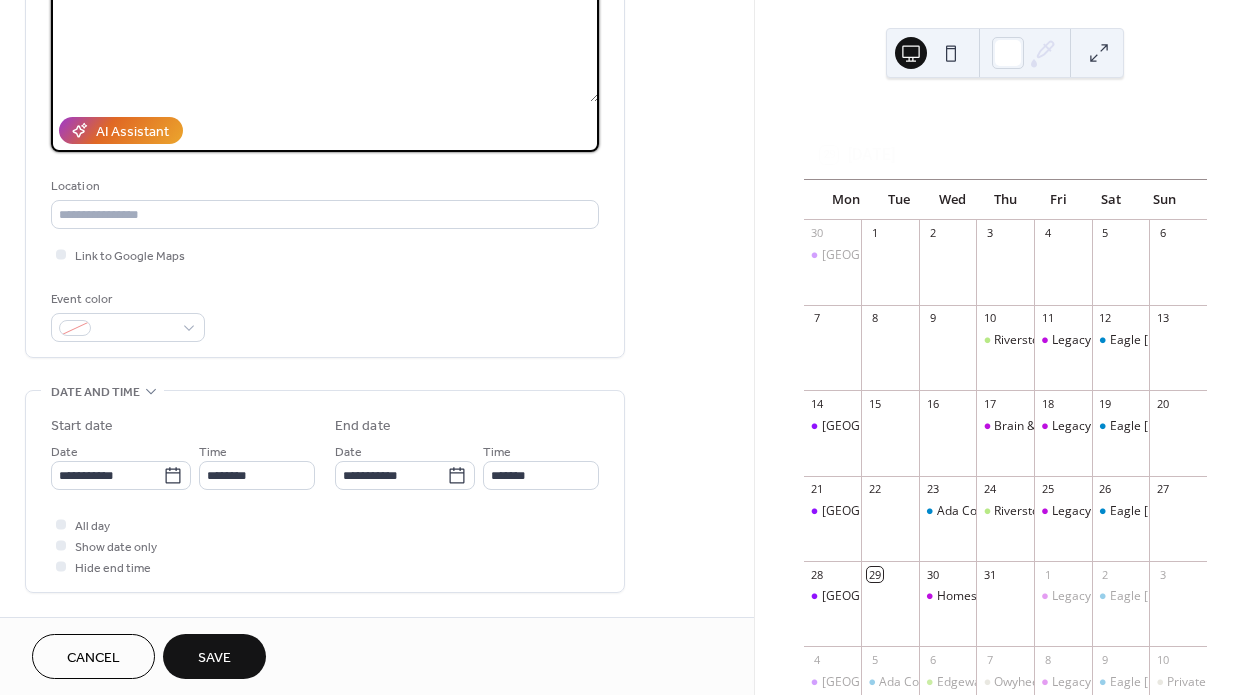 scroll, scrollTop: 263, scrollLeft: 0, axis: vertical 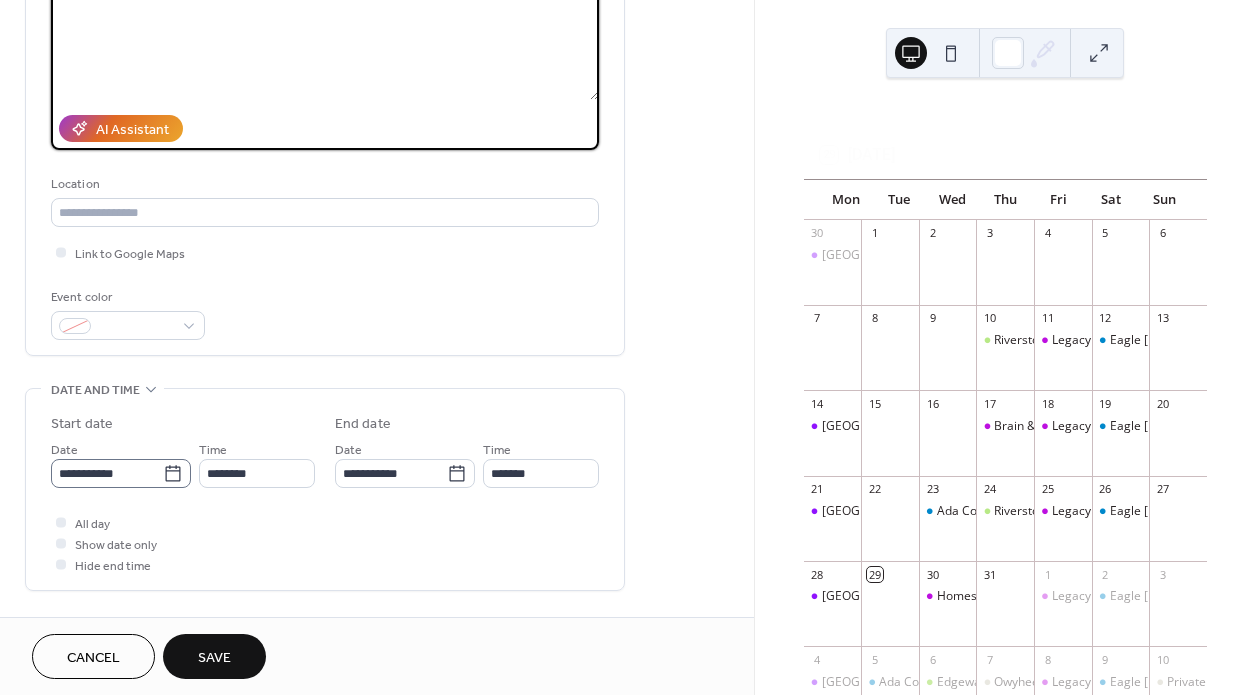 type on "**********" 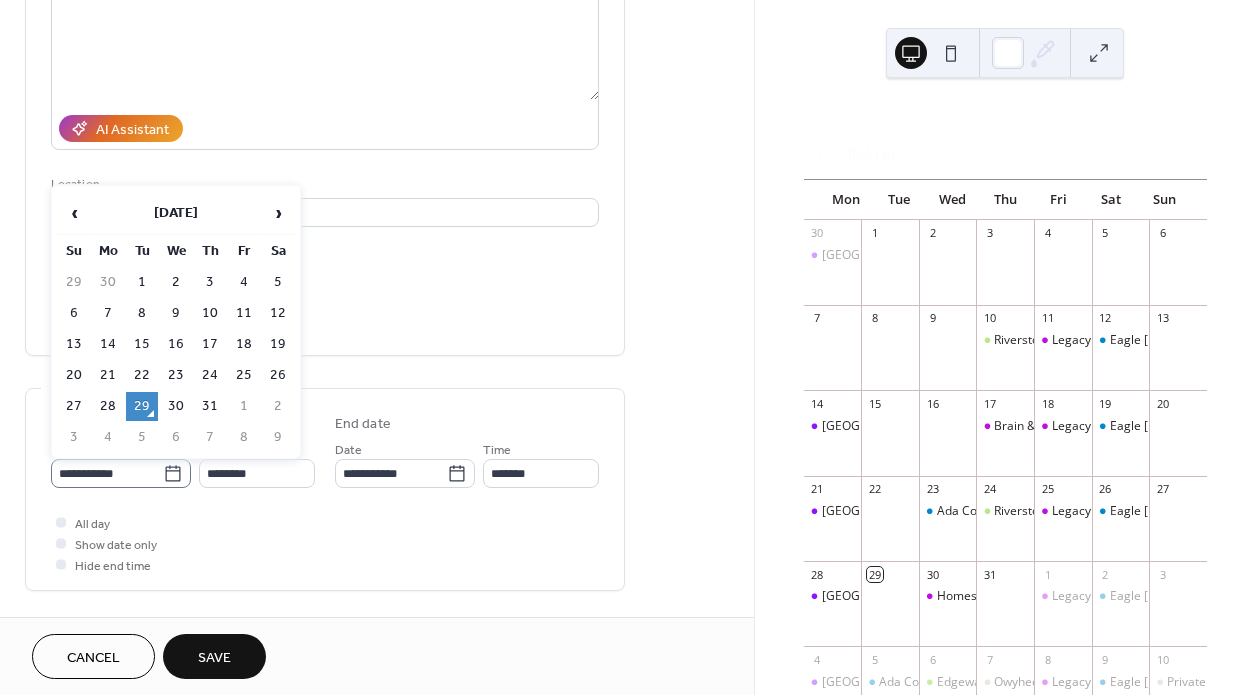 click 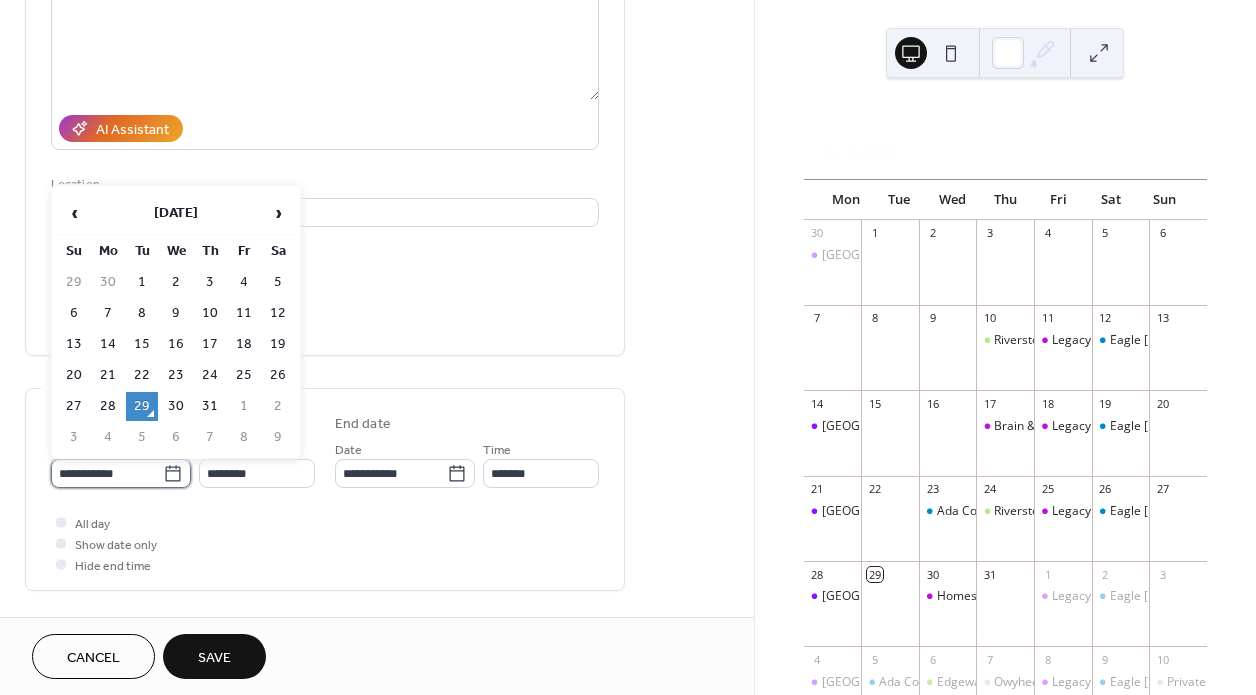click on "**********" at bounding box center (107, 473) 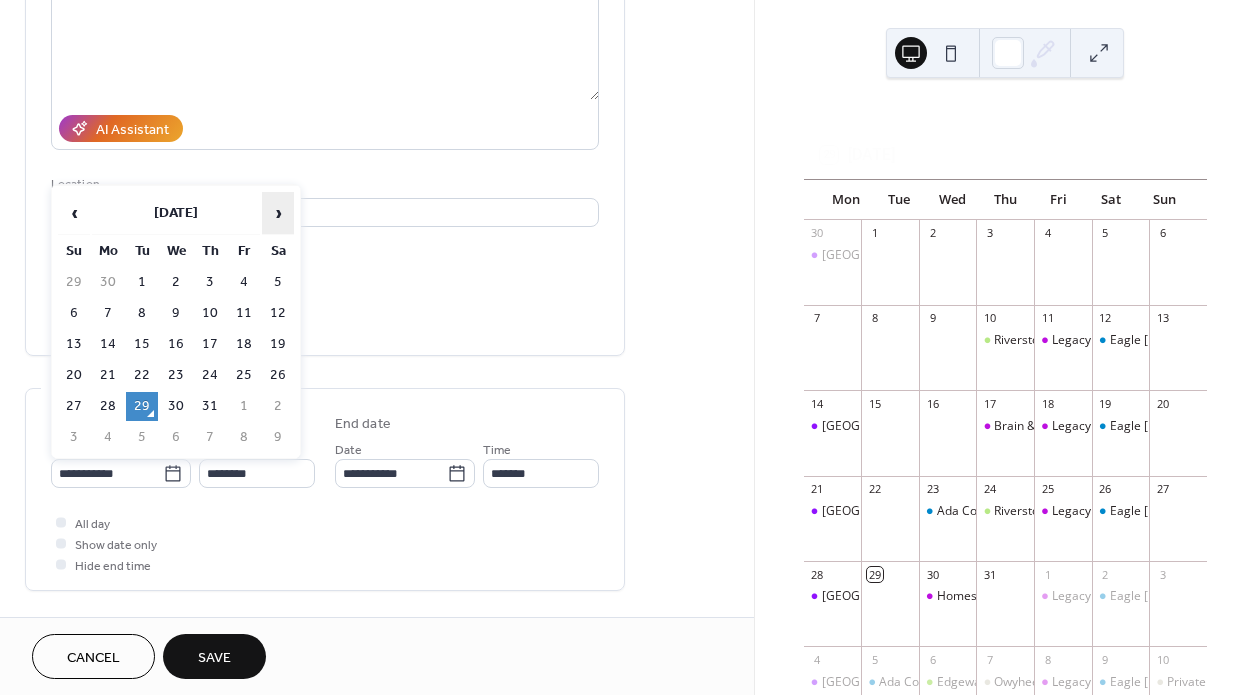 click on "›" at bounding box center (278, 213) 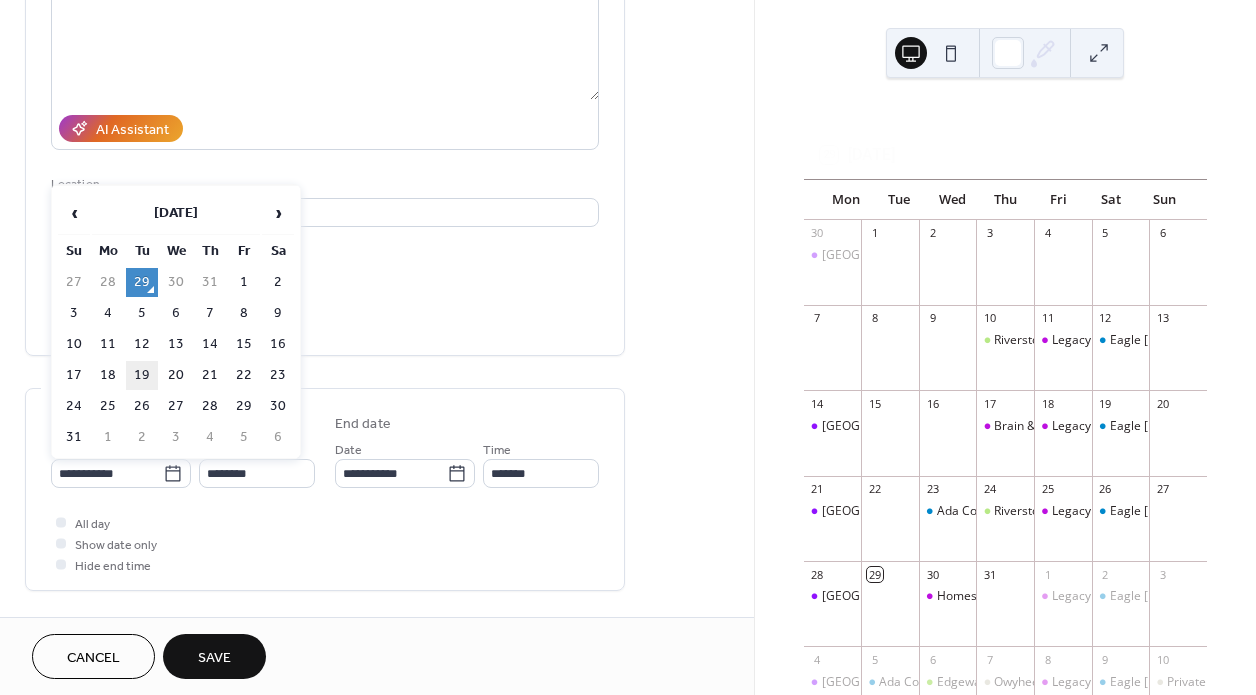 click on "19" at bounding box center [142, 375] 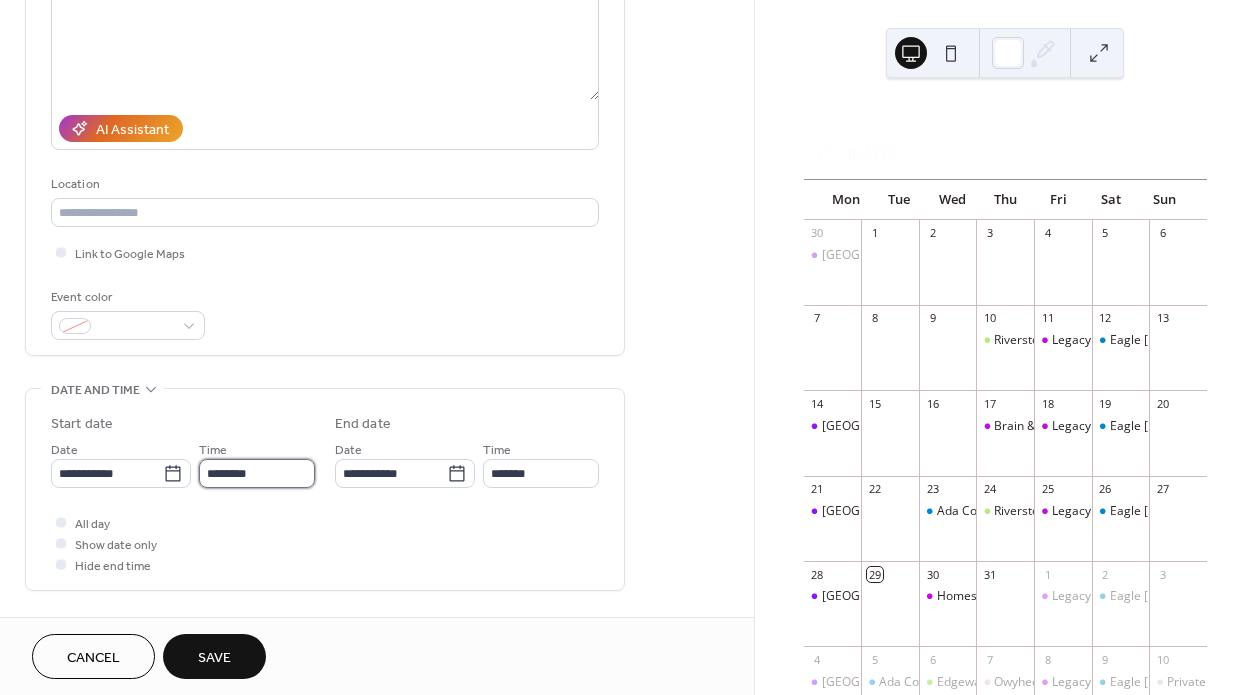 click on "********" at bounding box center (257, 473) 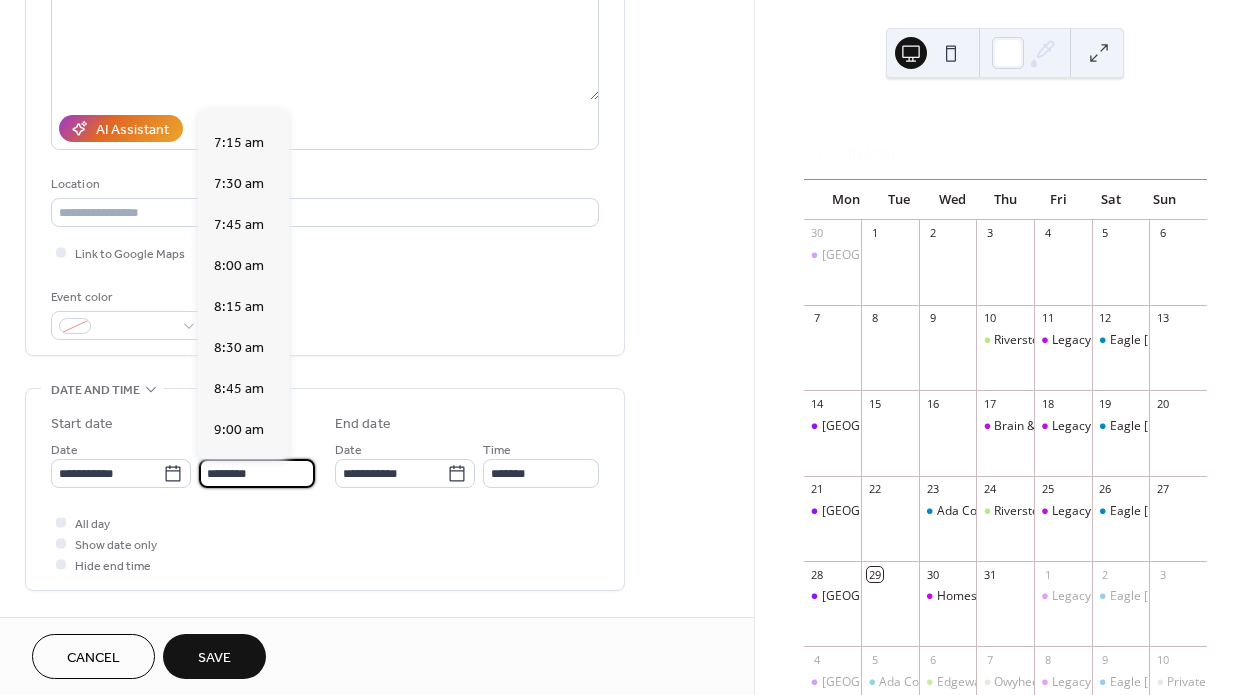 scroll, scrollTop: 1155, scrollLeft: 0, axis: vertical 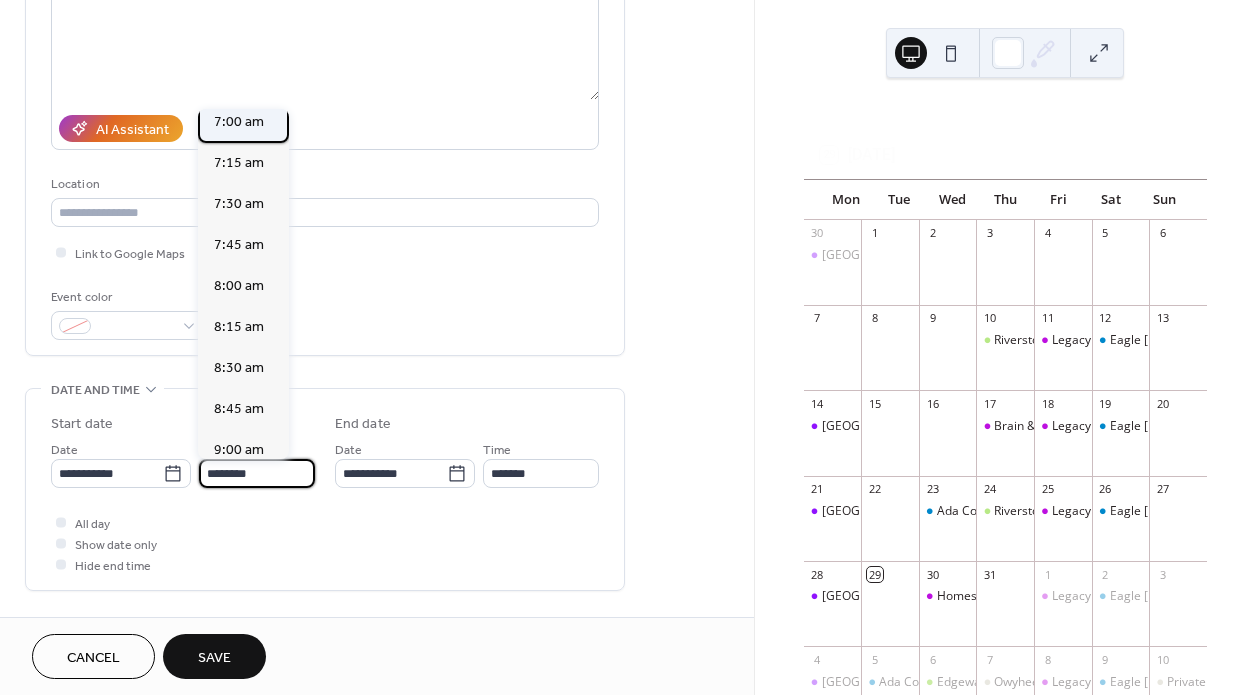click on "7:00 am" at bounding box center (243, 122) 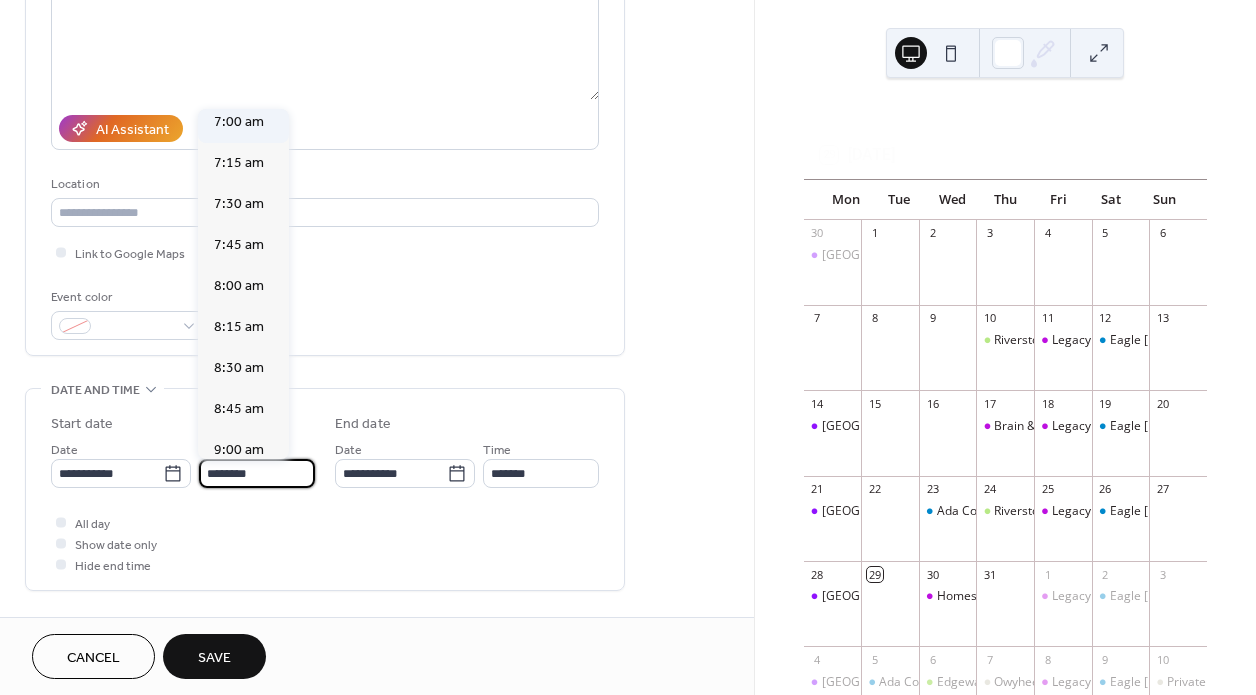 type on "*******" 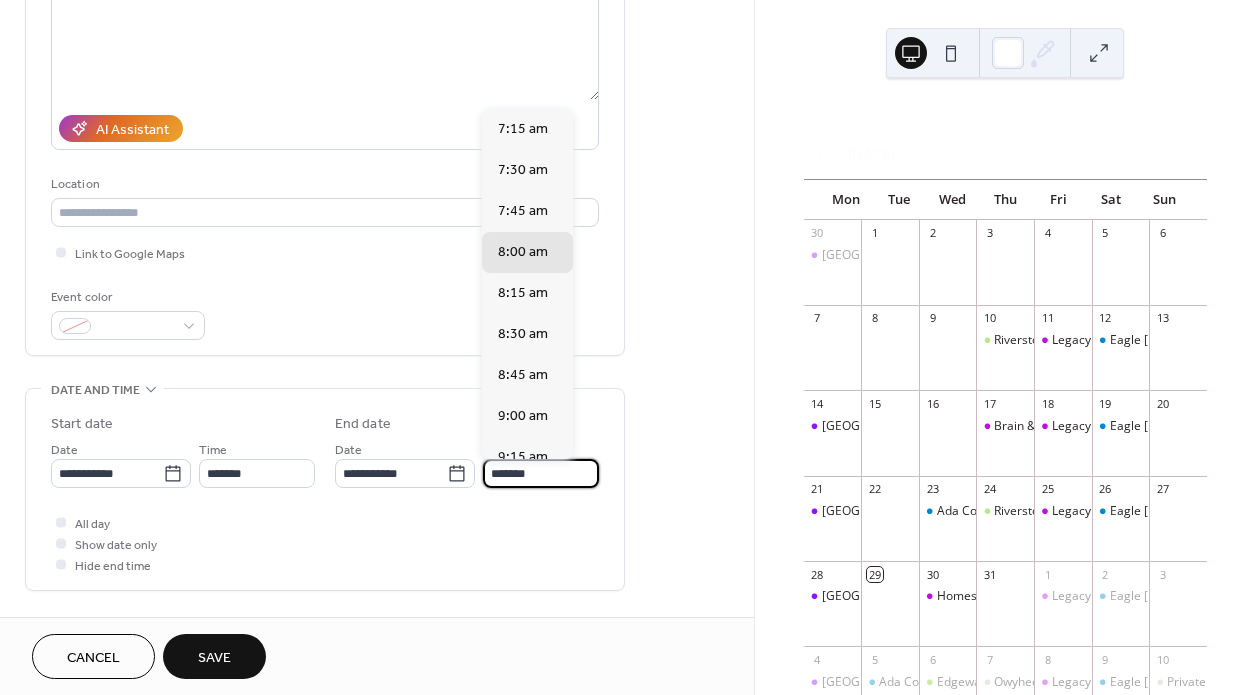 click on "*******" at bounding box center [541, 473] 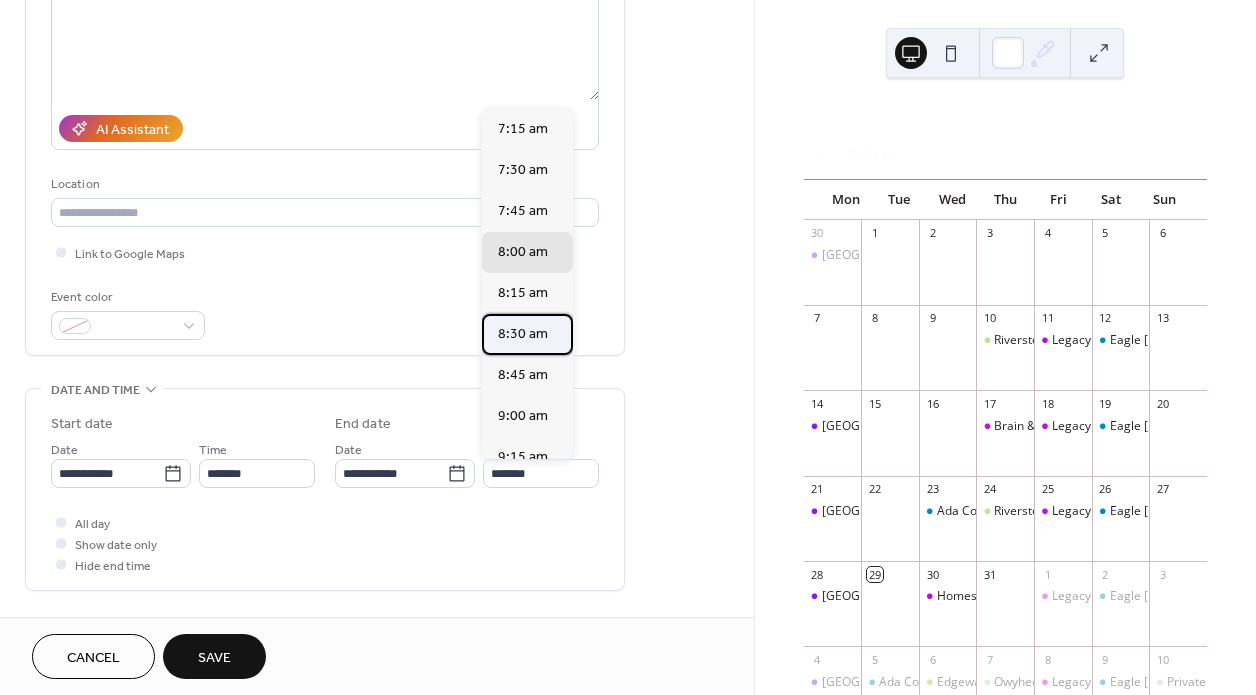 click on "8:30 am" at bounding box center [523, 334] 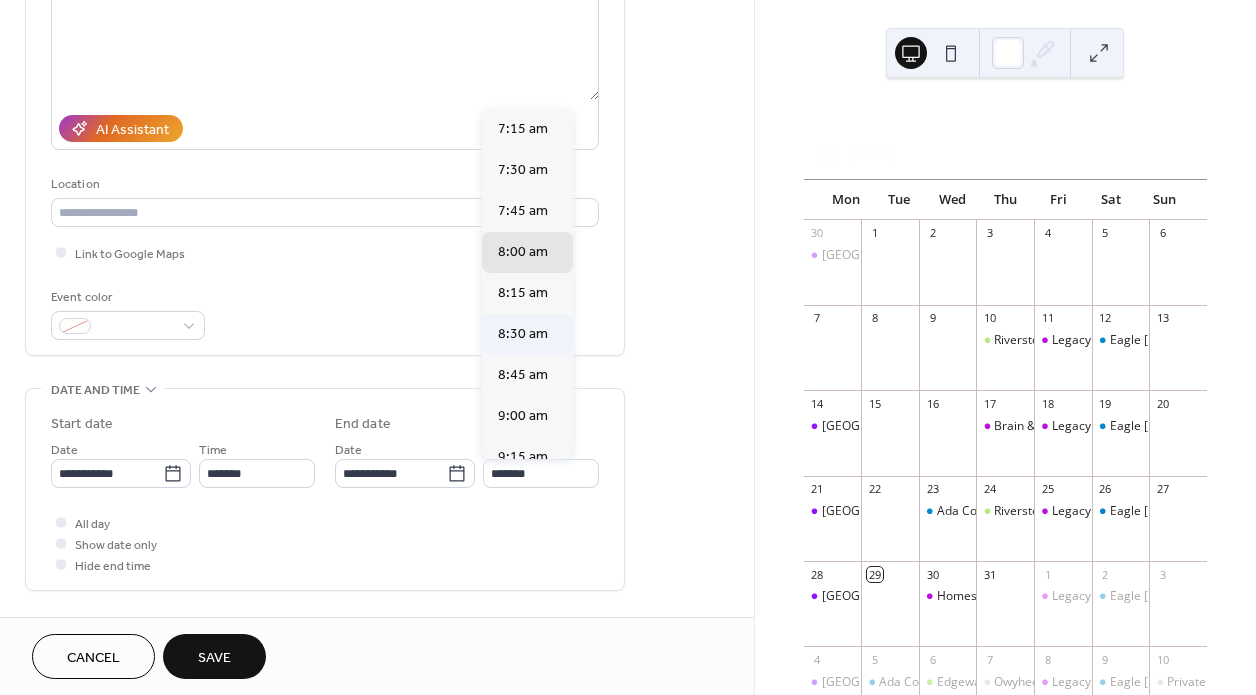 type on "*******" 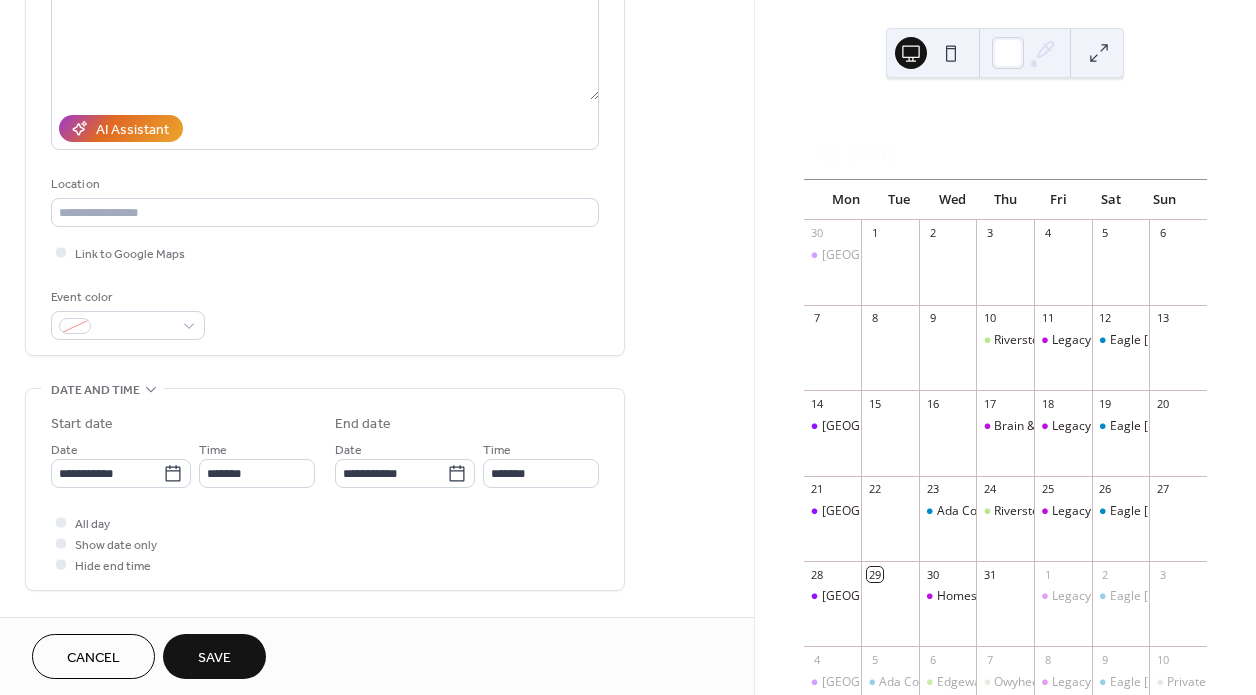 click on "Save" at bounding box center [214, 656] 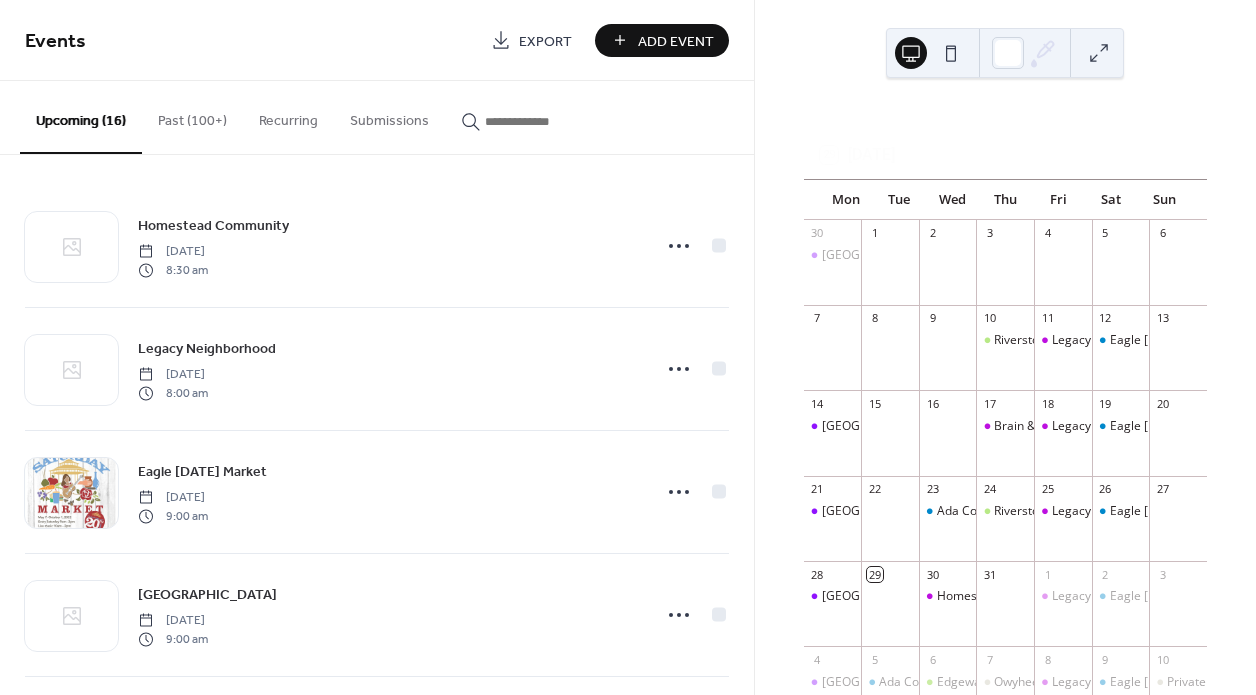 click at bounding box center (545, 121) 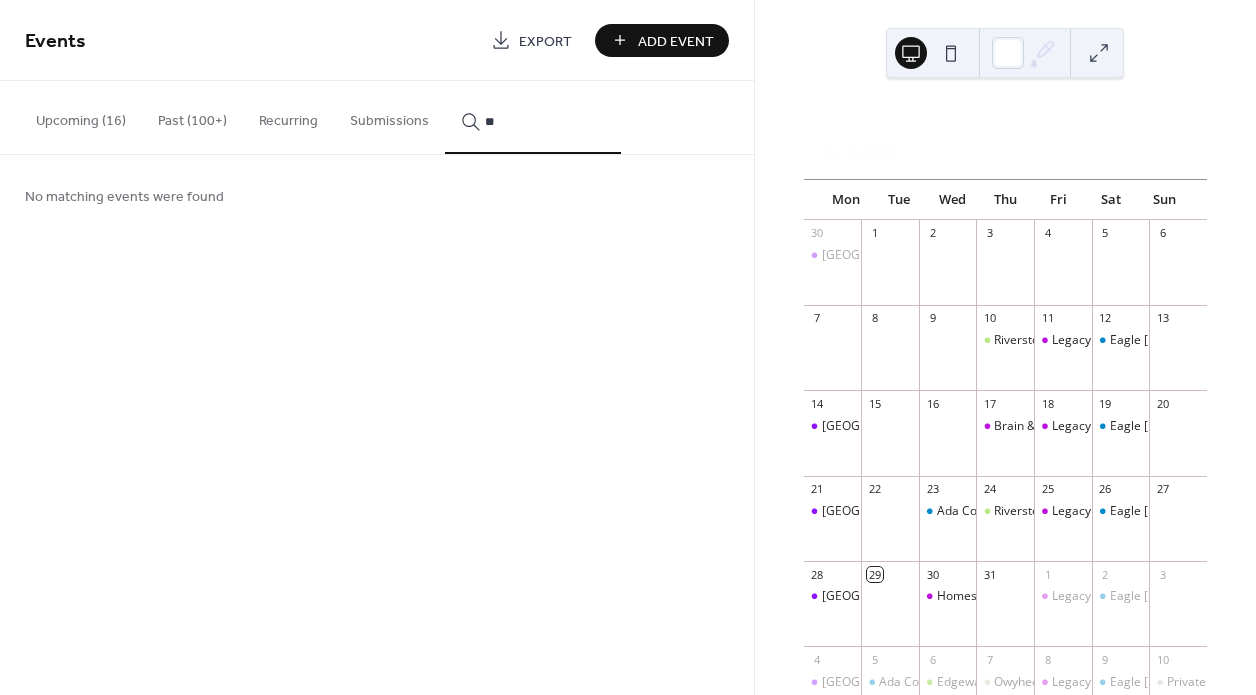 type on "*" 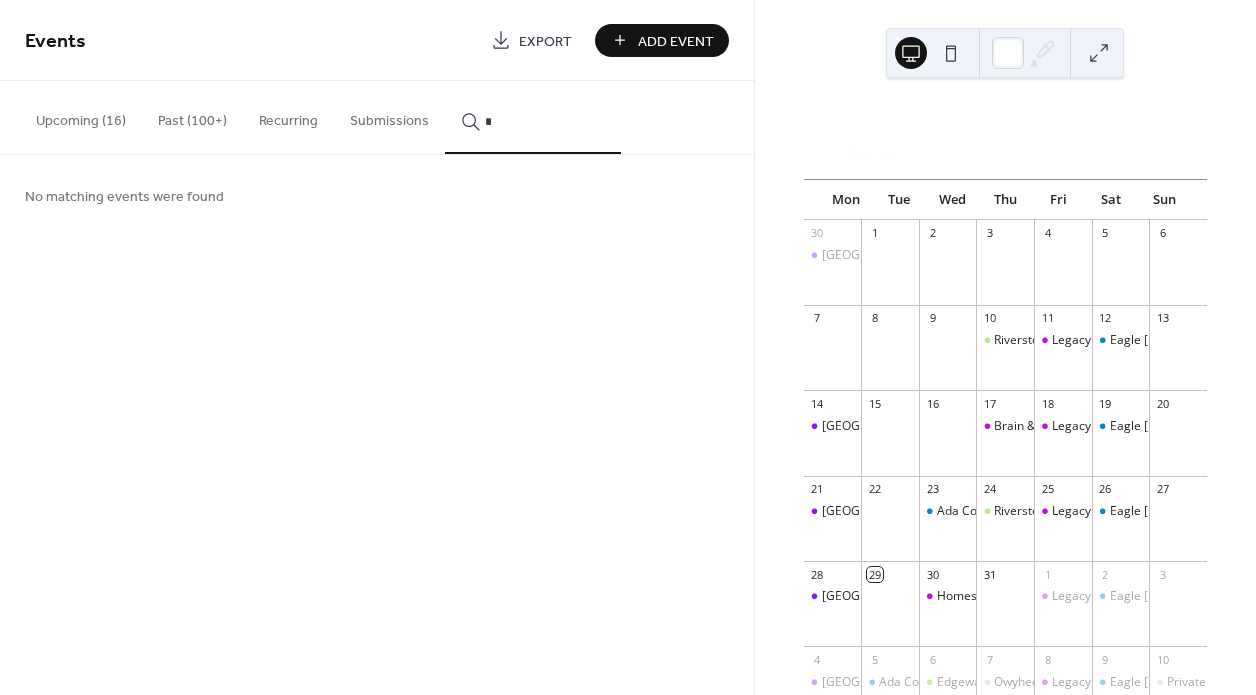 type 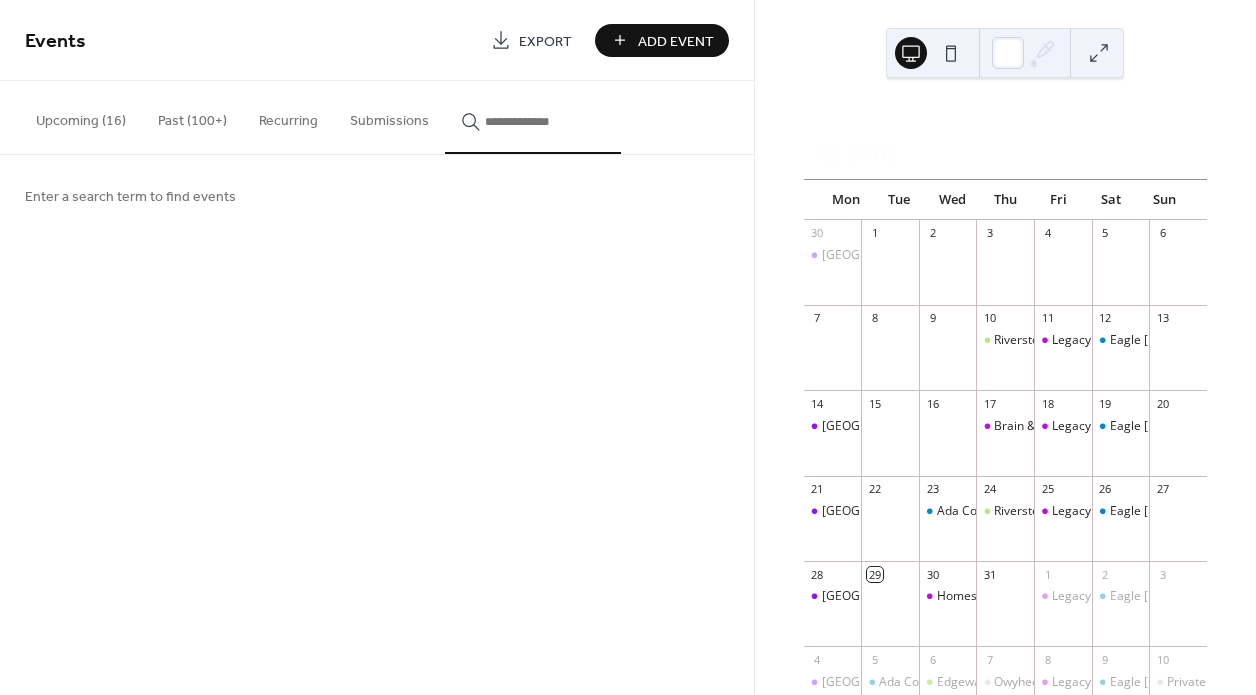 click on "Add Event" at bounding box center (676, 41) 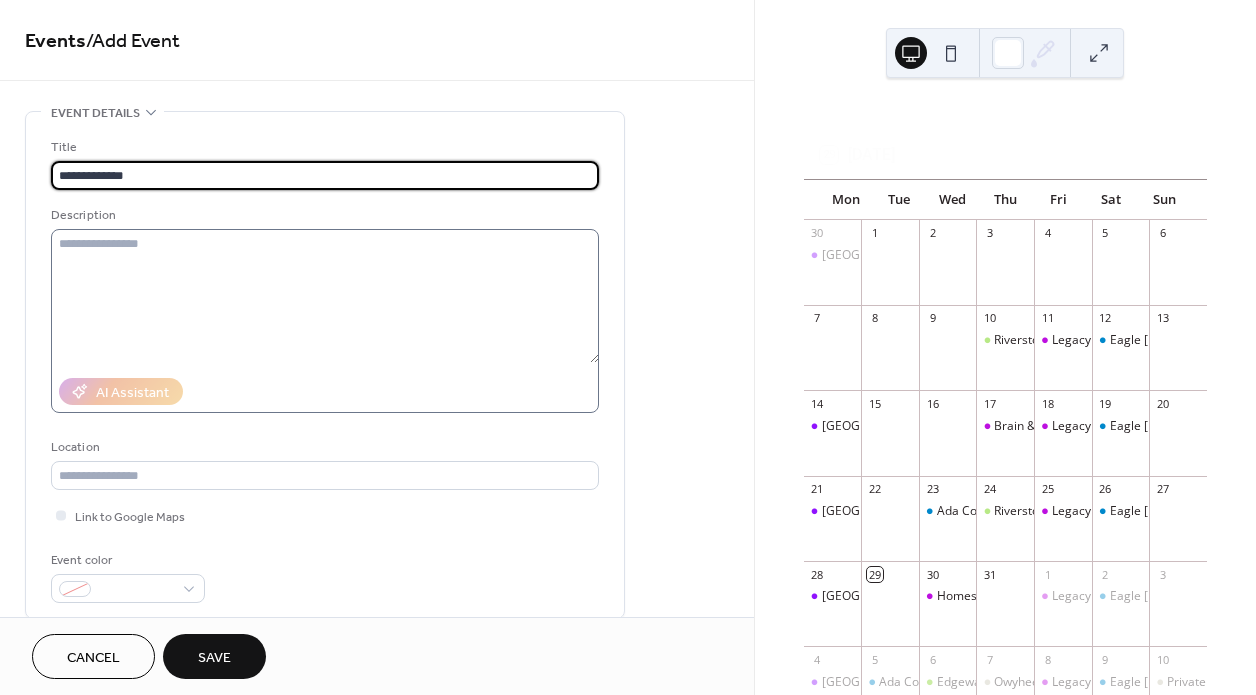 type on "**********" 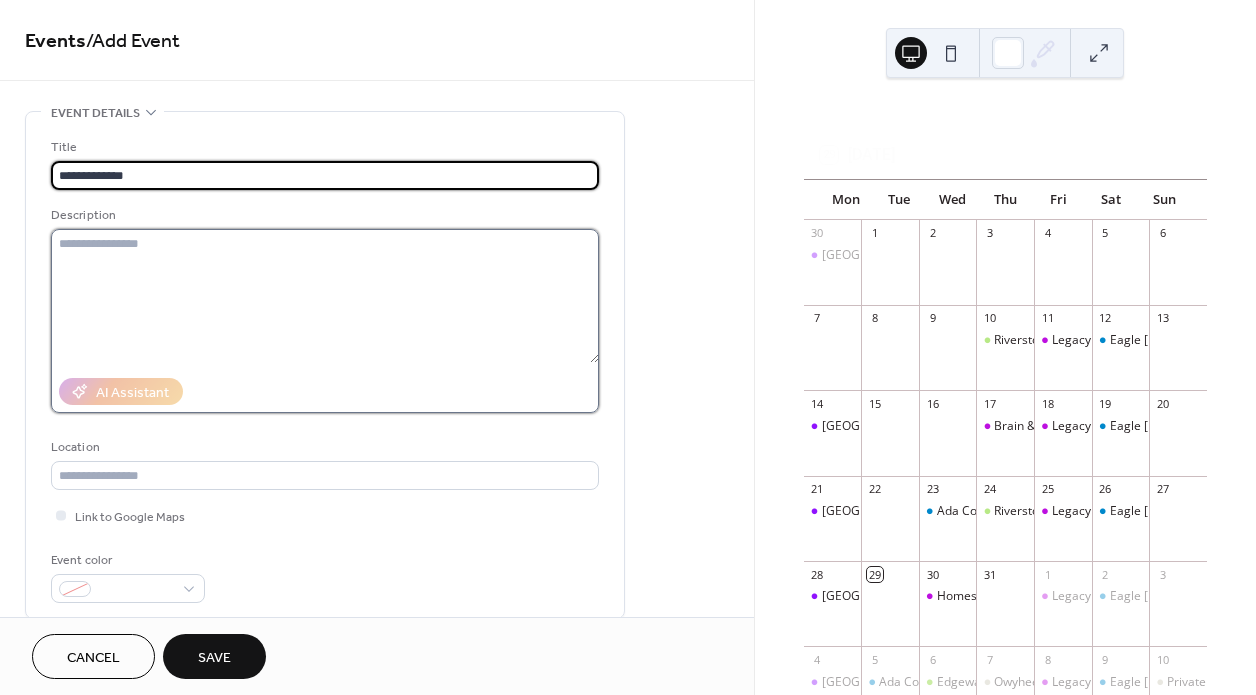 click at bounding box center (325, 296) 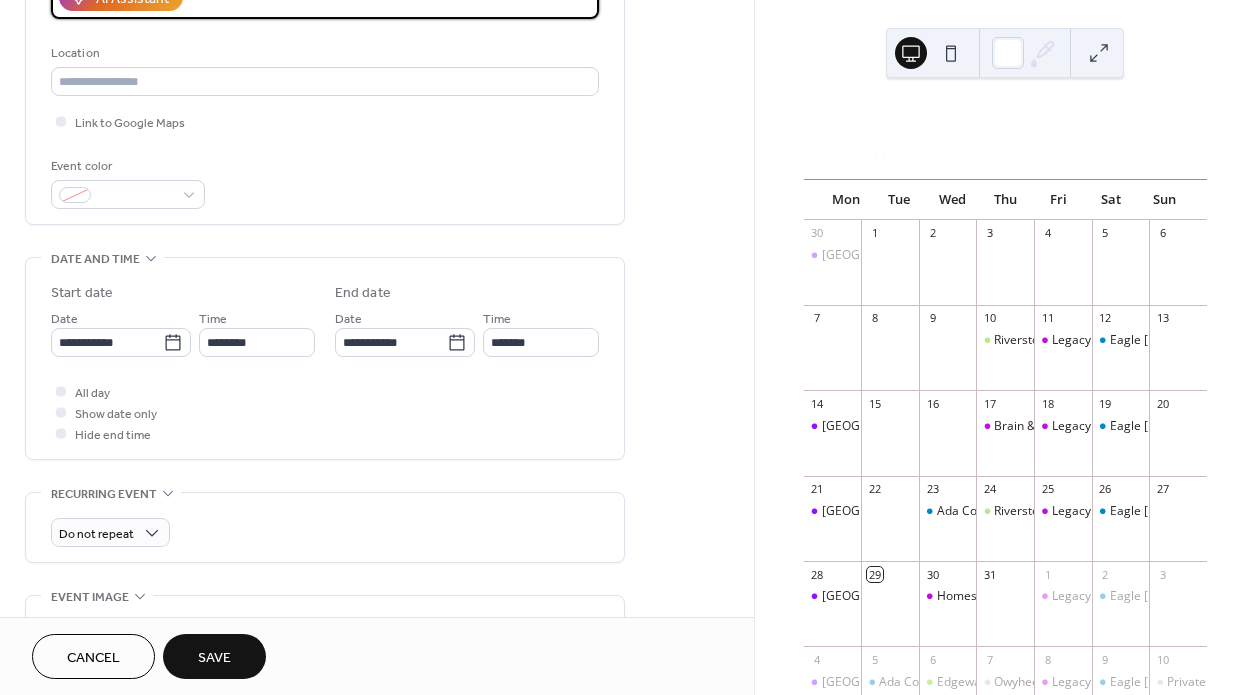 scroll, scrollTop: 413, scrollLeft: 0, axis: vertical 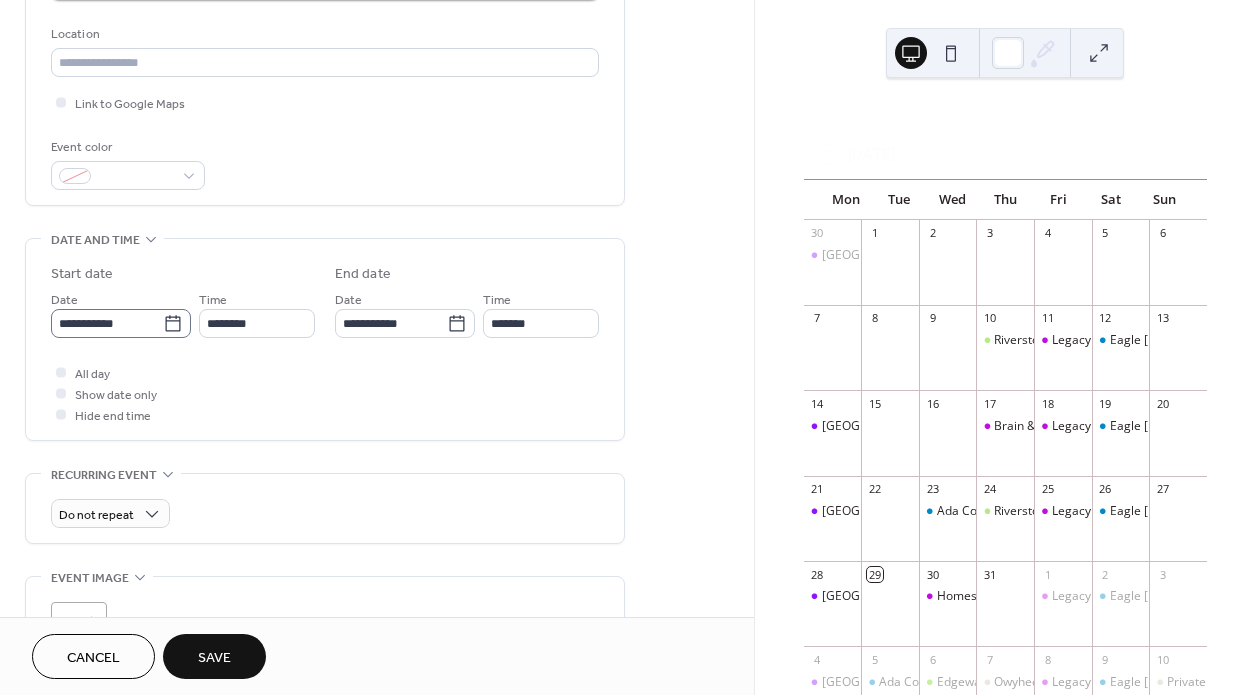 type on "**********" 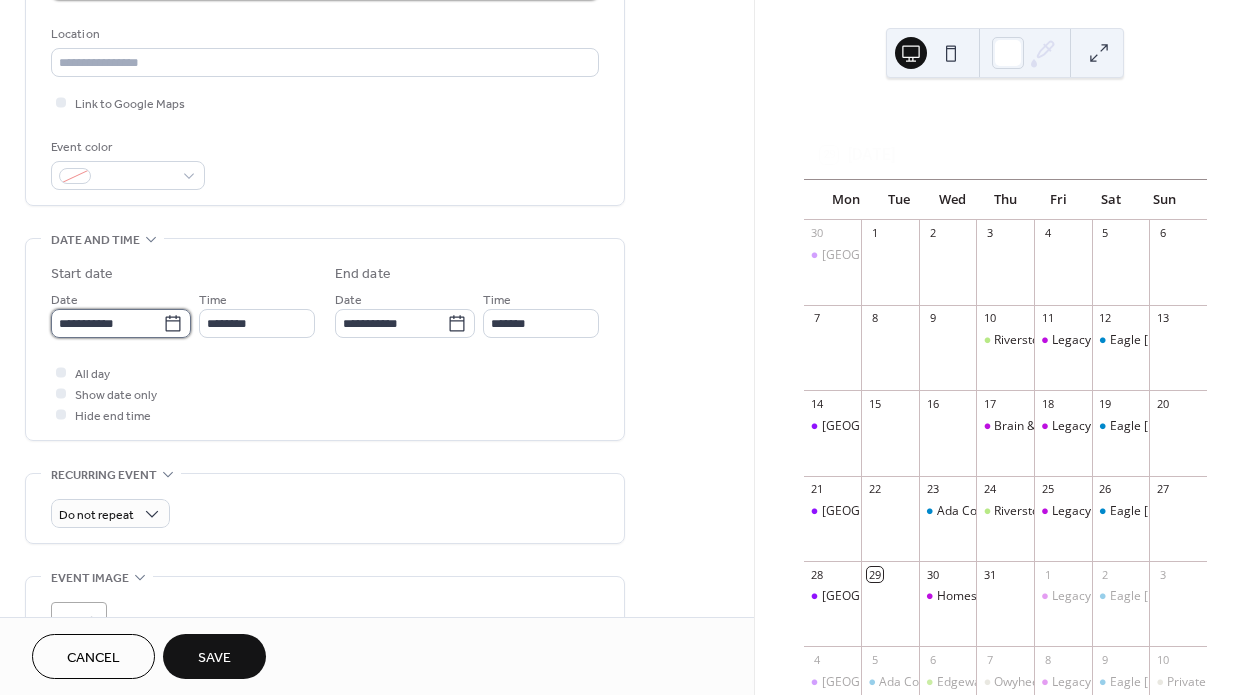 click on "**********" at bounding box center (107, 323) 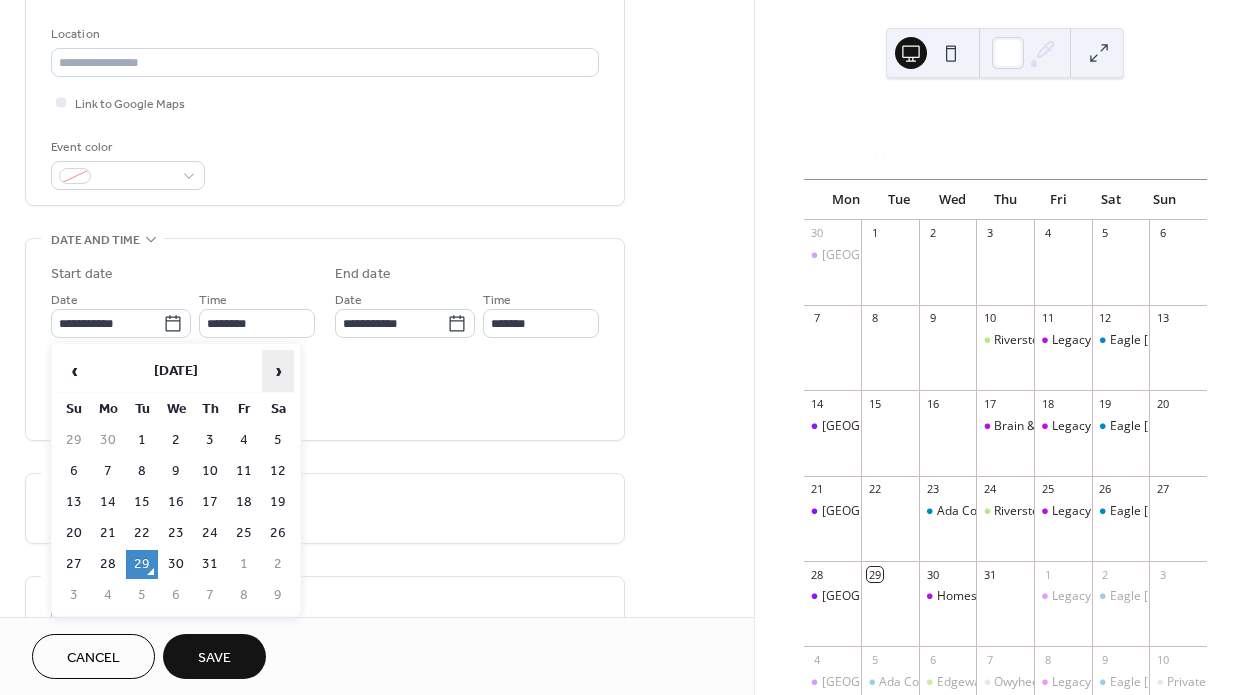 click on "›" at bounding box center (278, 371) 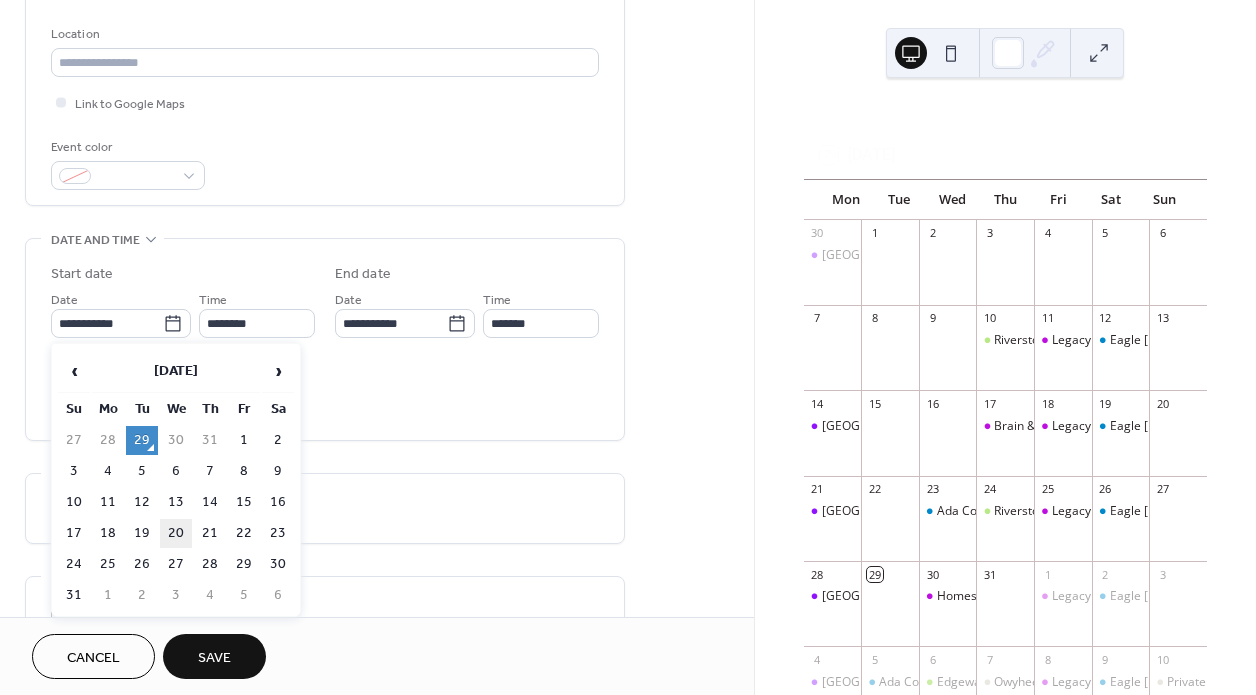 click on "20" at bounding box center (176, 533) 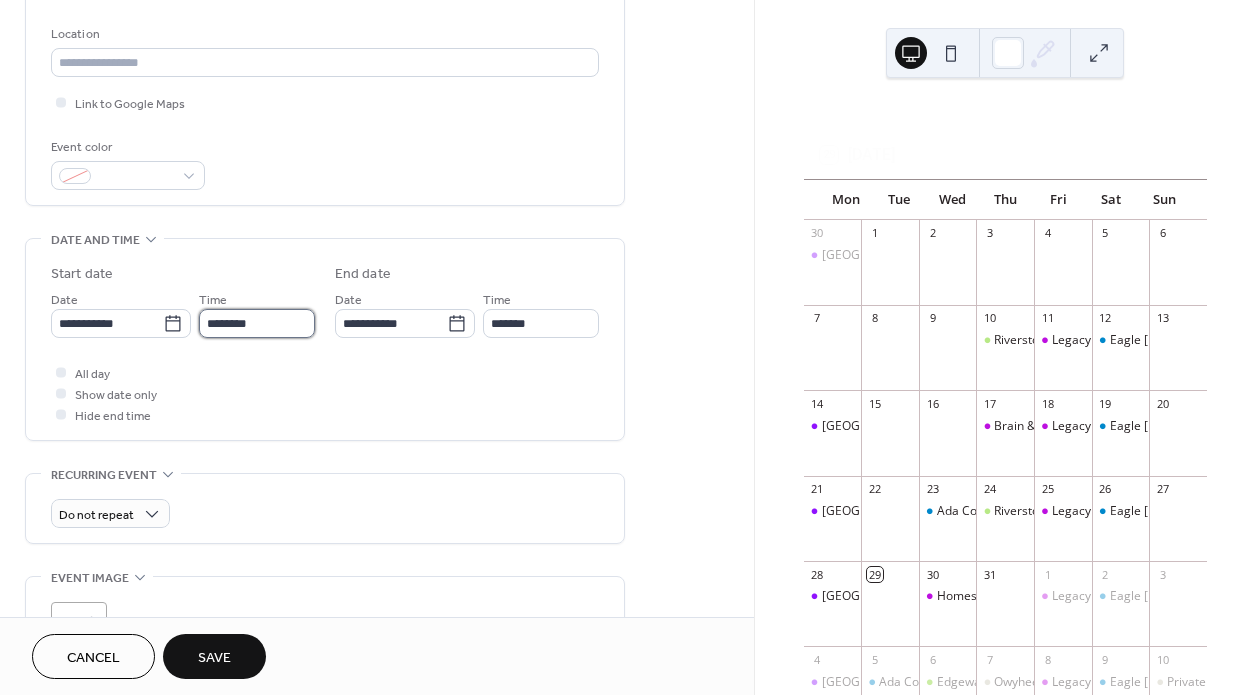 click on "********" at bounding box center [257, 323] 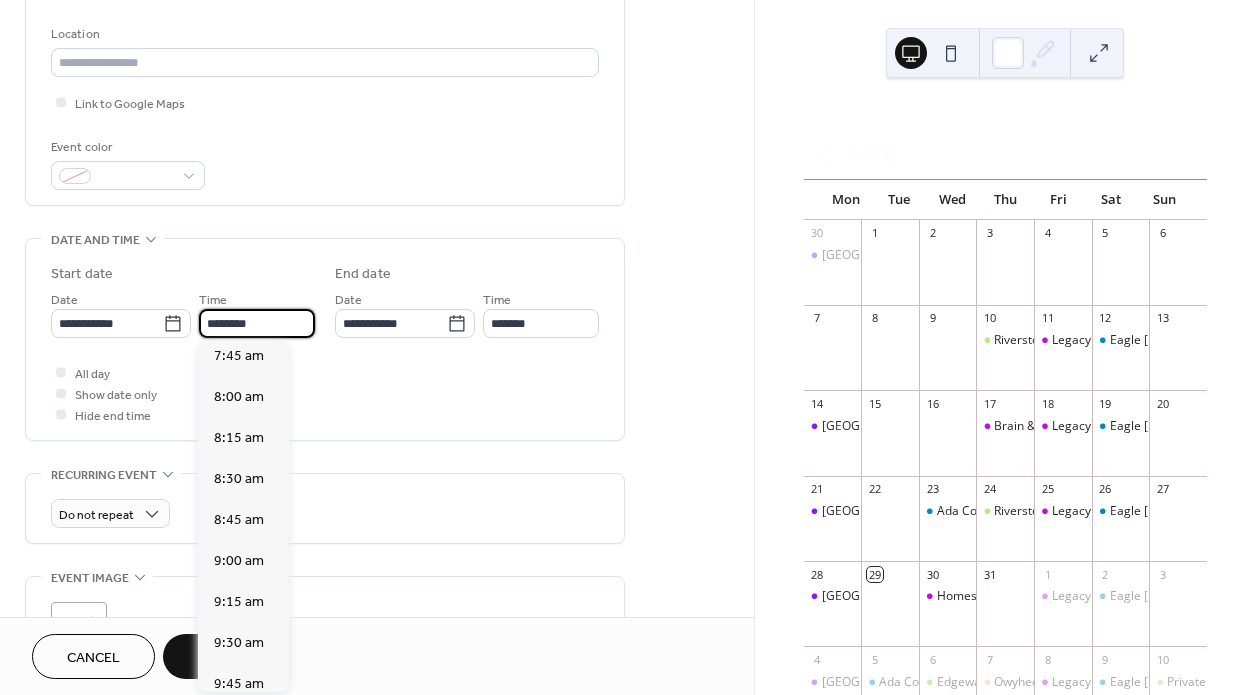 scroll, scrollTop: 1274, scrollLeft: 0, axis: vertical 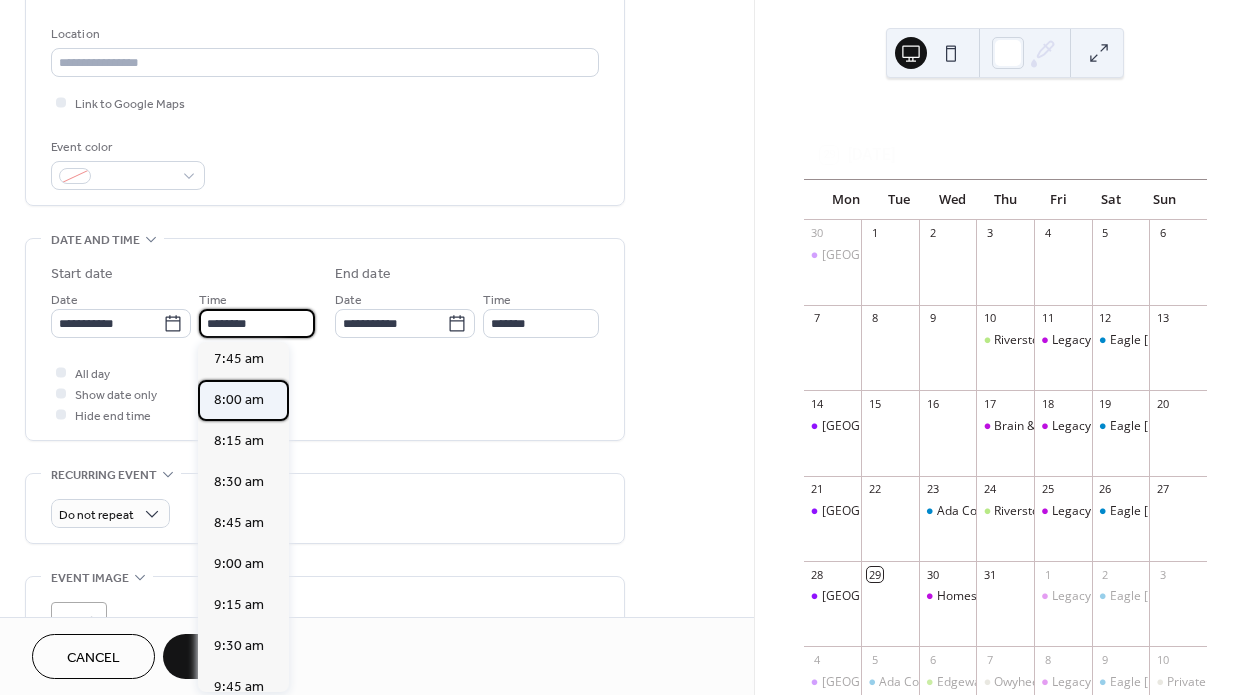 click on "8:00 am" at bounding box center (239, 400) 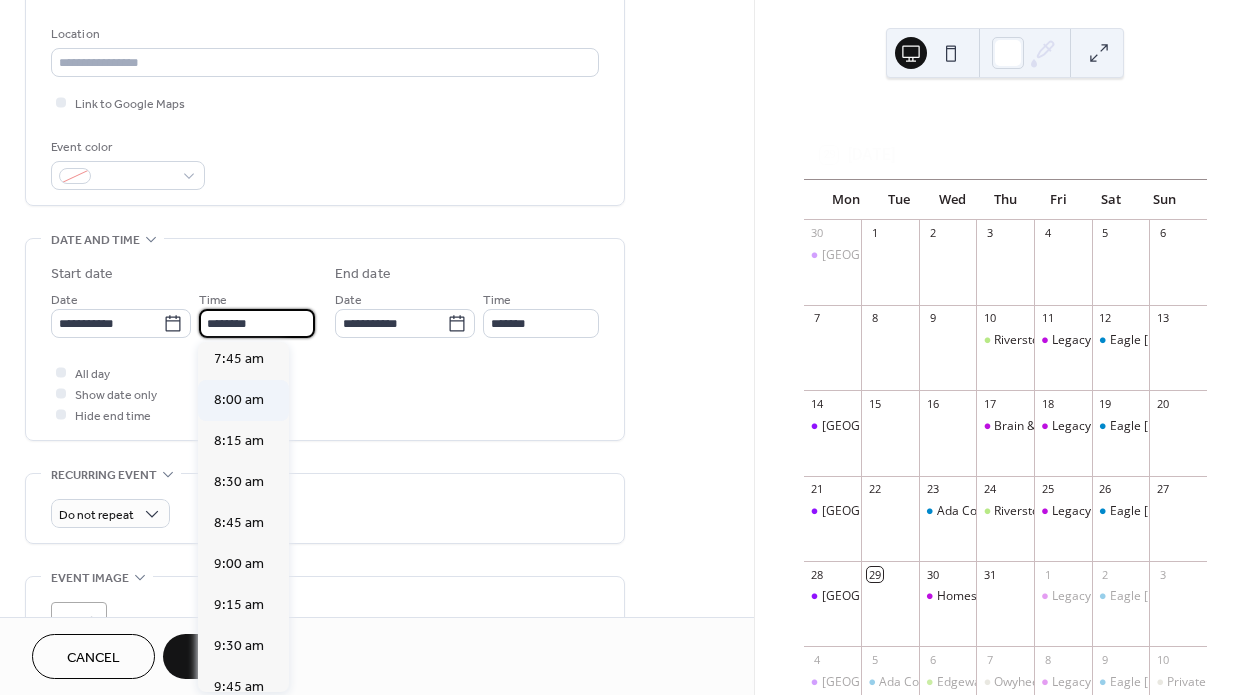 type on "*******" 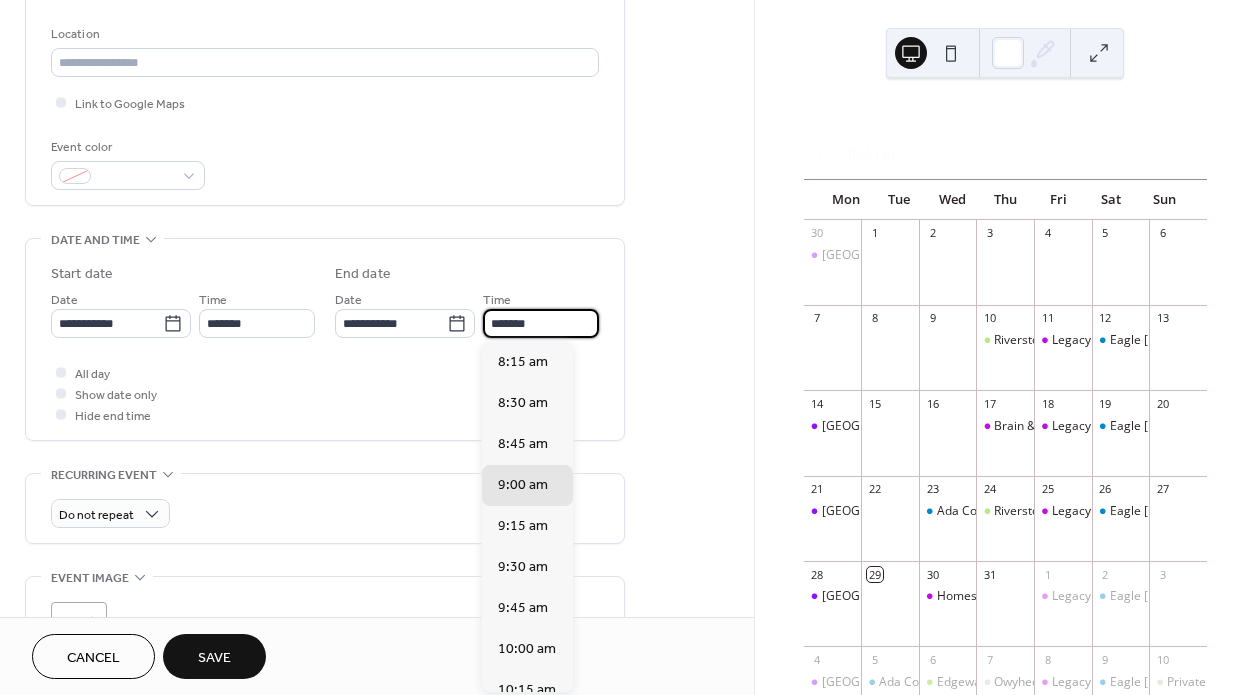 click on "*******" at bounding box center (541, 323) 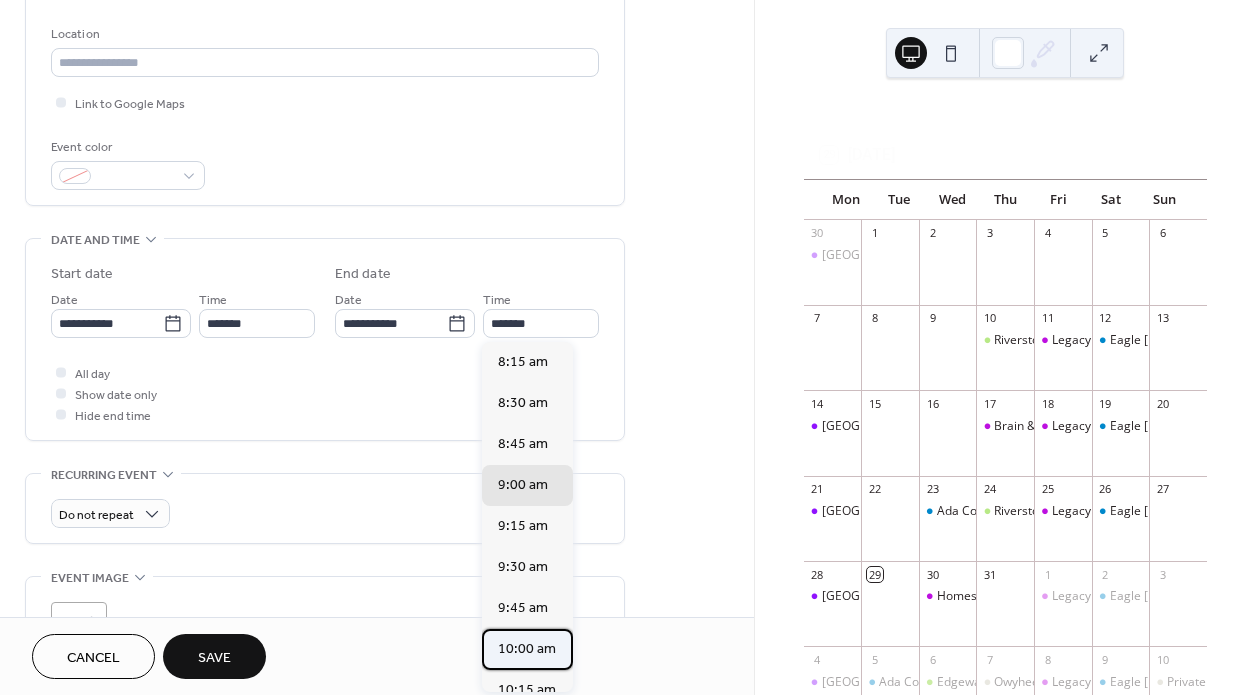 click on "10:00 am" at bounding box center [527, 649] 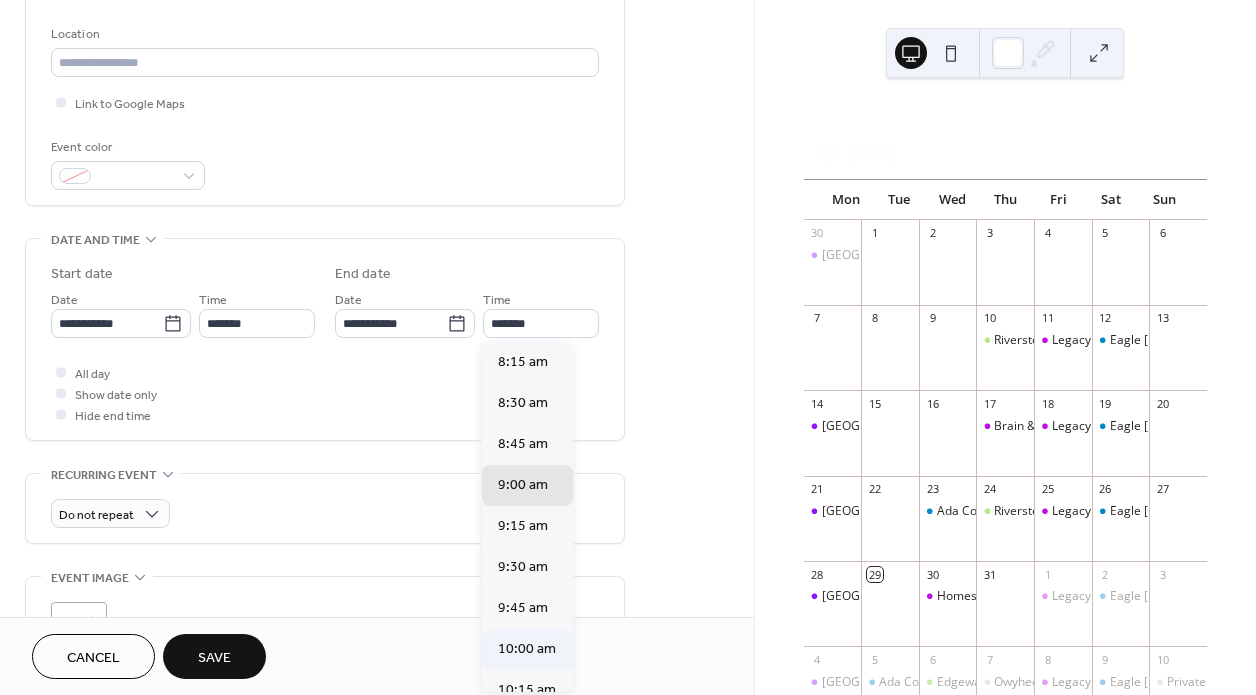 type on "********" 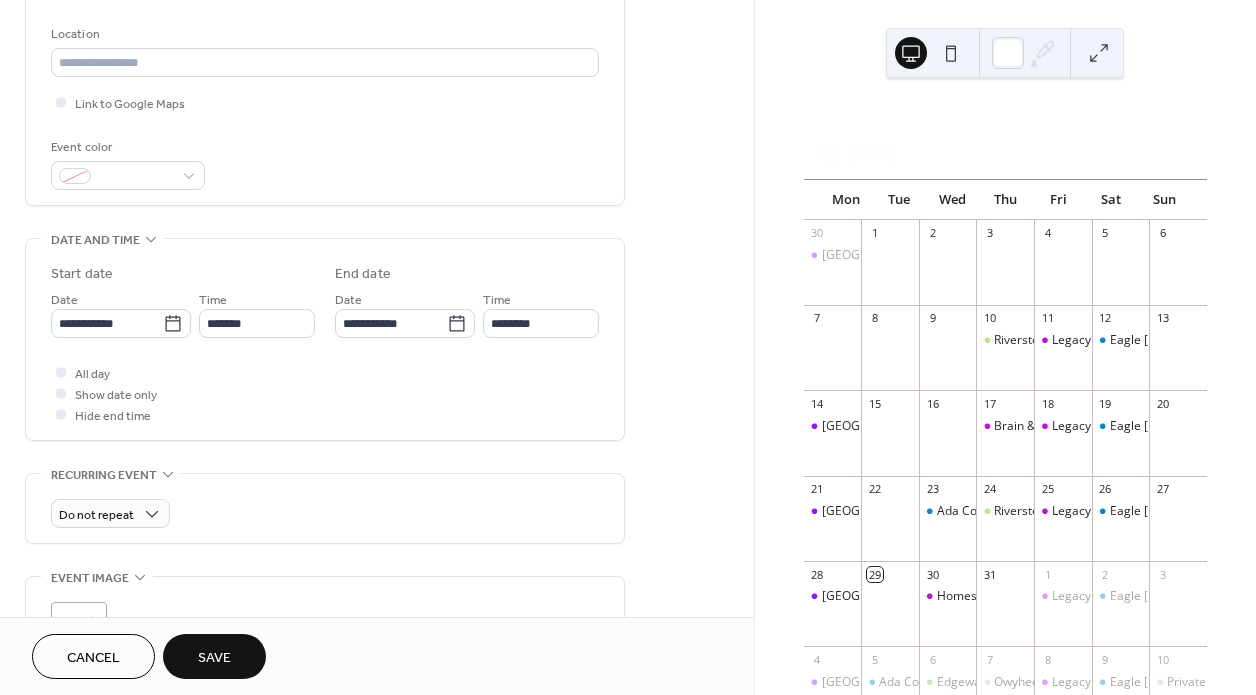 click on "Save" at bounding box center [214, 656] 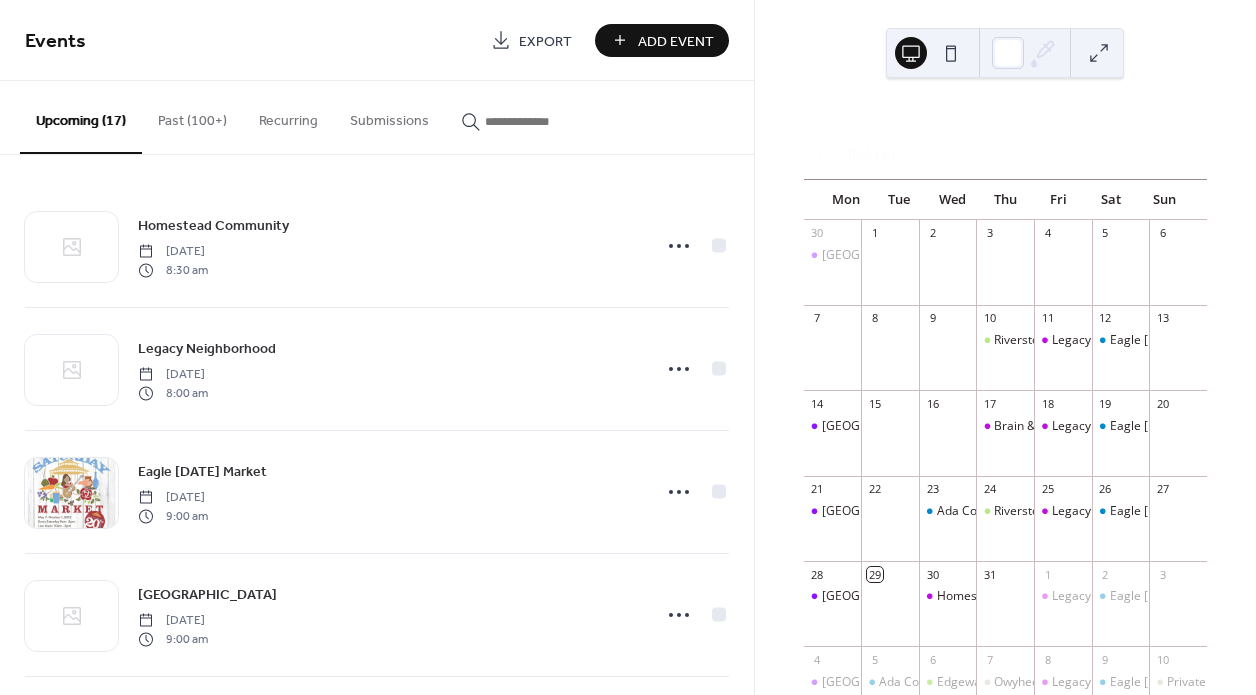 click on "Past (100+)" at bounding box center [192, 116] 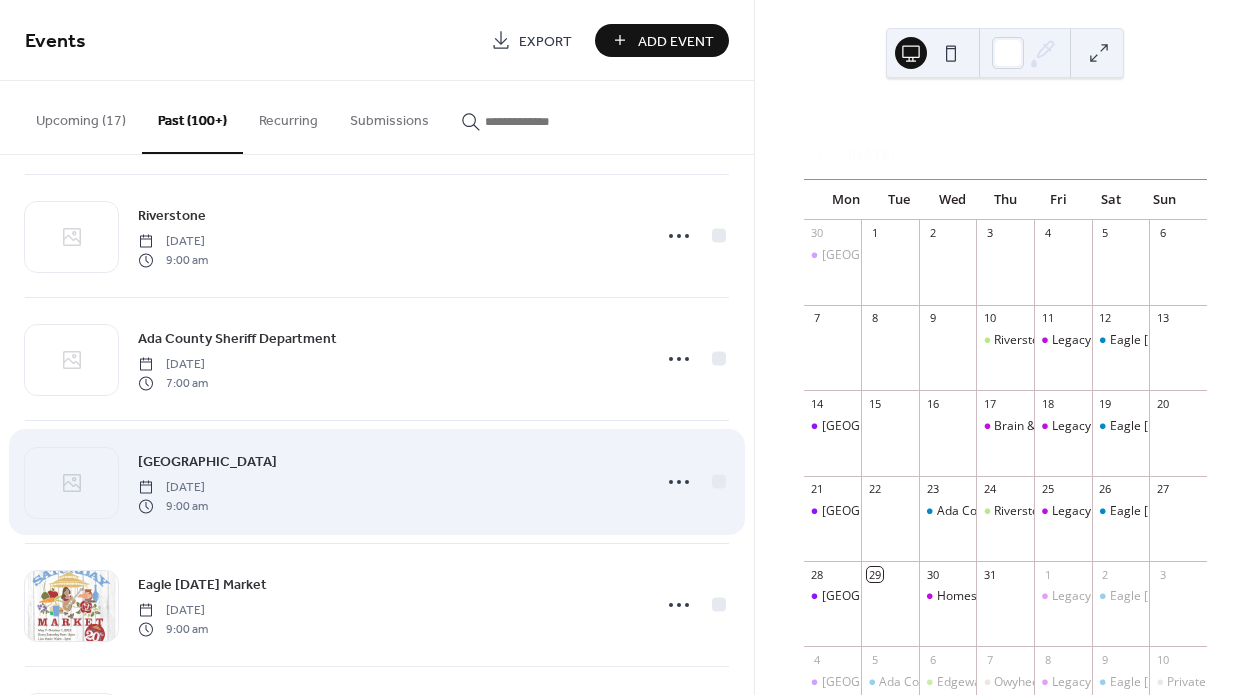scroll, scrollTop: 377, scrollLeft: 0, axis: vertical 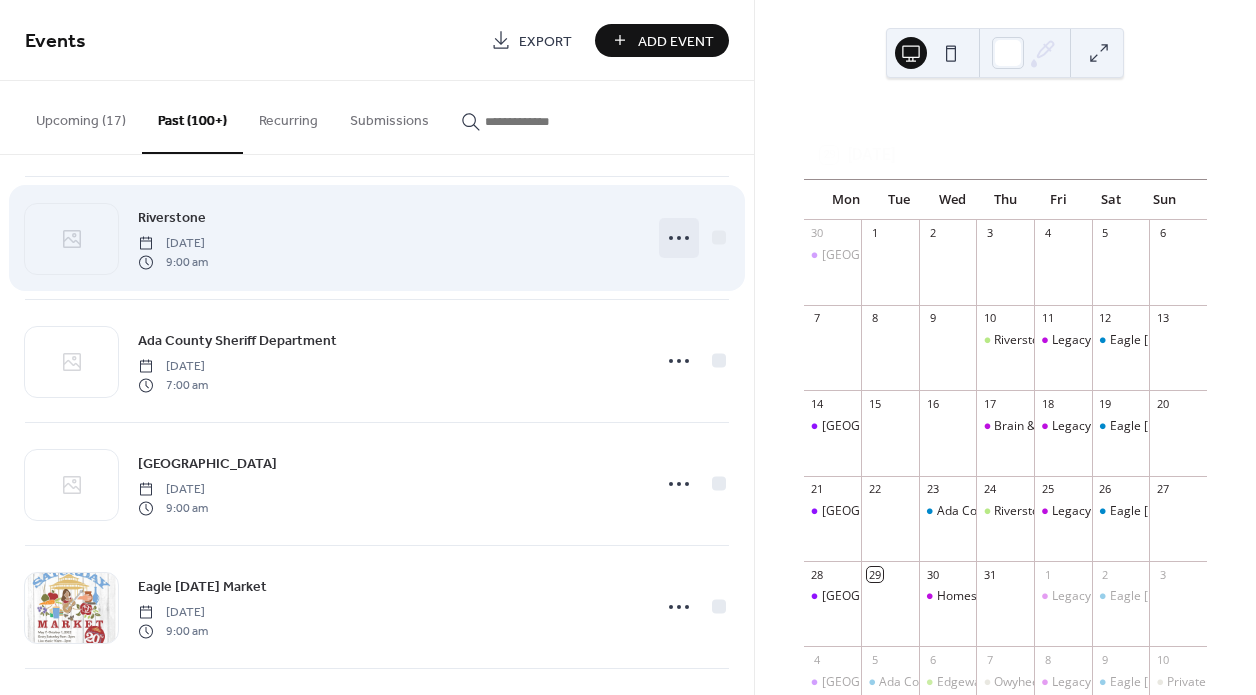 click 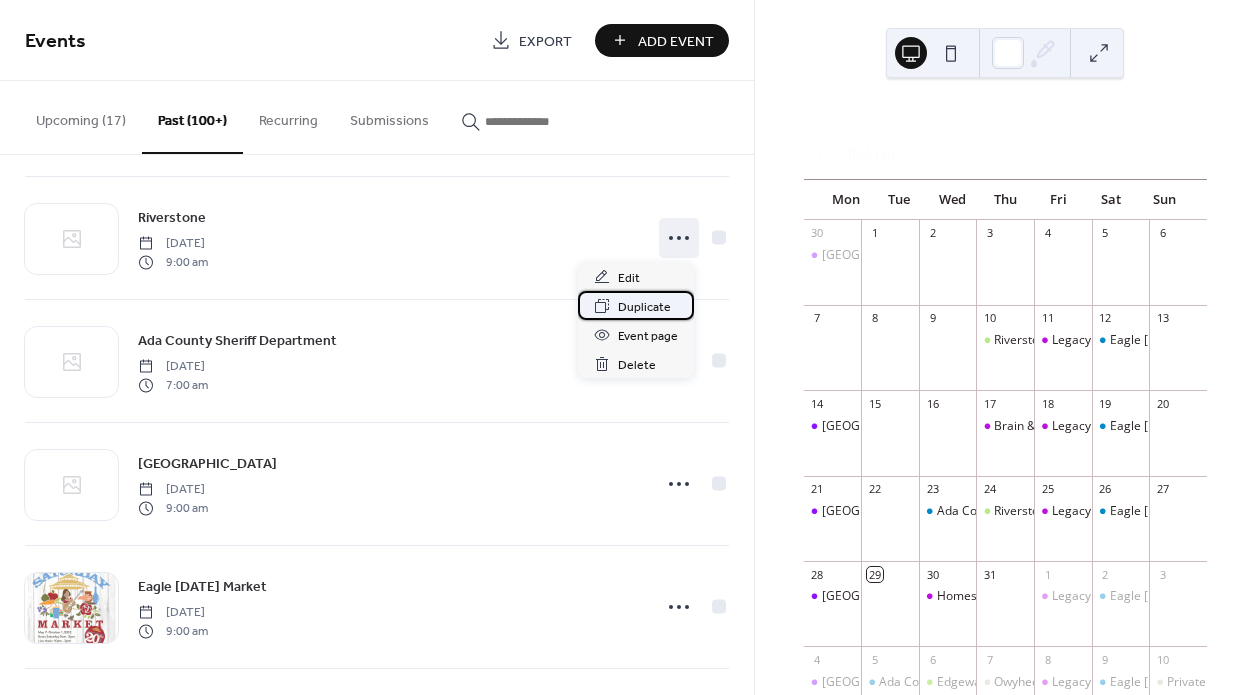 click on "Duplicate" at bounding box center (644, 307) 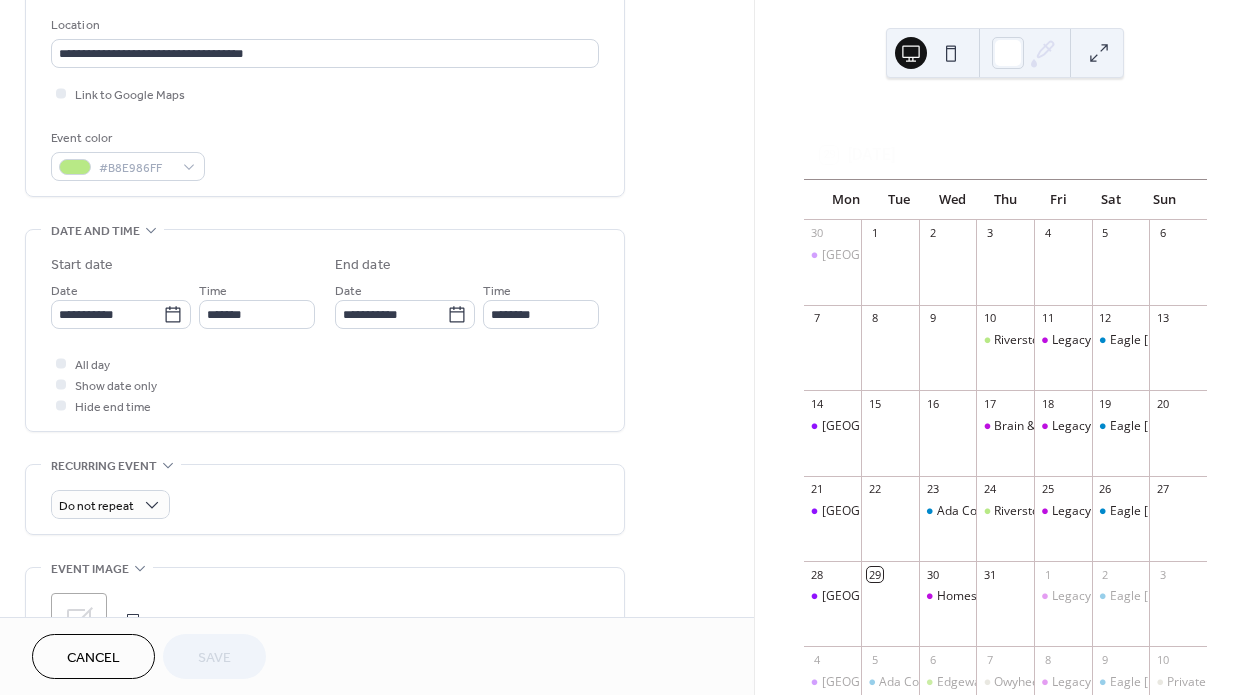 scroll, scrollTop: 427, scrollLeft: 0, axis: vertical 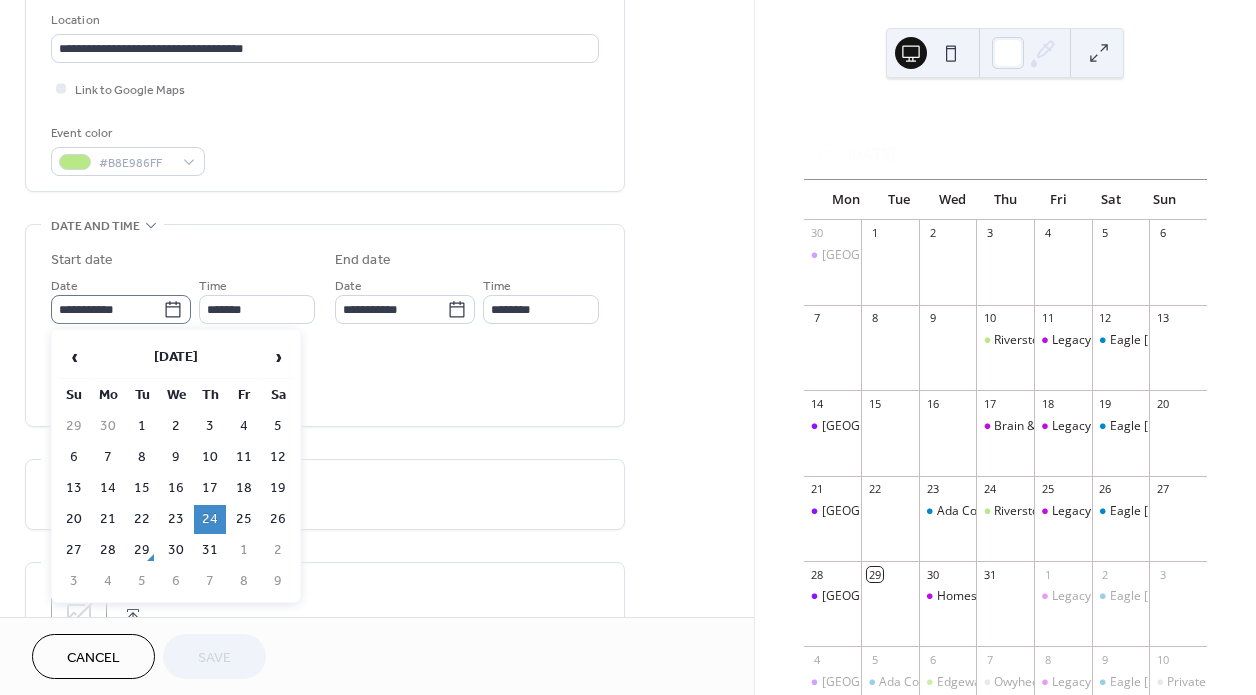 click on "**********" at bounding box center (121, 309) 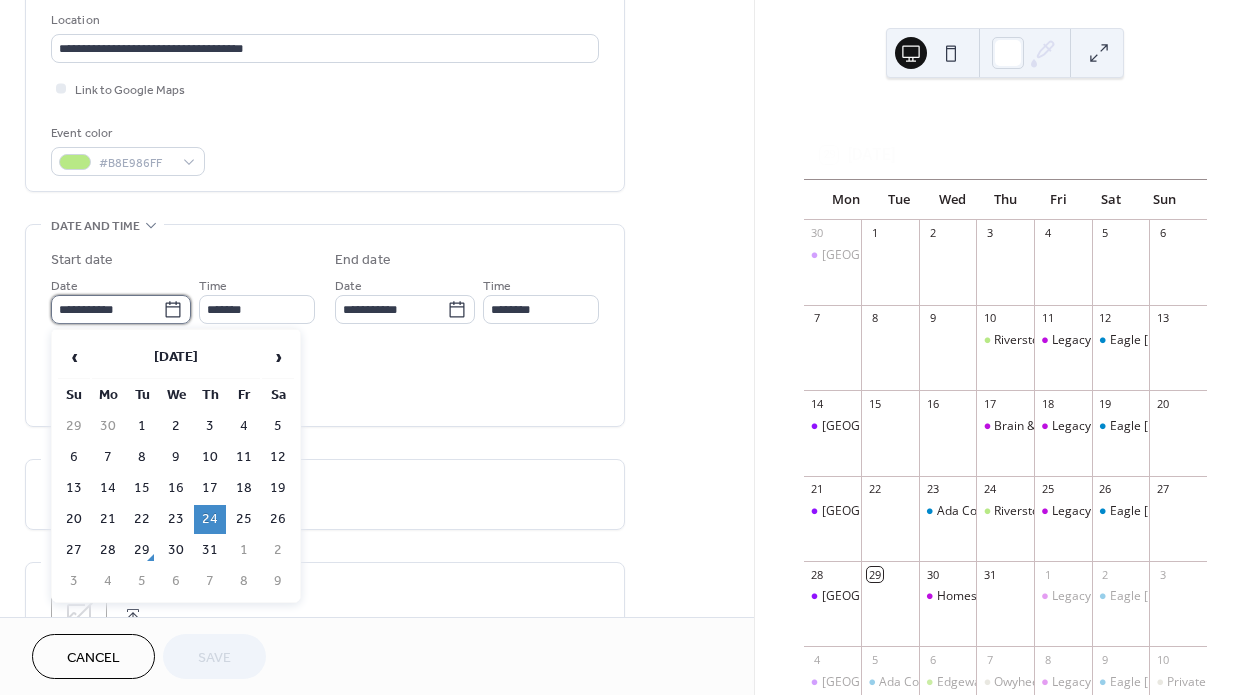 click on "**********" at bounding box center [107, 309] 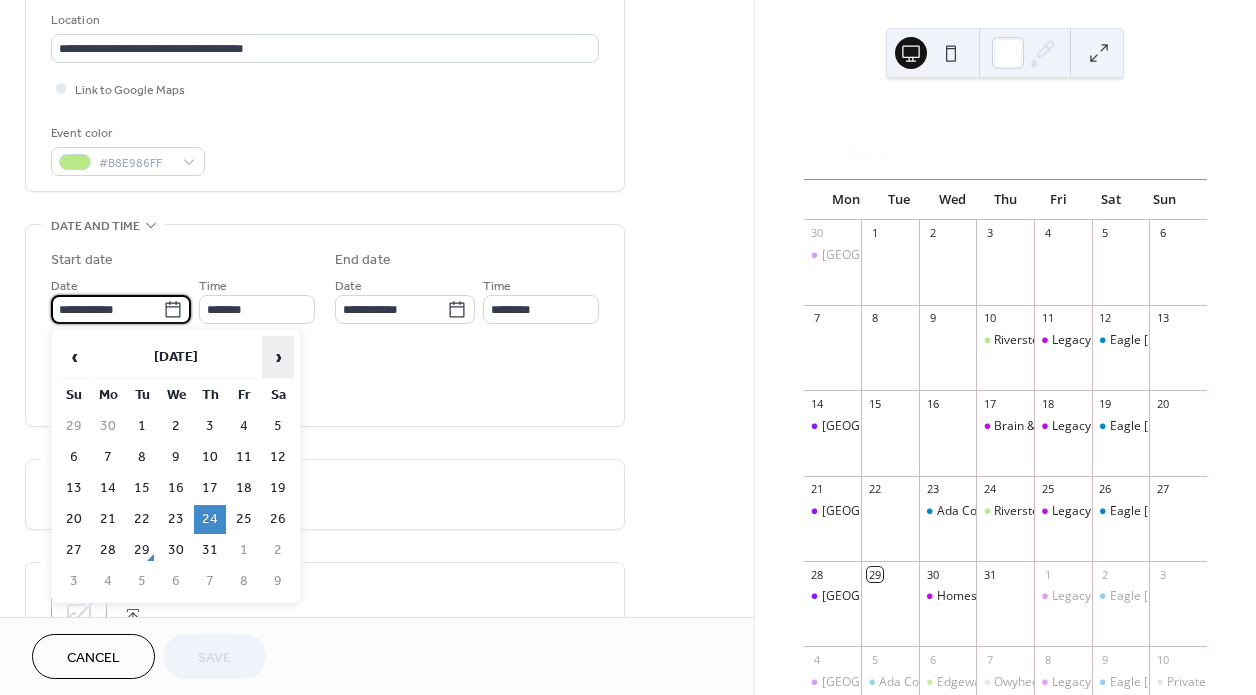click on "›" at bounding box center [278, 357] 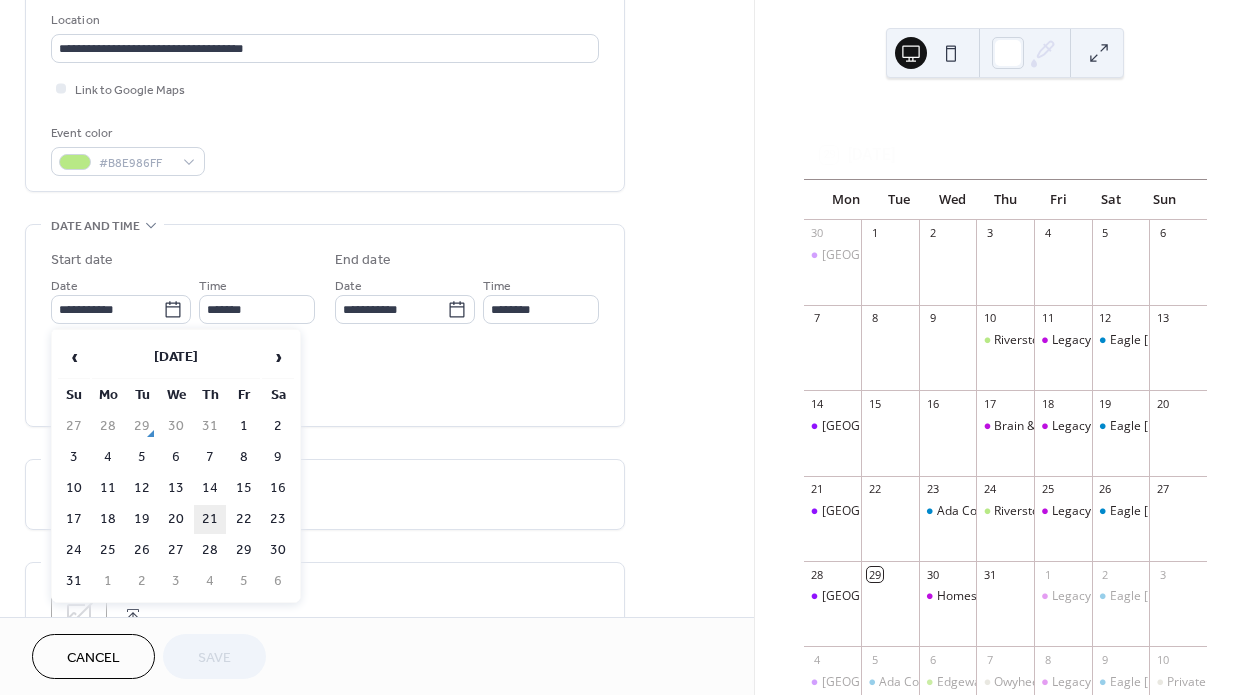 click on "21" at bounding box center [210, 519] 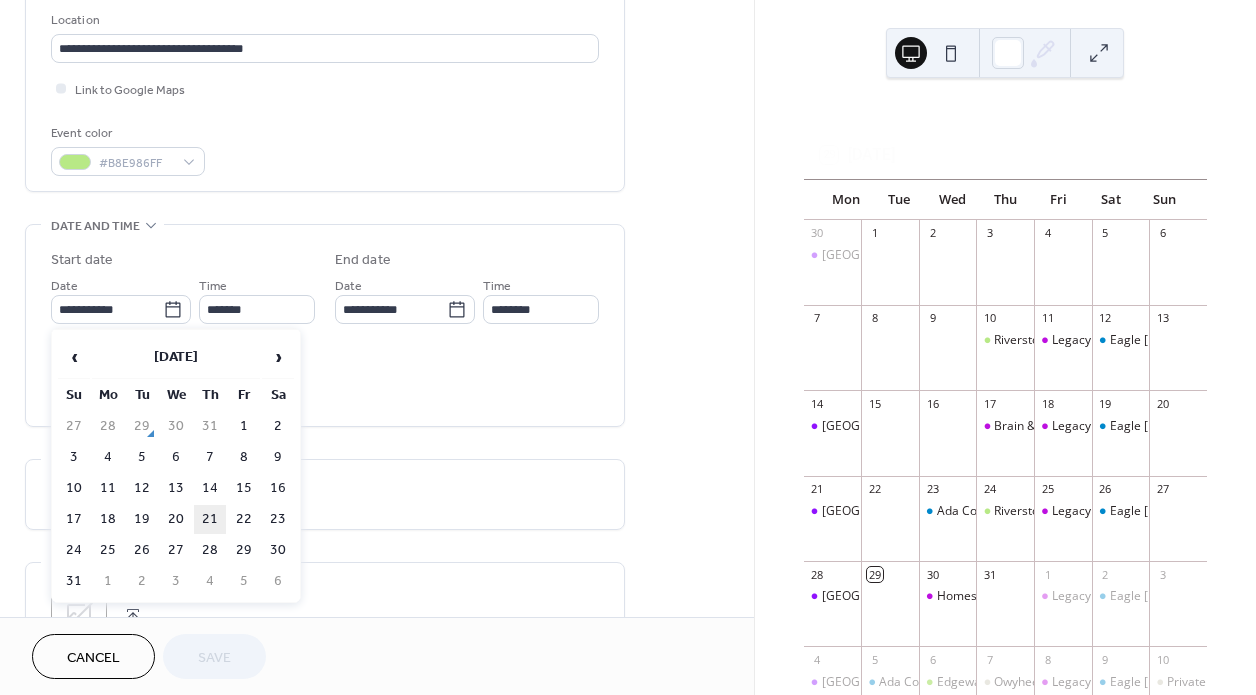 type on "**********" 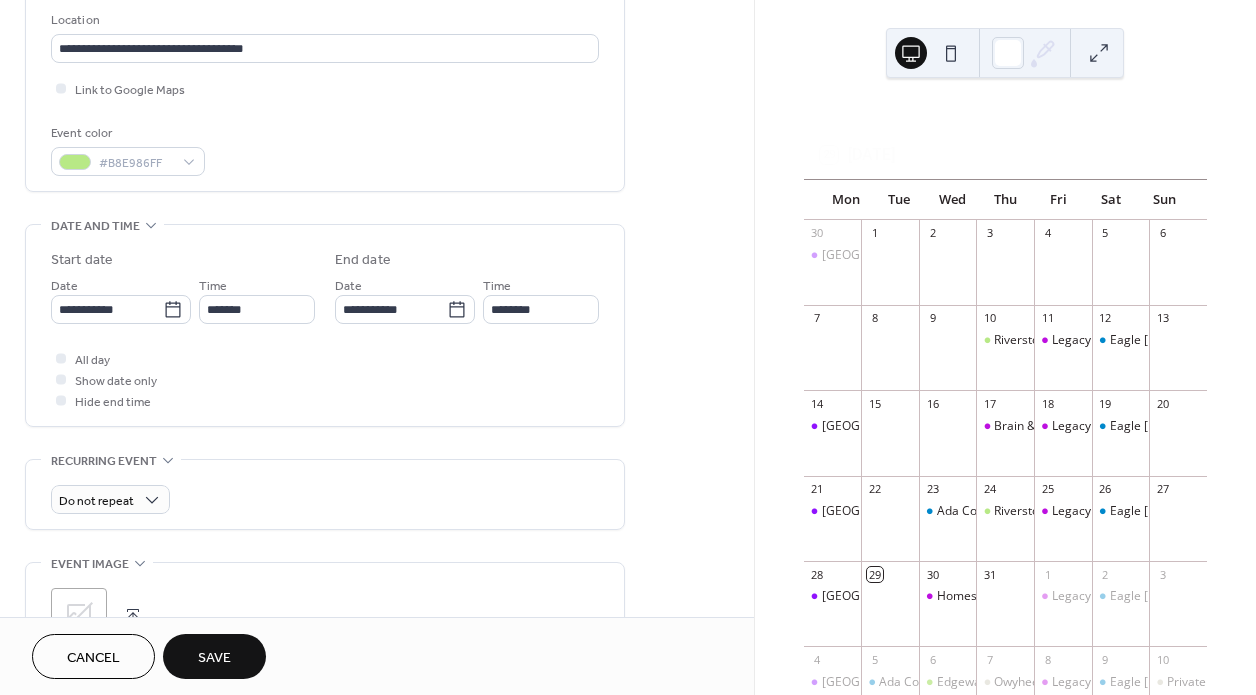 click on "Save" at bounding box center (214, 658) 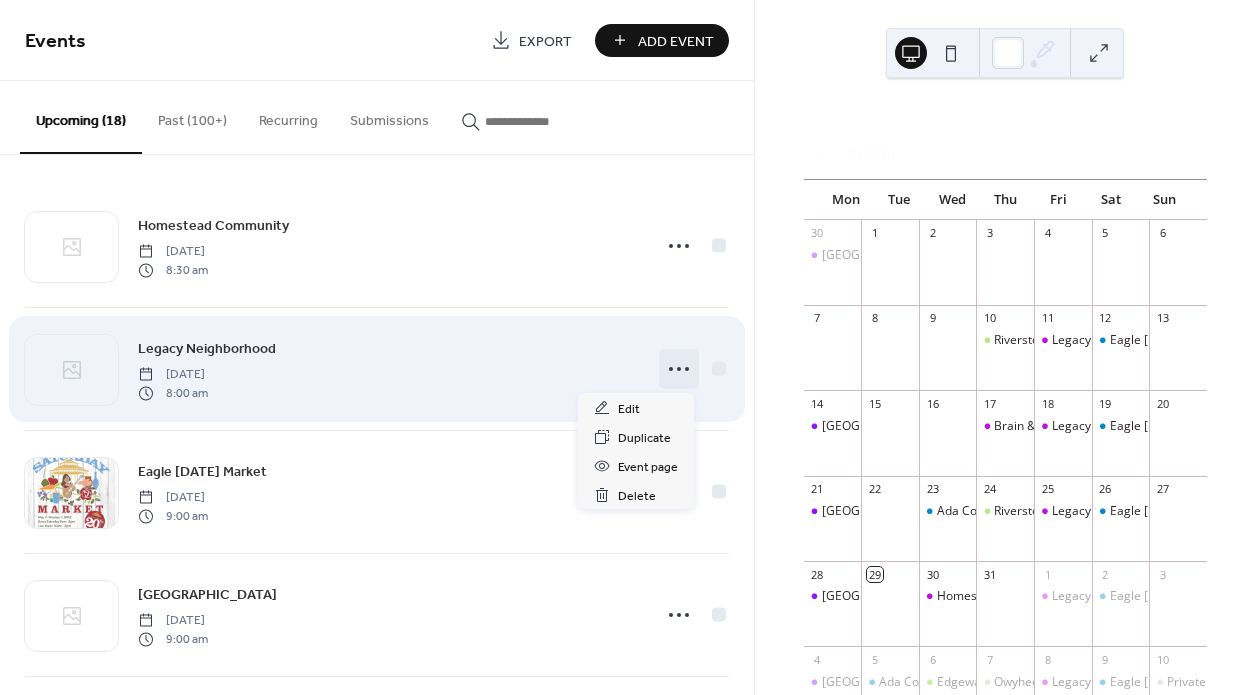 click 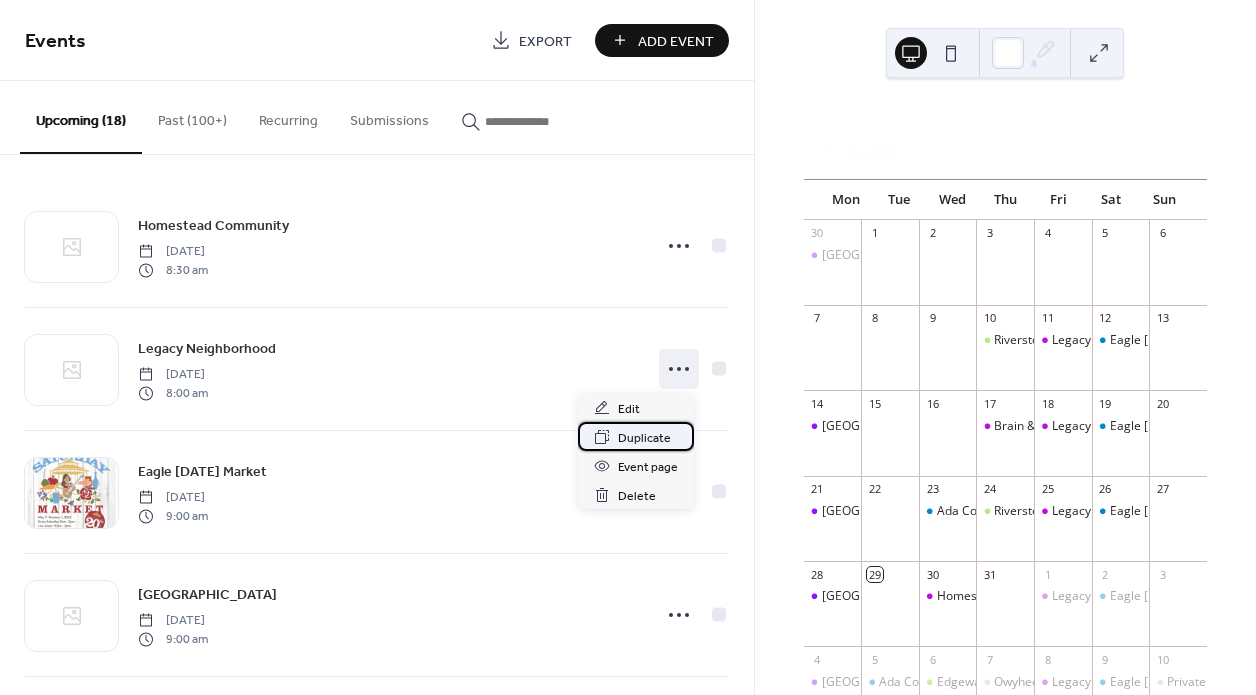 click on "Duplicate" at bounding box center [644, 438] 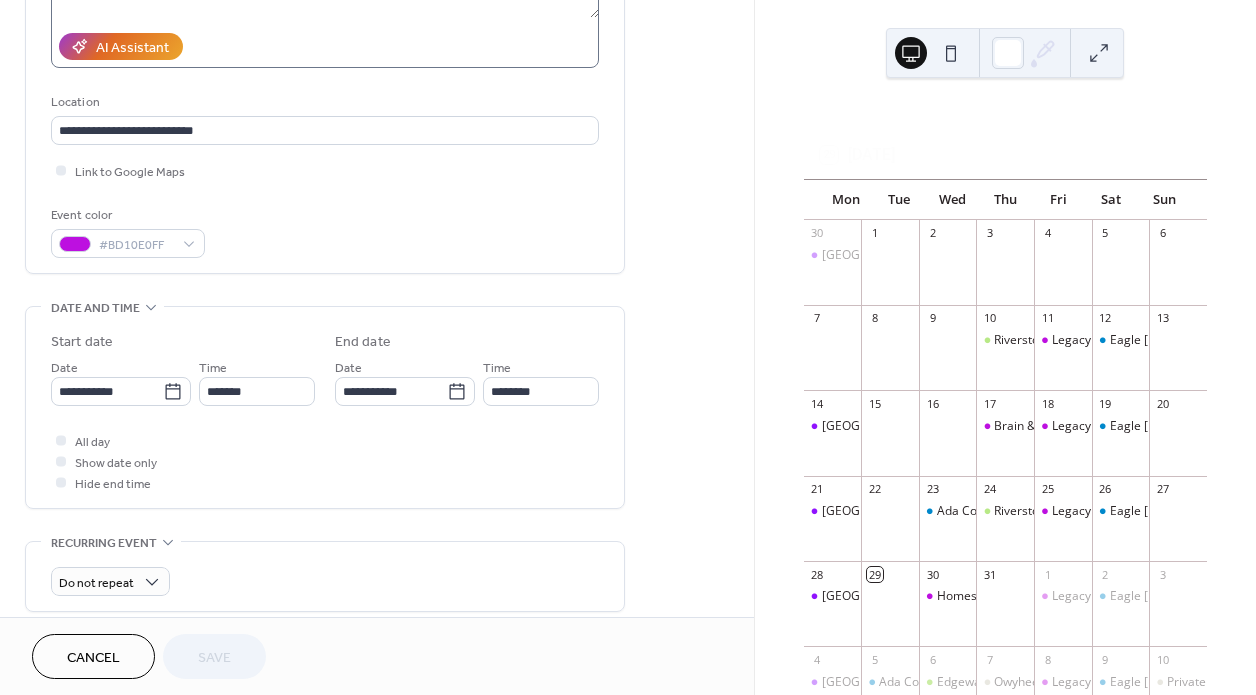 scroll, scrollTop: 362, scrollLeft: 0, axis: vertical 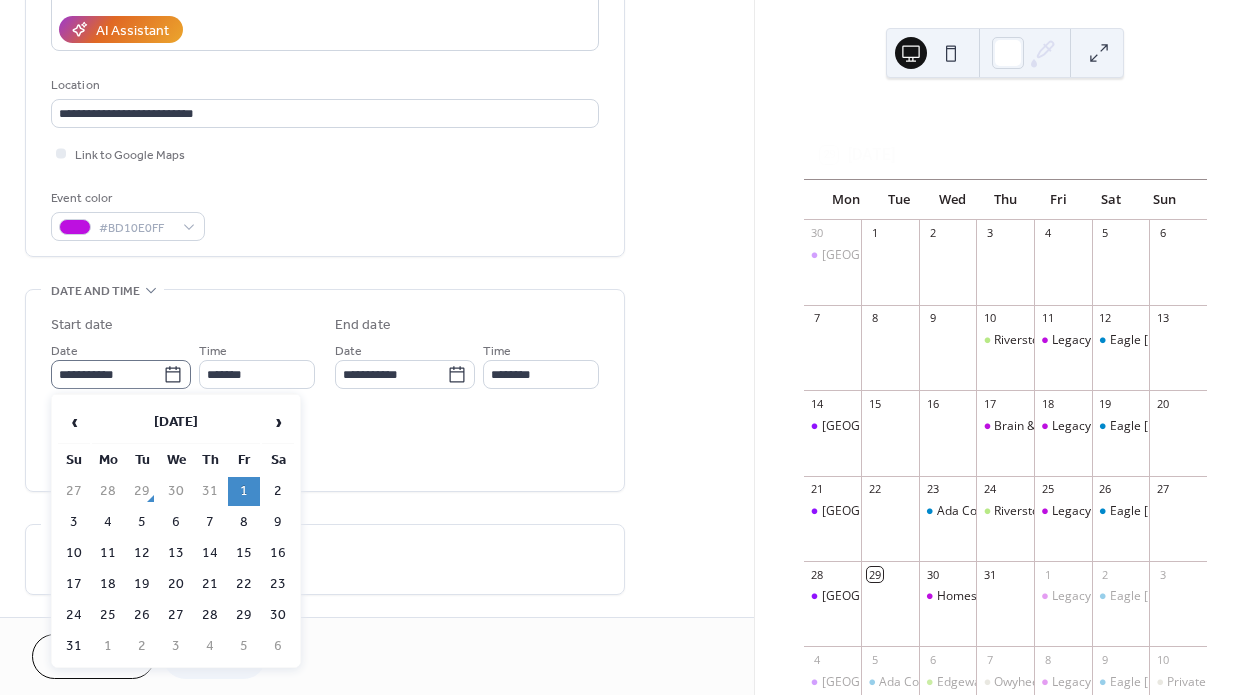 click 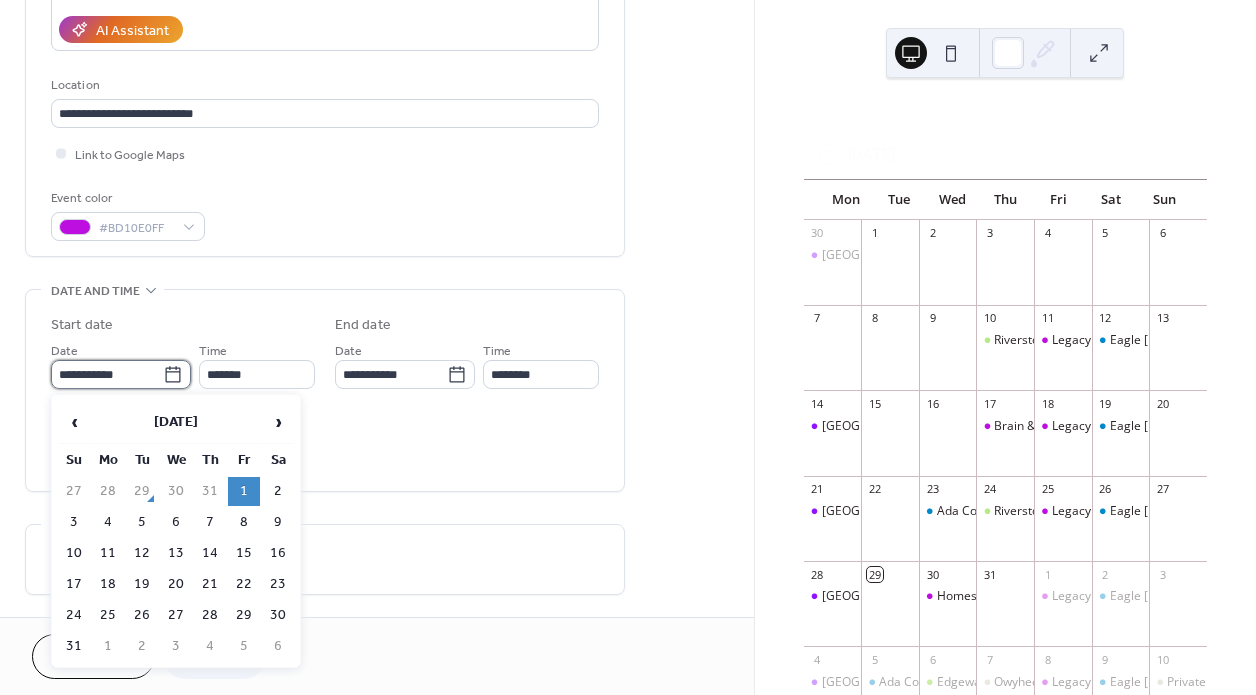 click on "**********" at bounding box center (107, 374) 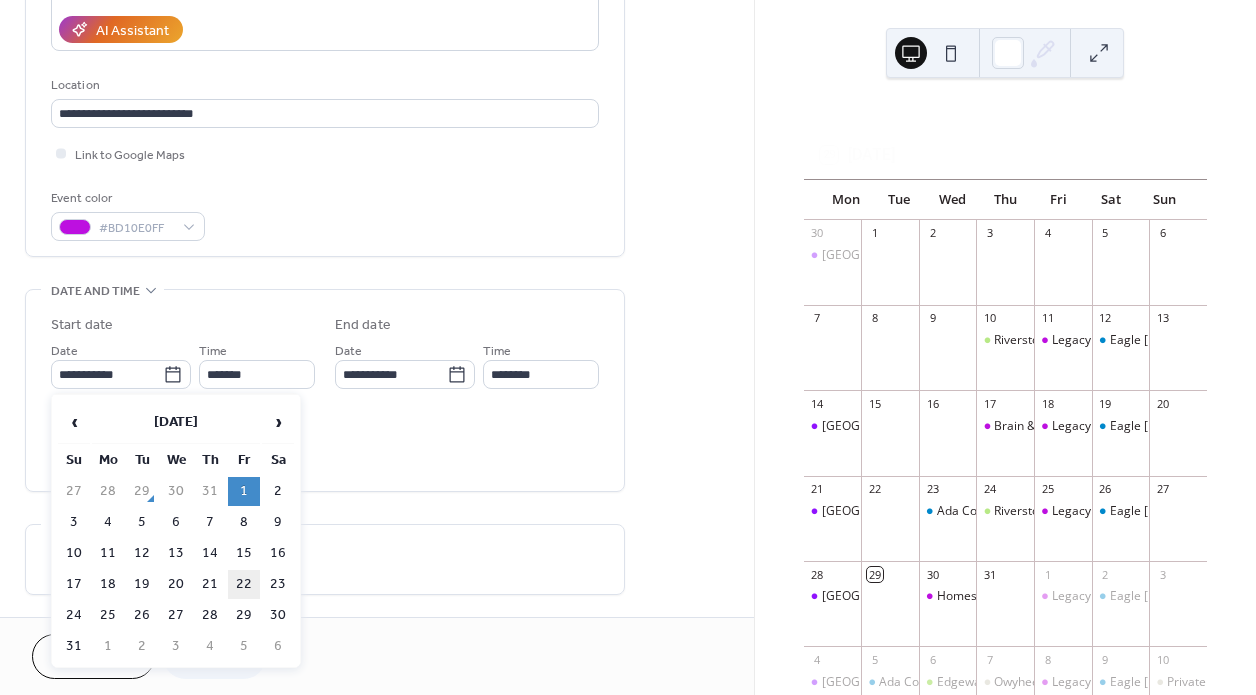click on "22" at bounding box center (244, 584) 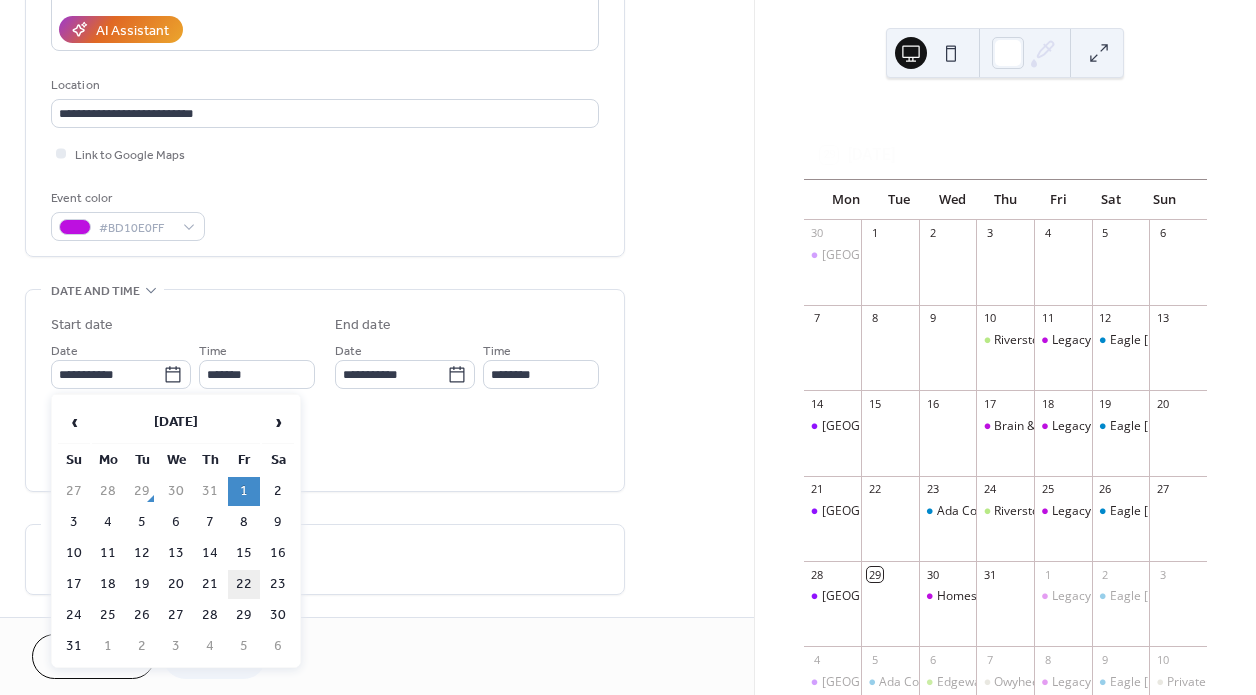 type on "**********" 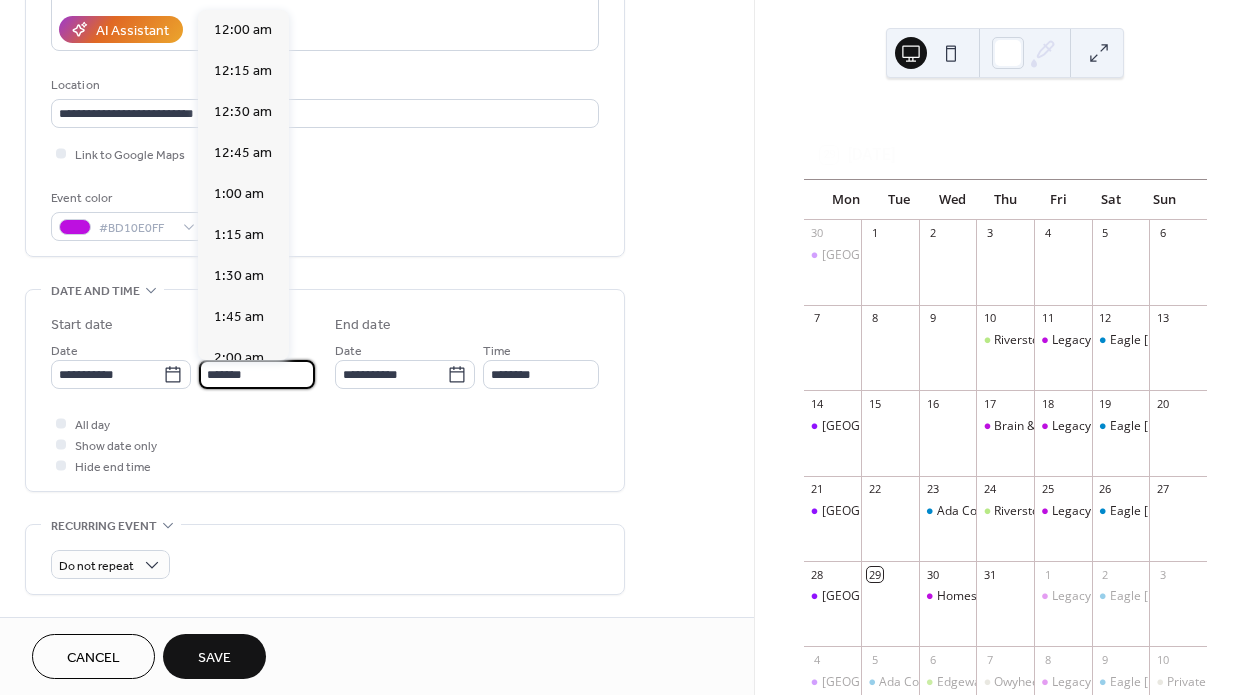 click on "*******" at bounding box center (257, 374) 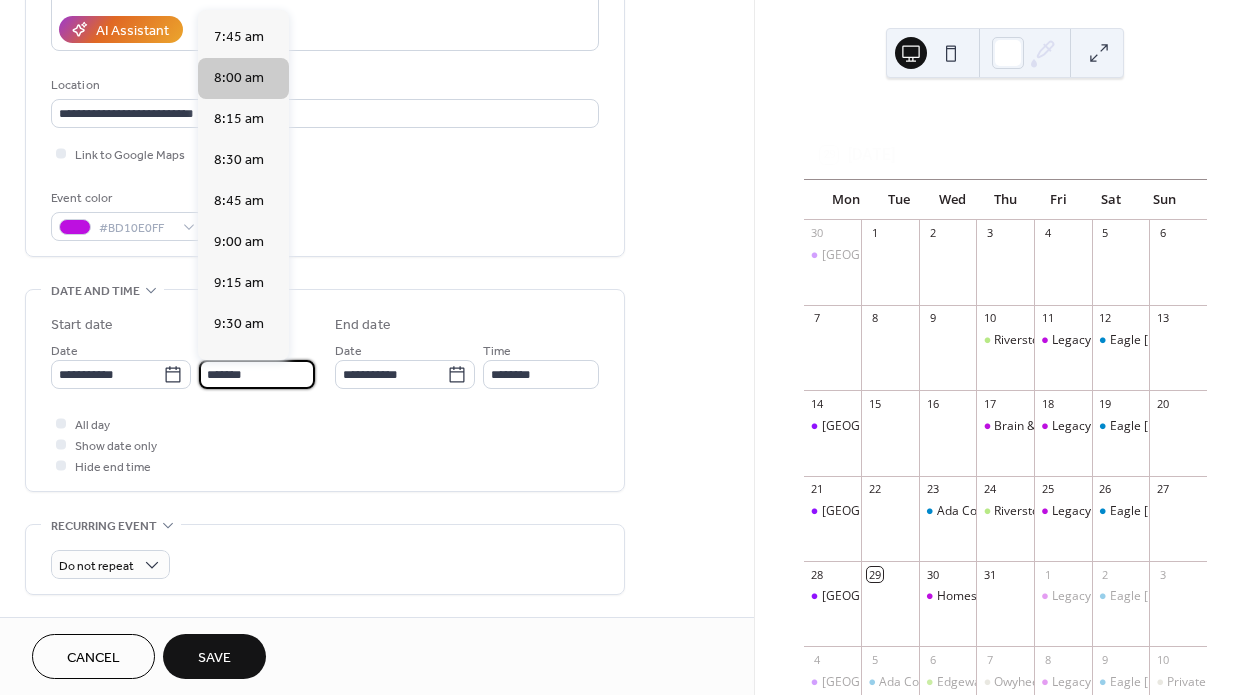 scroll, scrollTop: 1263, scrollLeft: 0, axis: vertical 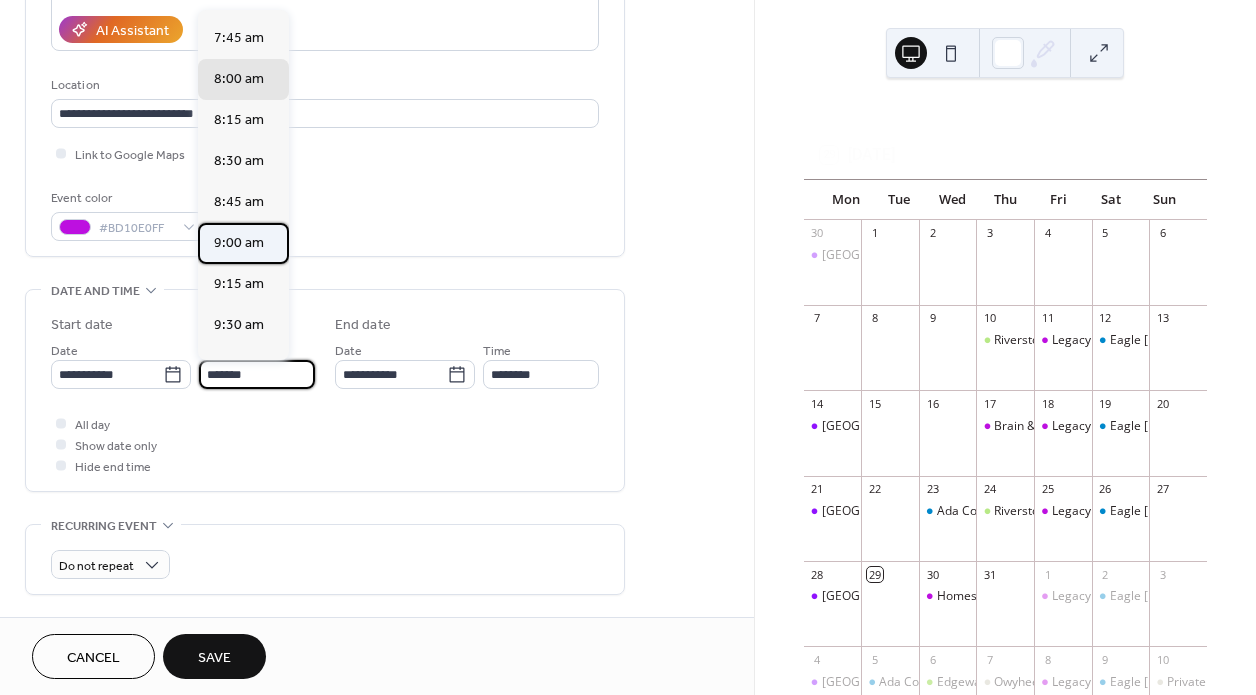 click on "9:00 am" at bounding box center [239, 243] 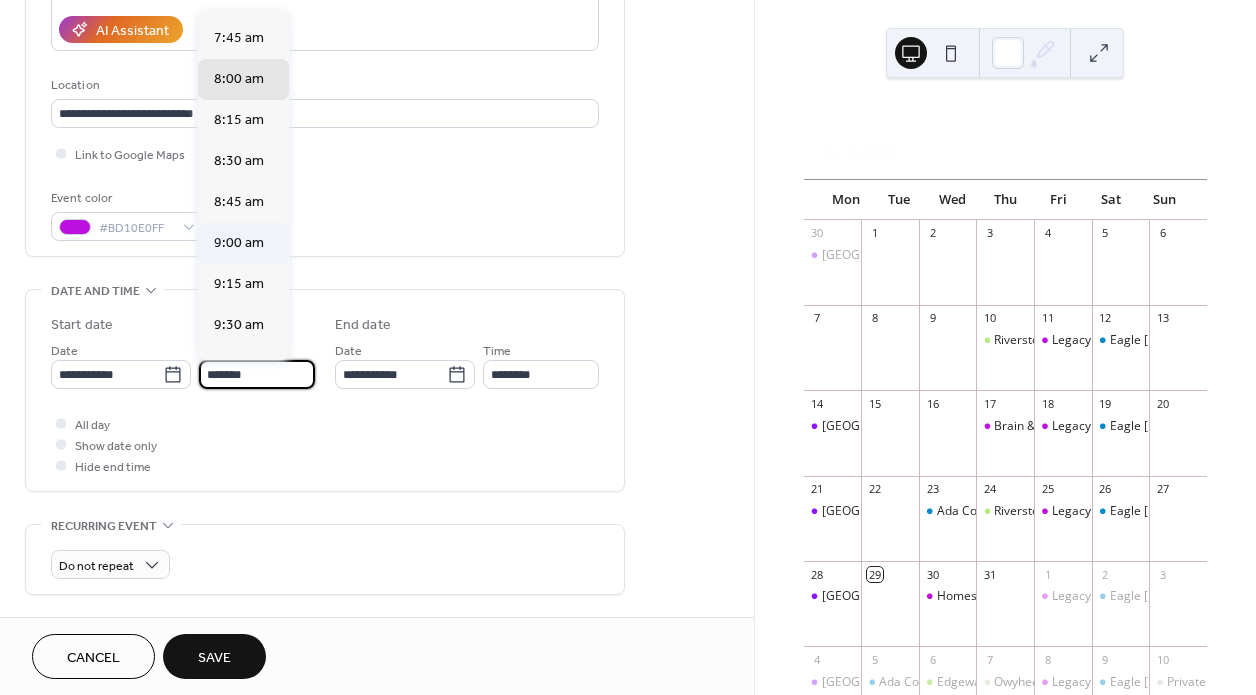 type on "*******" 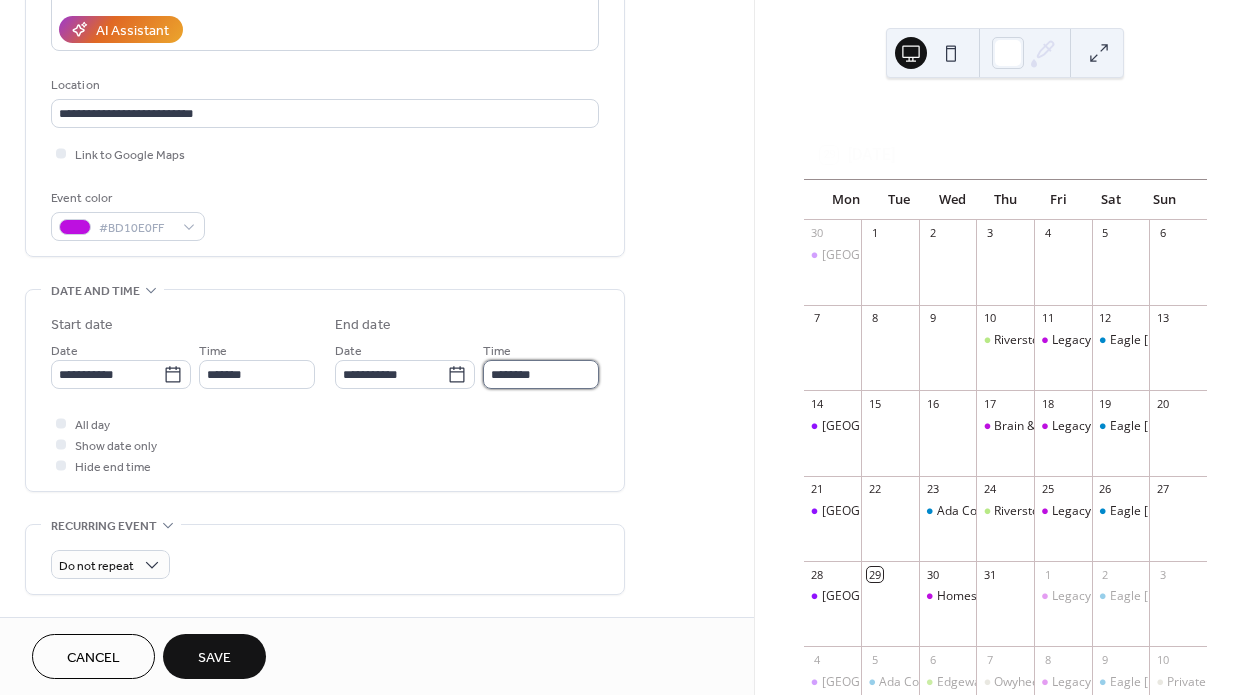 click on "********" at bounding box center [541, 374] 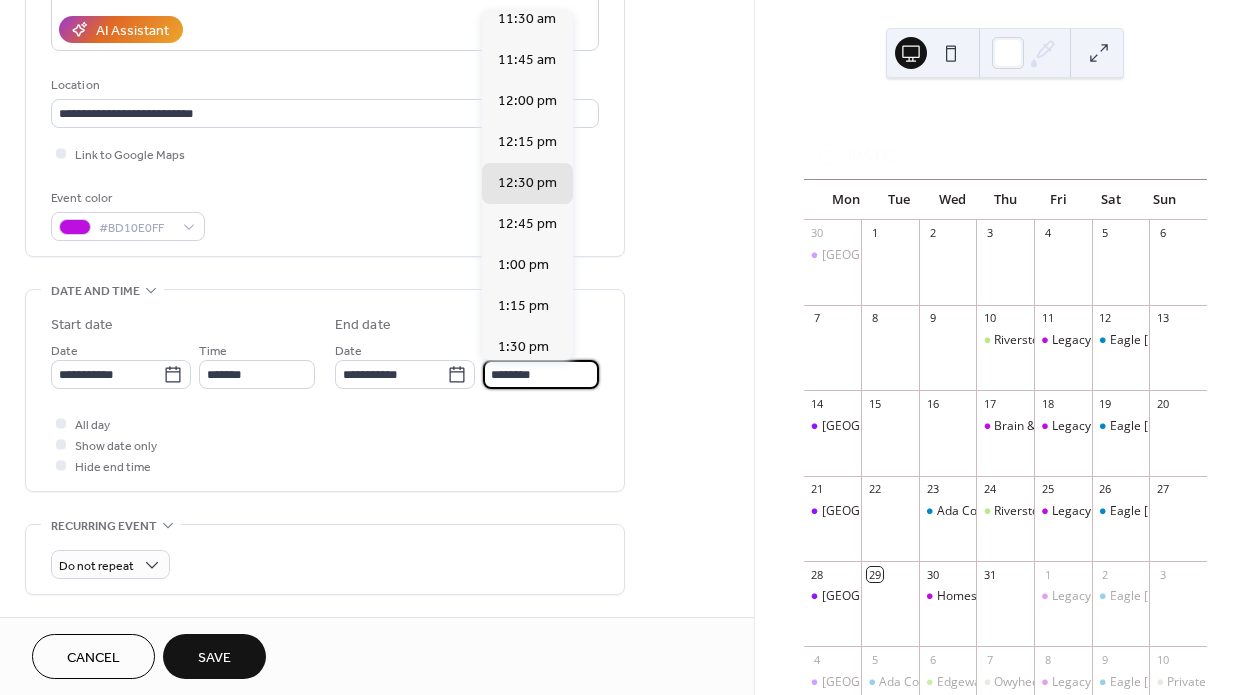 scroll, scrollTop: 370, scrollLeft: 0, axis: vertical 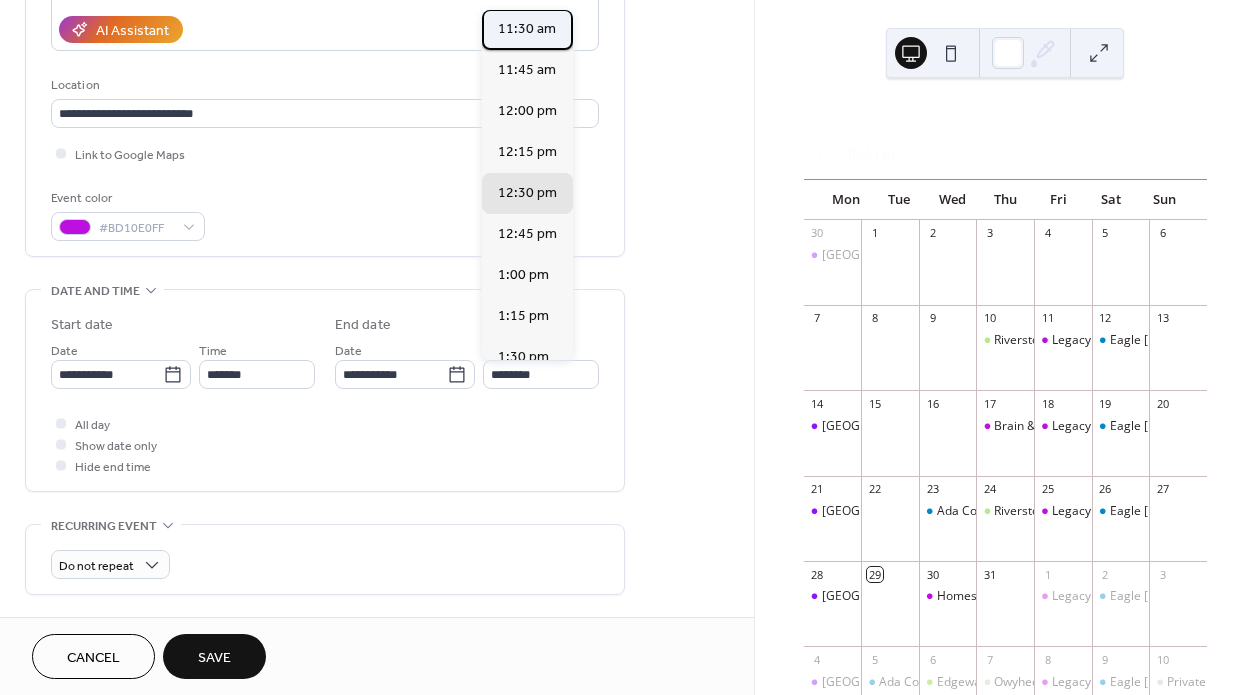 click on "11:30 am" at bounding box center (527, 29) 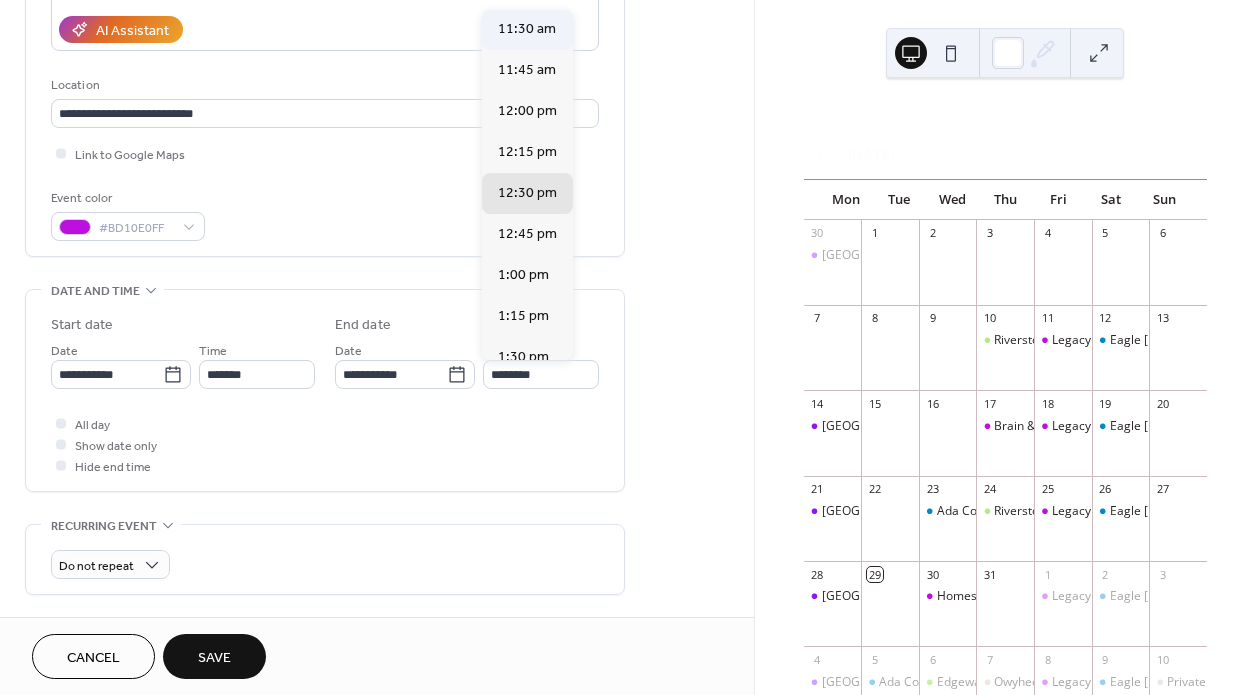 type on "********" 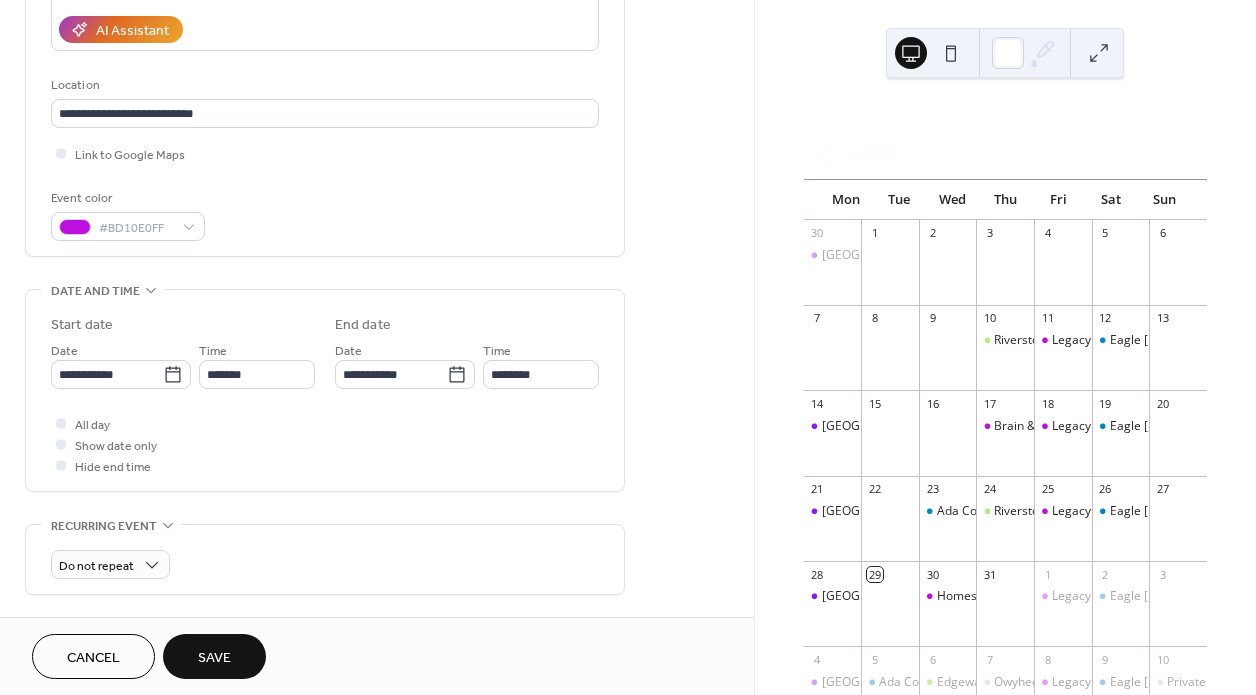click on "Save" at bounding box center (214, 656) 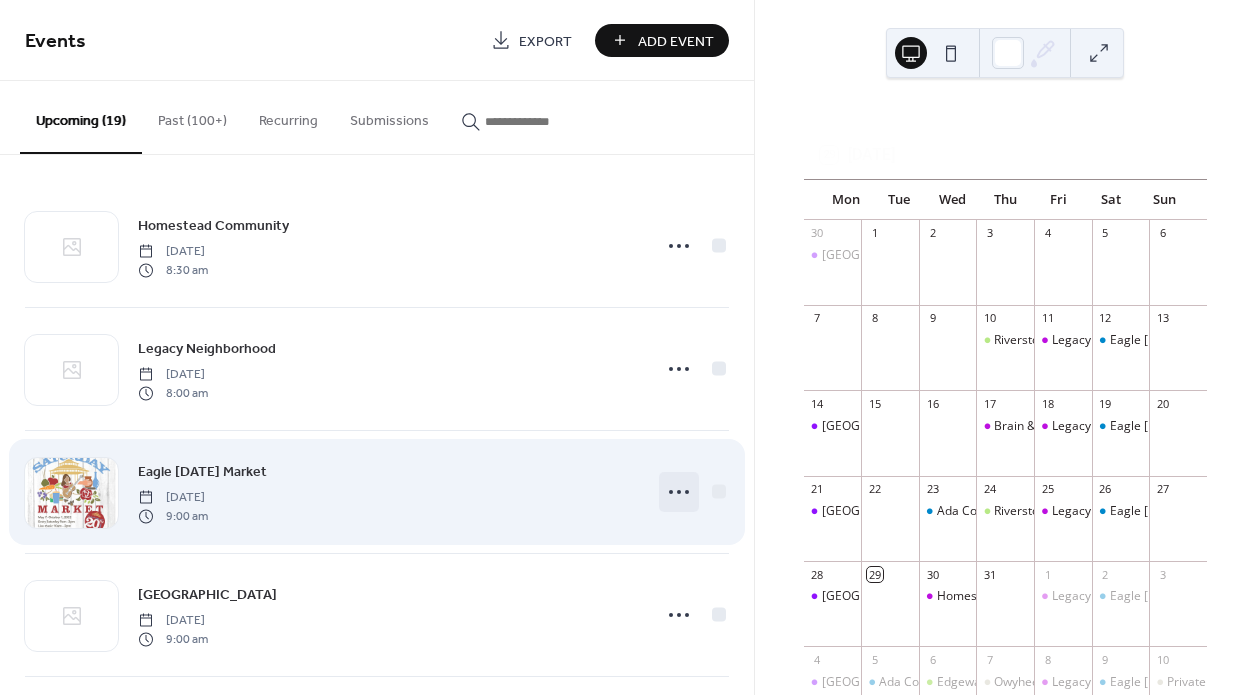 click 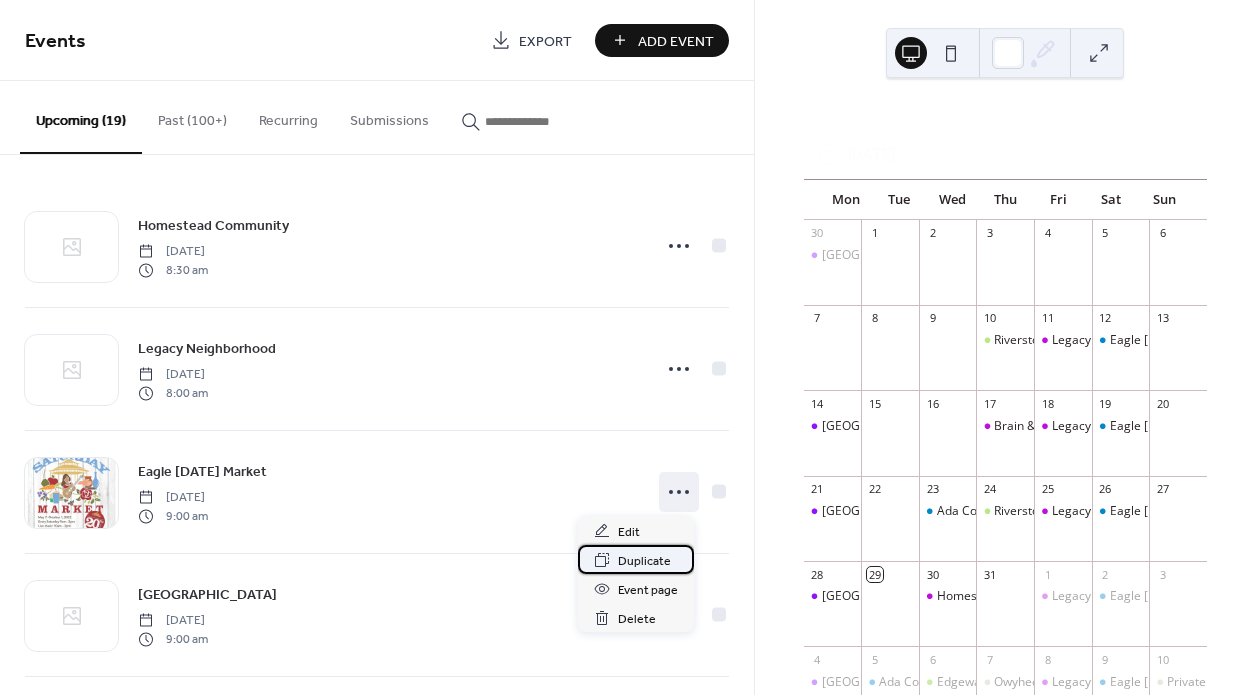 click on "Duplicate" at bounding box center (644, 561) 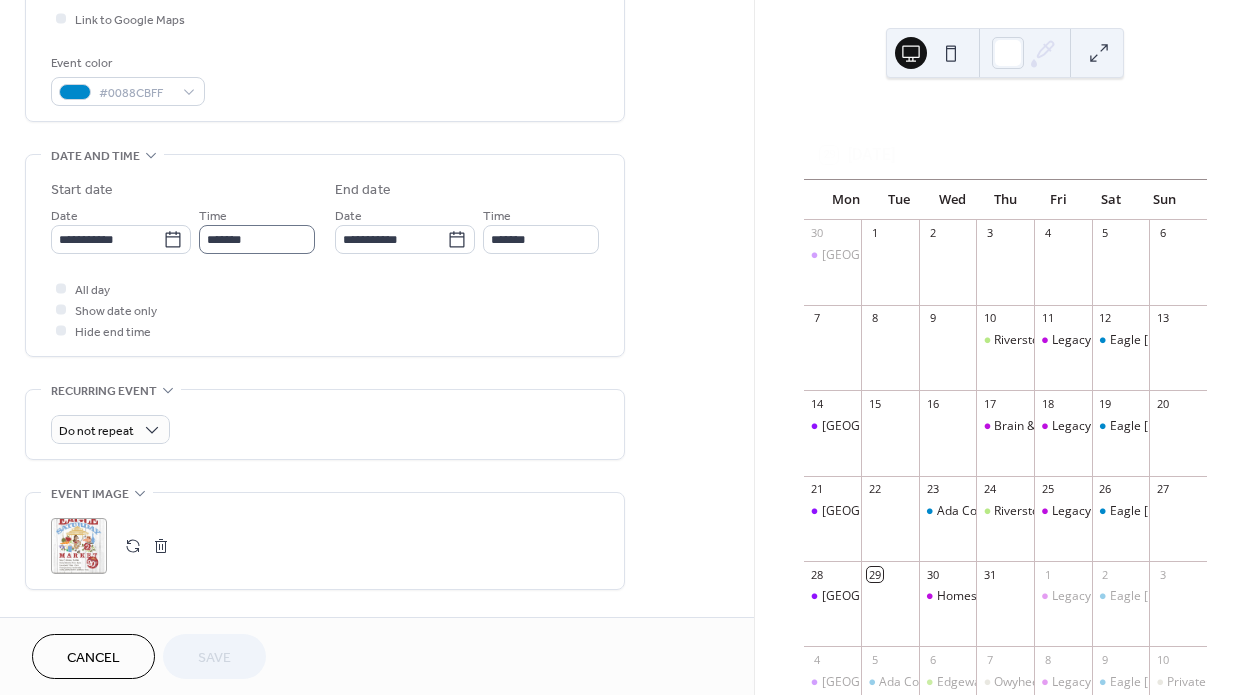 scroll, scrollTop: 505, scrollLeft: 0, axis: vertical 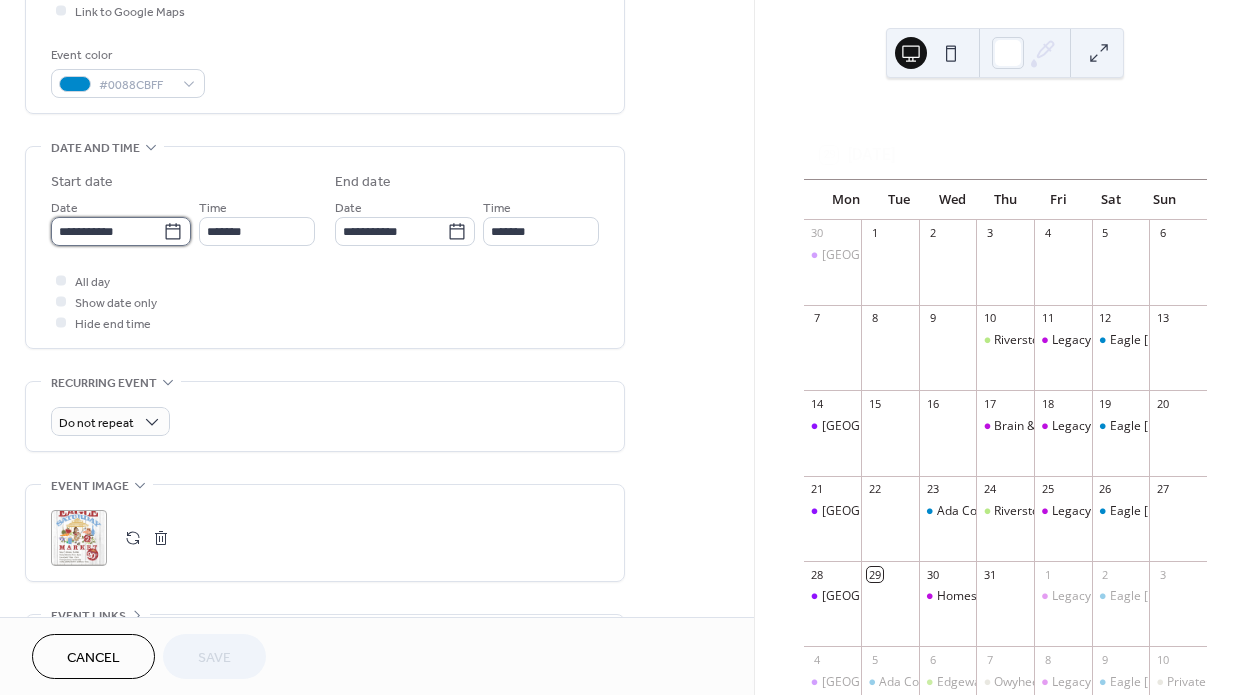 click on "**********" at bounding box center [107, 231] 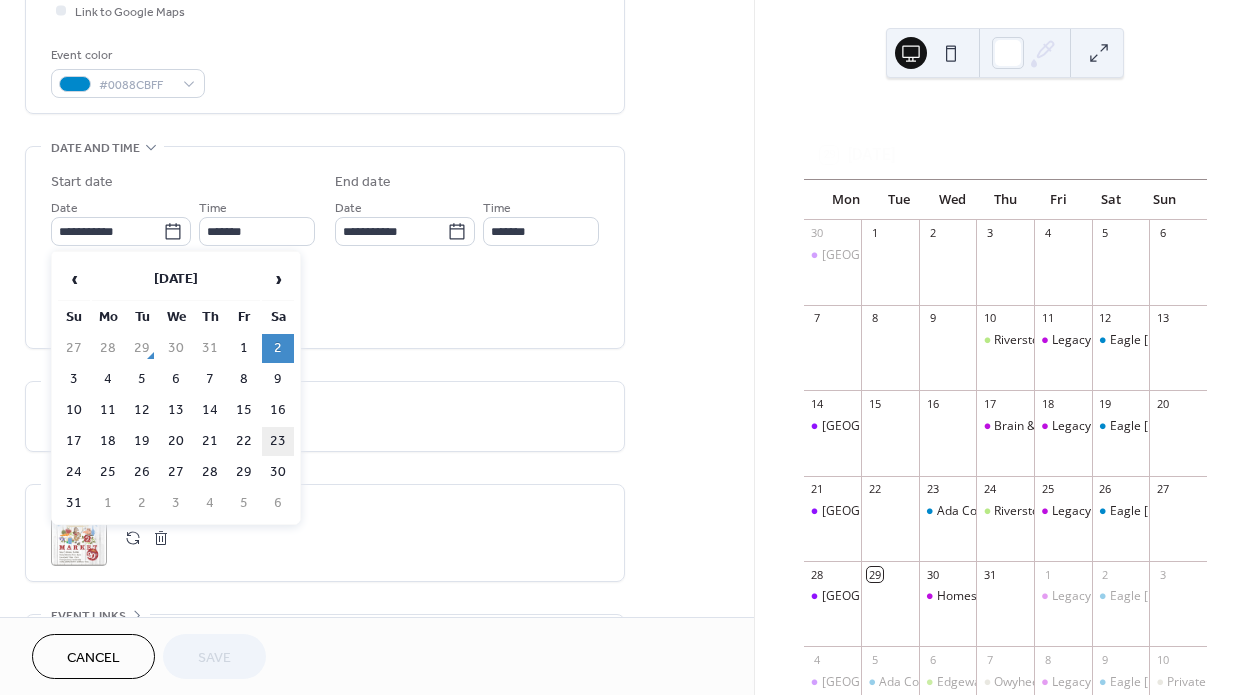 click on "23" at bounding box center (278, 441) 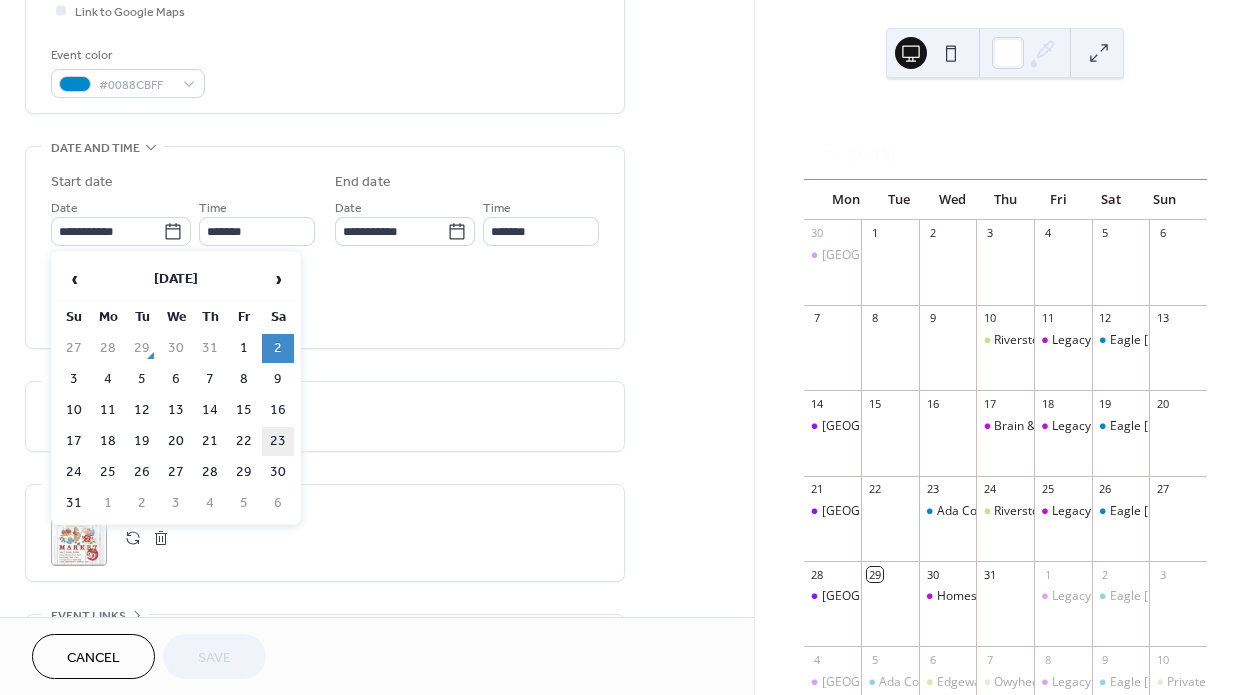 type on "**********" 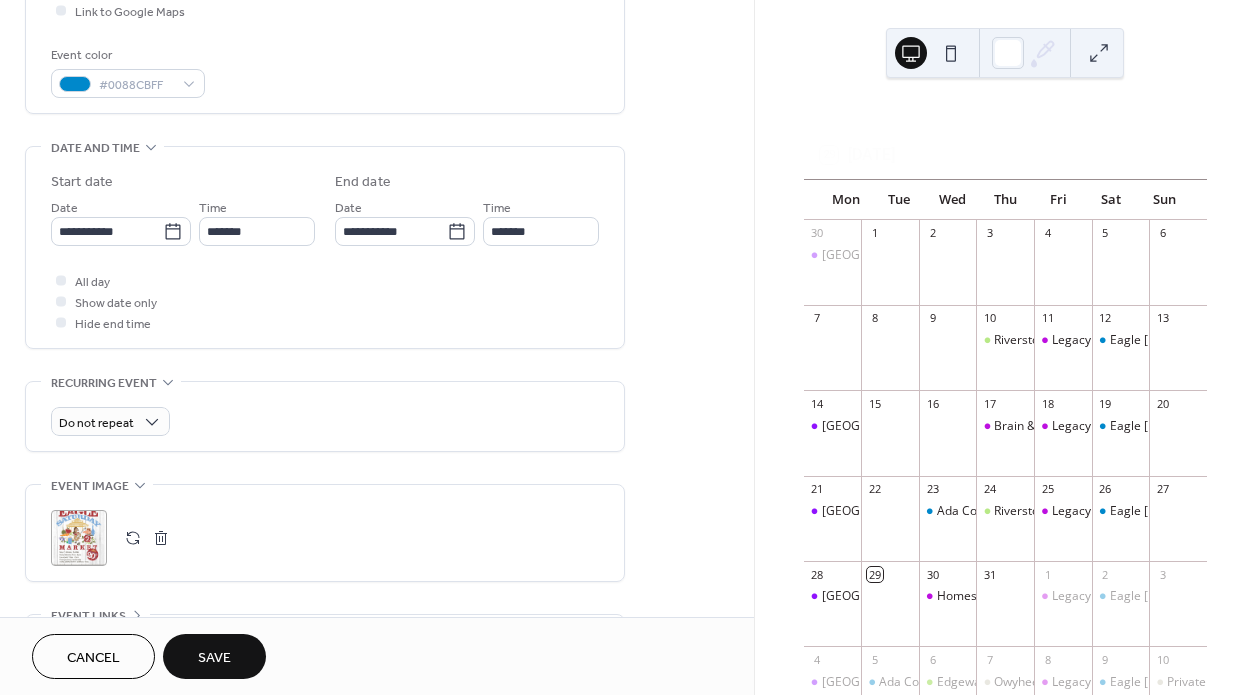 click on "Save" at bounding box center [214, 658] 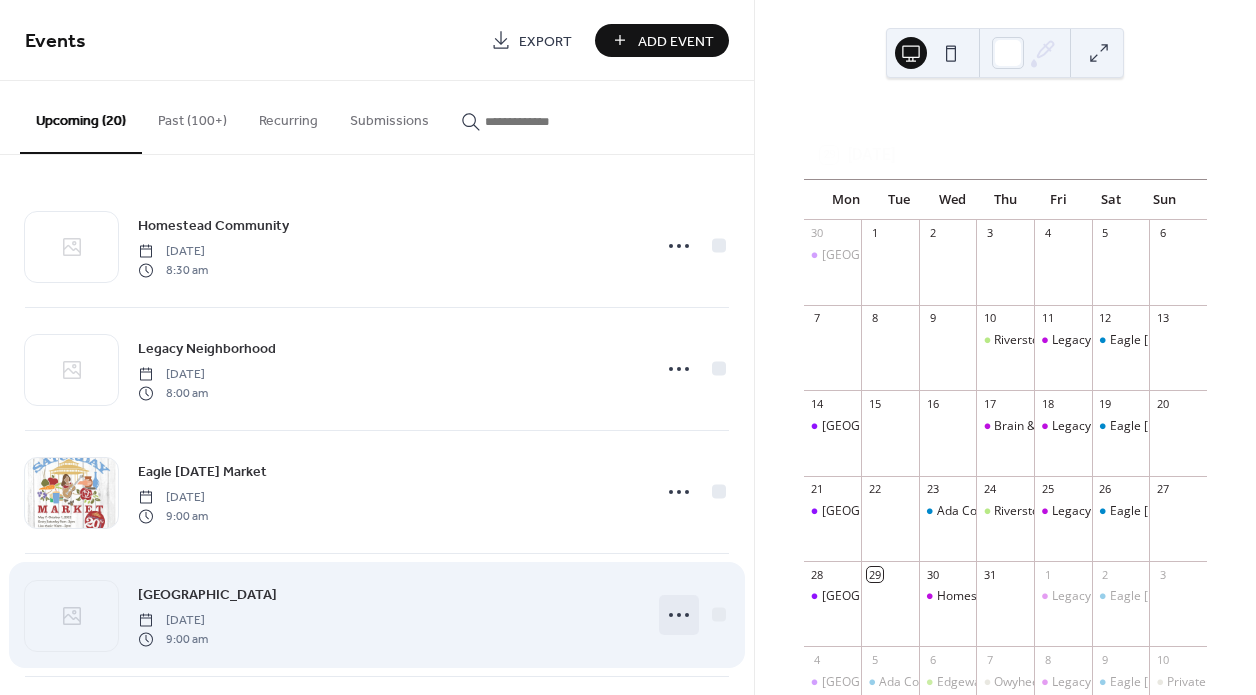 click 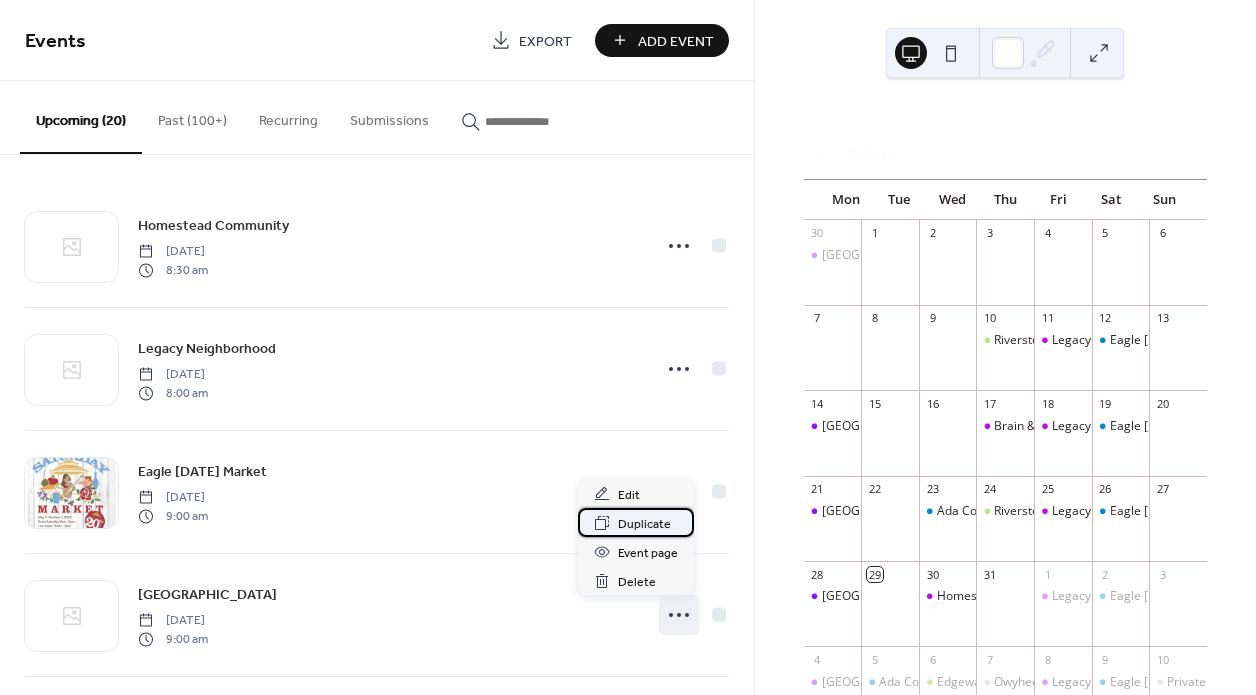 click on "Duplicate" at bounding box center [644, 524] 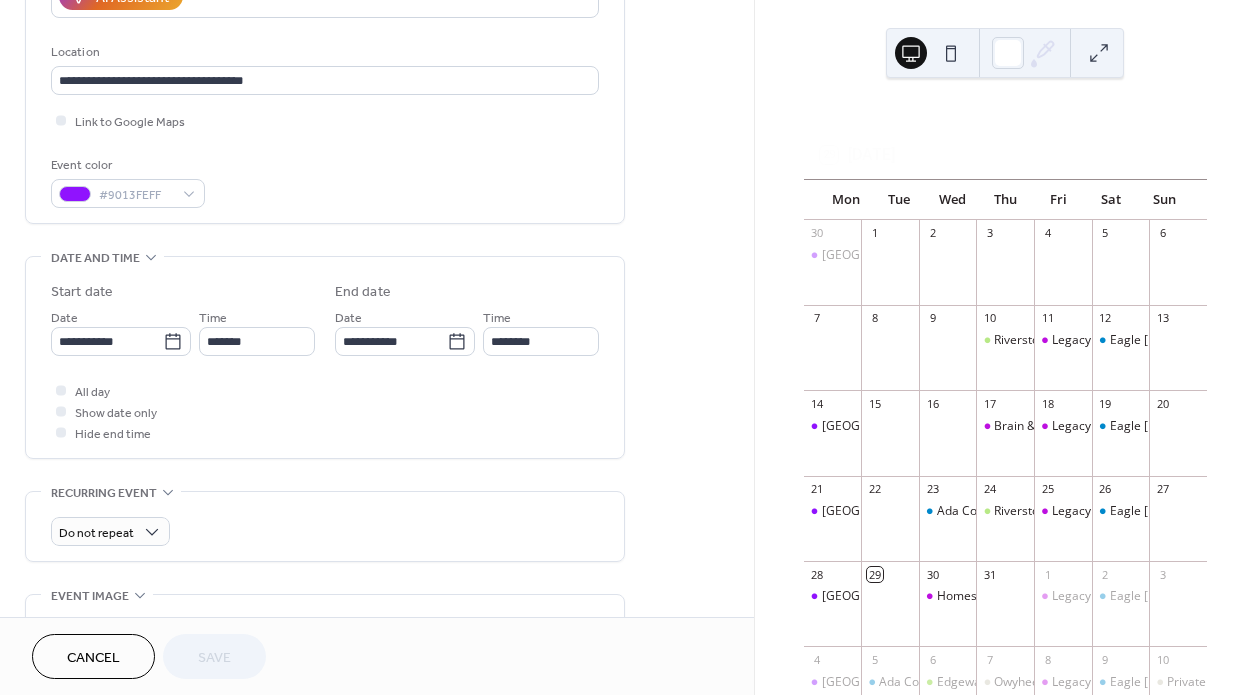scroll, scrollTop: 422, scrollLeft: 0, axis: vertical 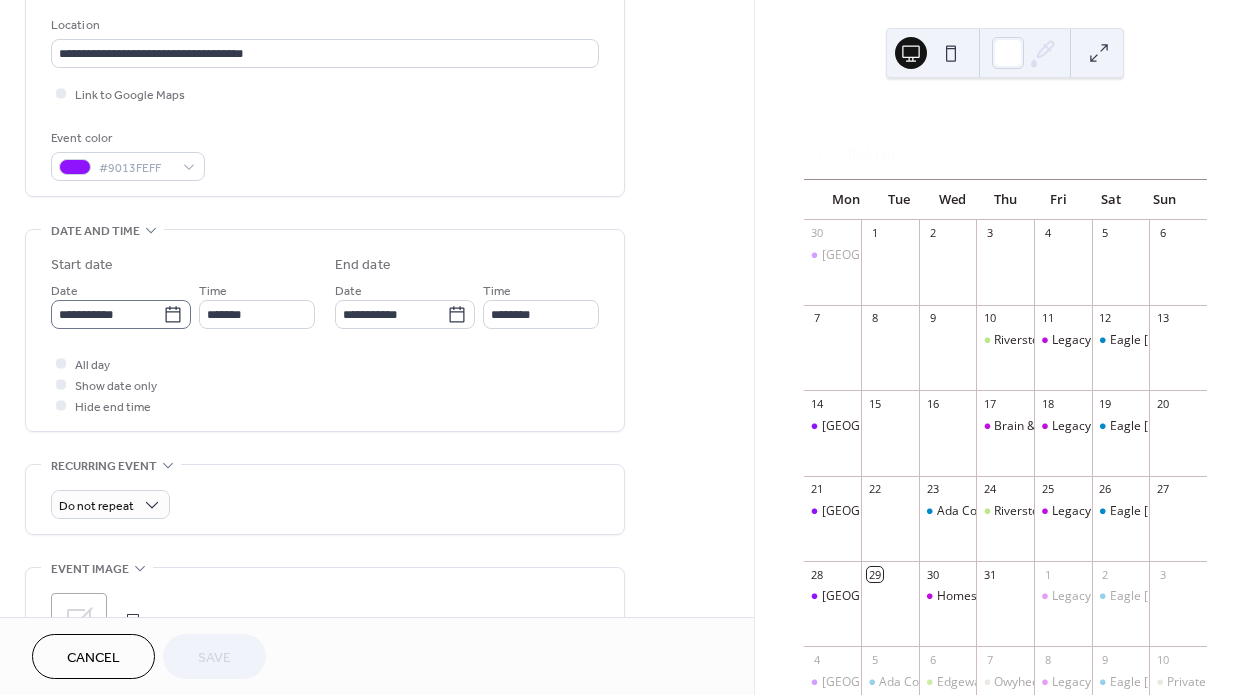 click 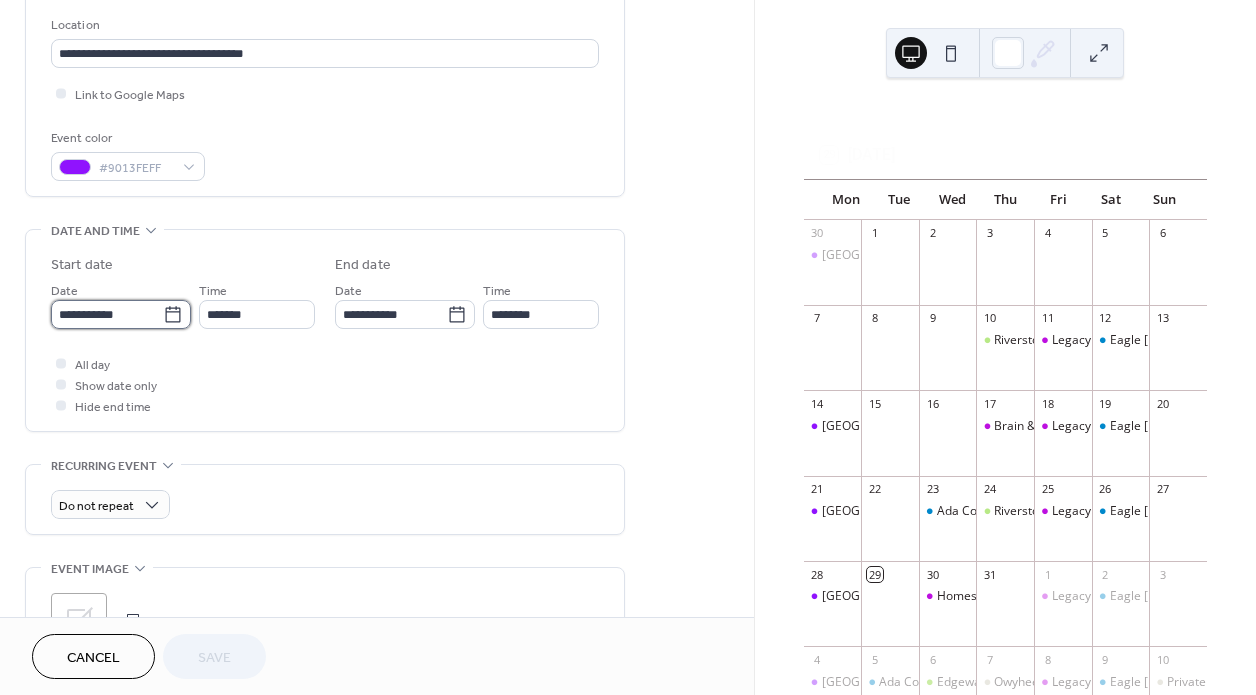 click on "**********" at bounding box center (107, 314) 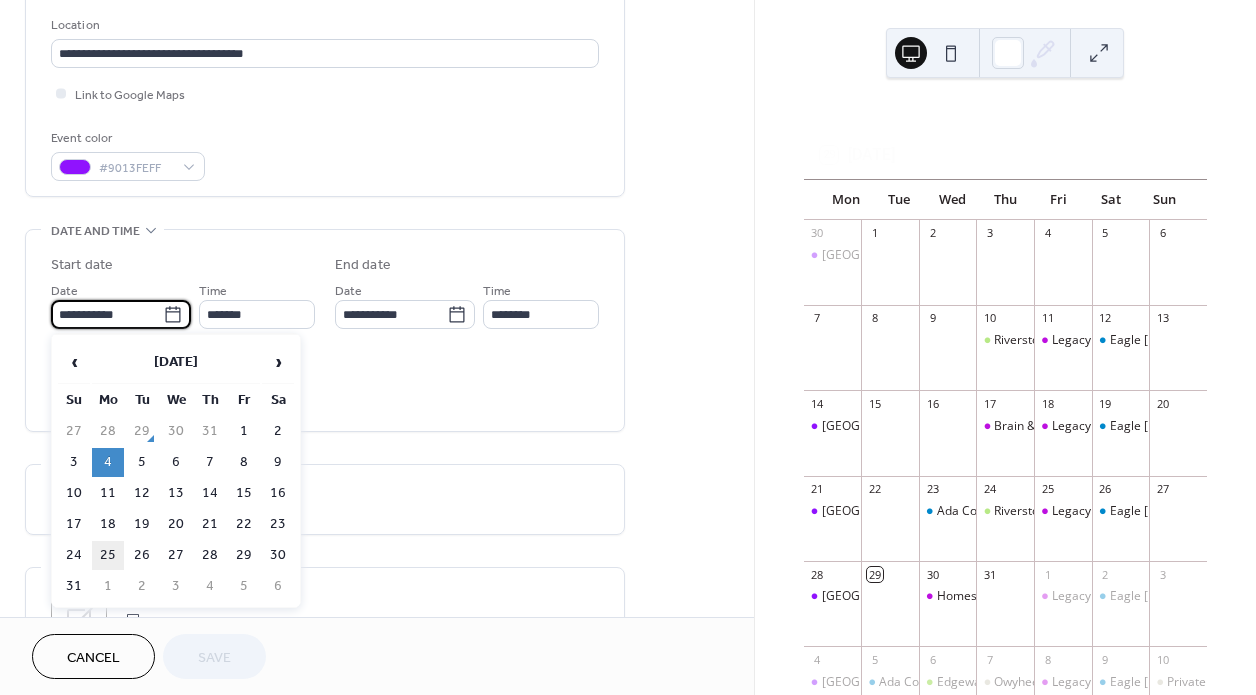 click on "25" at bounding box center (108, 555) 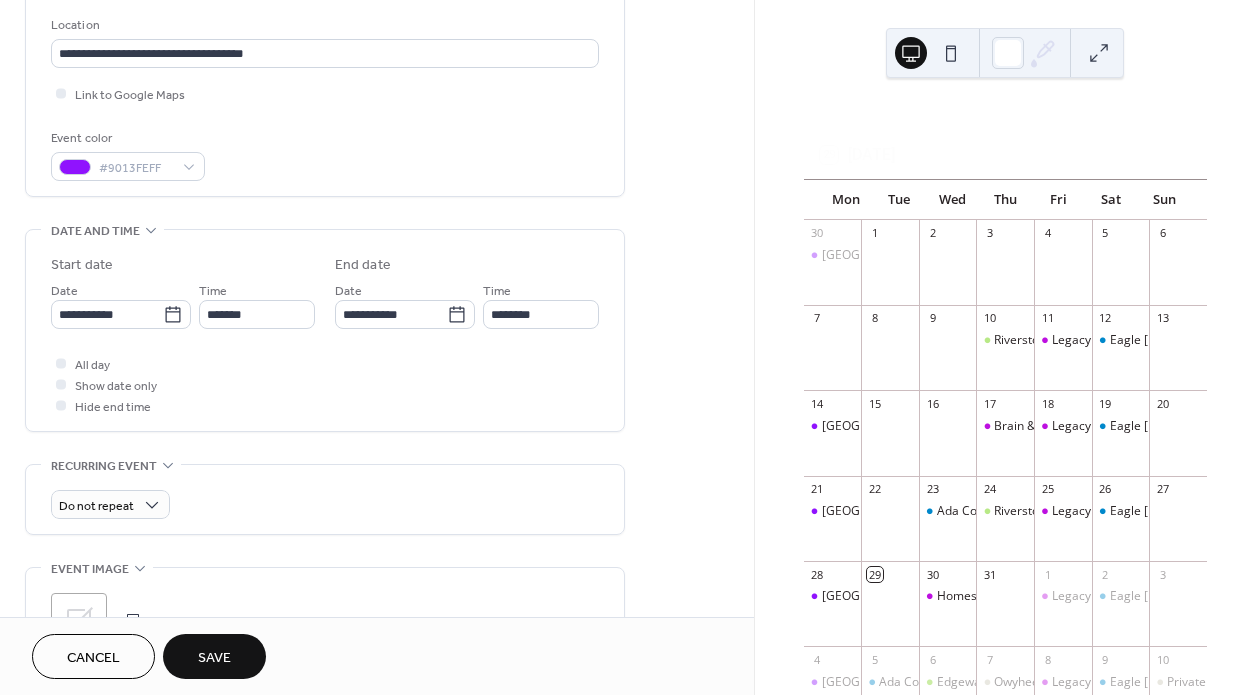 click on "Save" at bounding box center (214, 658) 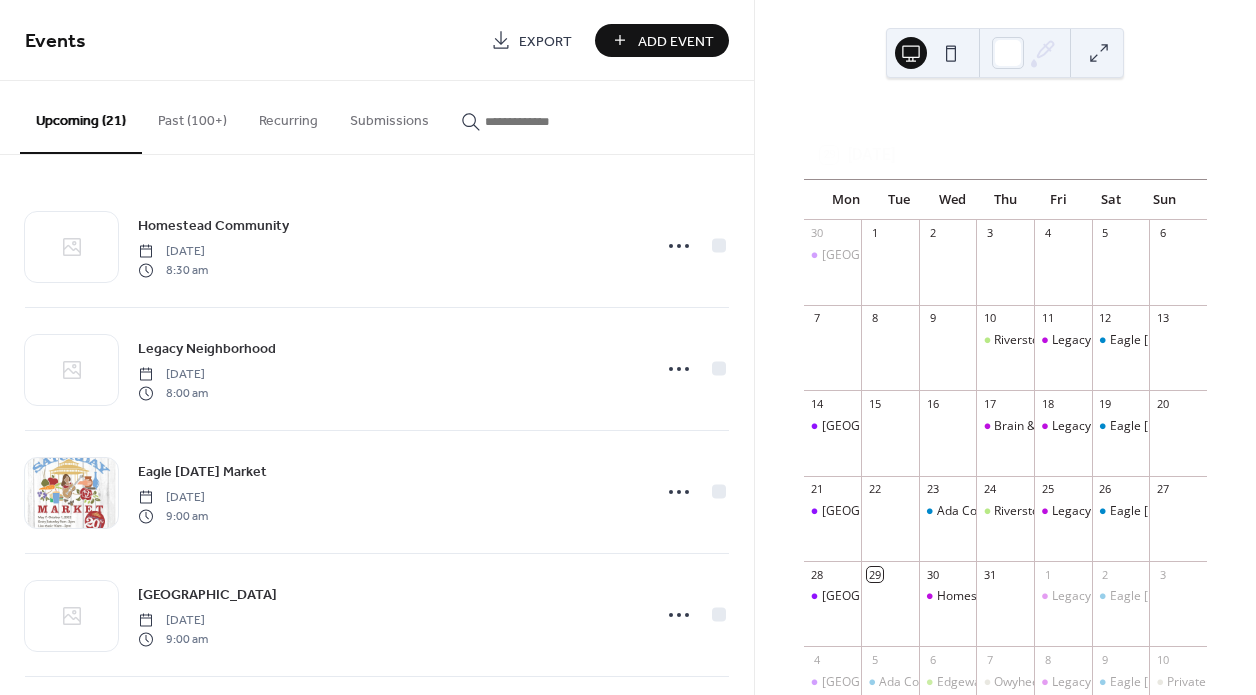 click on "Add Event" at bounding box center [676, 41] 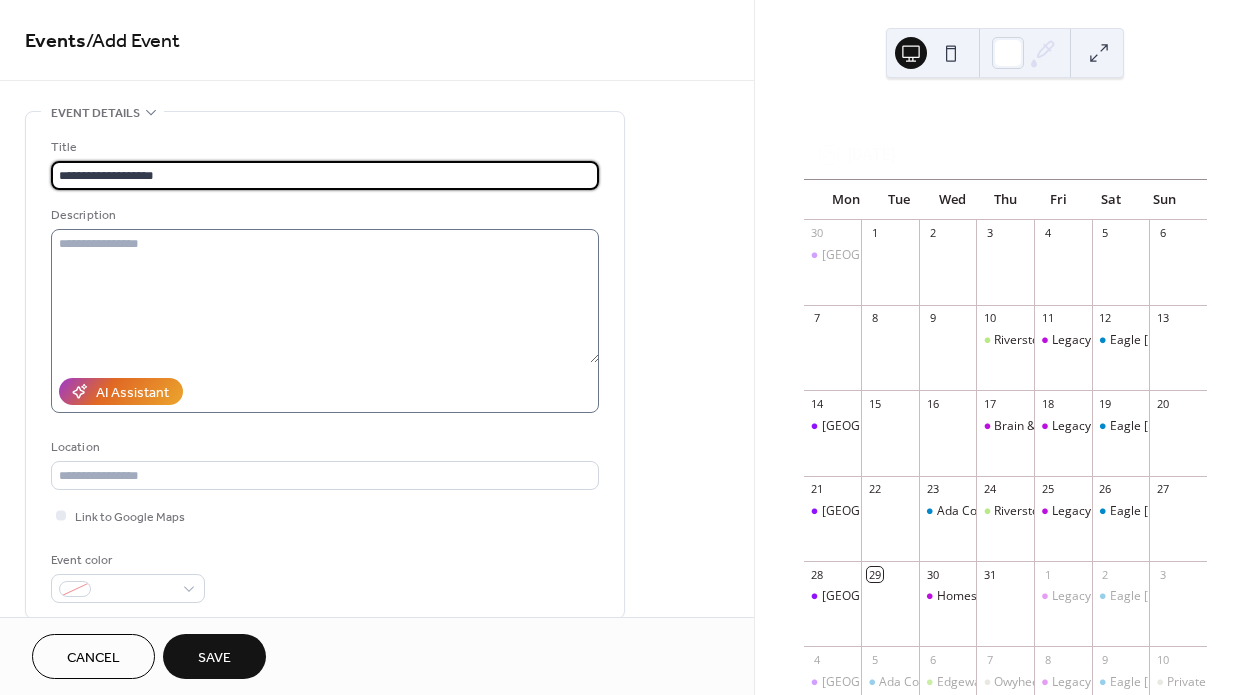 type on "**********" 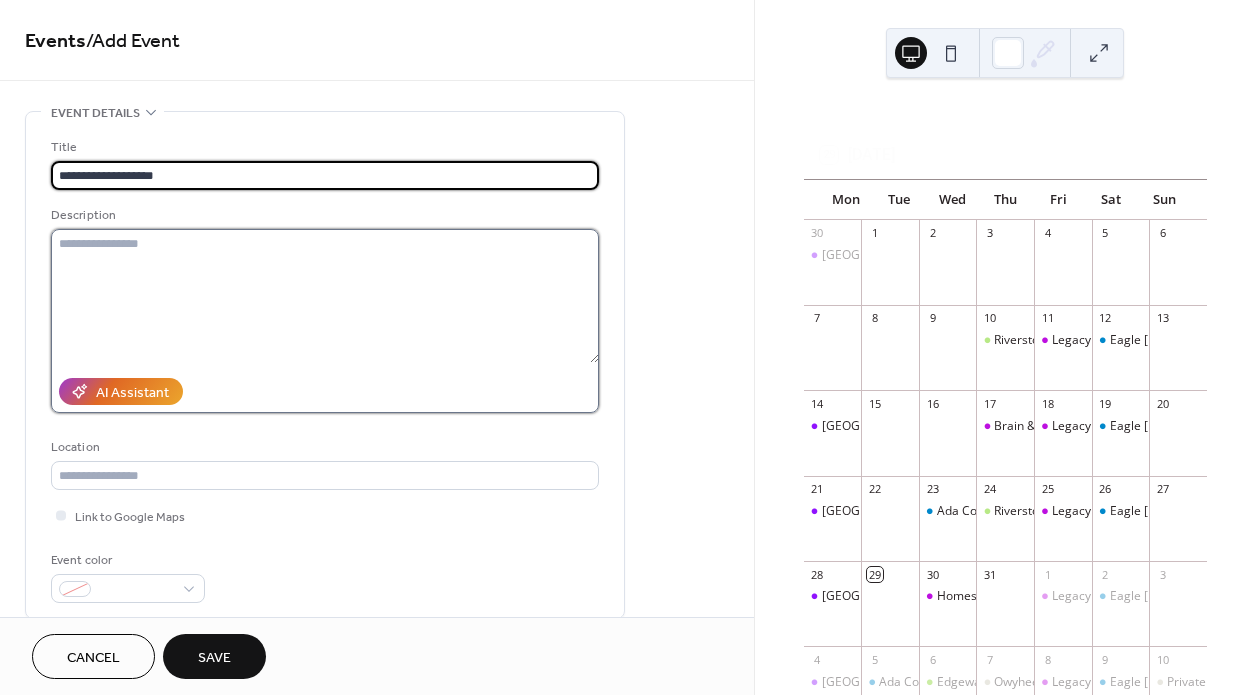 click at bounding box center (325, 296) 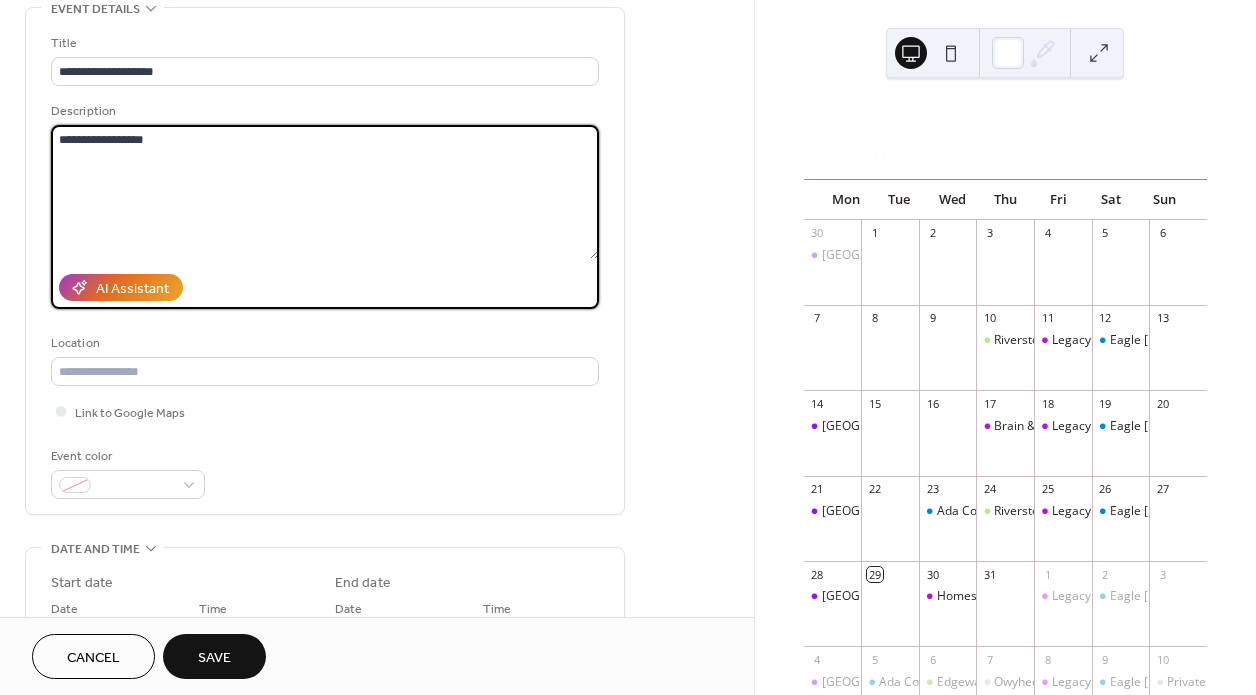 scroll, scrollTop: 192, scrollLeft: 0, axis: vertical 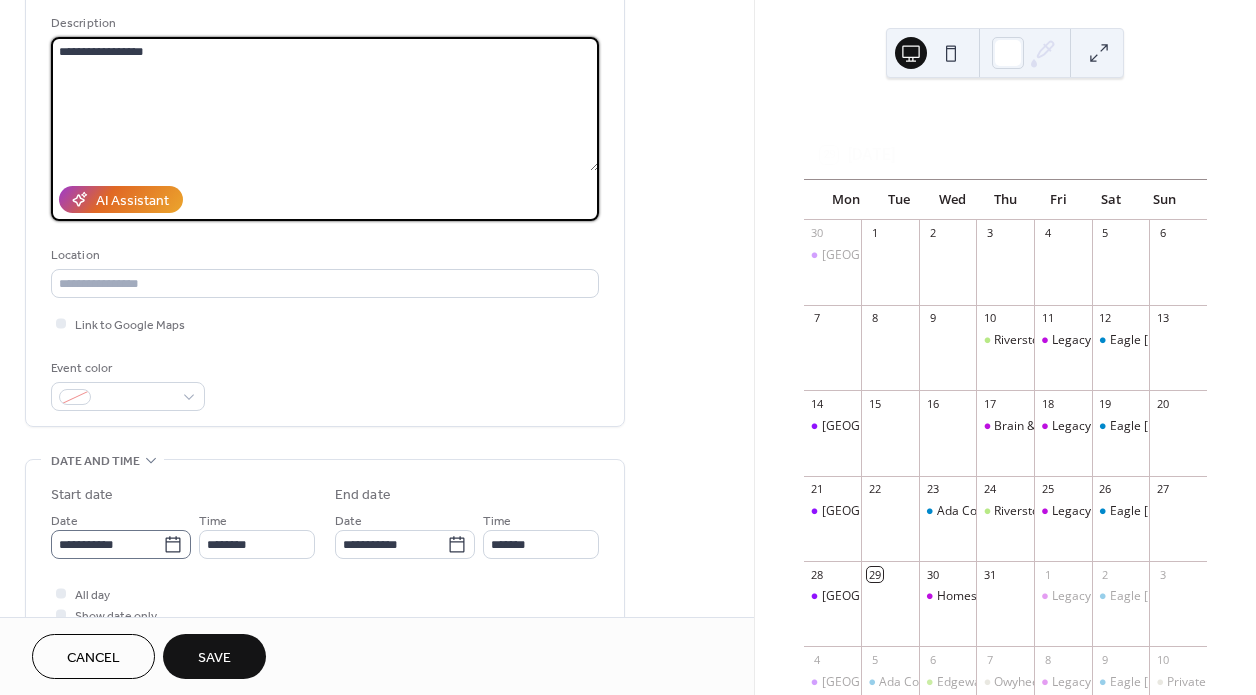 type on "**********" 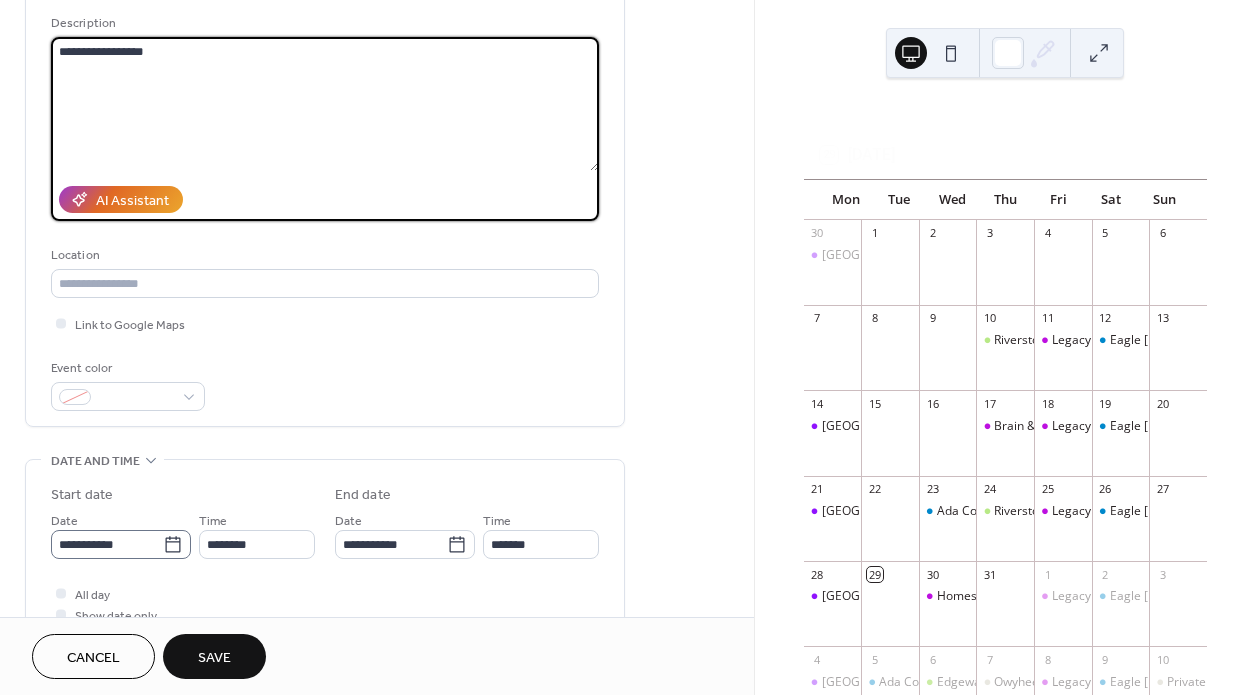 click 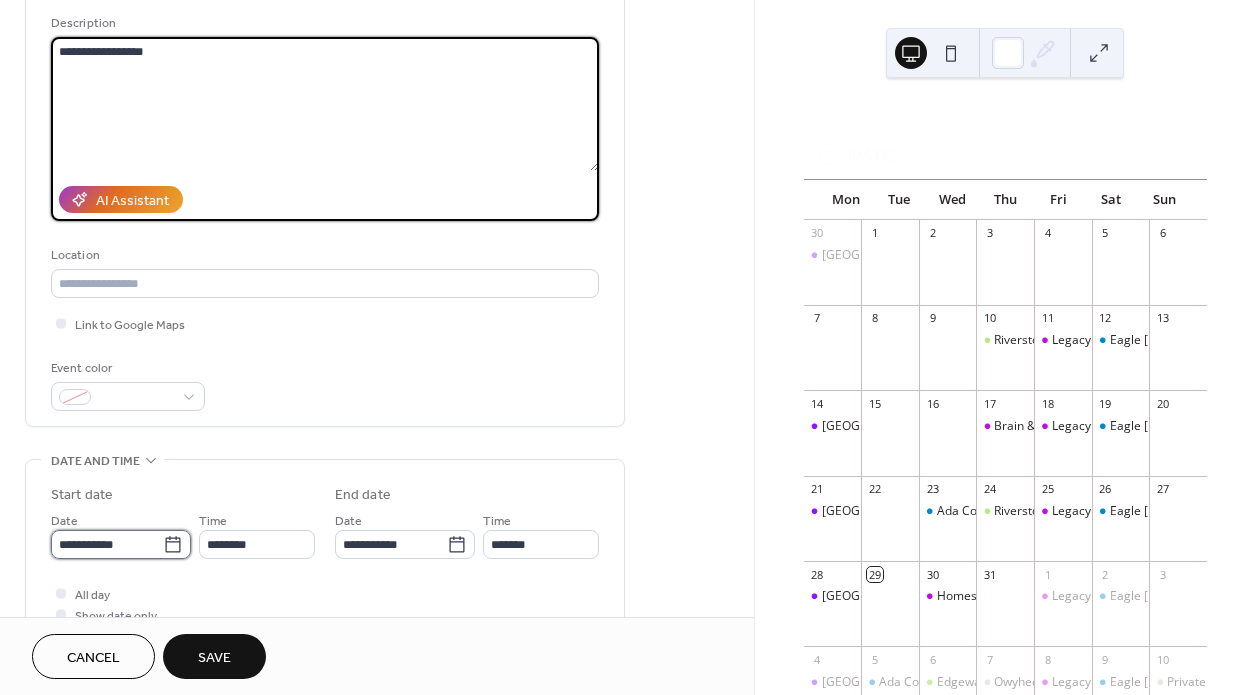 click on "**********" at bounding box center [107, 544] 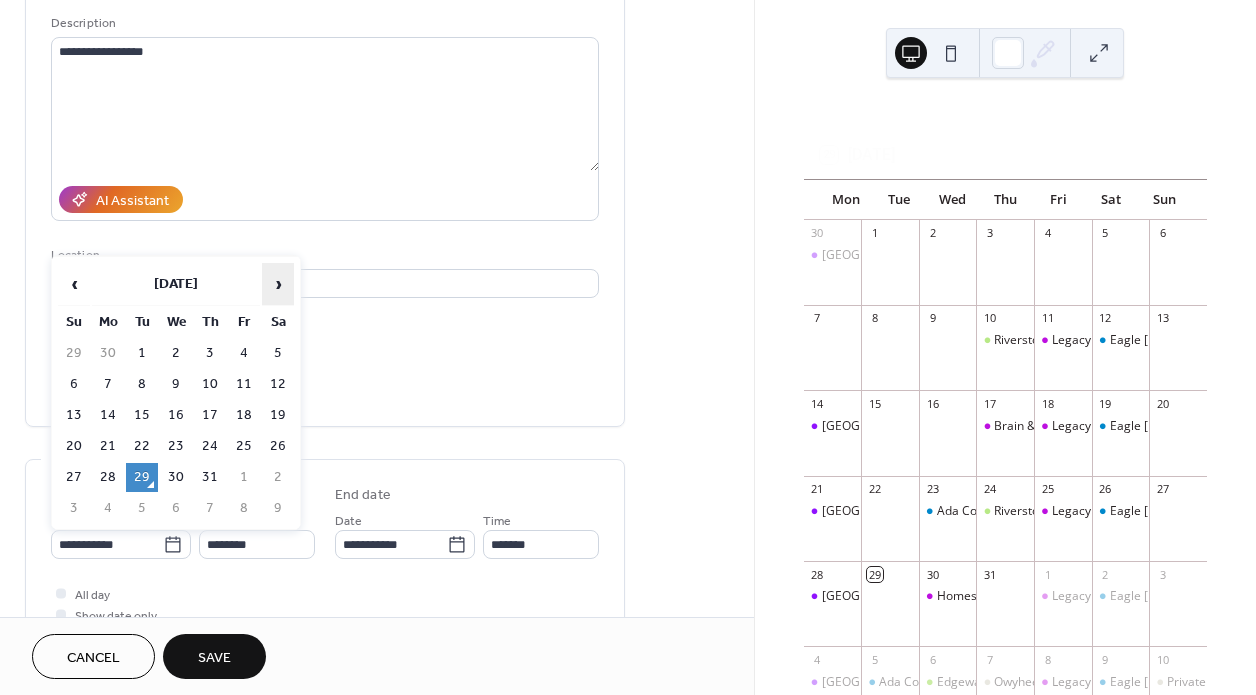 click on "›" at bounding box center (278, 284) 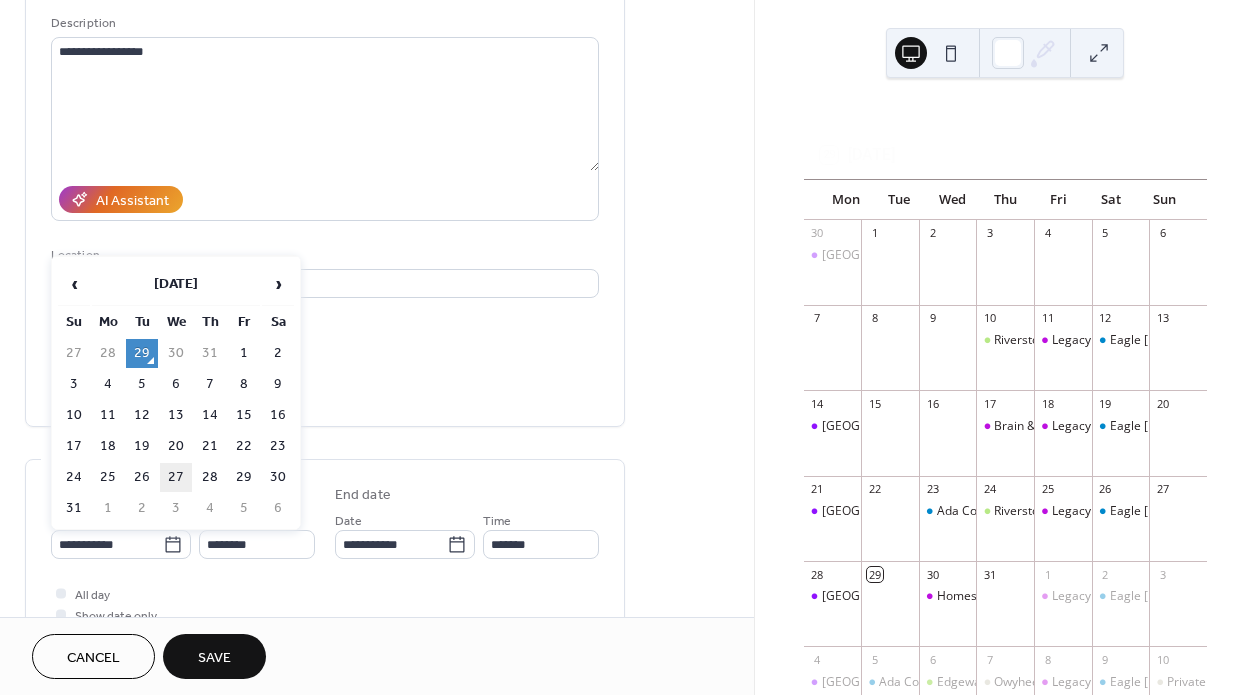 click on "27" at bounding box center [176, 477] 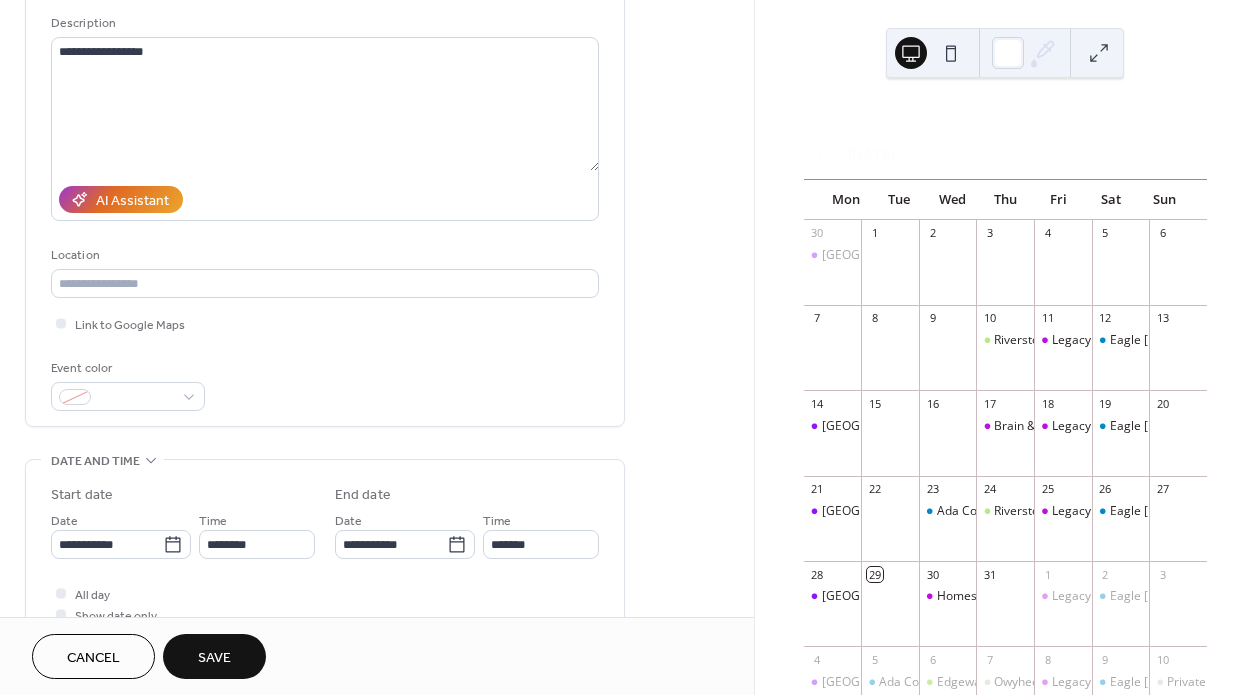 type on "**********" 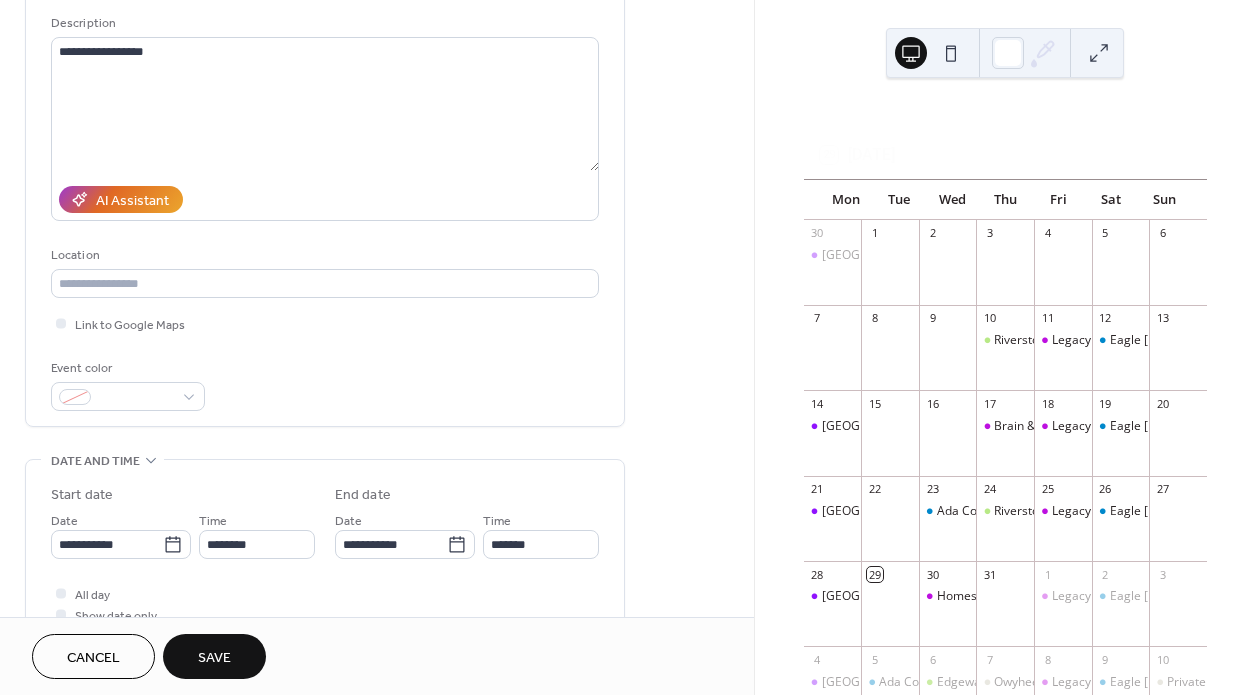 type on "**********" 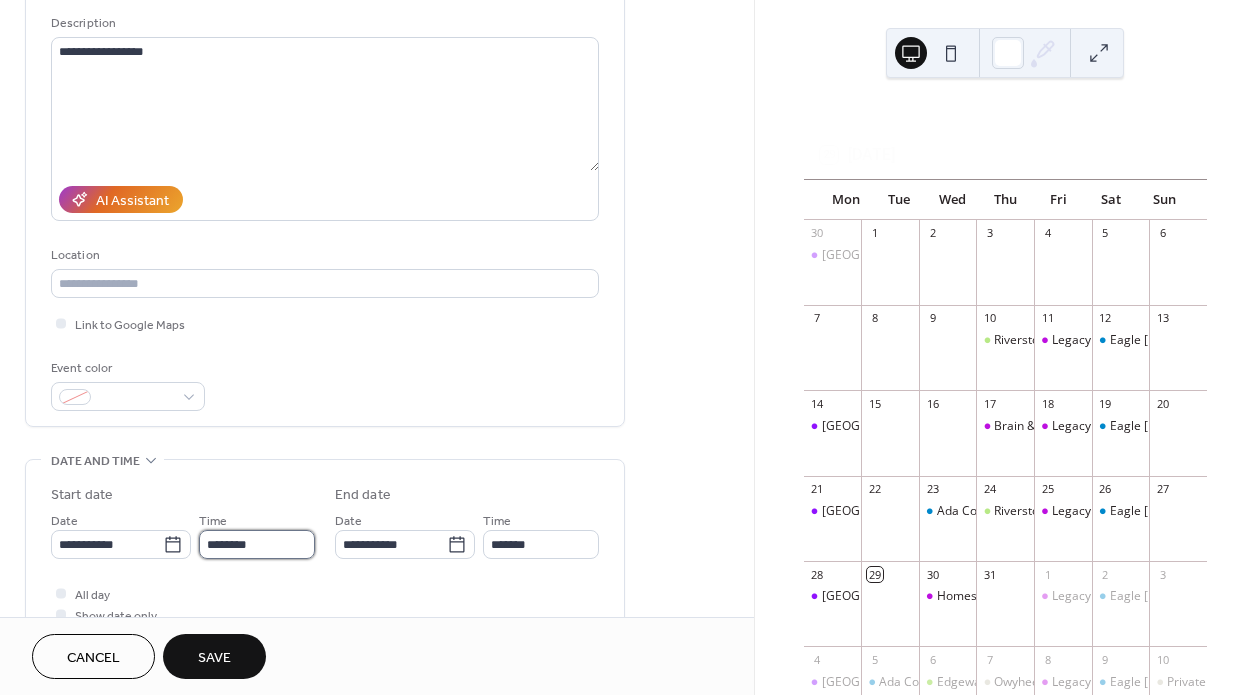 click on "********" at bounding box center (257, 544) 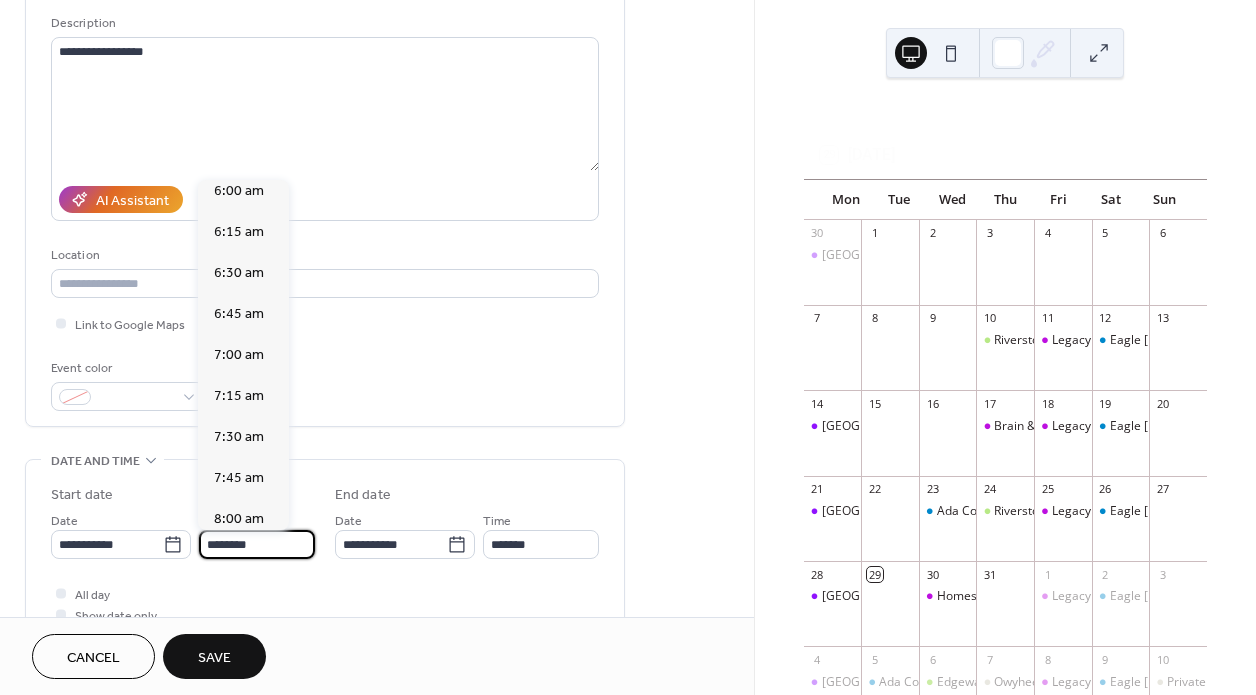 scroll, scrollTop: 1018, scrollLeft: 0, axis: vertical 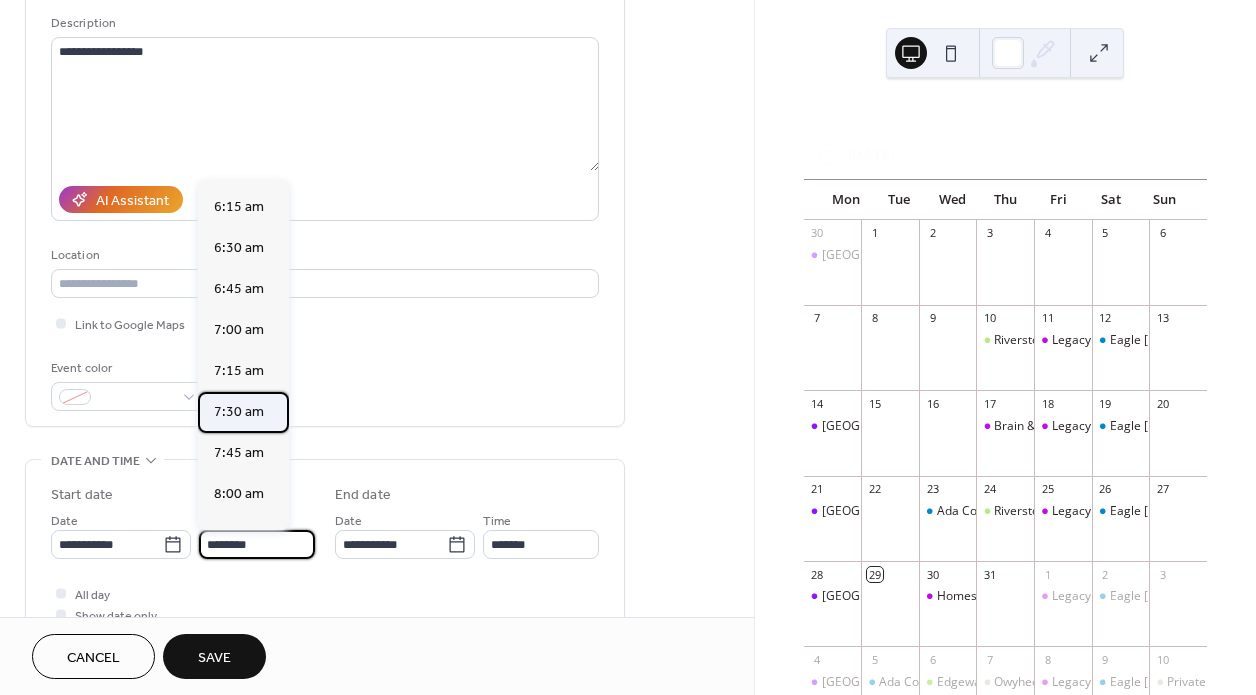 click on "7:30 am" at bounding box center (239, 412) 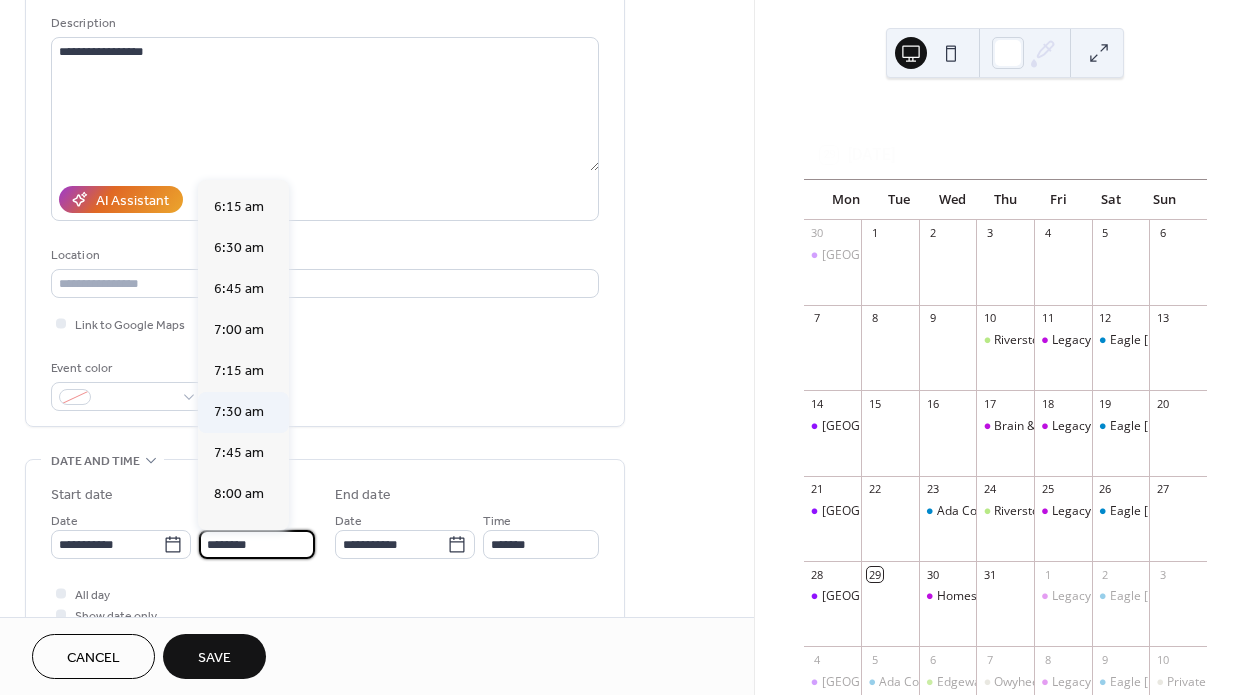 type on "*******" 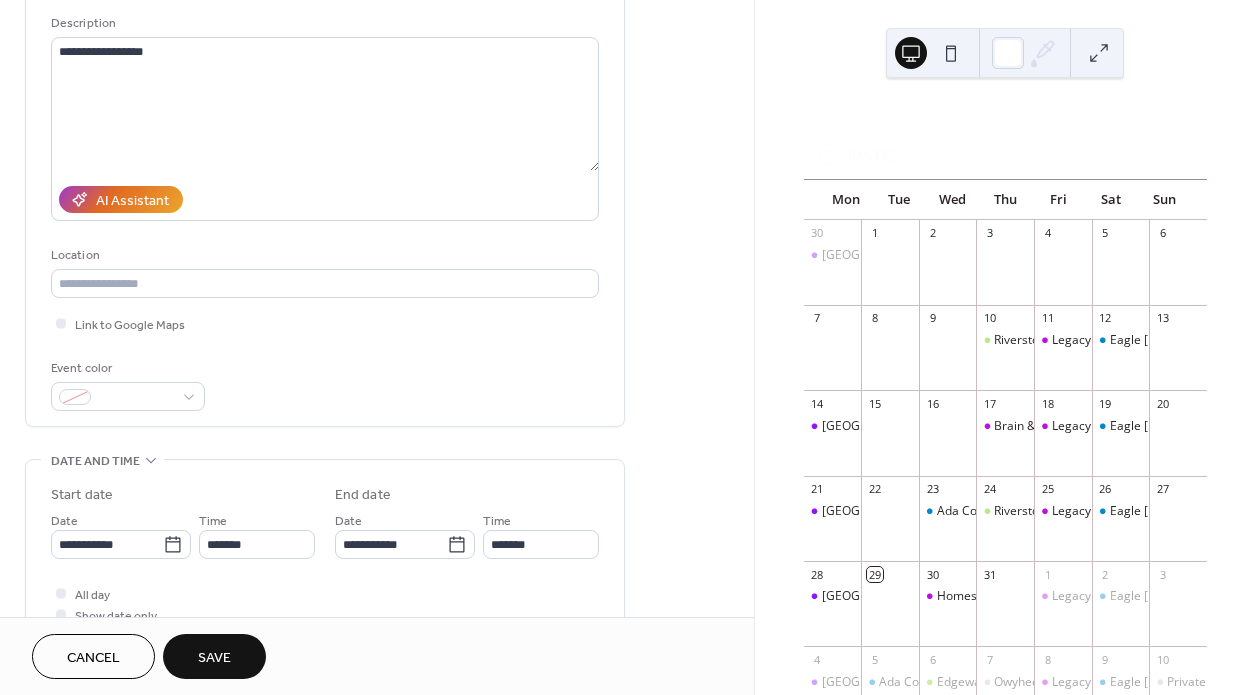 click on "**********" at bounding box center (325, 565) 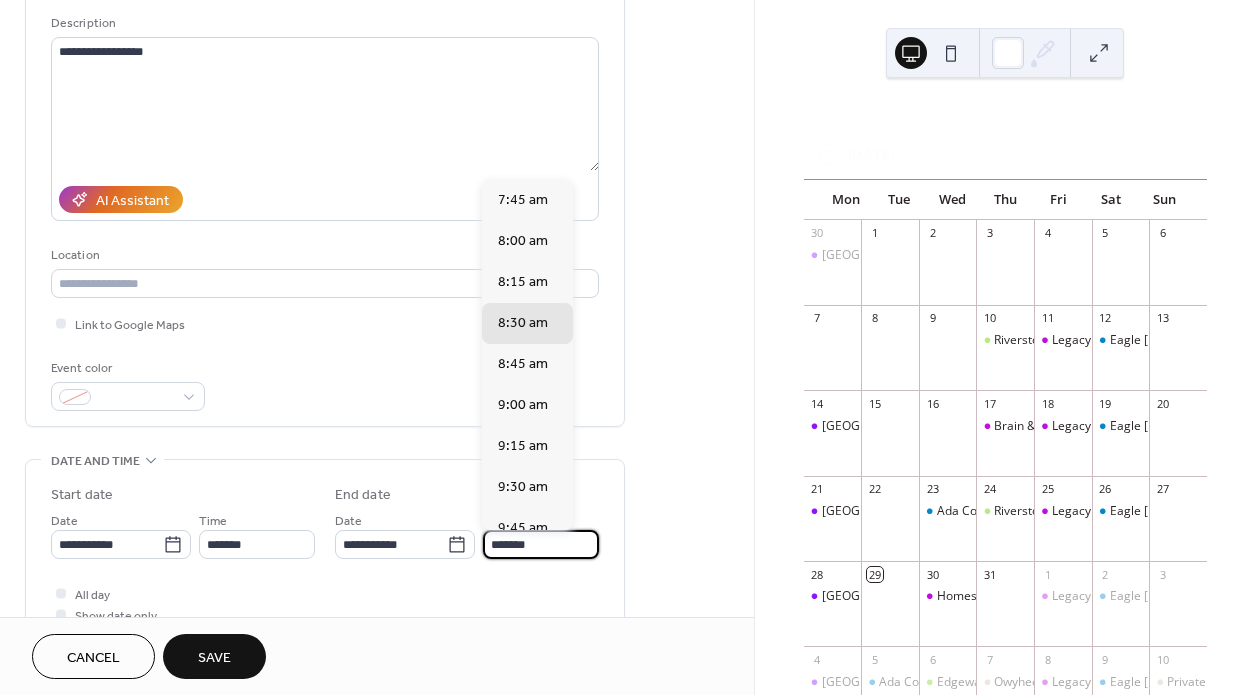 click on "*******" at bounding box center [541, 544] 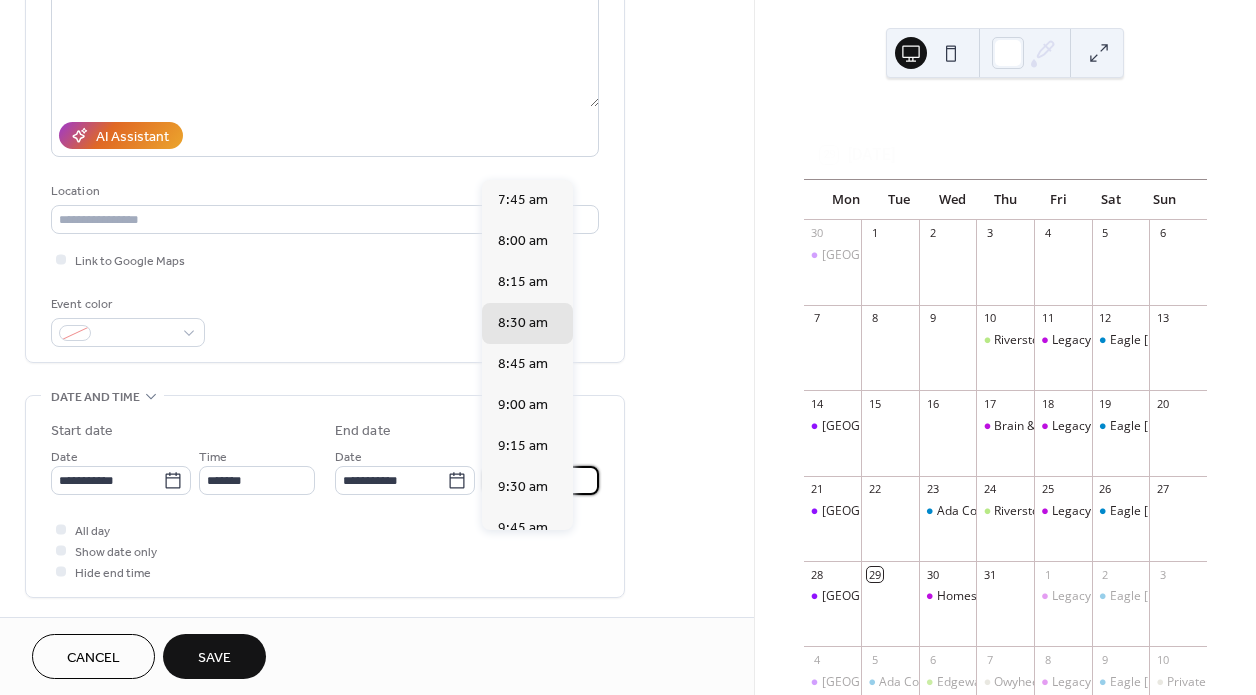 scroll, scrollTop: 254, scrollLeft: 0, axis: vertical 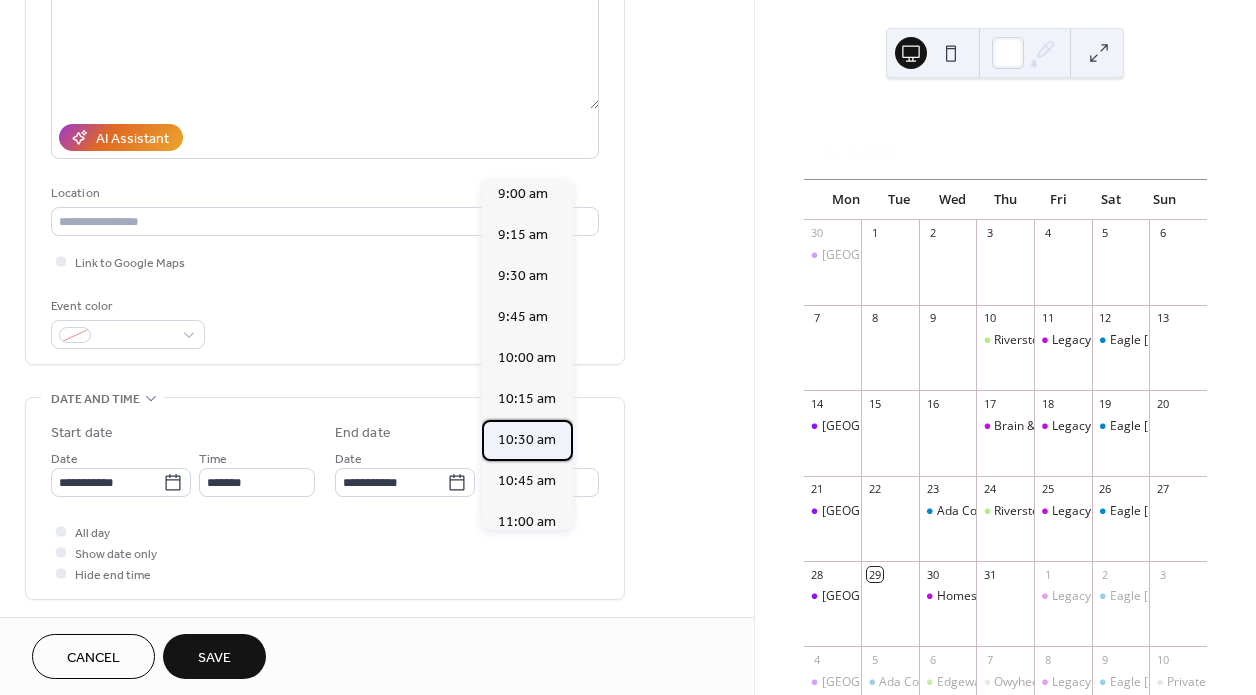 click on "10:30 am" at bounding box center [527, 440] 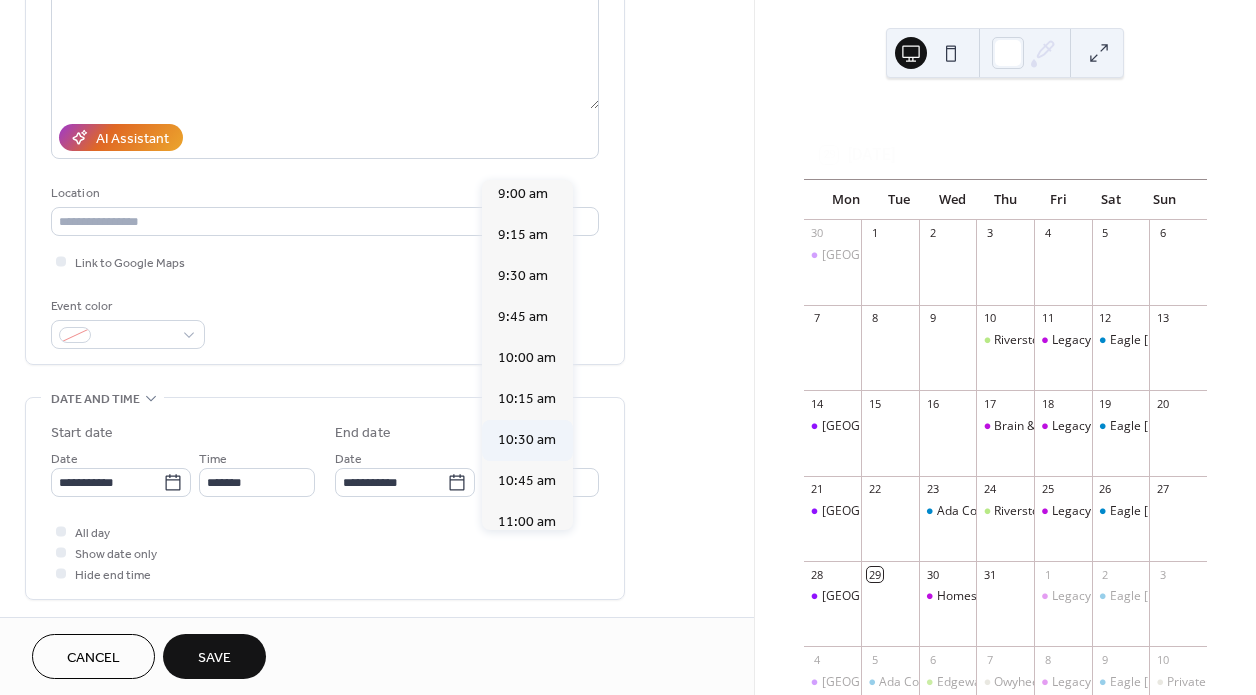 type on "********" 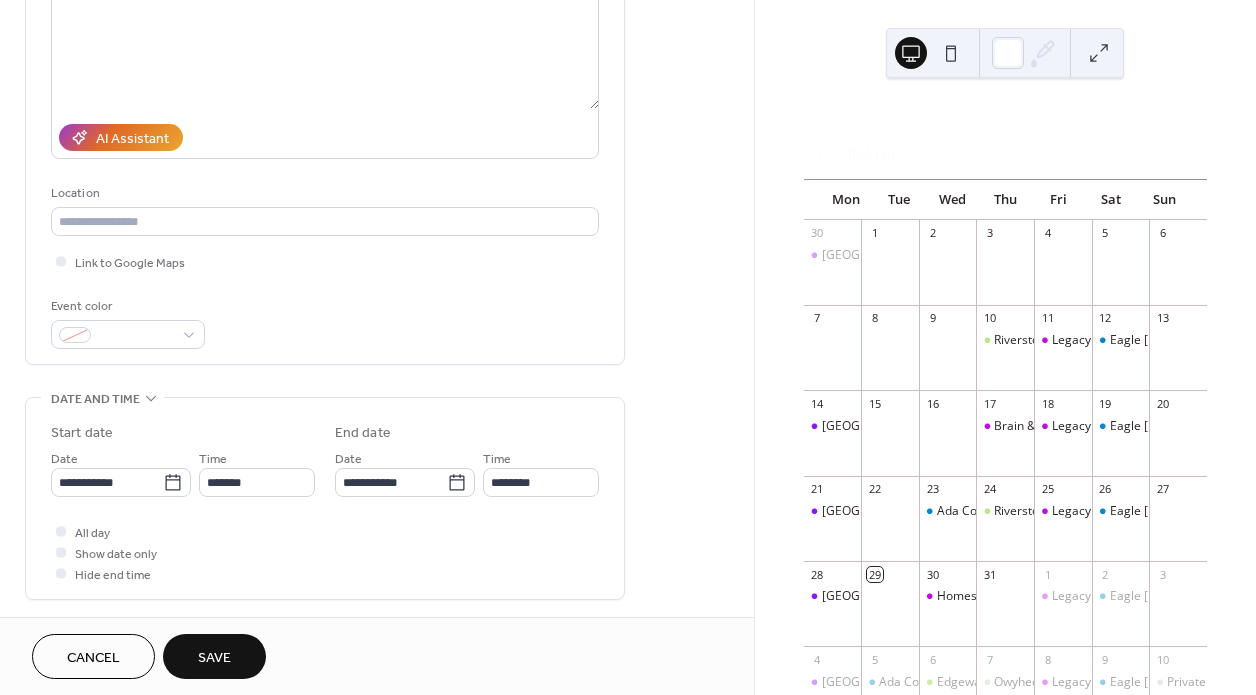 click on "Save" at bounding box center [214, 658] 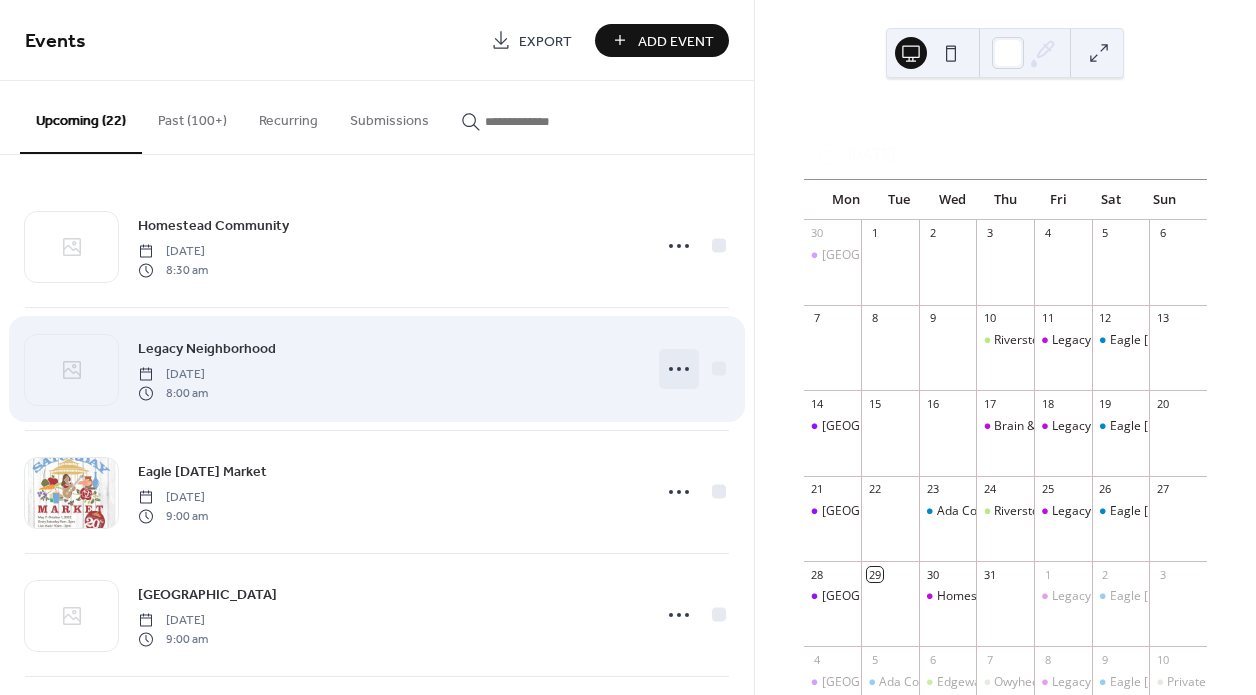 click 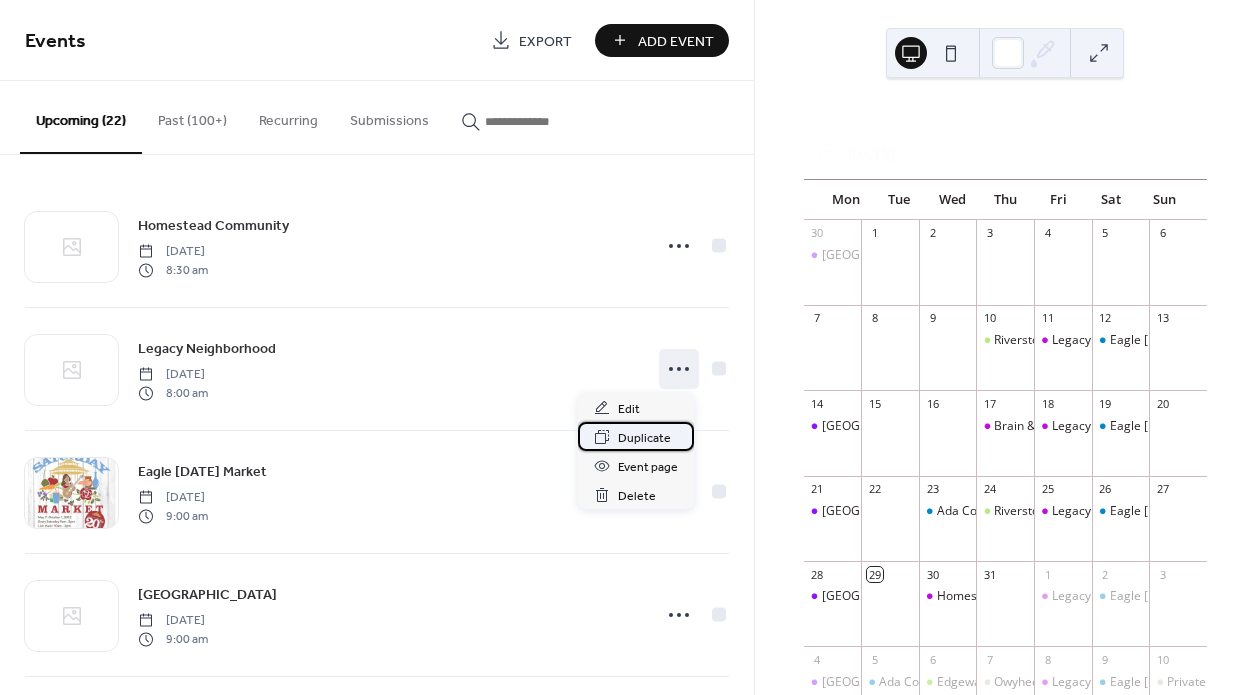 click on "Duplicate" at bounding box center (644, 438) 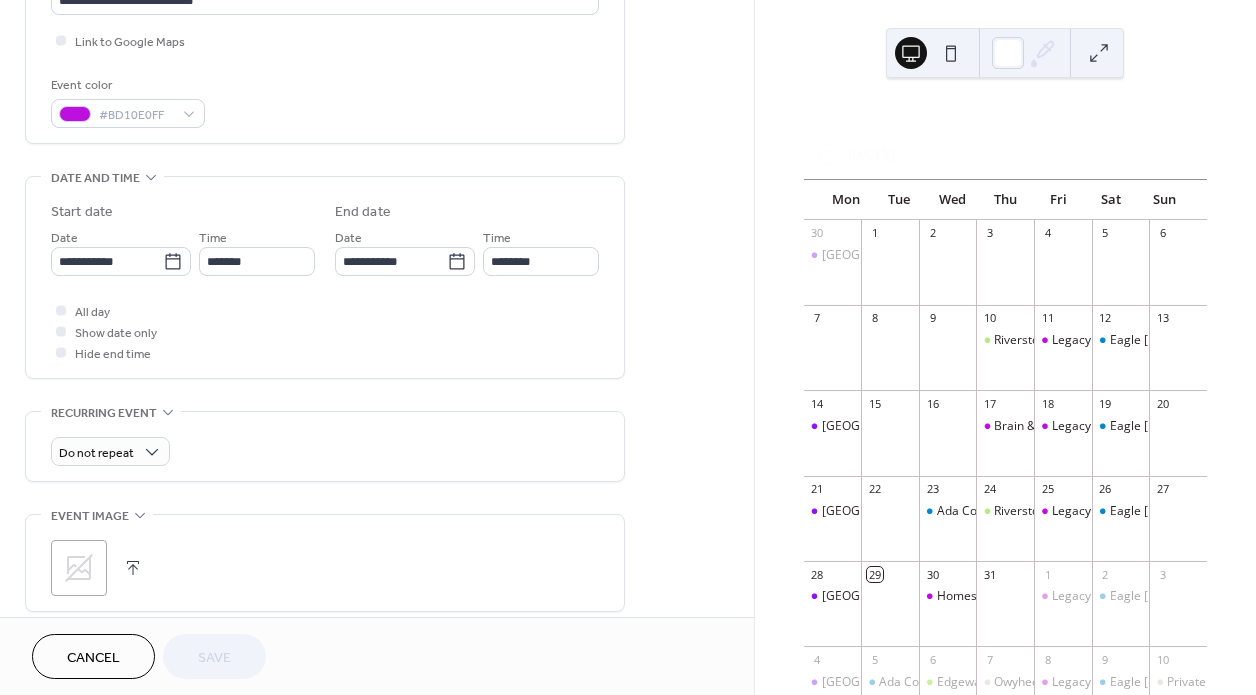 scroll, scrollTop: 494, scrollLeft: 0, axis: vertical 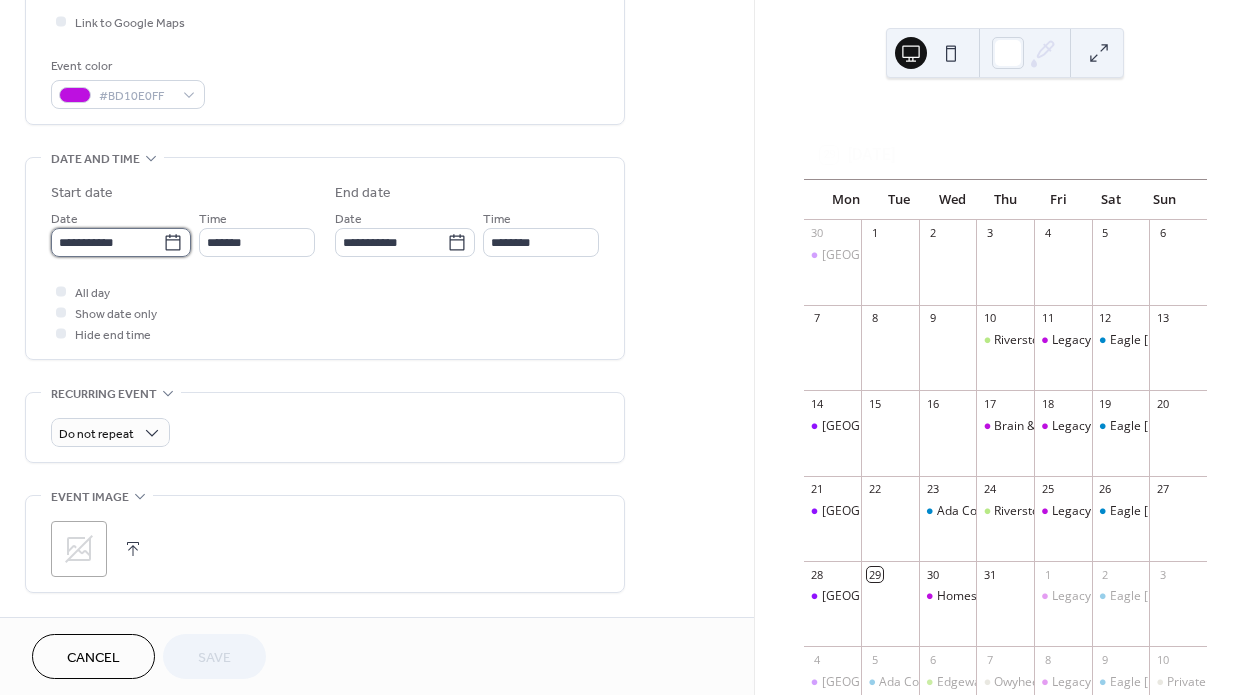 click on "**********" at bounding box center (107, 242) 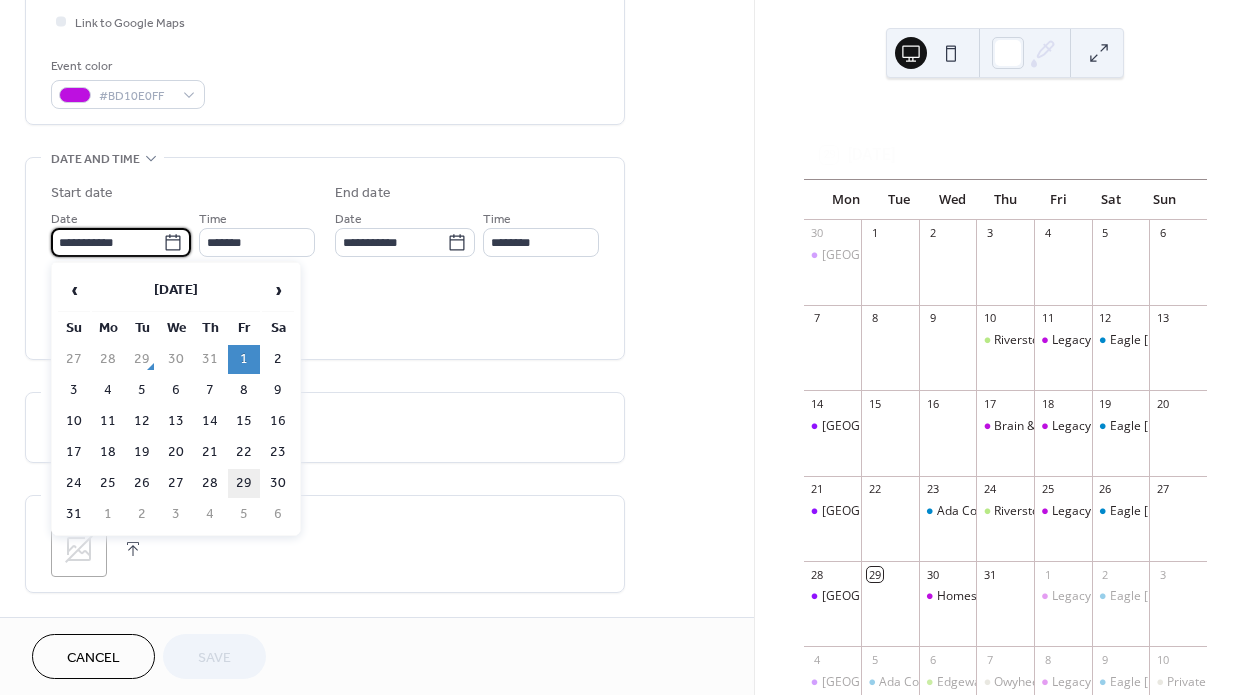 click on "29" at bounding box center (244, 483) 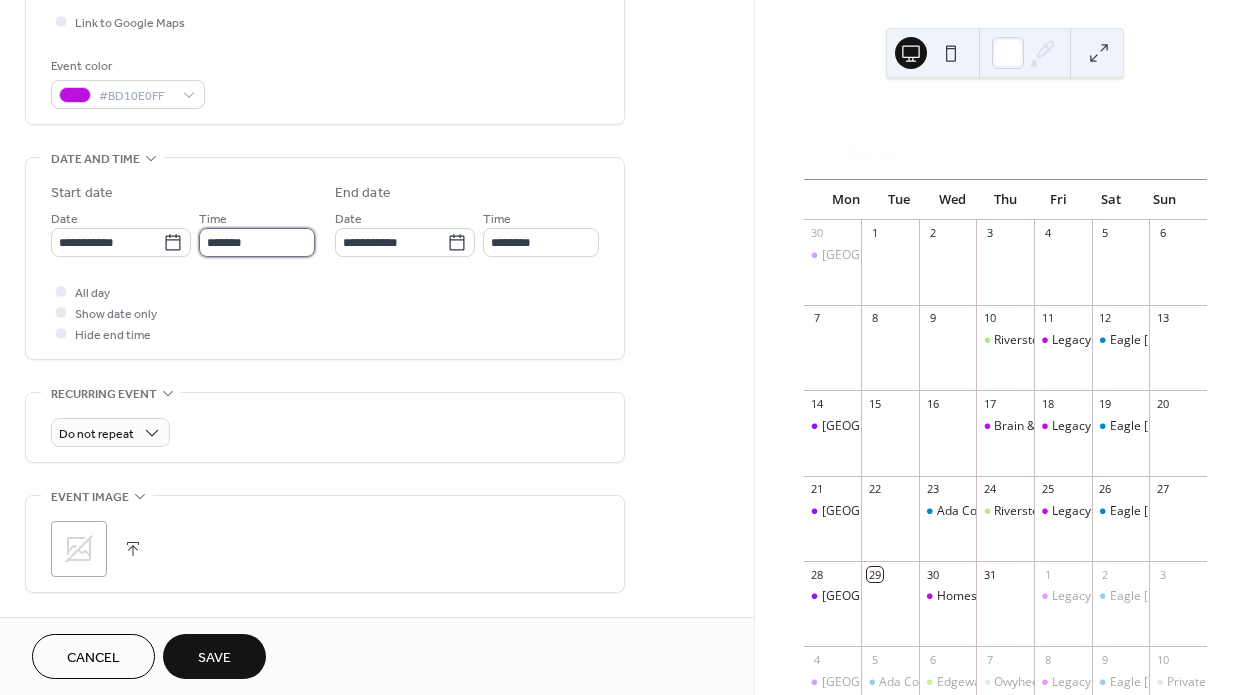 click on "*******" at bounding box center [257, 242] 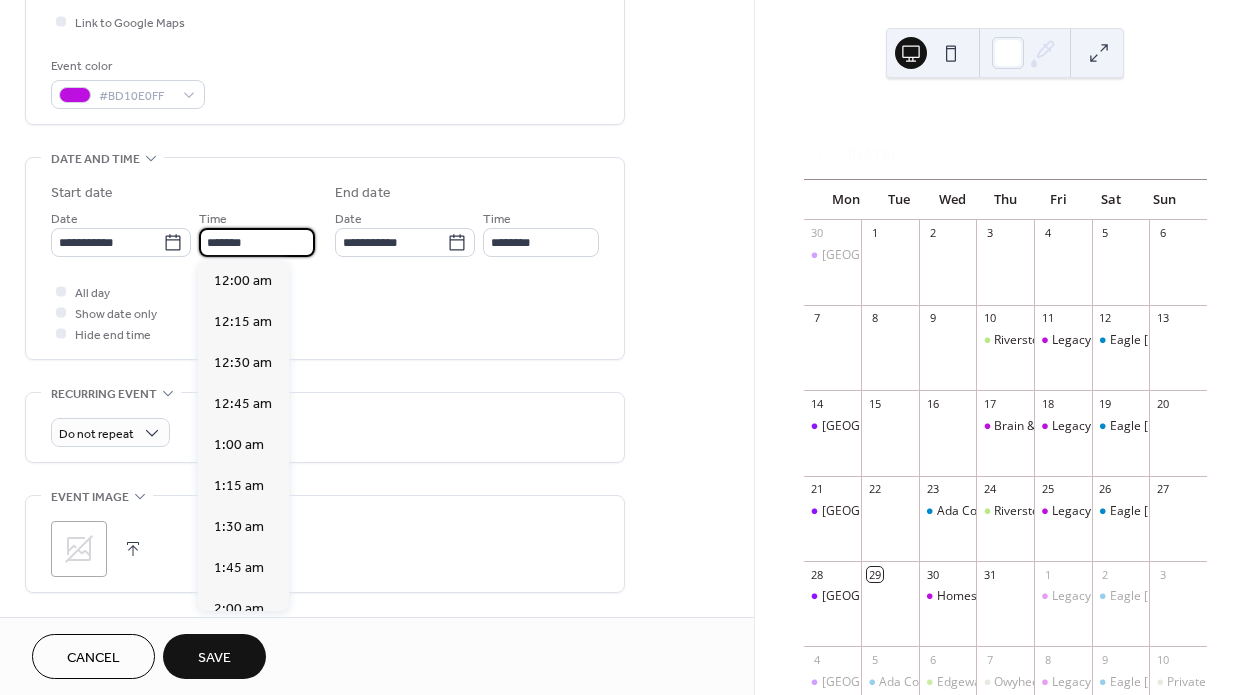 scroll, scrollTop: 1312, scrollLeft: 0, axis: vertical 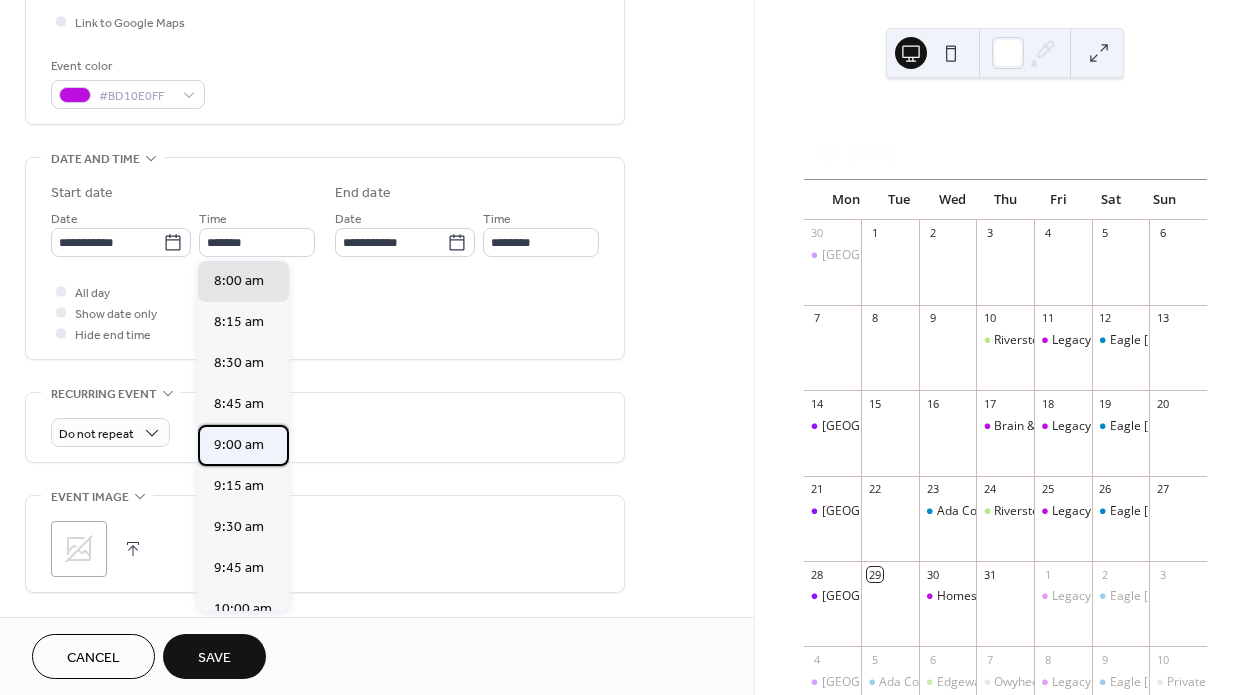 click on "9:00 am" at bounding box center (239, 445) 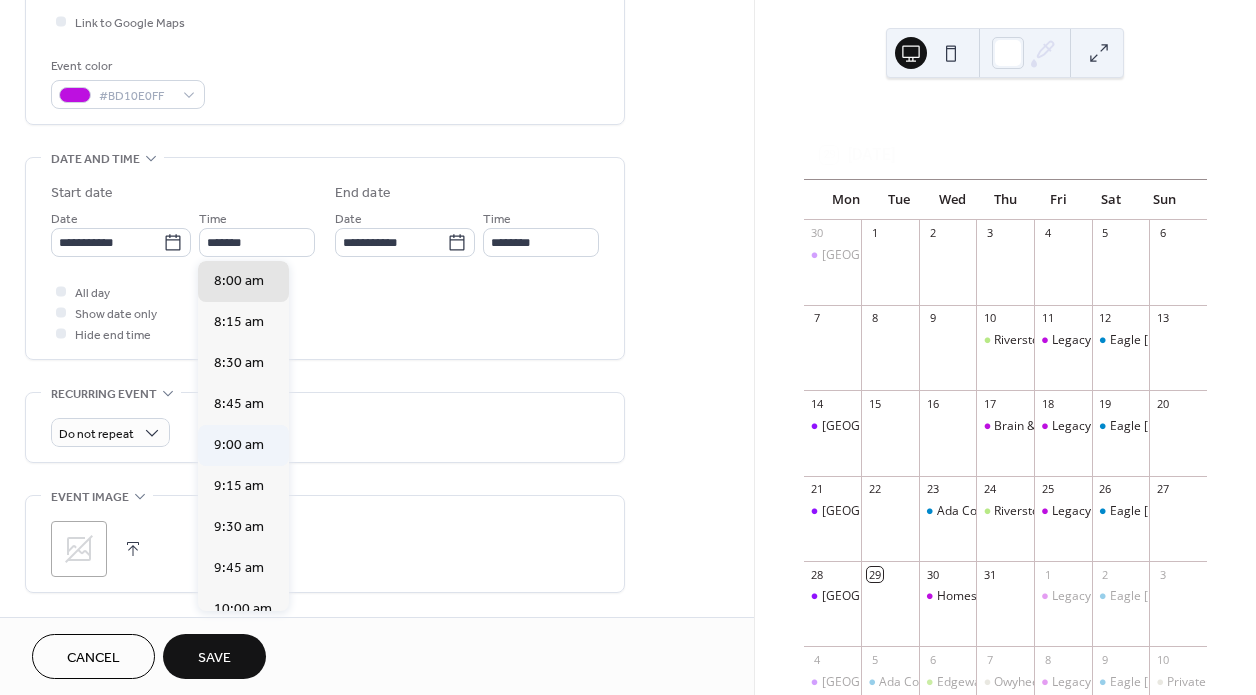 type on "*******" 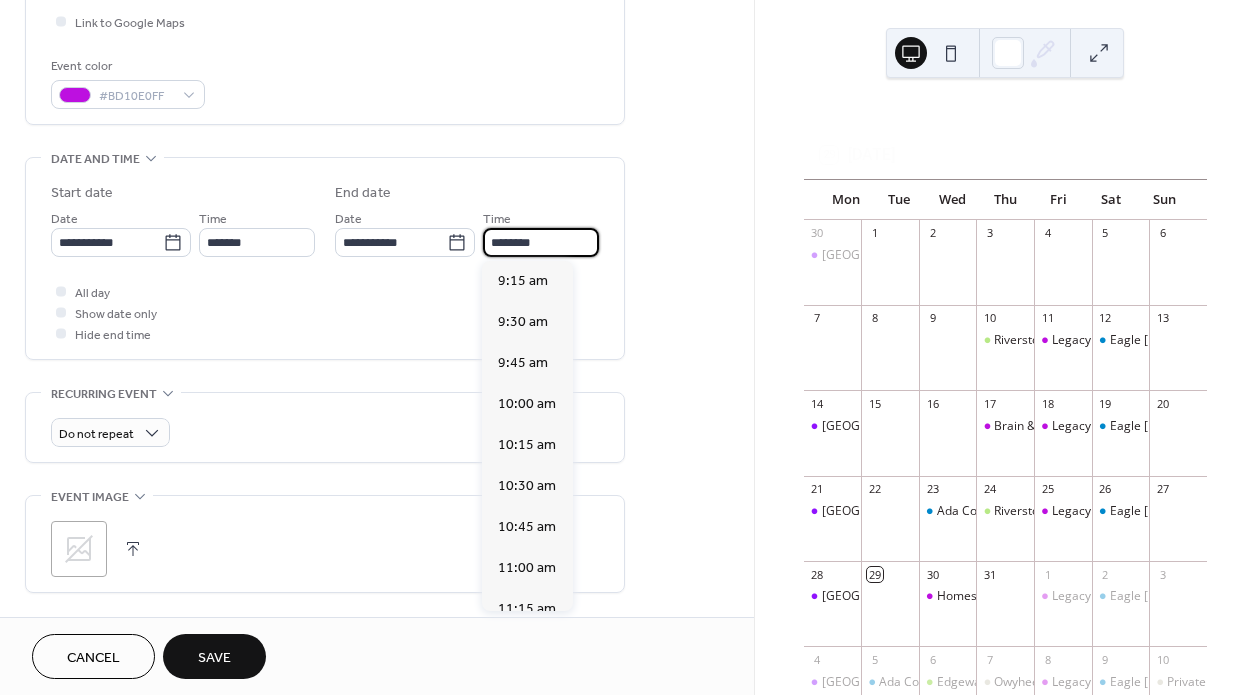 click on "********" at bounding box center [541, 242] 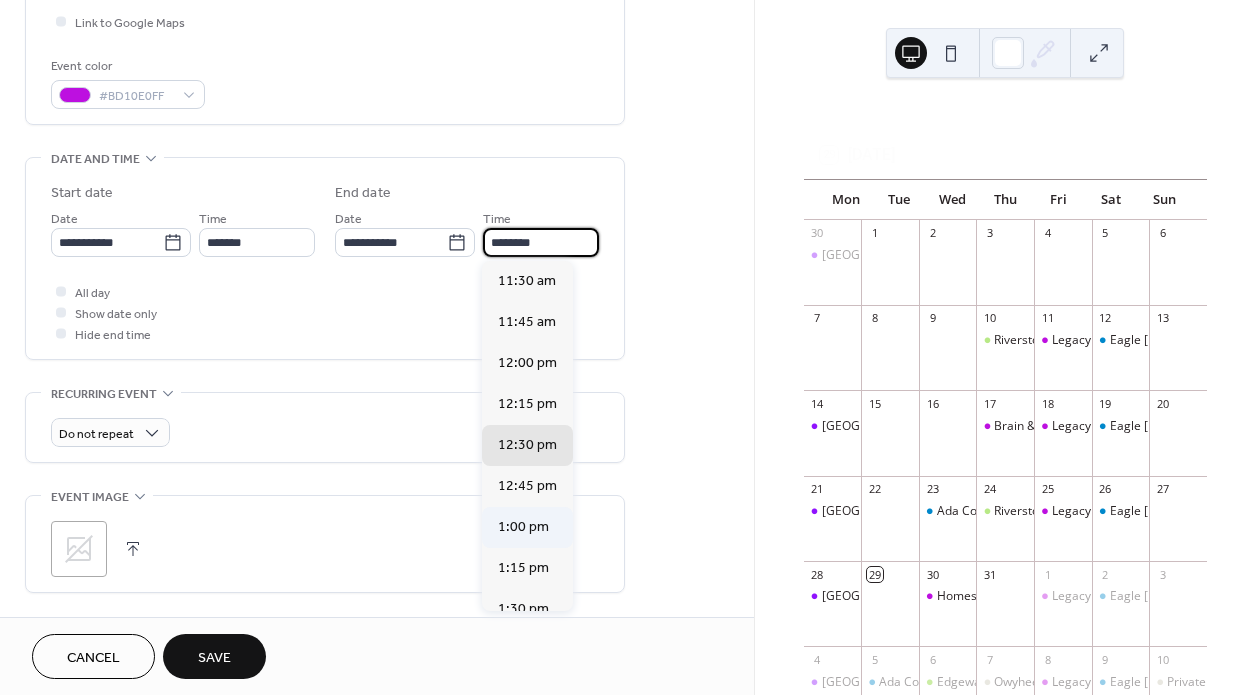 scroll, scrollTop: 358, scrollLeft: 0, axis: vertical 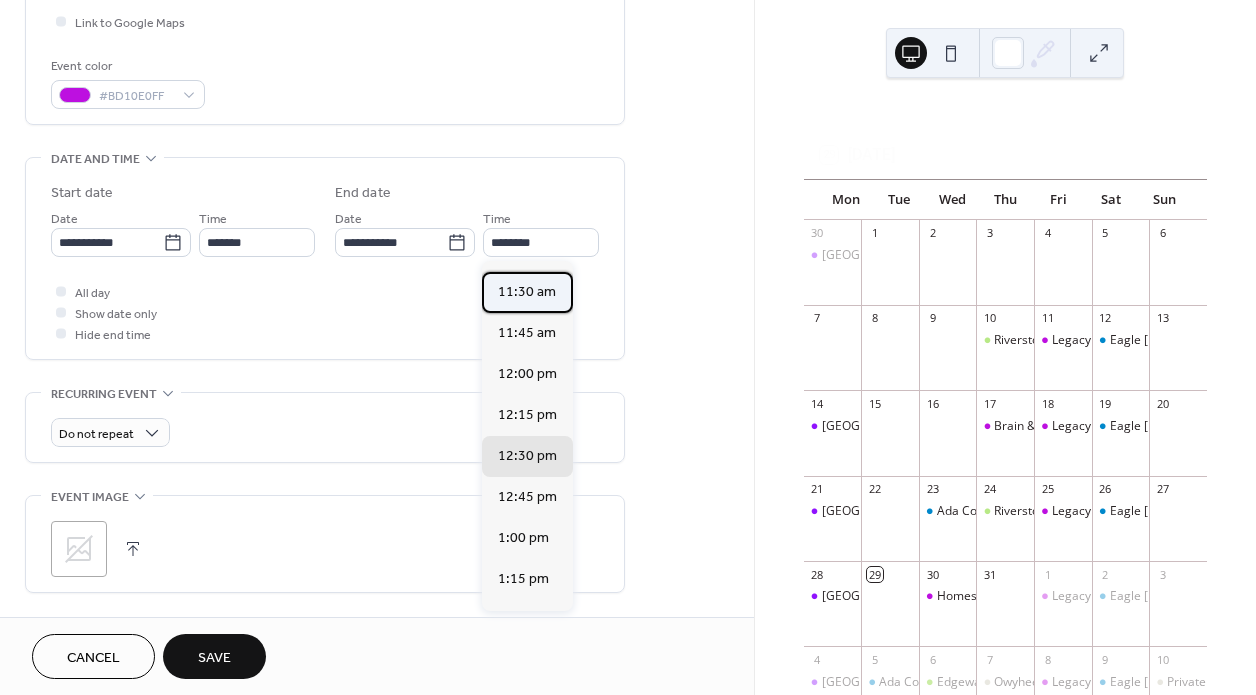 click on "11:30 am" at bounding box center (527, 292) 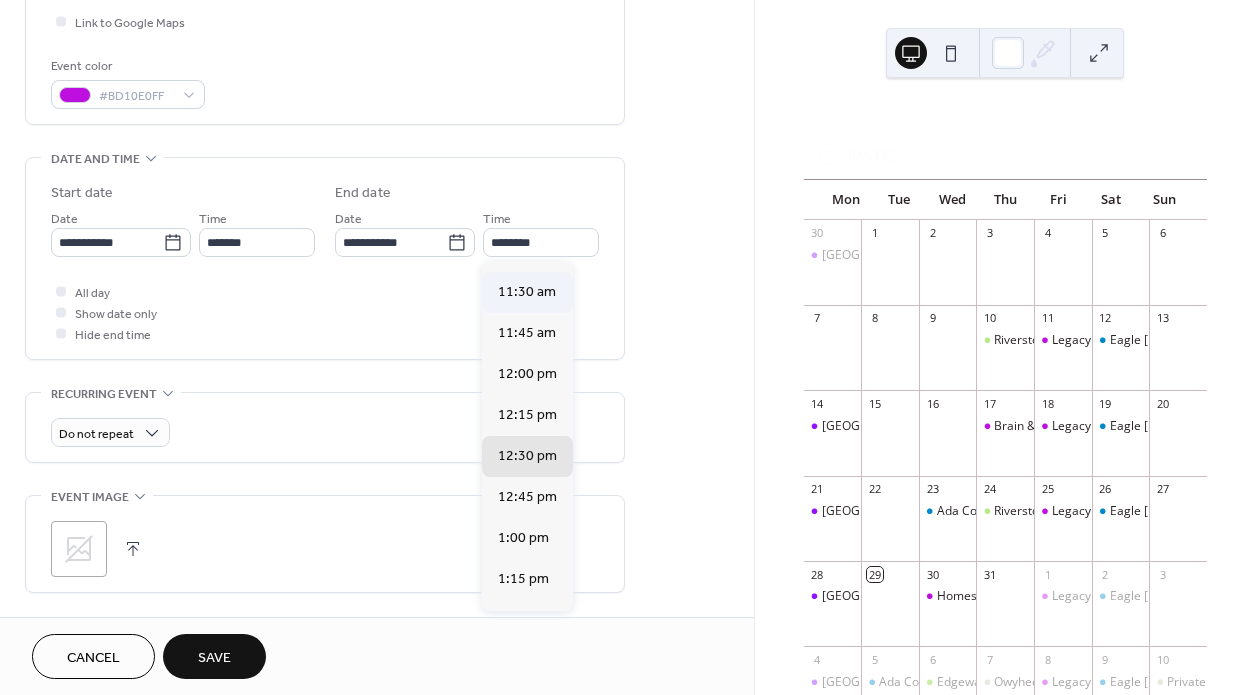 type on "********" 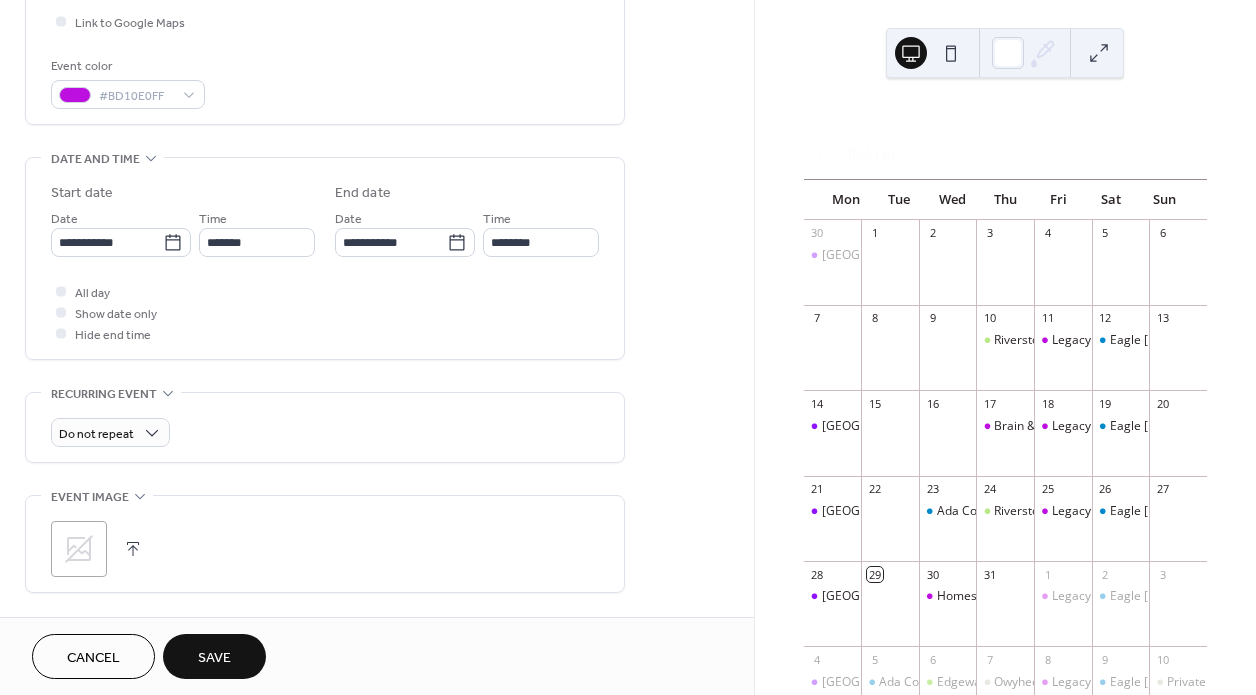 click on "Cancel Save" at bounding box center (377, 656) 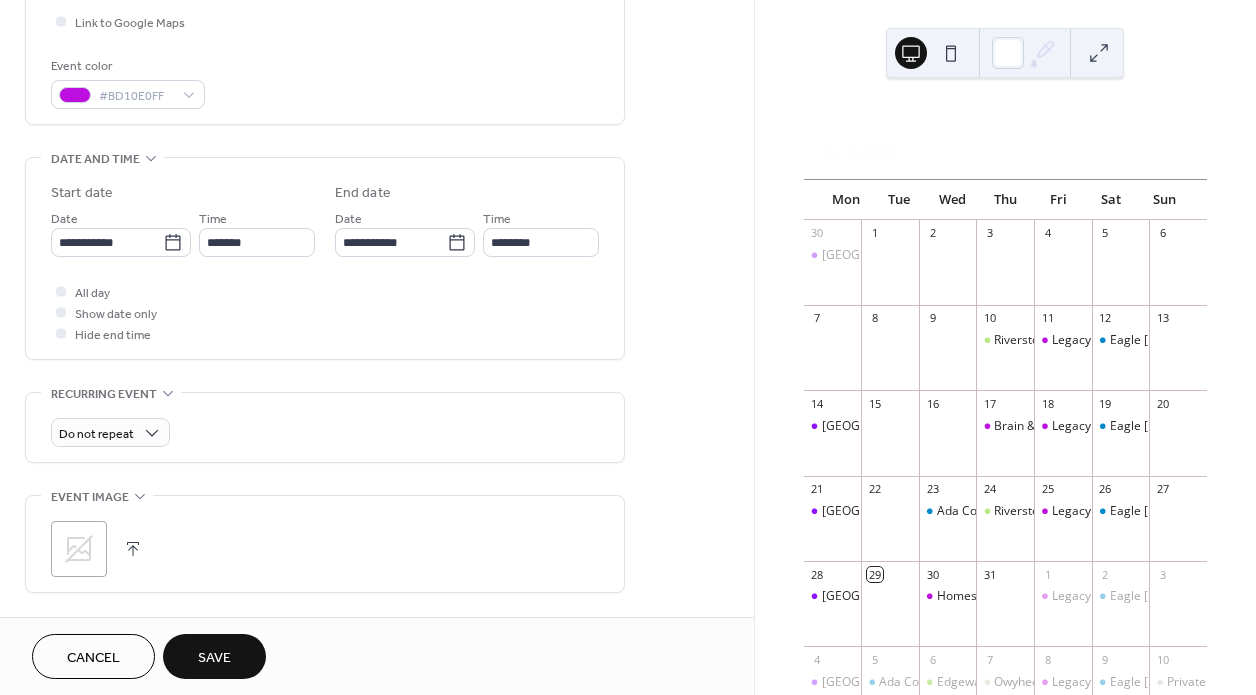 click on "Save" at bounding box center (214, 656) 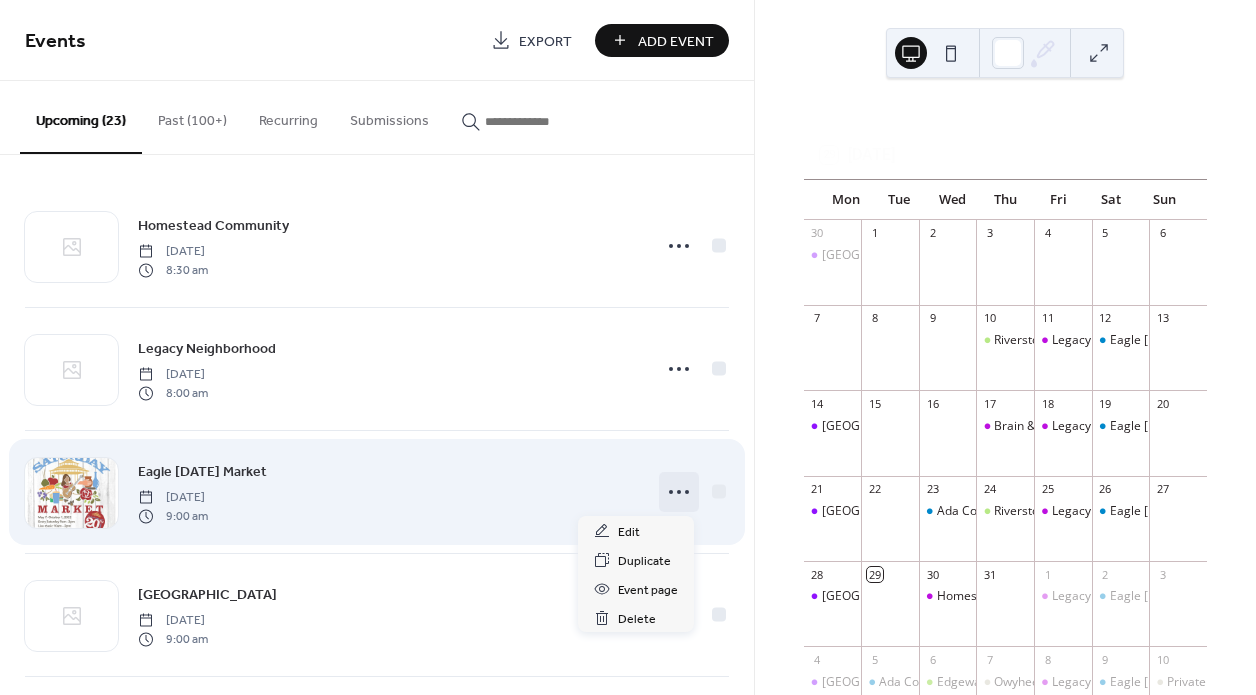 click 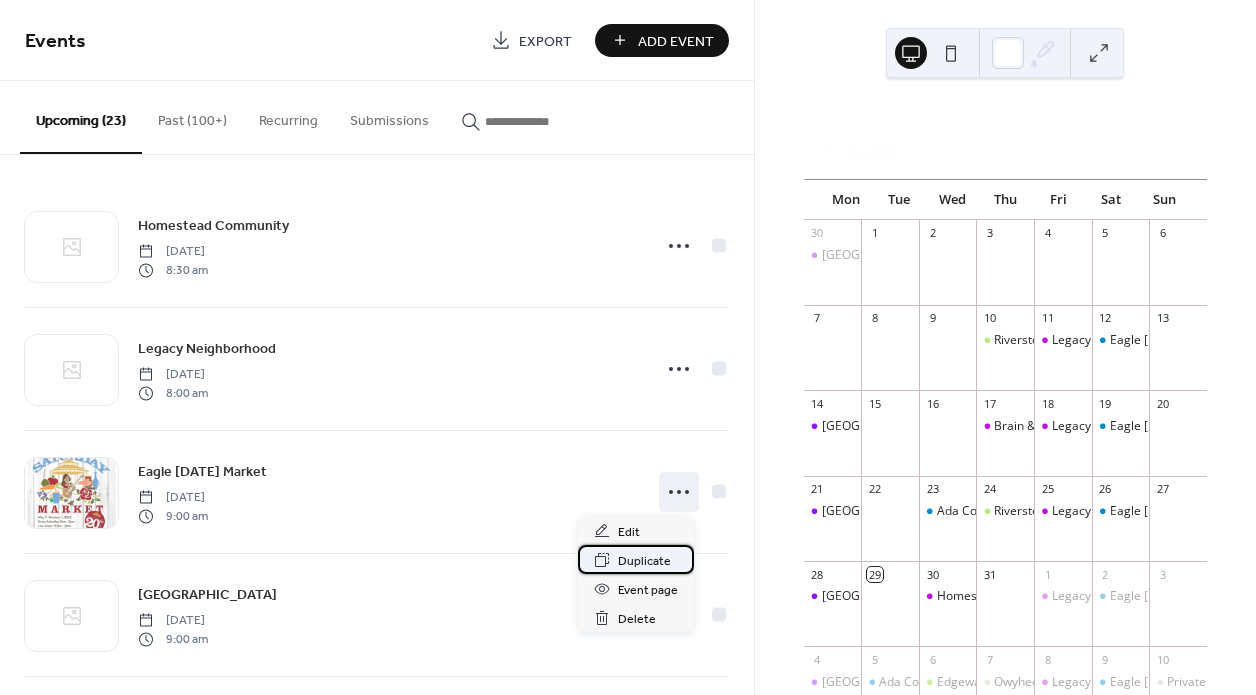 click on "Duplicate" at bounding box center [644, 561] 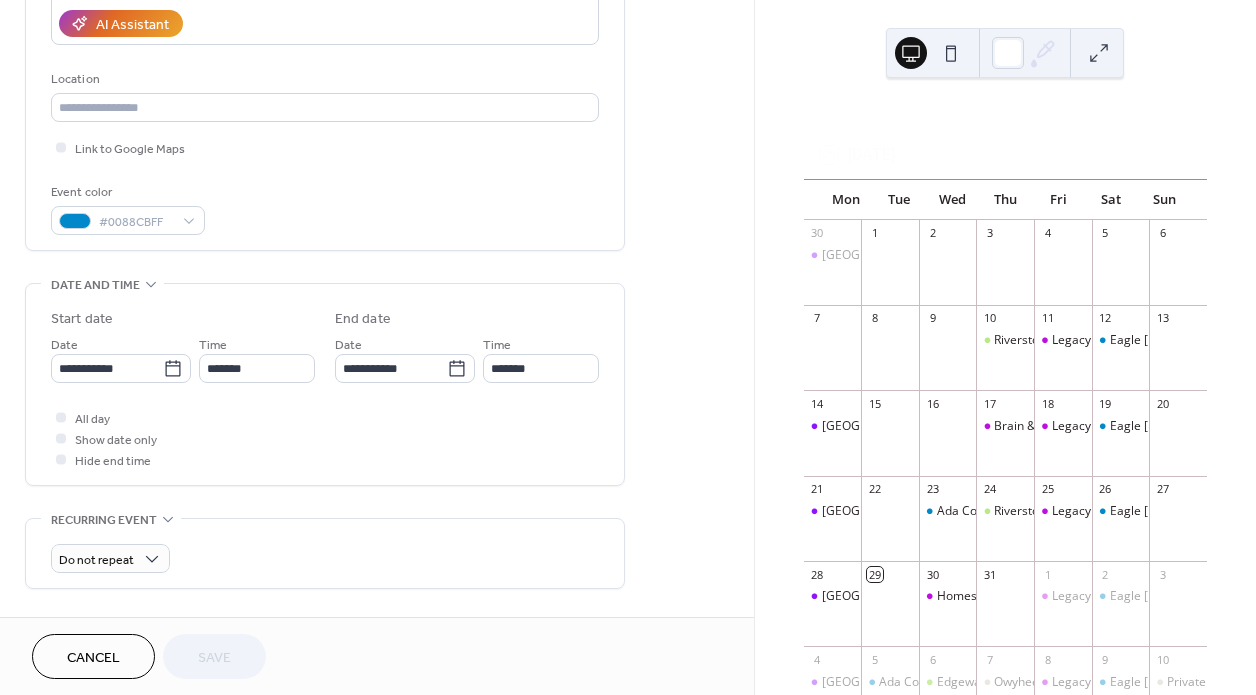 scroll, scrollTop: 374, scrollLeft: 0, axis: vertical 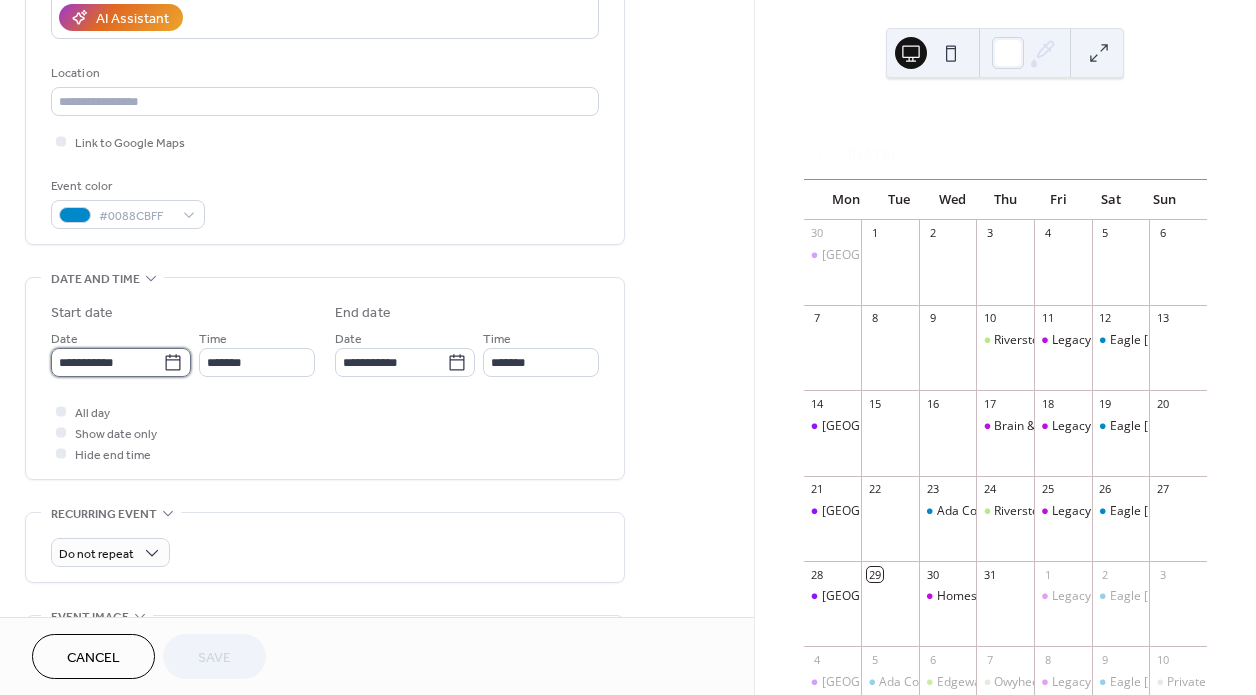 click on "**********" at bounding box center [107, 362] 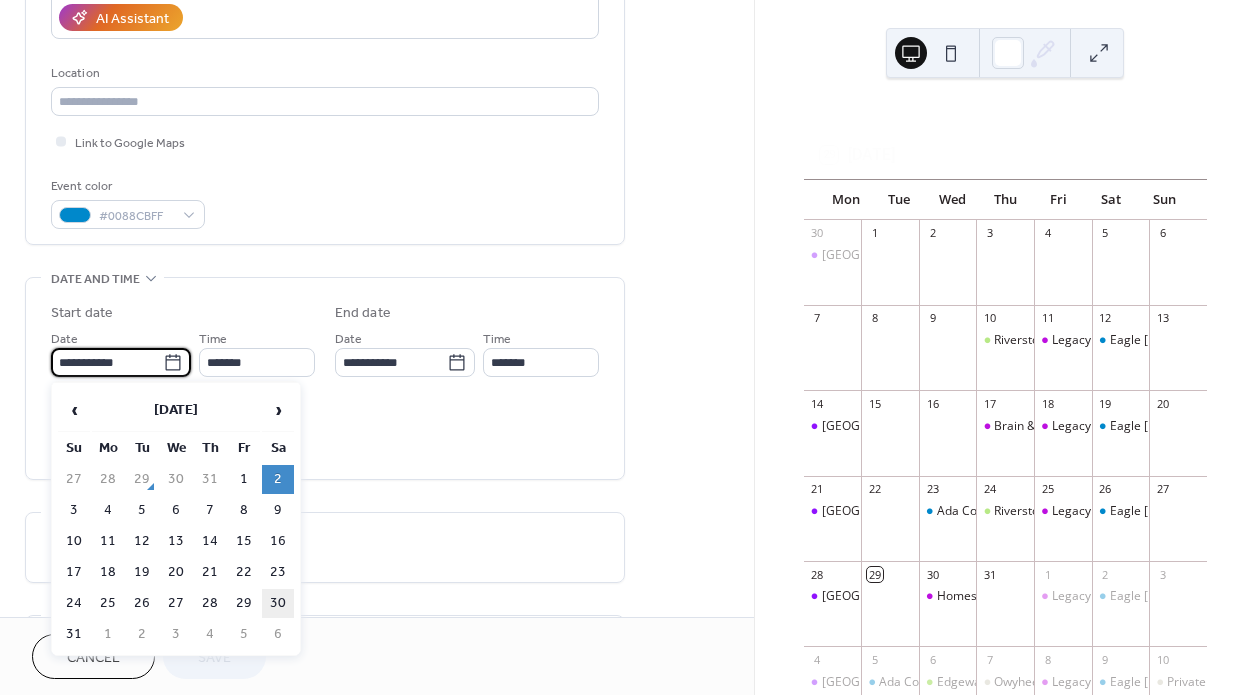 click on "30" at bounding box center (278, 603) 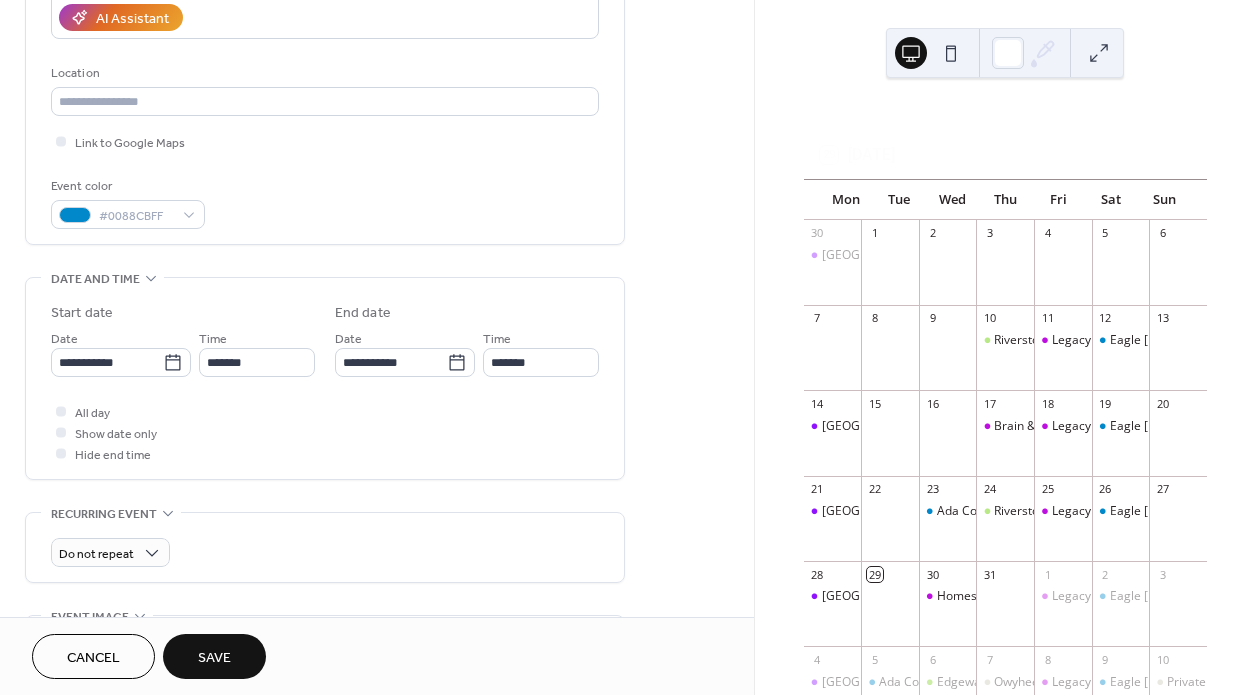 click on "Save" at bounding box center (214, 658) 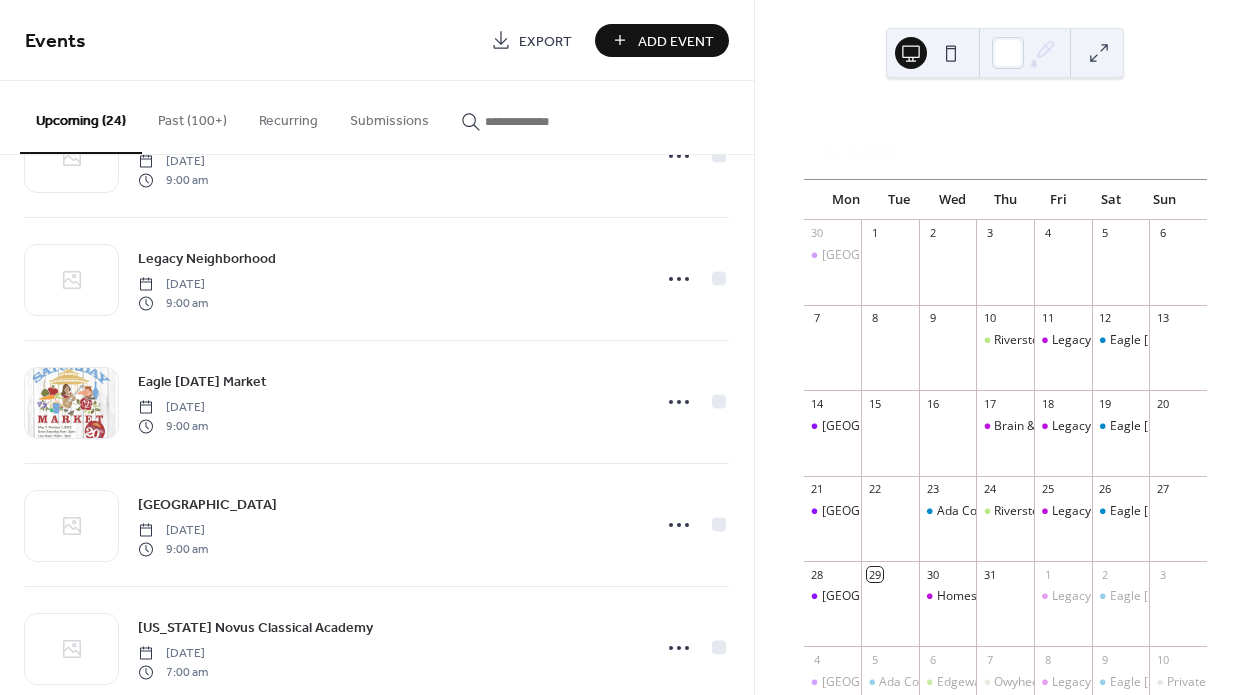 scroll, scrollTop: 1459, scrollLeft: 0, axis: vertical 